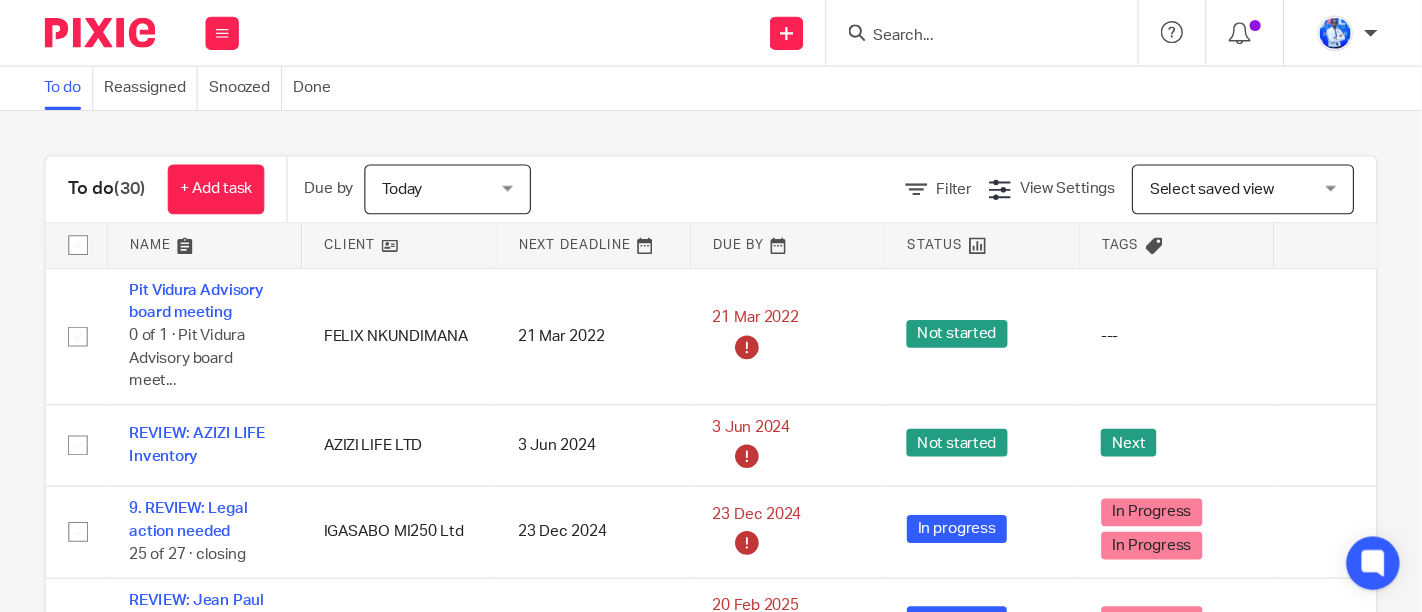 scroll, scrollTop: 0, scrollLeft: 0, axis: both 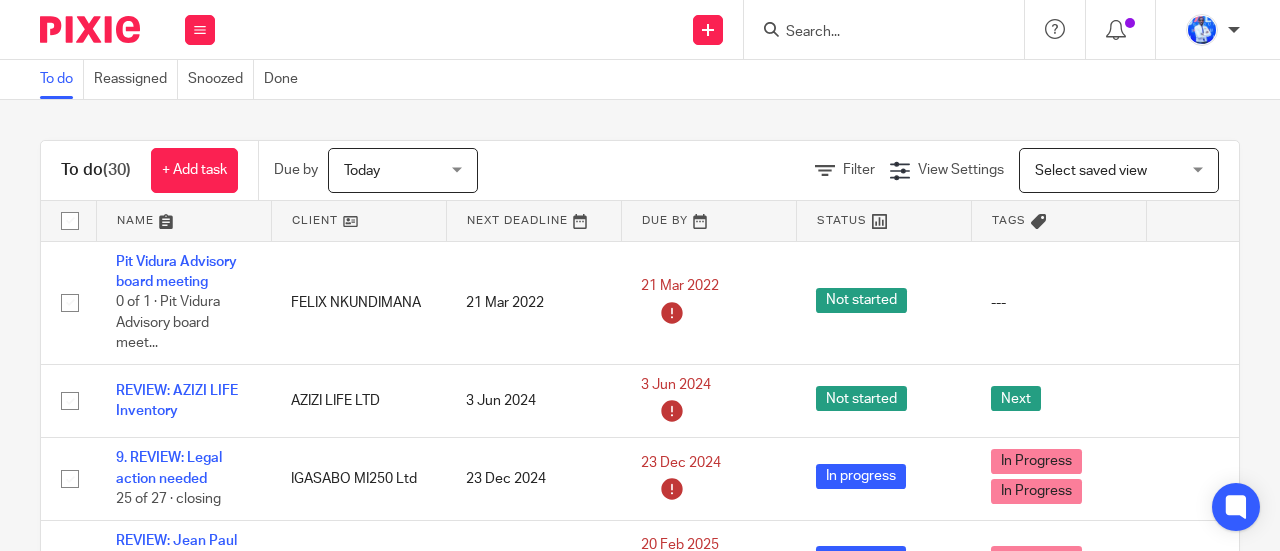 click on "REVIEW: AZIZI LIFE Inventory
AZIZI LIFE LTD
[DATE]
[DATE]" at bounding box center [640, 325] 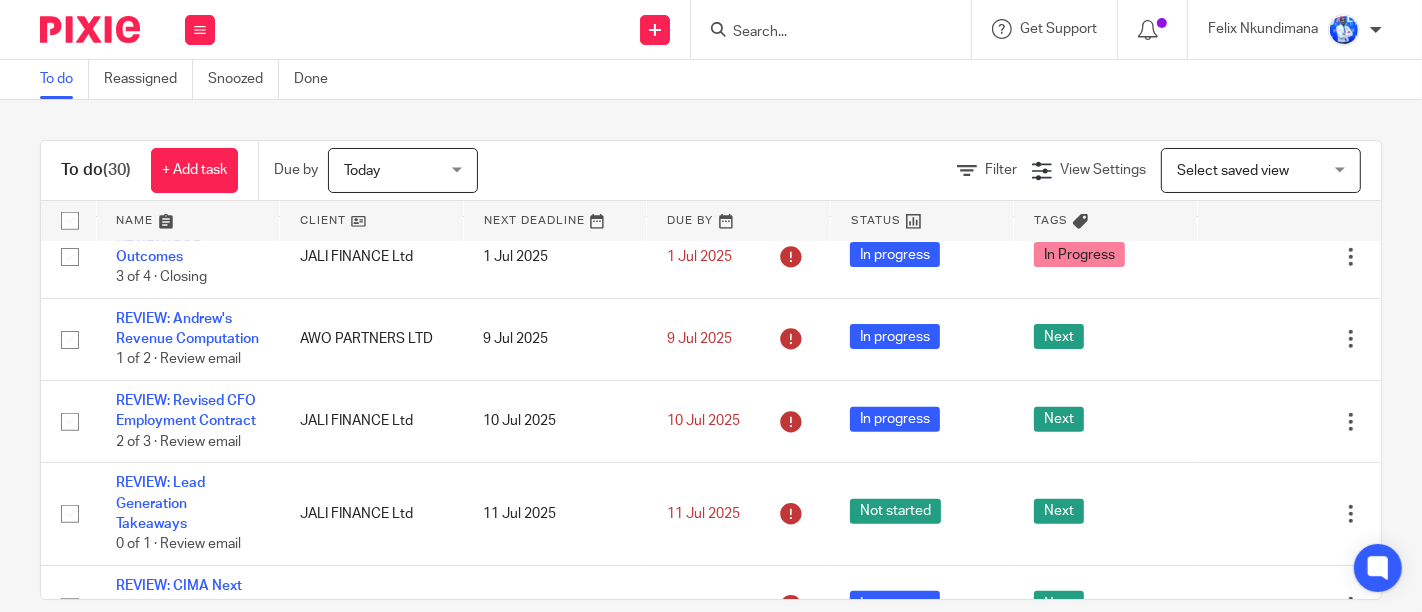 scroll, scrollTop: 1604, scrollLeft: 0, axis: vertical 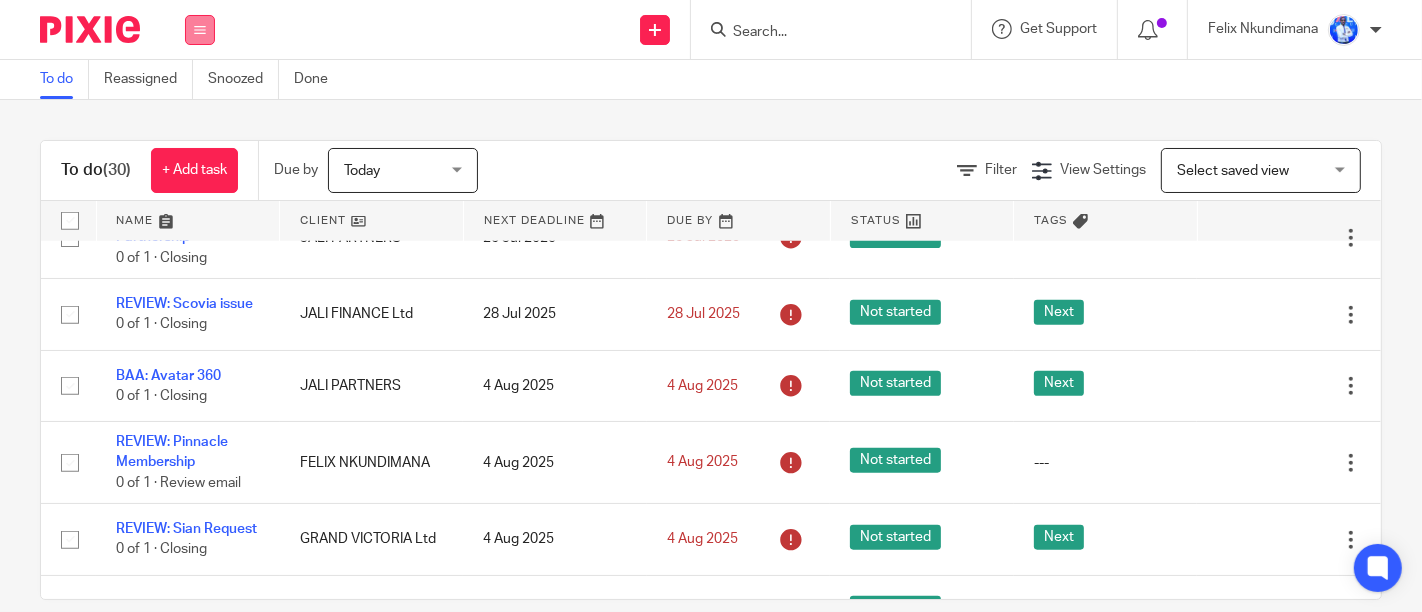 click at bounding box center [200, 30] 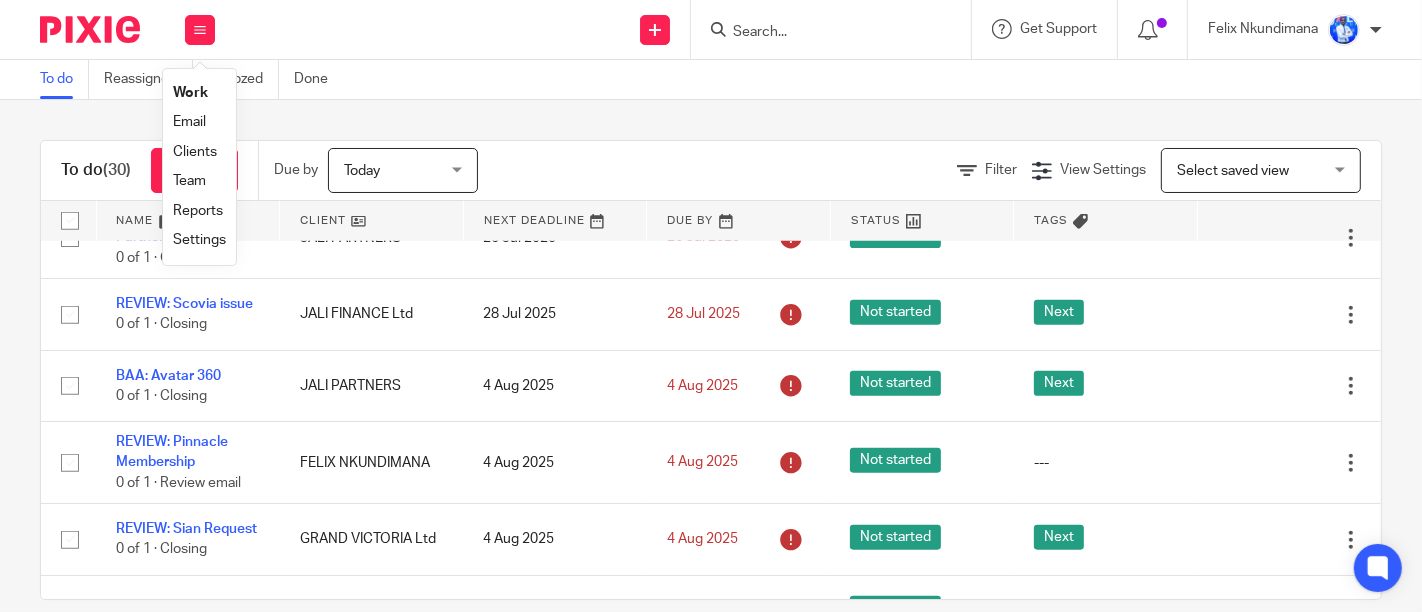 click on "Email" at bounding box center [189, 122] 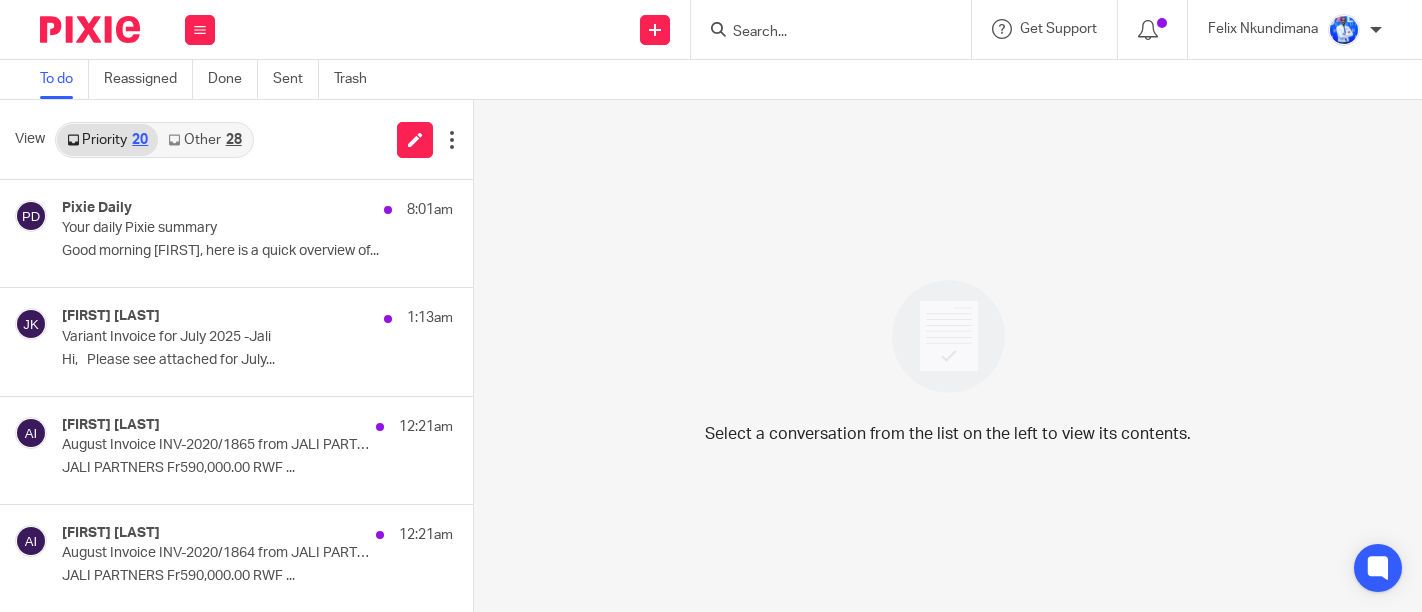 scroll, scrollTop: 0, scrollLeft: 0, axis: both 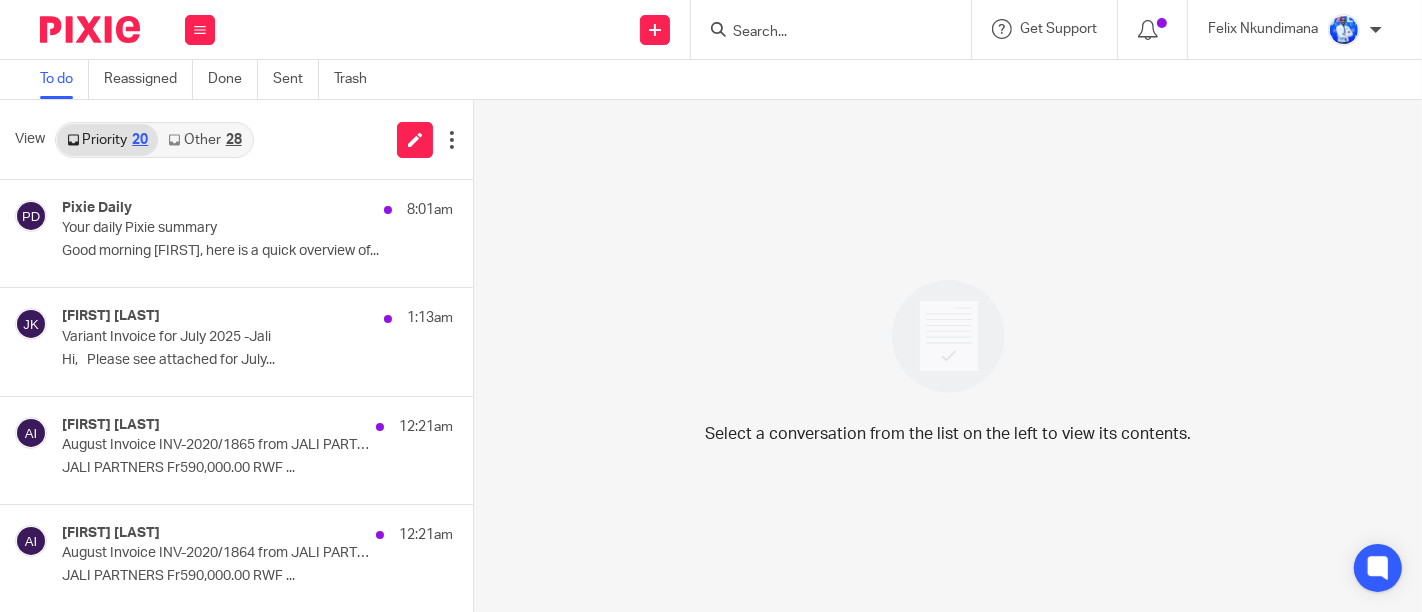 click on "Other
28" at bounding box center (204, 140) 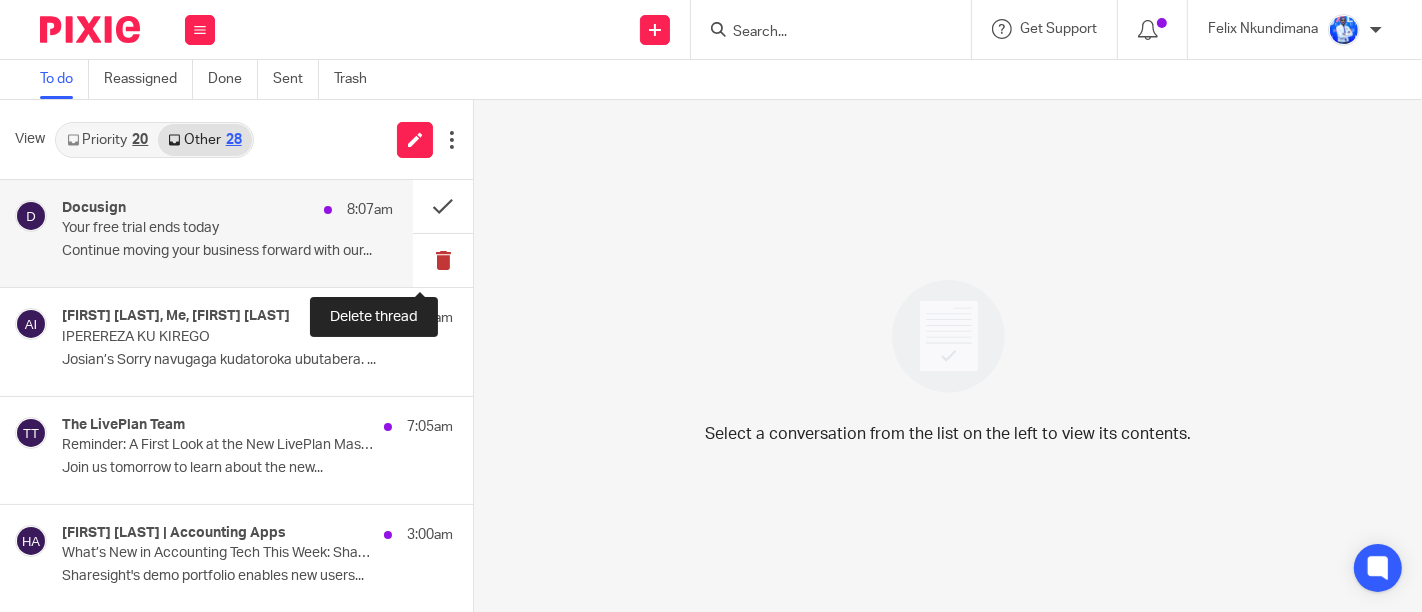 click at bounding box center [443, 260] 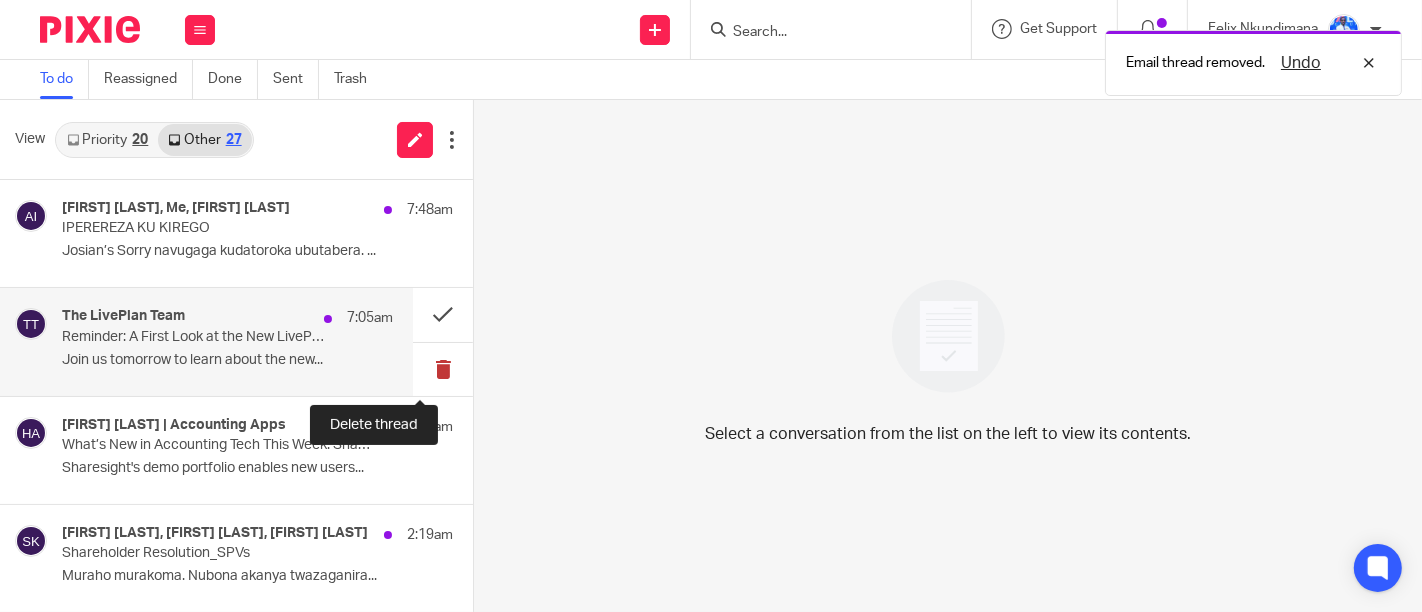 click at bounding box center [443, 369] 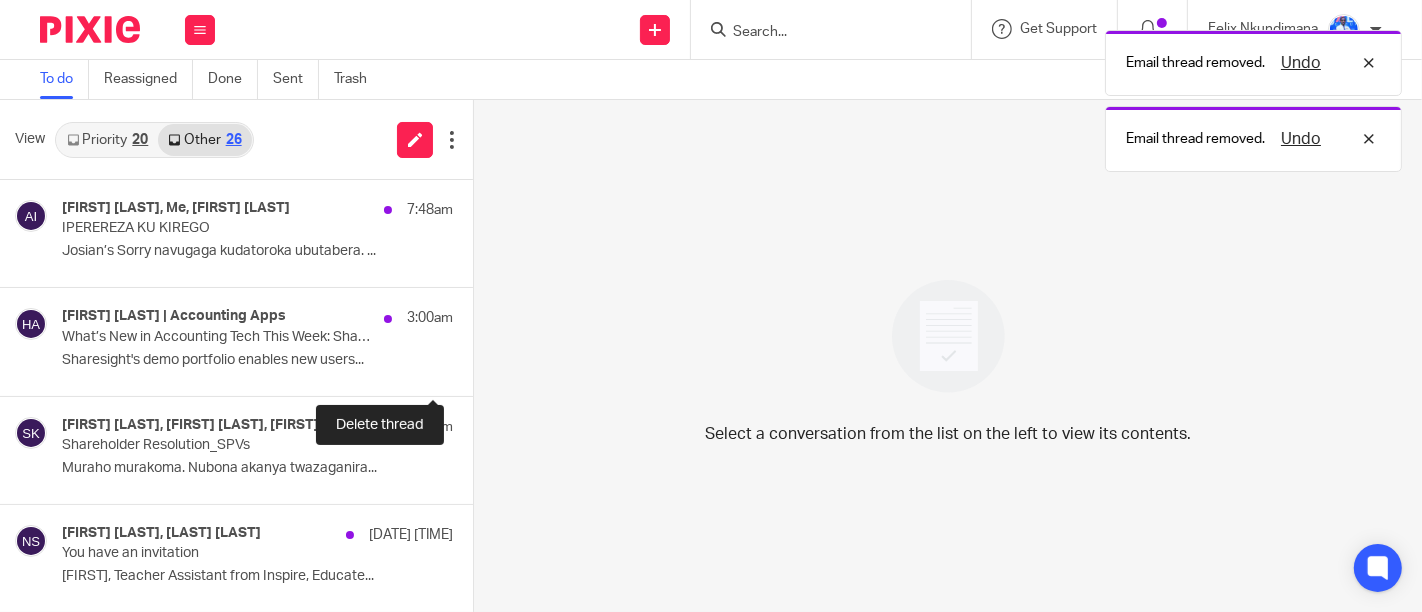 click at bounding box center [481, 369] 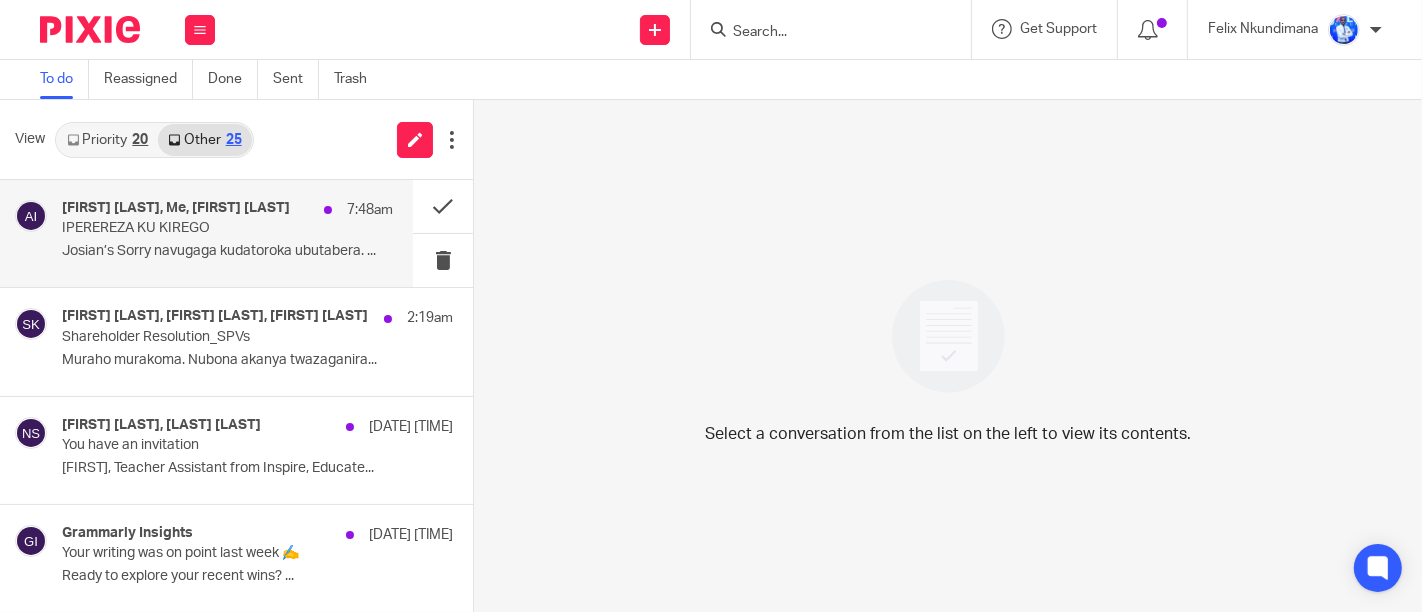 click on "[FIRST] [LAST], Me, [FIRST] [LAST]
[TIME]   IPEREREZA KU KIREGO   [LAST]’s  Sorry navugaga kudatoroka ubutabera. ..." at bounding box center (227, 233) 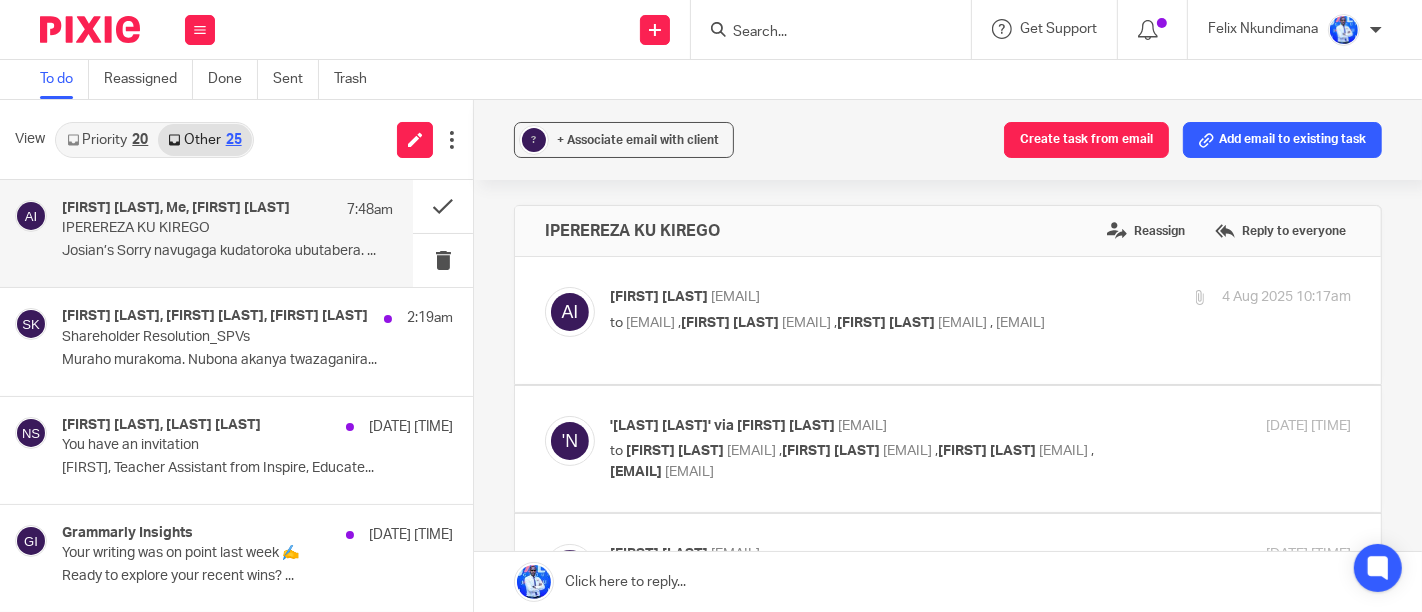 scroll, scrollTop: 0, scrollLeft: 0, axis: both 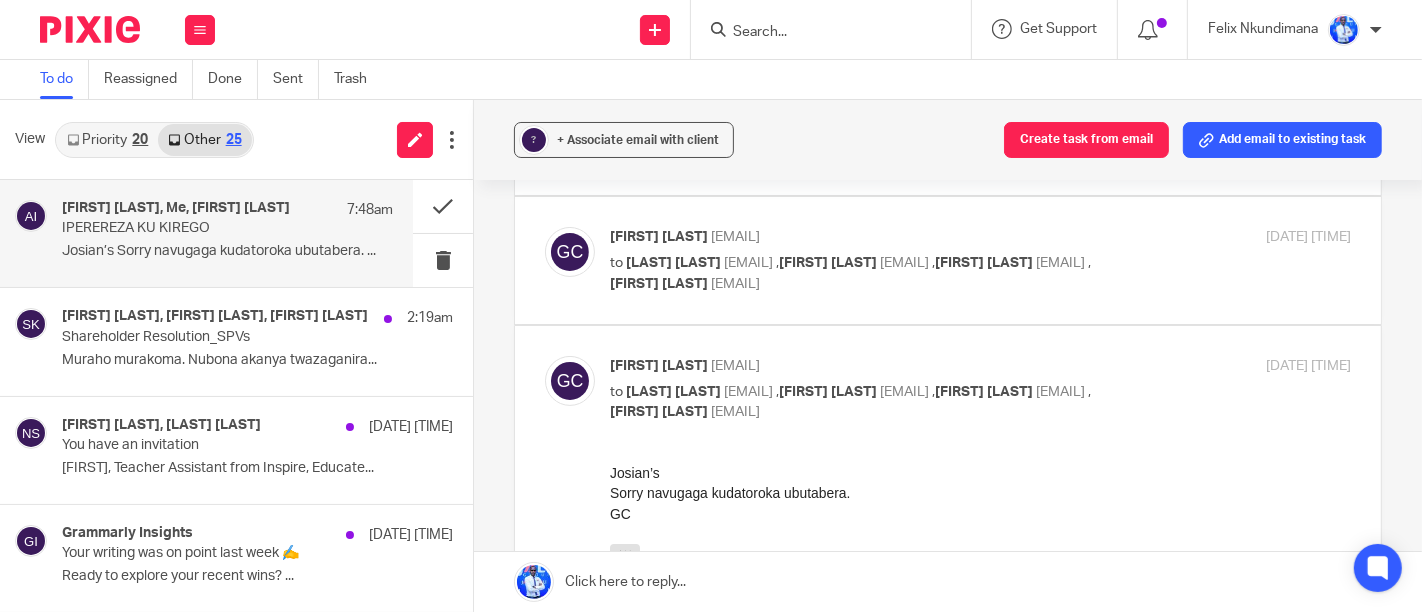 click at bounding box center [948, 260] 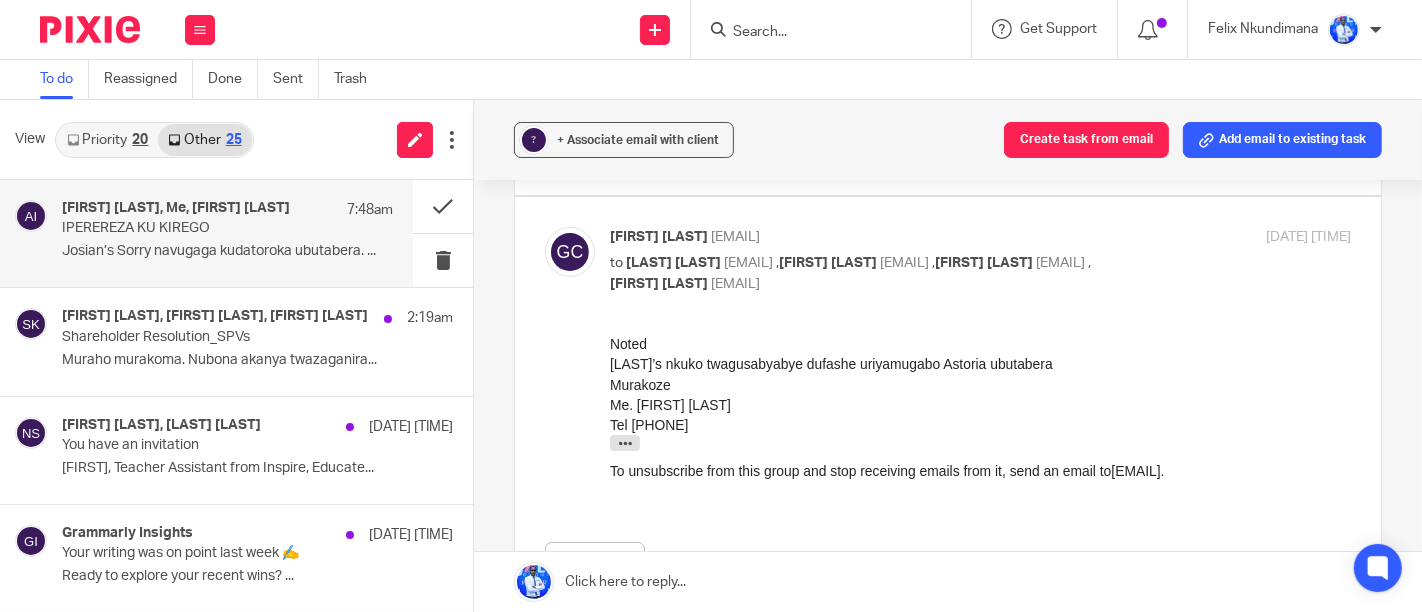 scroll, scrollTop: 0, scrollLeft: 0, axis: both 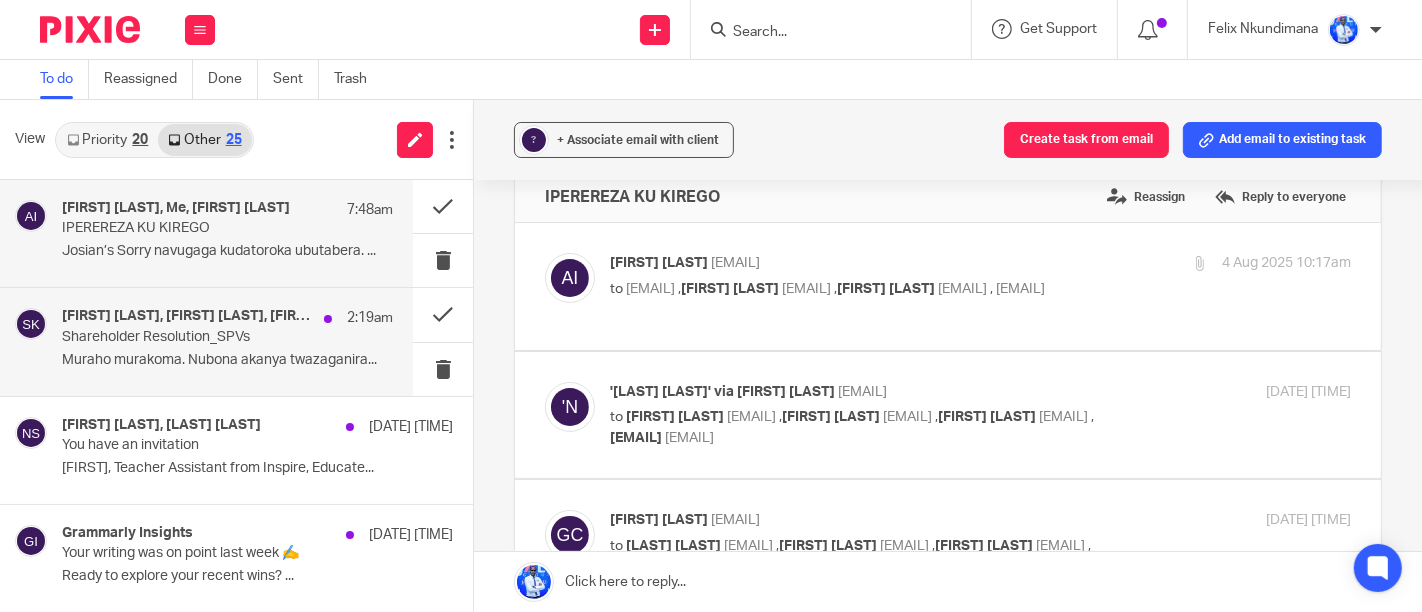 click on "2:19am" at bounding box center (353, 318) 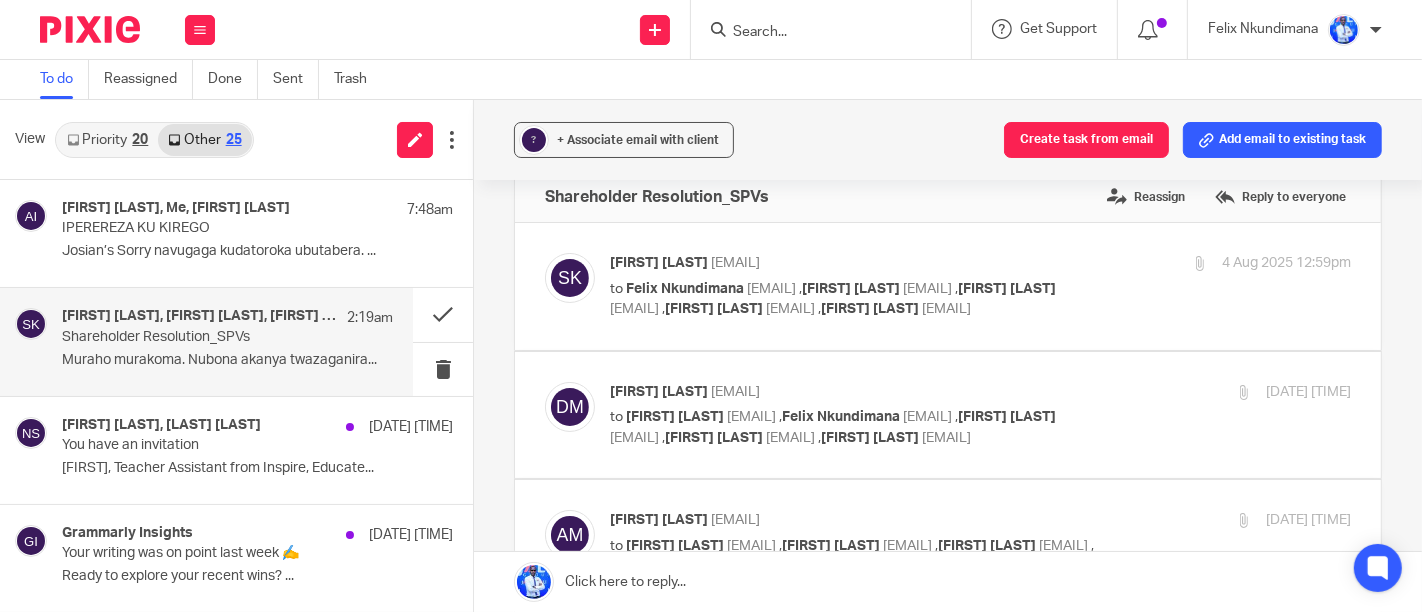 scroll, scrollTop: 0, scrollLeft: 0, axis: both 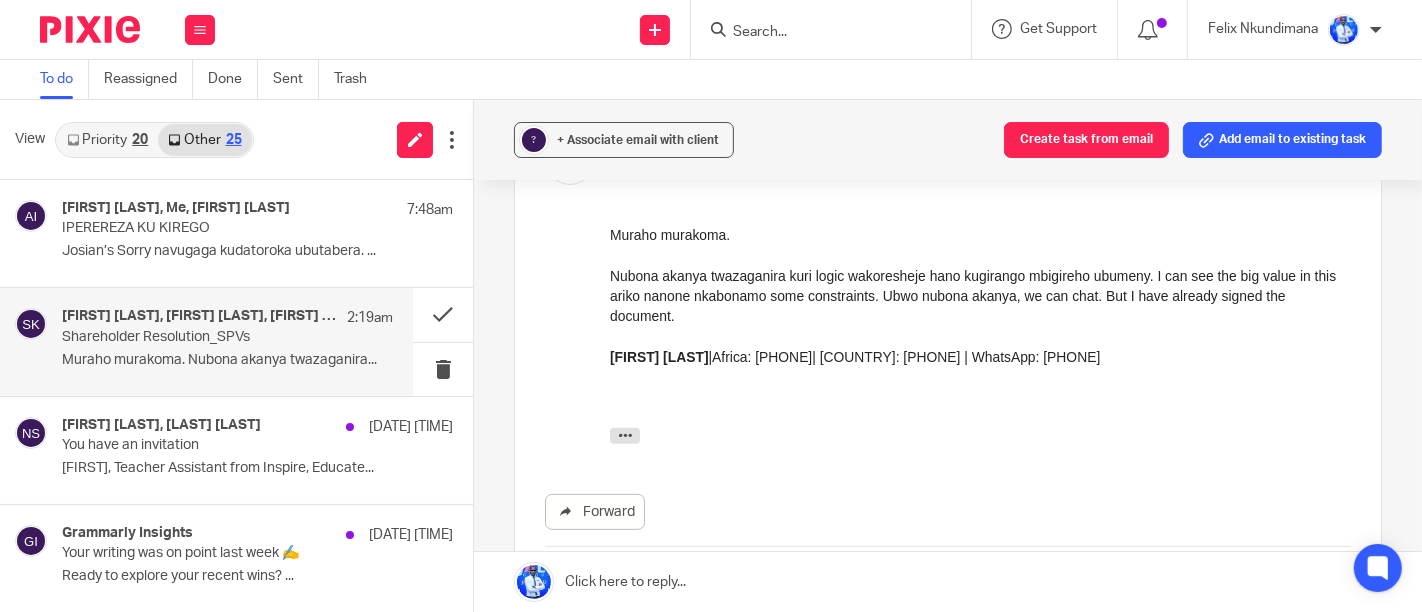 click on "Nubona akanya twazaganira kuri logic wakoresheje hano kugirango mbigireho ubumeny. I can see the big value in this ariko nanone nkabonamo some constraints. Ubwo nubona akanya, we can chat. But I have already signed the document." at bounding box center (979, 296) 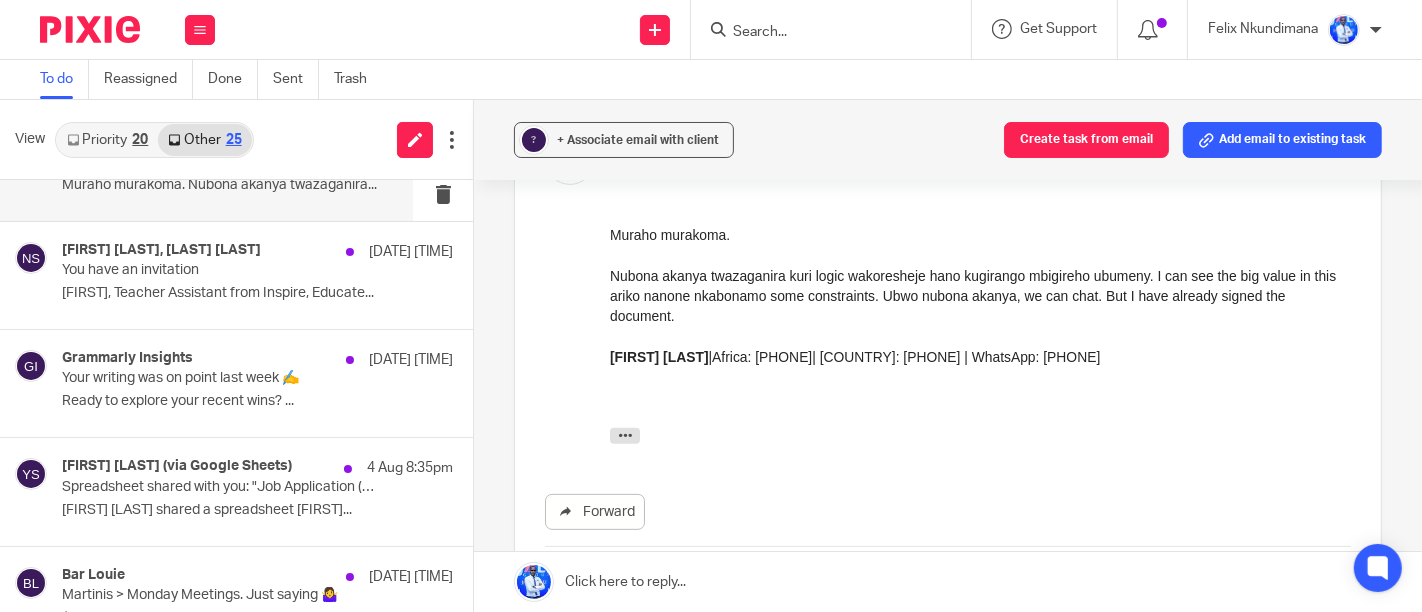 scroll, scrollTop: 177, scrollLeft: 0, axis: vertical 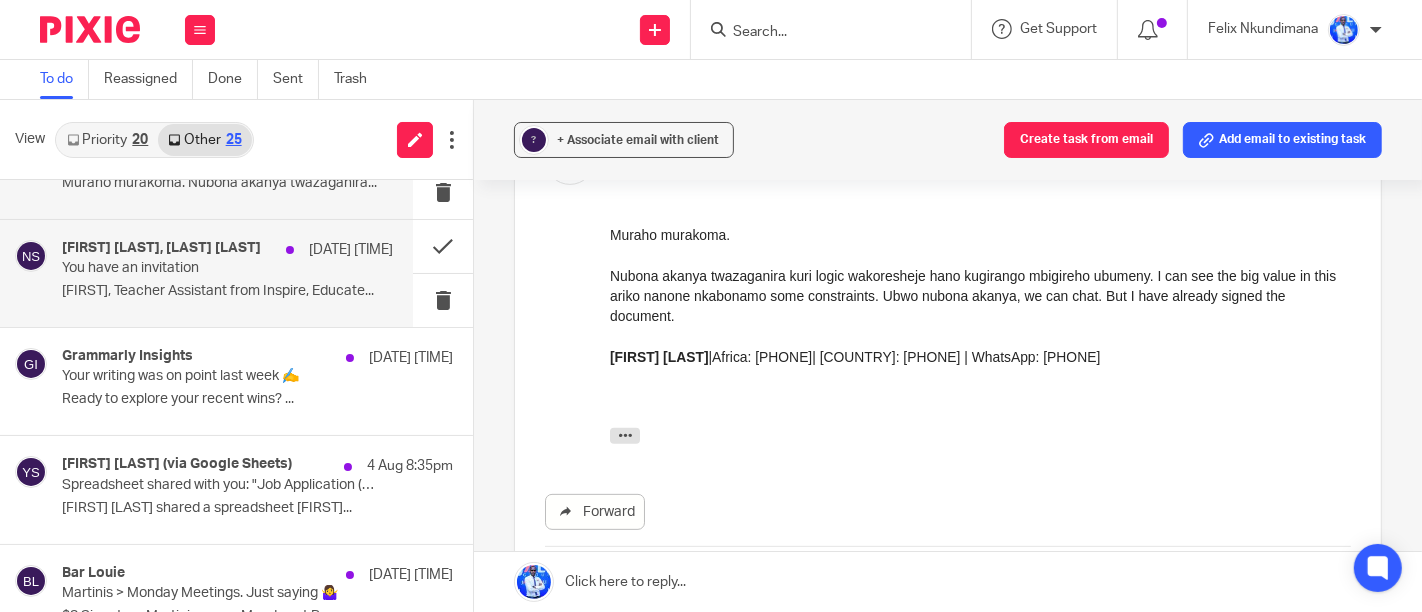 click on "Theo Ukundase, NIYONSABA Sonia
4 Aug 11:43pm   You have an invitation   Theo, Teacher Assistant from Inspire, Educate..." at bounding box center [227, 273] 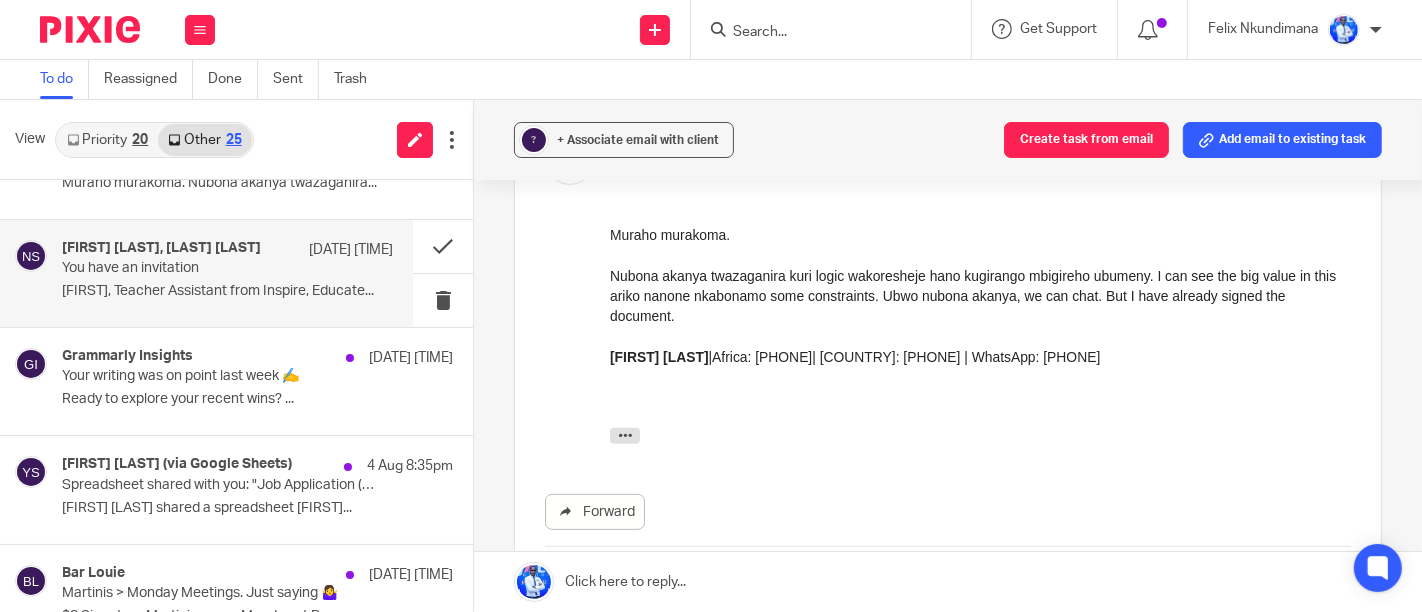 scroll, scrollTop: 0, scrollLeft: 0, axis: both 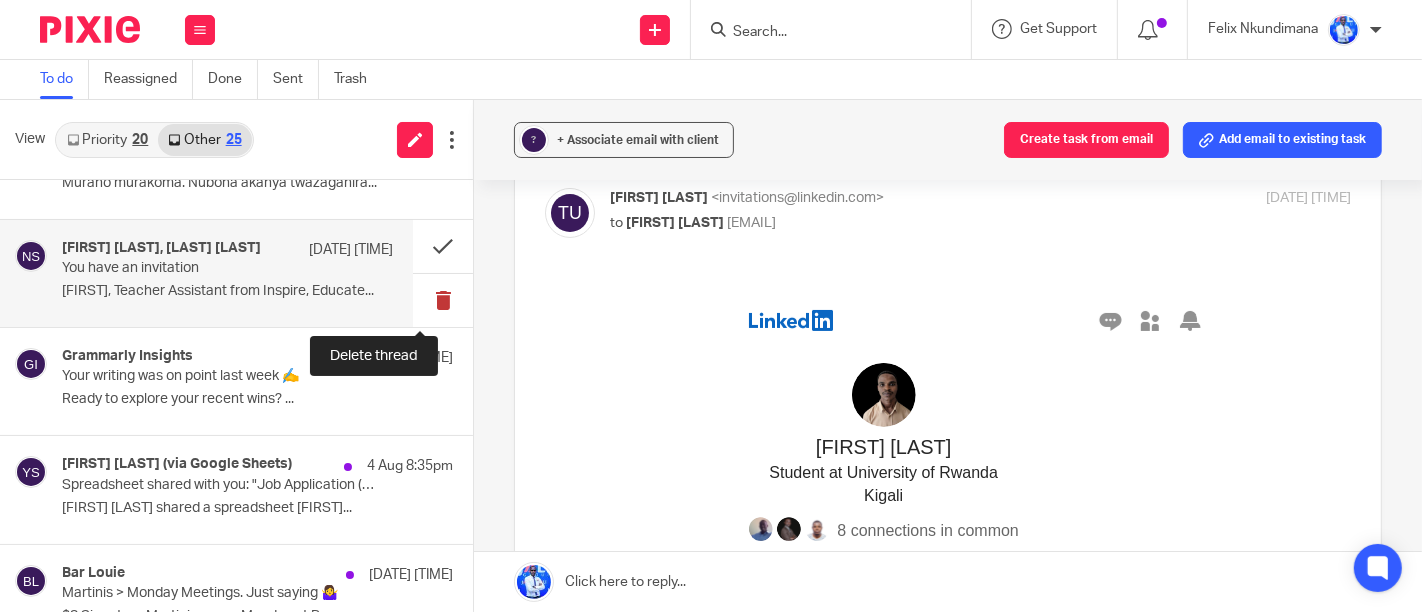 click at bounding box center [443, 300] 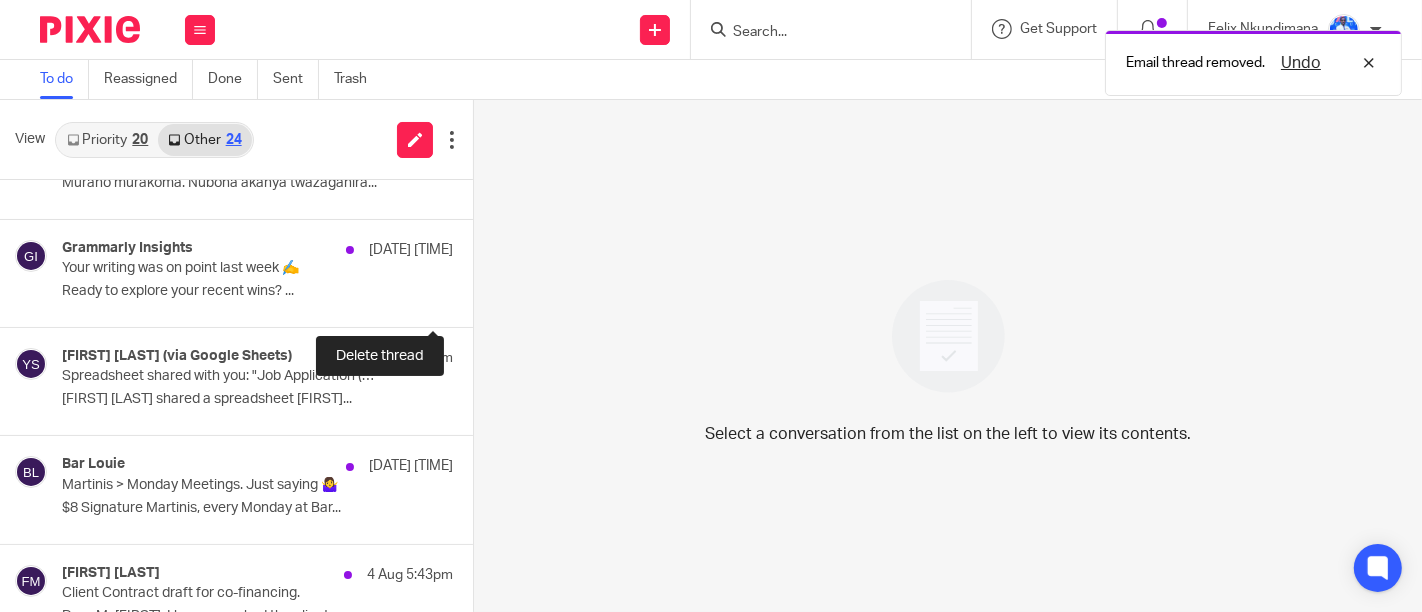 click at bounding box center [481, 300] 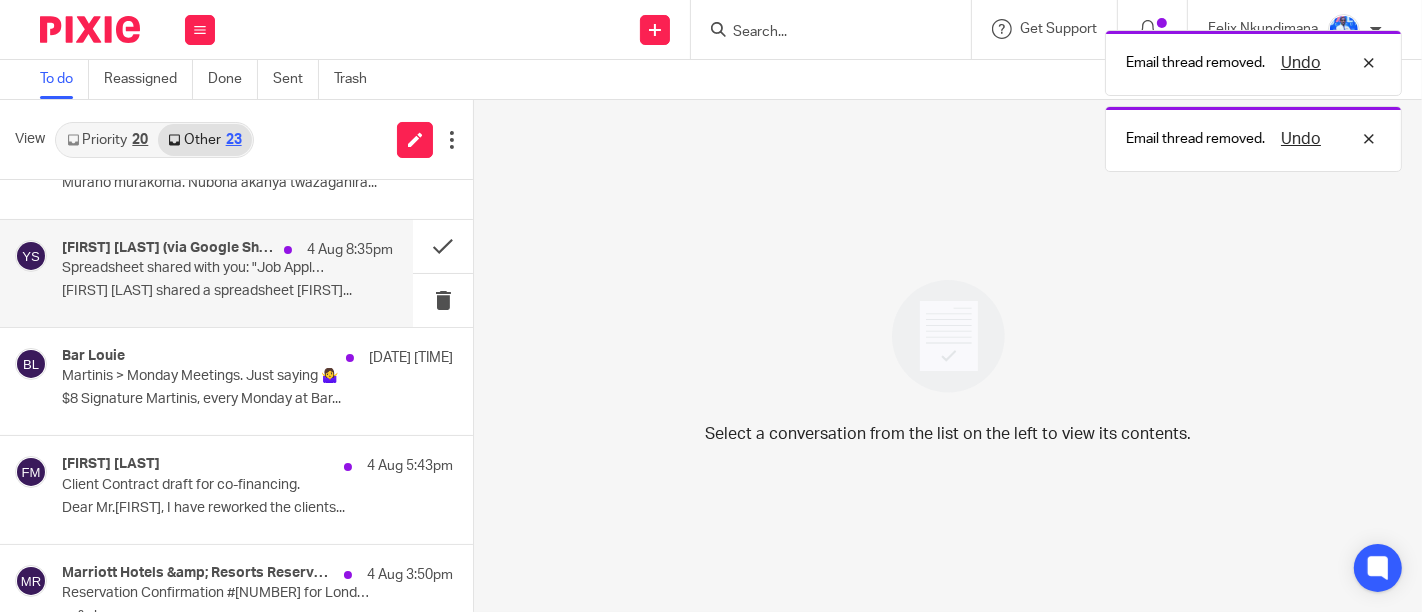 click on "4 Aug 8:35pm" at bounding box center [350, 250] 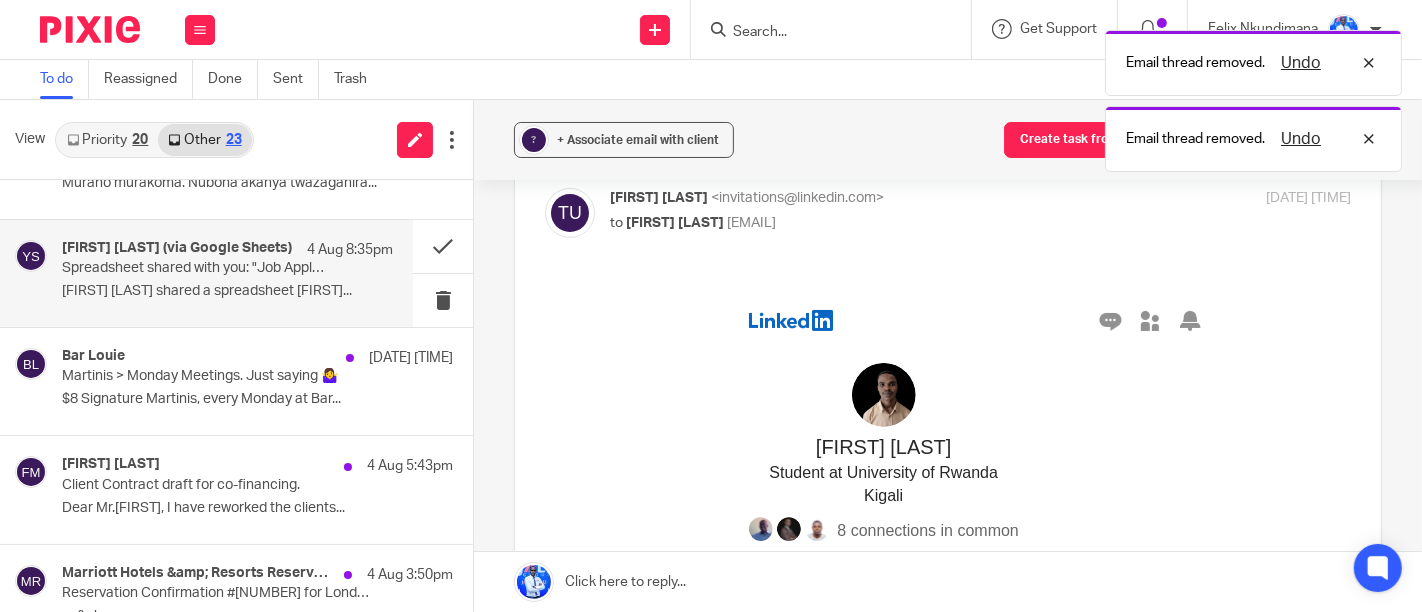 scroll, scrollTop: 0, scrollLeft: 0, axis: both 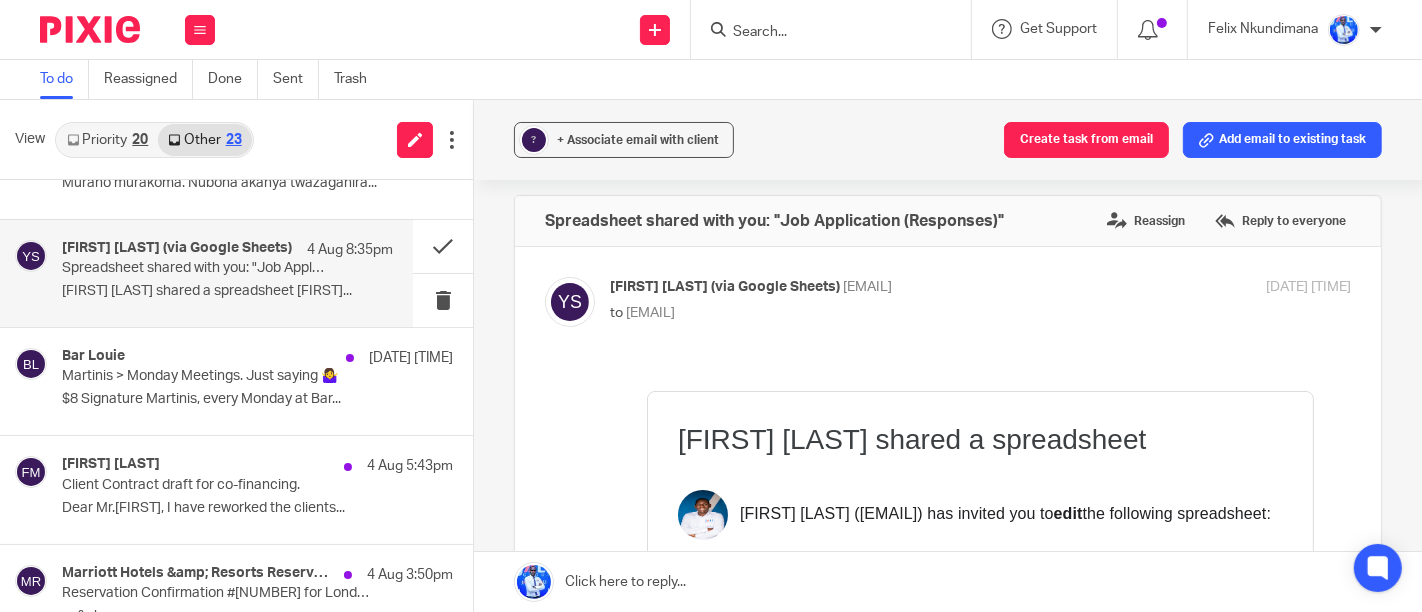click on "Forward" at bounding box center [948, 646] 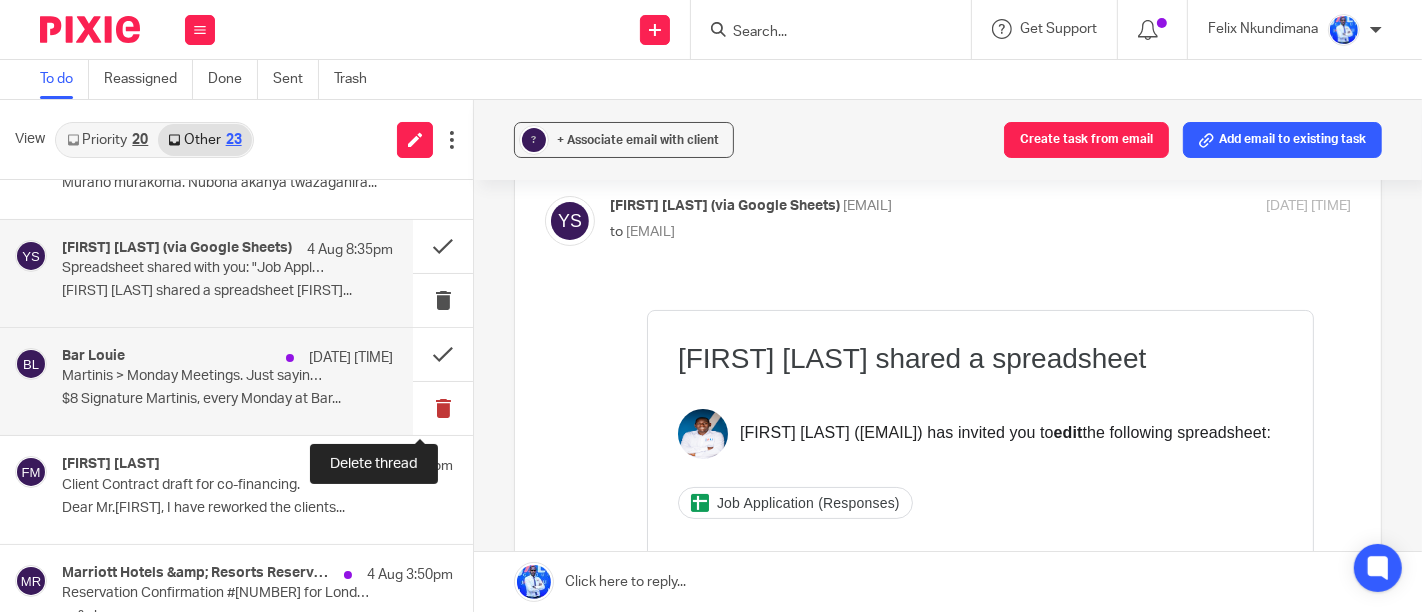 click at bounding box center [443, 408] 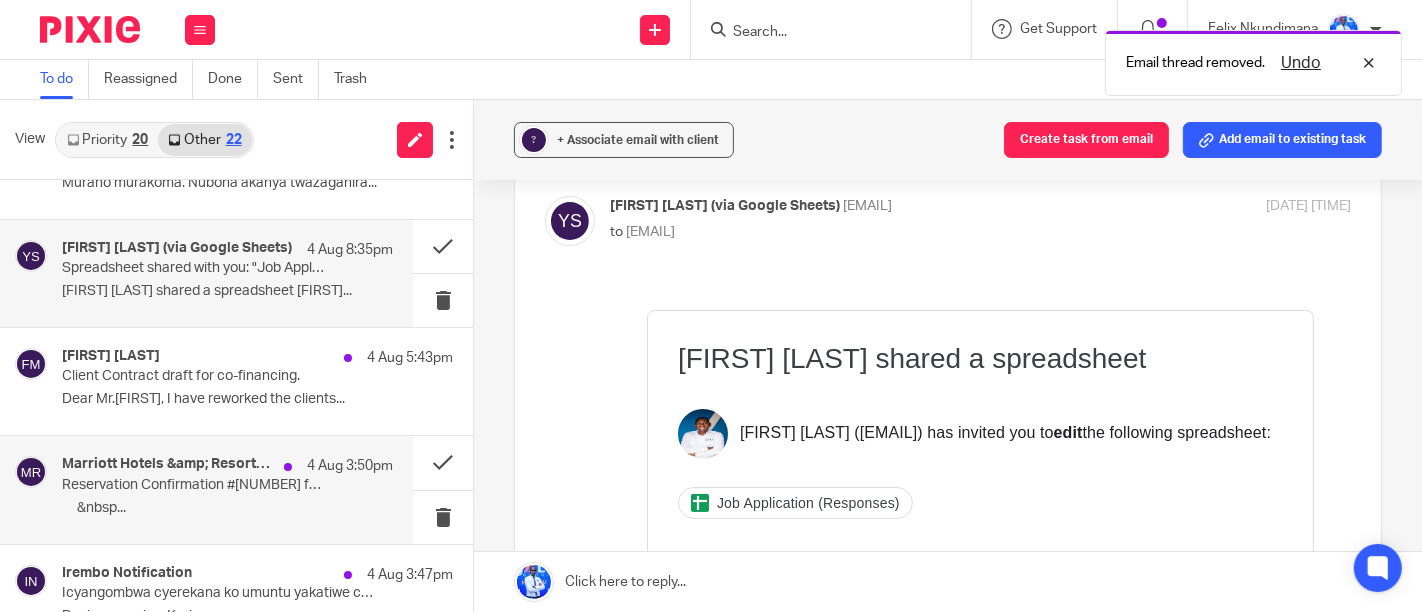 click on "Marriott Hotels &amp; Resorts Reservations
4 Aug 3:50pm   Reservation Confirmation #83366168 for London Marriott Hotel Grosvenor Square    ‌ ‌ ‌ ‌ ‌ ‌&nbsp..." at bounding box center [227, 489] 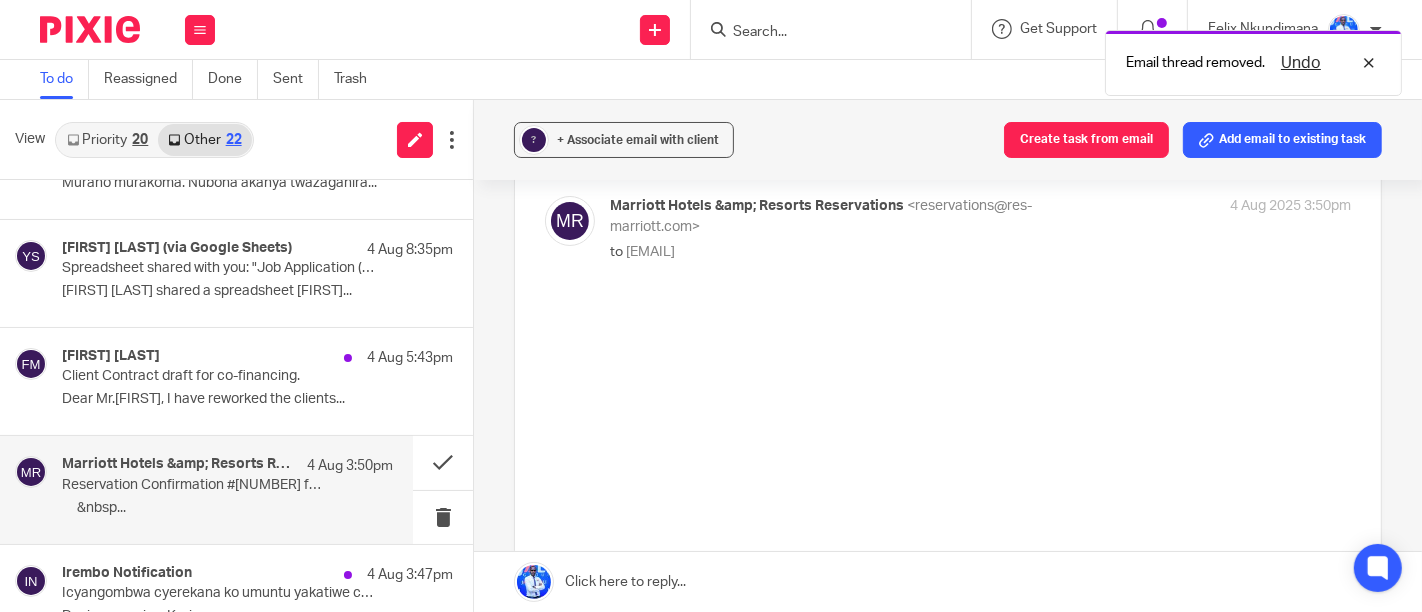 scroll, scrollTop: 0, scrollLeft: 0, axis: both 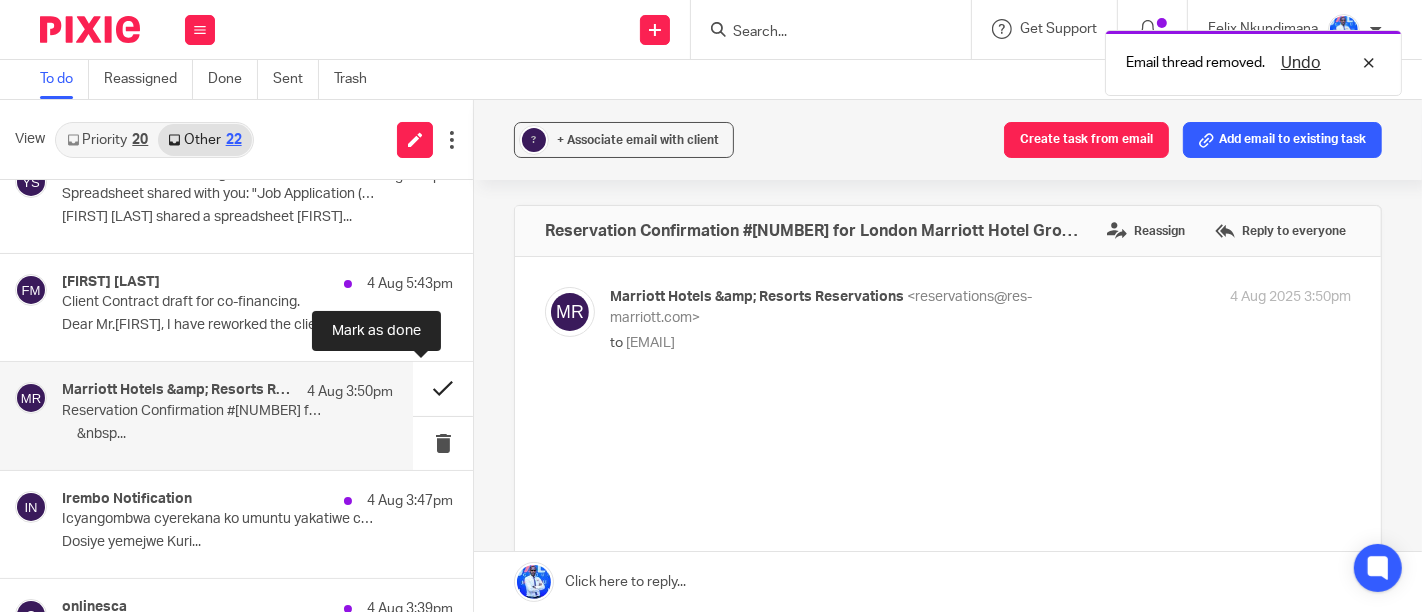 click at bounding box center [443, 388] 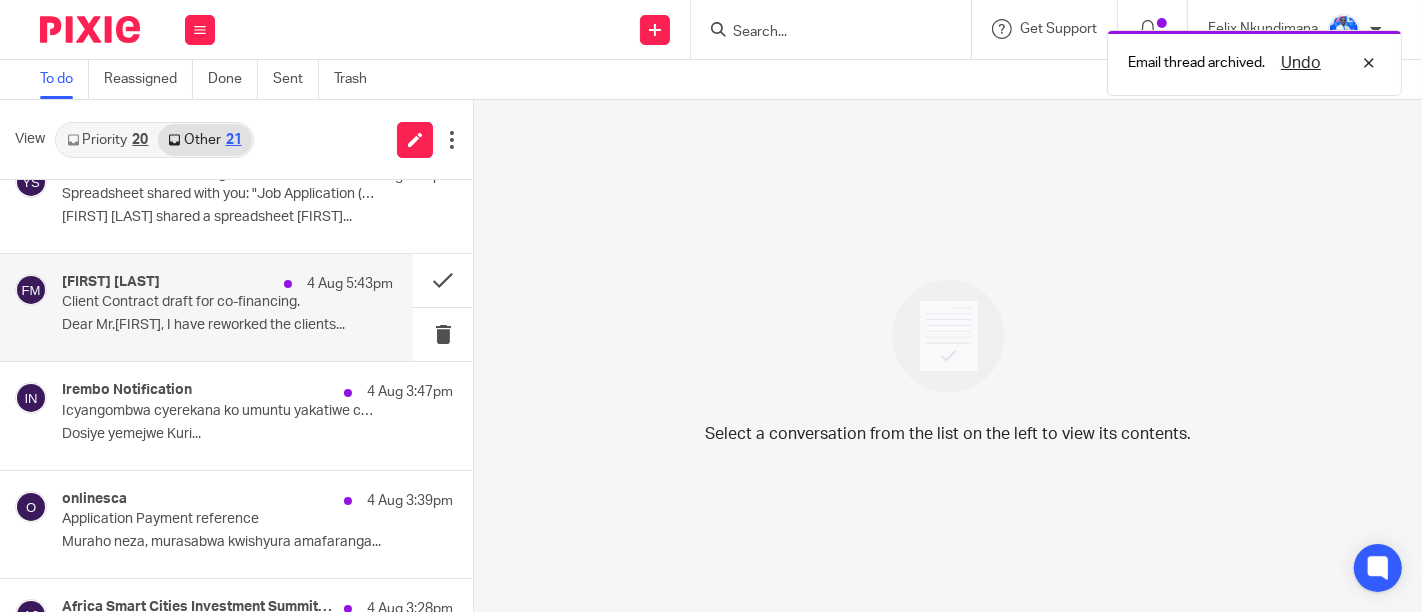 click on "[FIRST] [LAST]
[DATE] [TIME]   Client Contract draft for co-financing.   Dear Mr.[FIRST],    I have reworked the clients..." at bounding box center [227, 307] 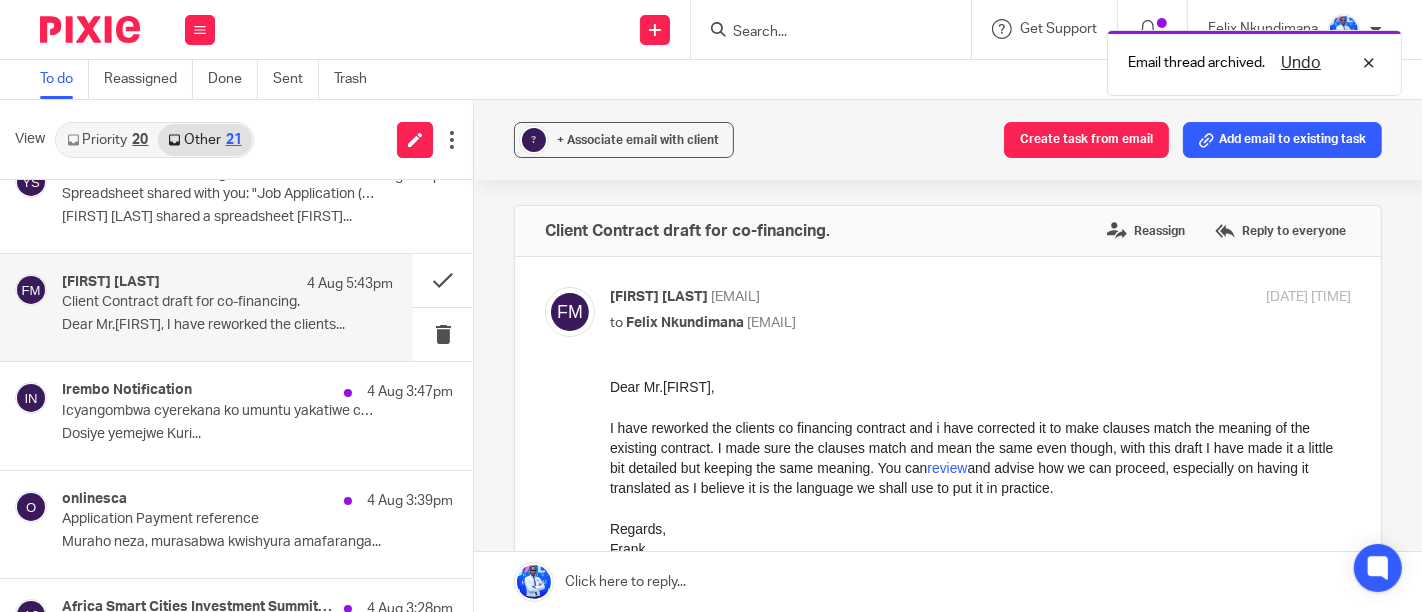 scroll, scrollTop: 0, scrollLeft: 0, axis: both 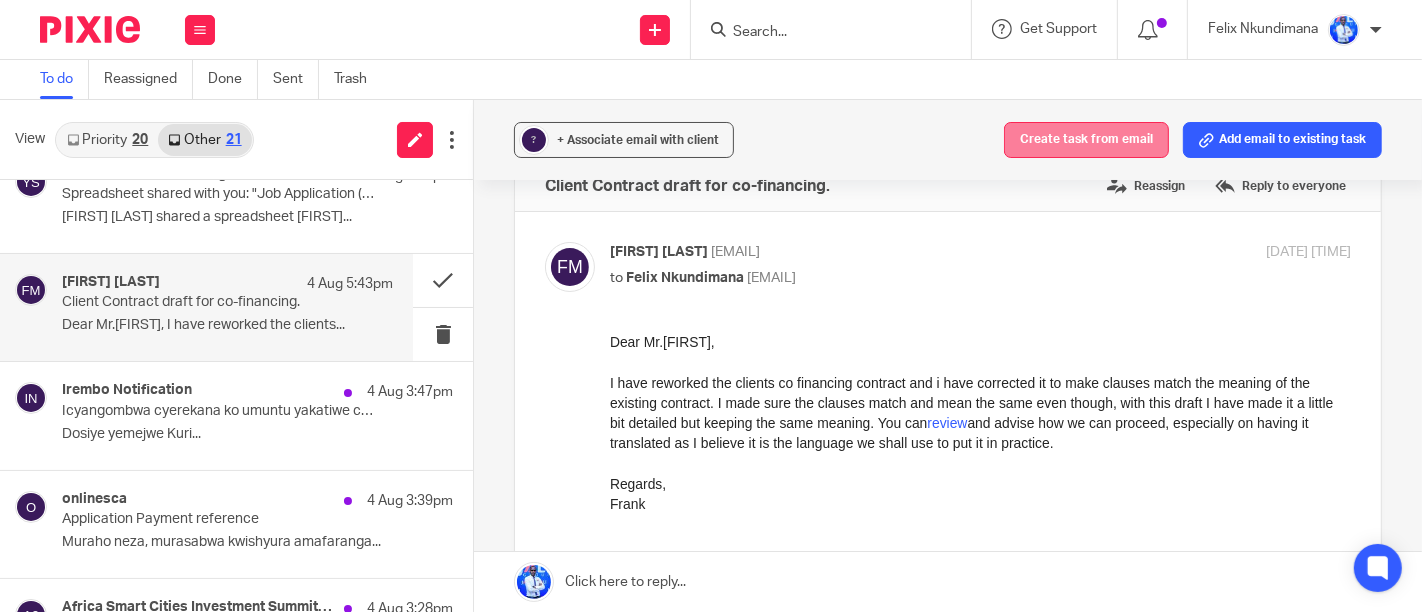 click on "Create task from email" at bounding box center [1086, 140] 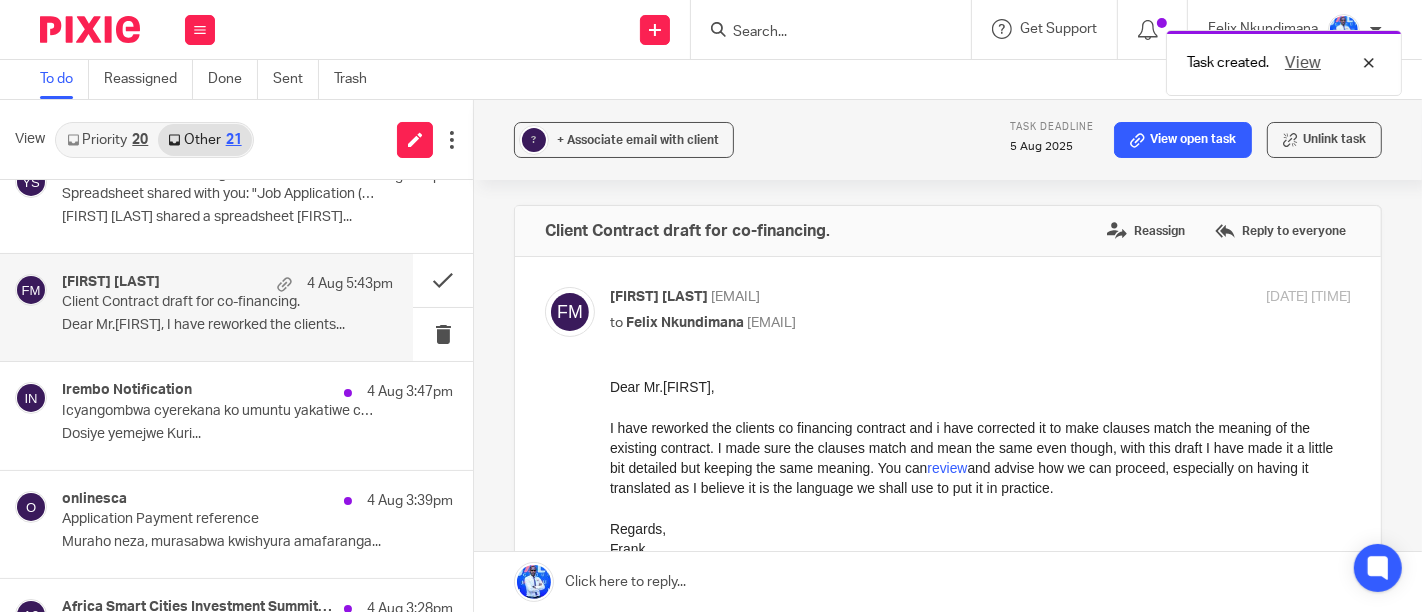 scroll, scrollTop: 0, scrollLeft: 0, axis: both 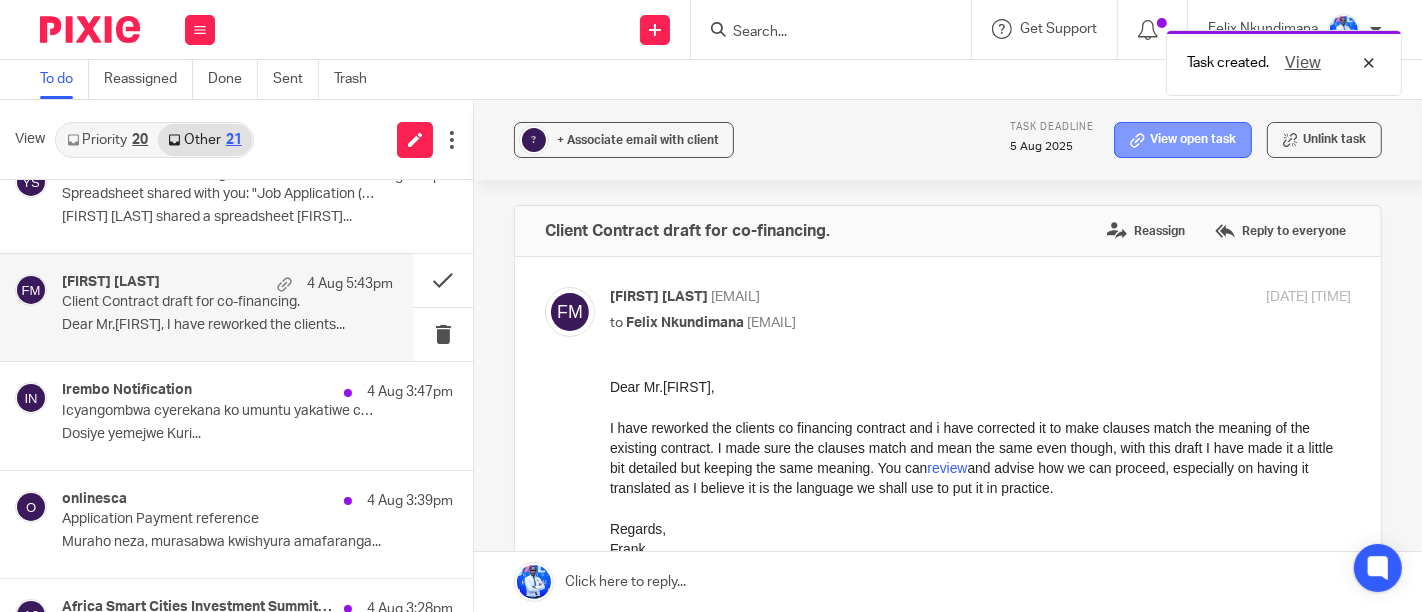 click at bounding box center (1137, 140) 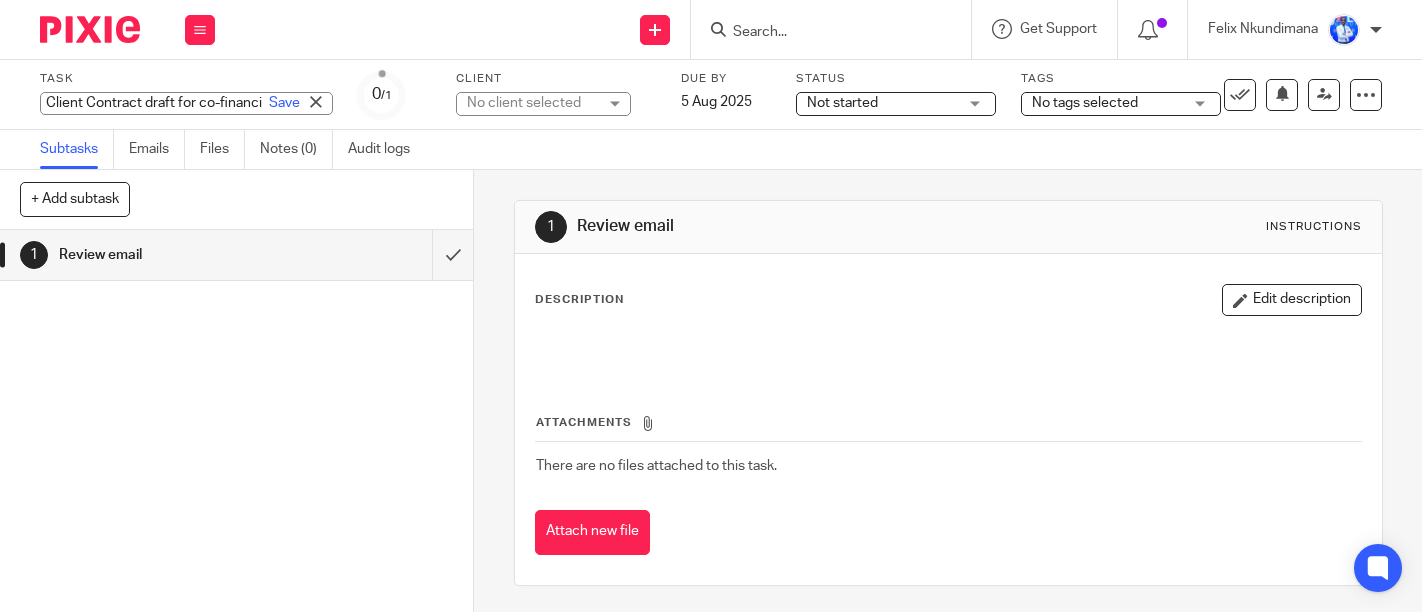 scroll, scrollTop: 0, scrollLeft: 0, axis: both 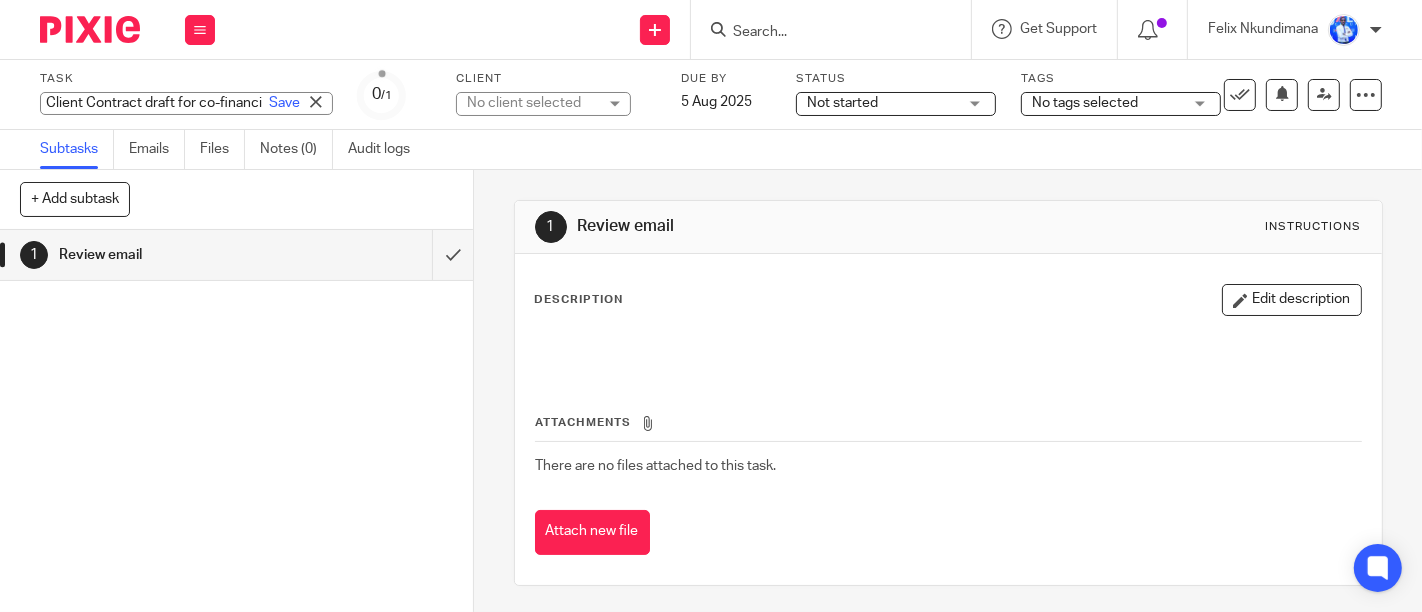 click on "Client Contract draft for co-financing." at bounding box center (186, 103) 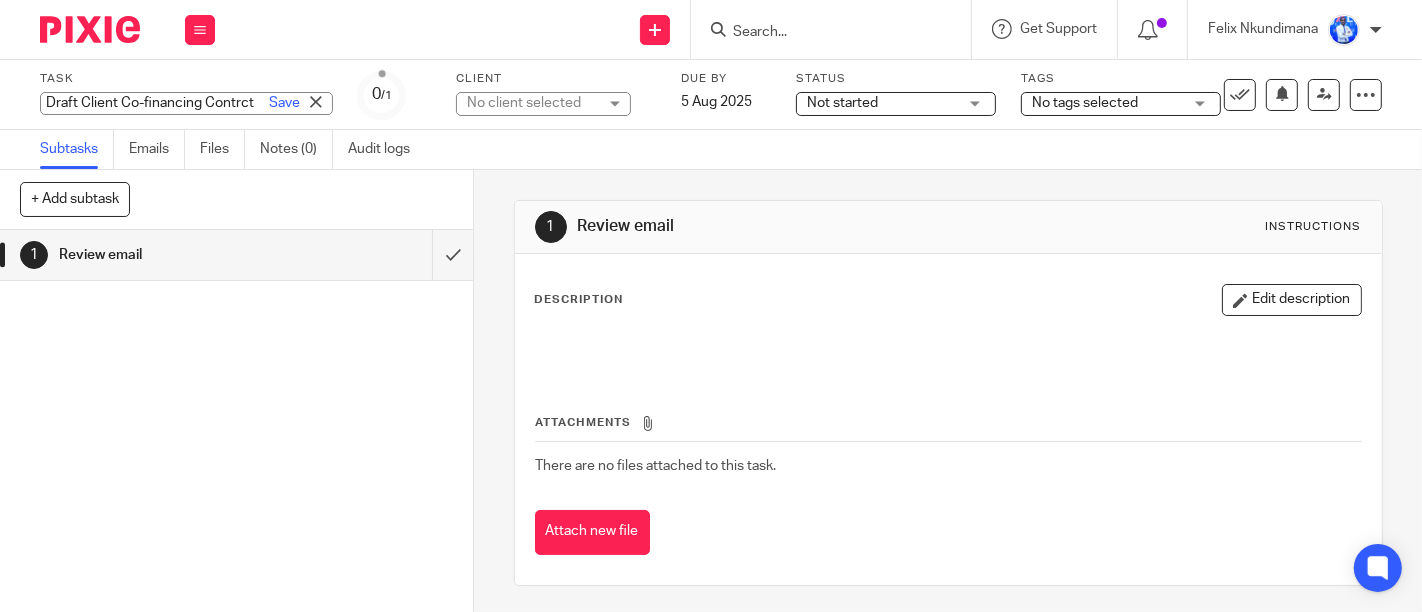 scroll, scrollTop: 0, scrollLeft: 36, axis: horizontal 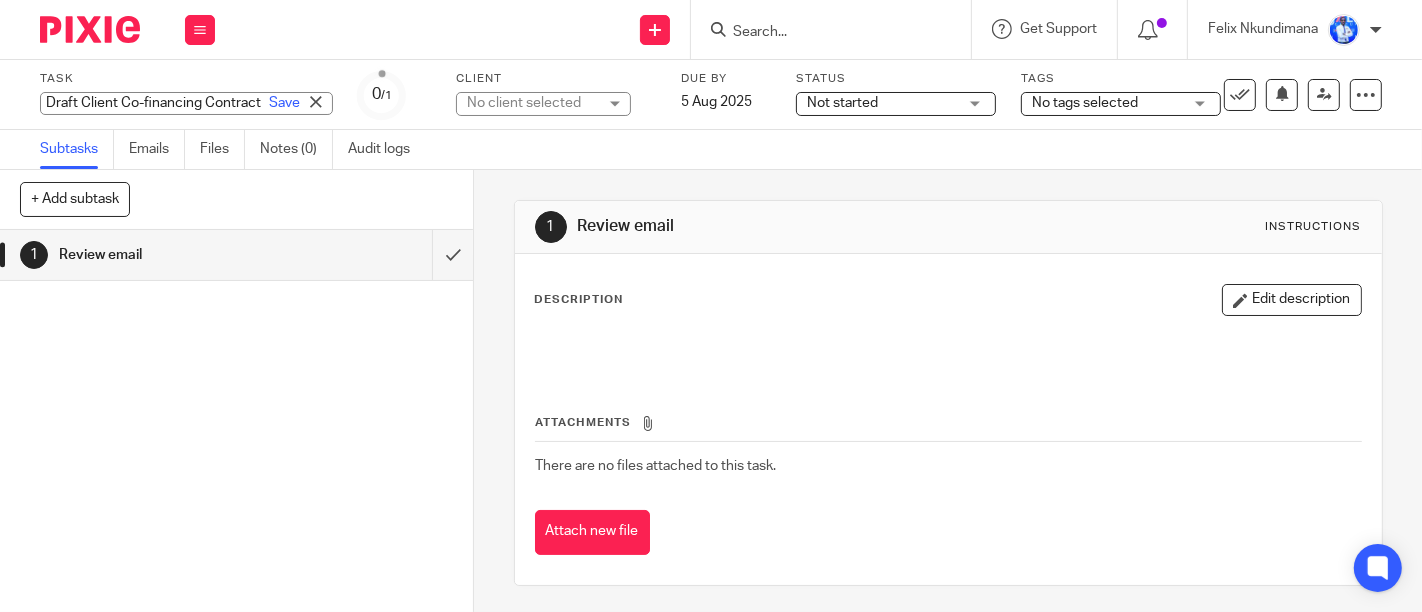 click on "Task
Draft Client Co-financing Contract   Save
Client Contract draft for co-financing.
0 /1
Client
No client selected
No client selected
10X AFRICA Ltd
AANISH TRADING LTD
ABATERANINKUNGA BA SHOLI
ABC RWANDA LTD
ACSP Rwanda
ADVENTURE ROOMS RWANDA LTD
AIR MARC LTD
AIVEN PHARMACY LTD
AMAZING TOOLS COMPANY
AMUGES NEW HARDWARE LTD
AWO PARTNERS LTD
AZIZI LIFE EXPERIENCES LTD
AZIZI LIFE LTD
BC Limited
BC TRADE LTD
BEE LIGHT LTD
BELAY RWANDA LTD" at bounding box center [599, 95] 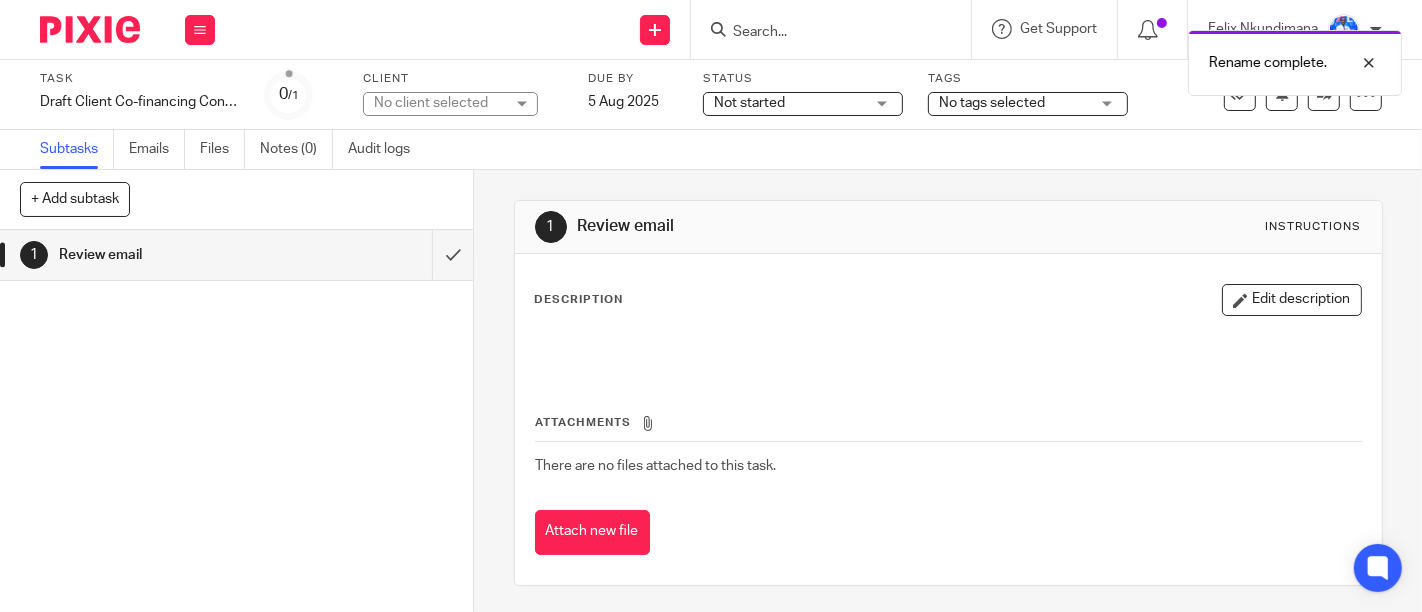 click on "No client selected" at bounding box center [439, 103] 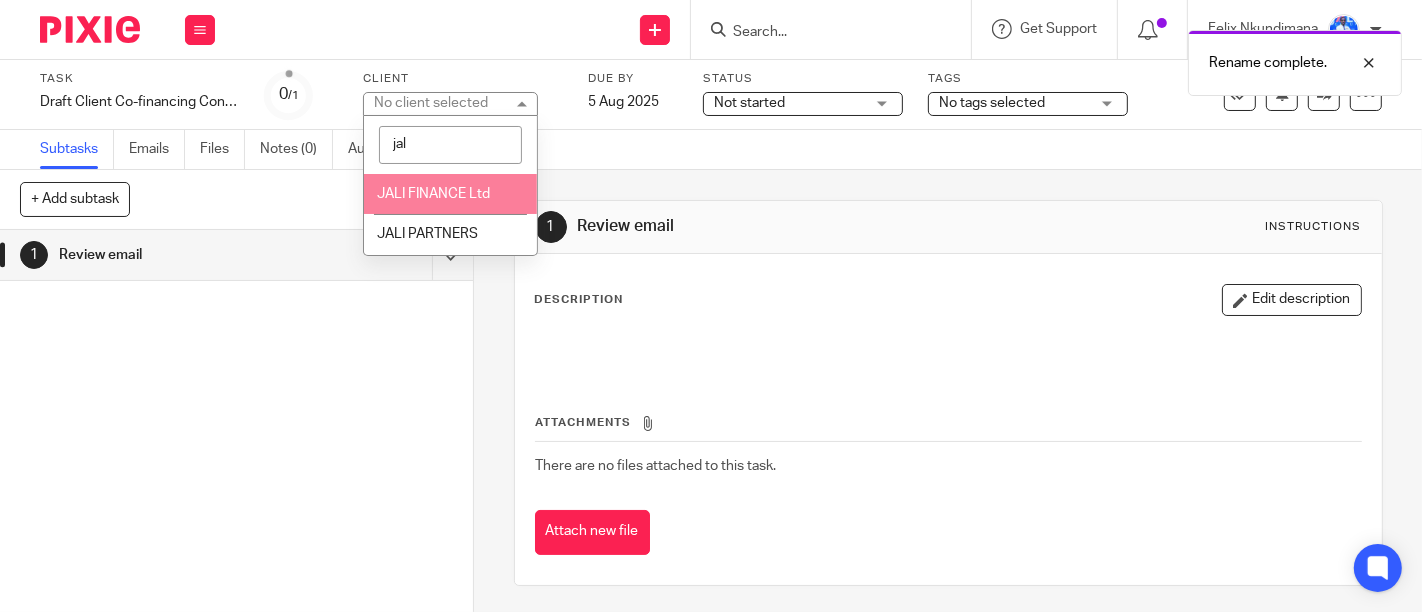type on "jal" 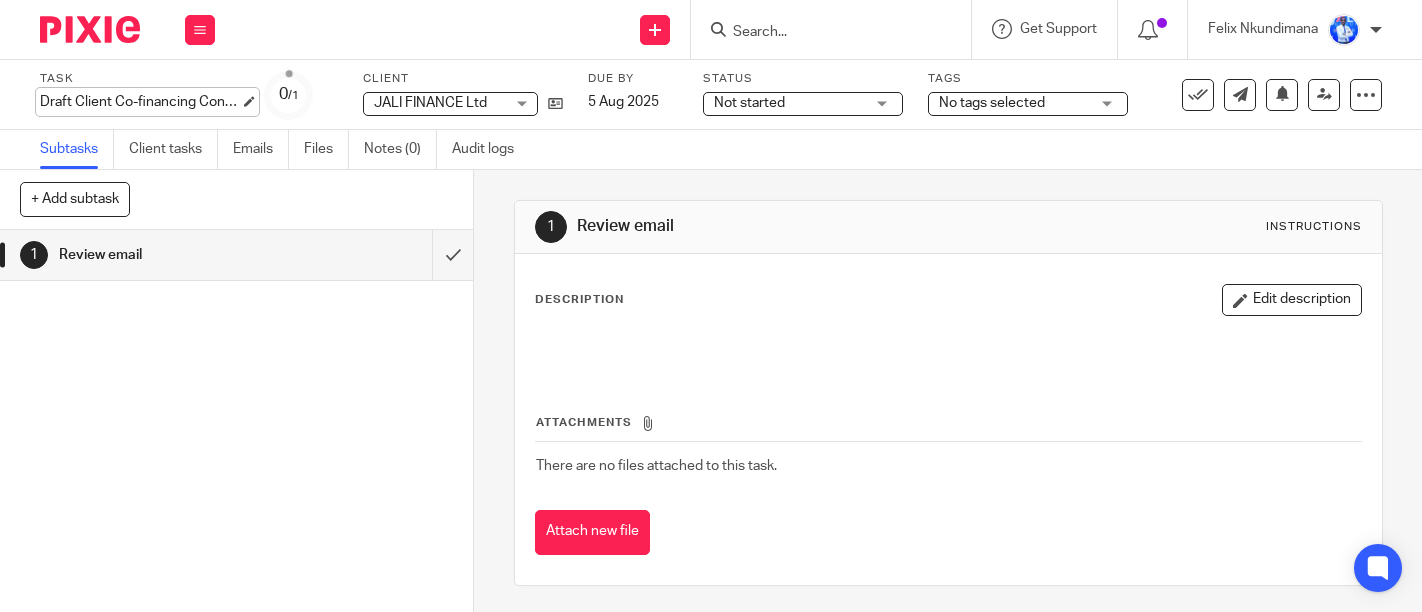 scroll, scrollTop: 0, scrollLeft: 0, axis: both 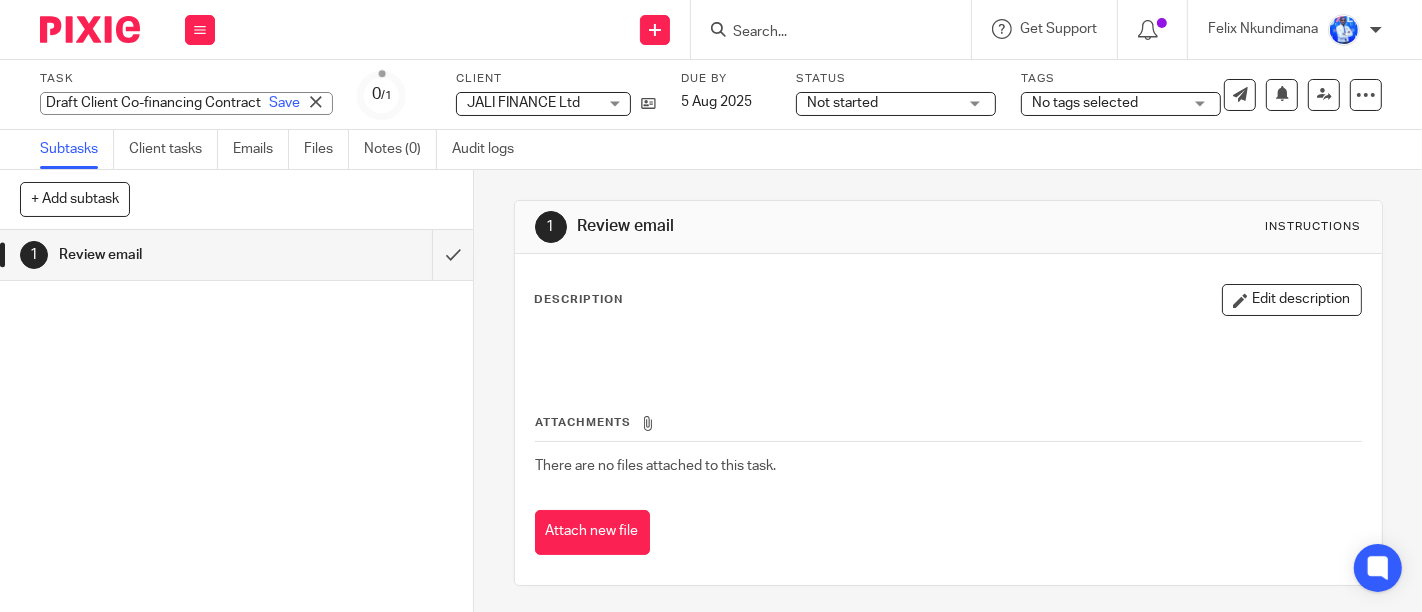 click on "Draft Client Co-financing Contract   Save
Draft Client Co-financing Contract" at bounding box center (186, 103) 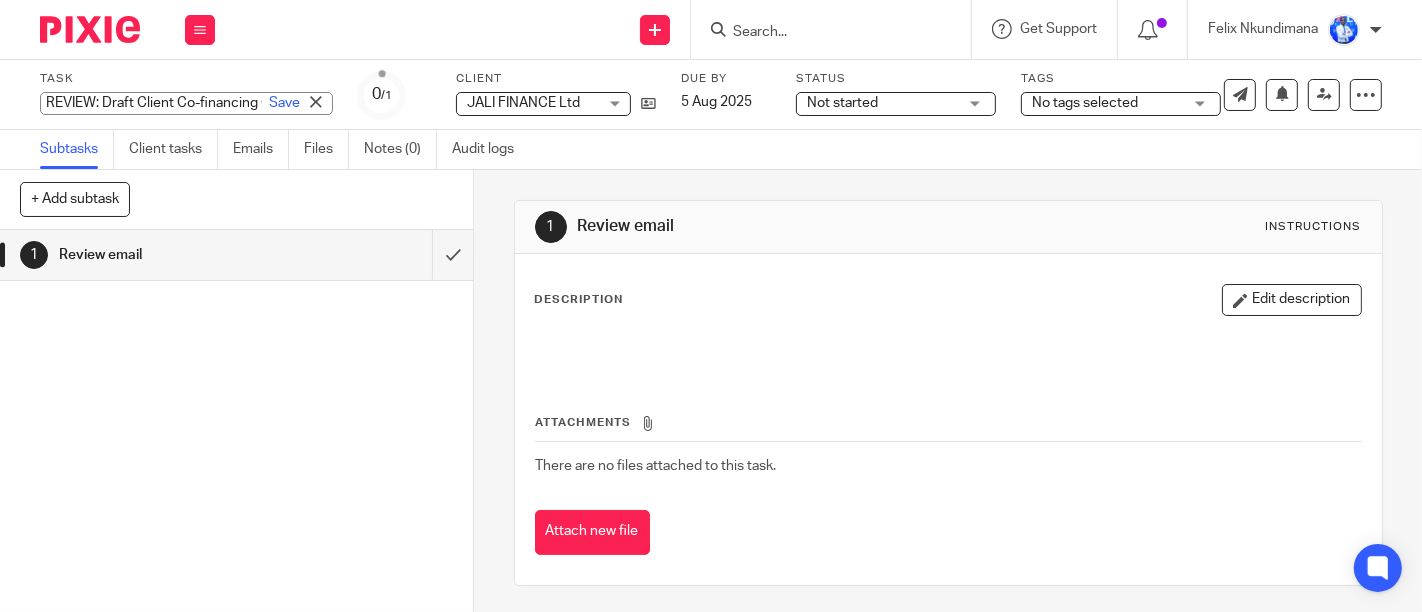 type on "REVIEW: Draft Client Co-financing Contract" 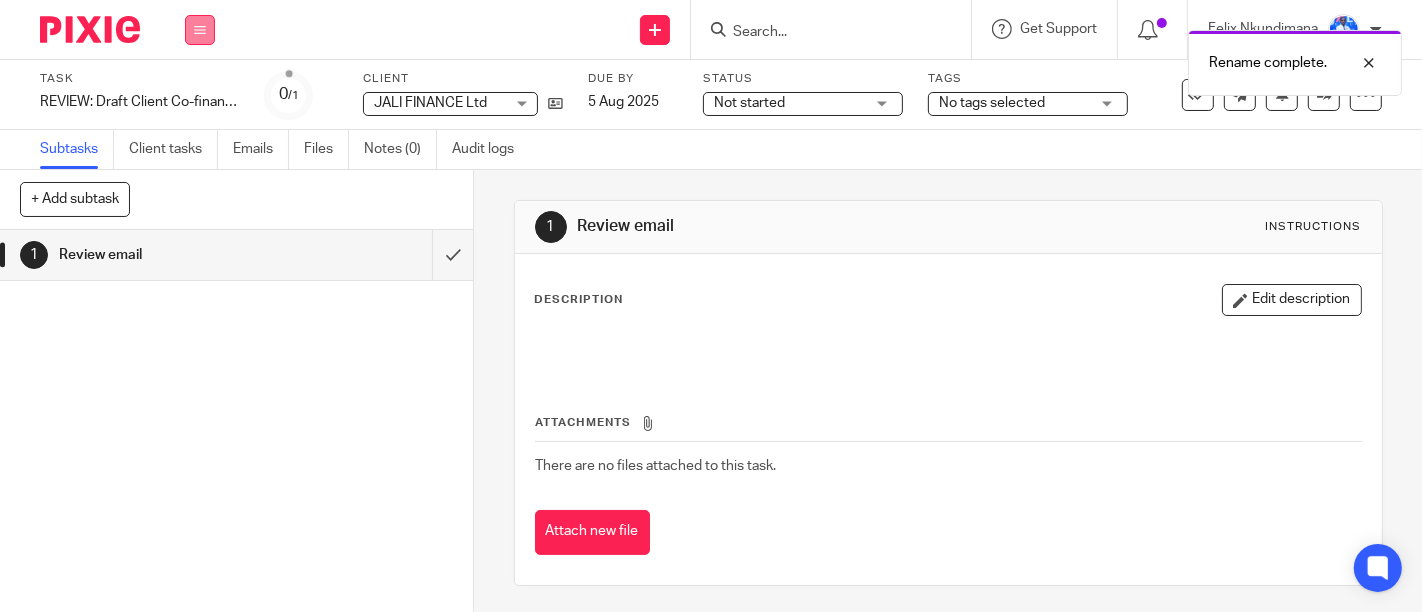 click at bounding box center (200, 30) 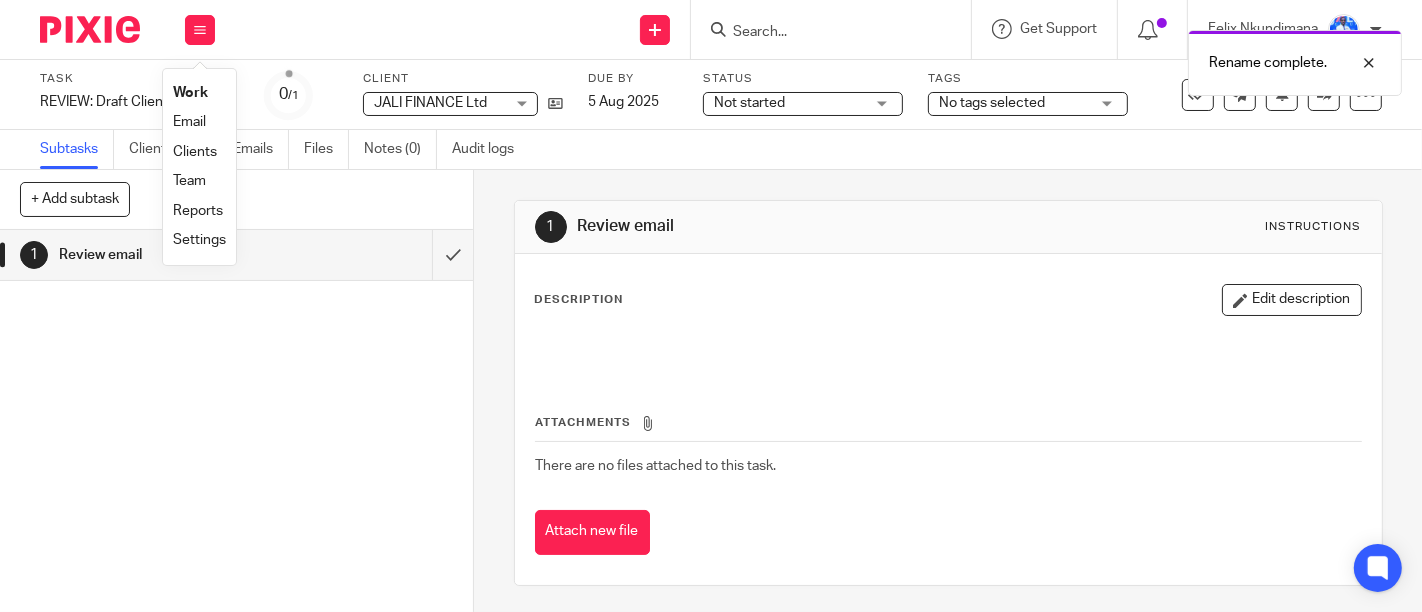 click on "Email" at bounding box center [189, 122] 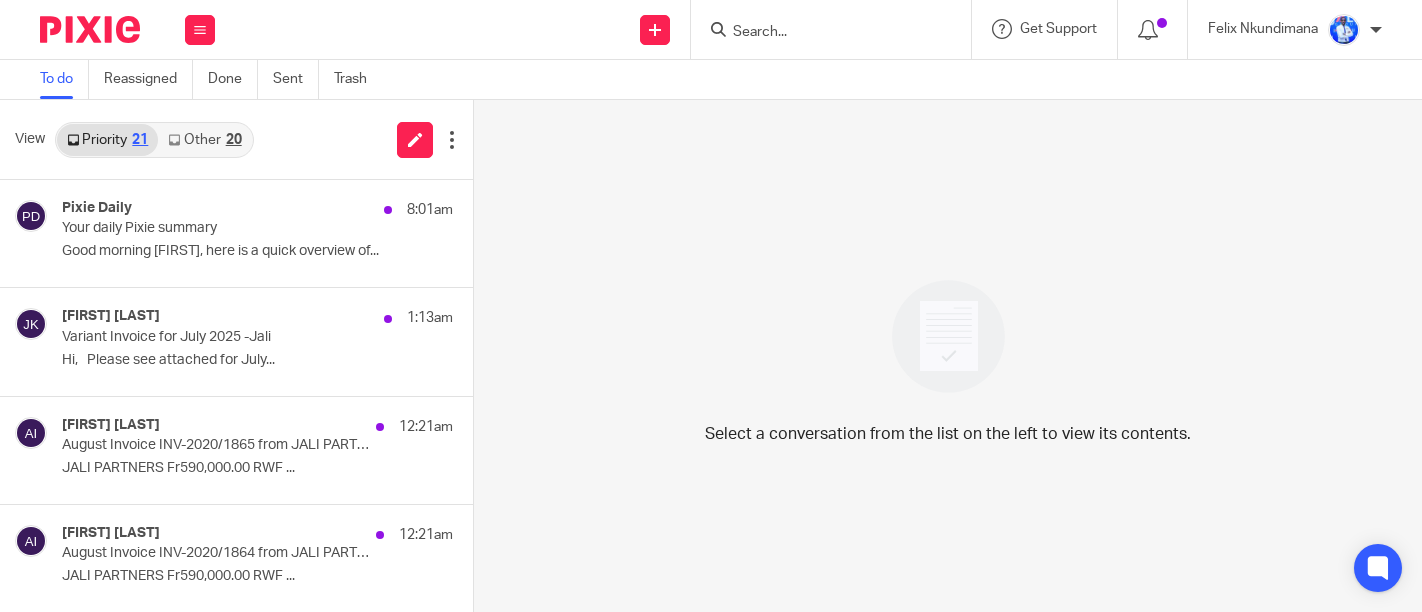 scroll, scrollTop: 0, scrollLeft: 0, axis: both 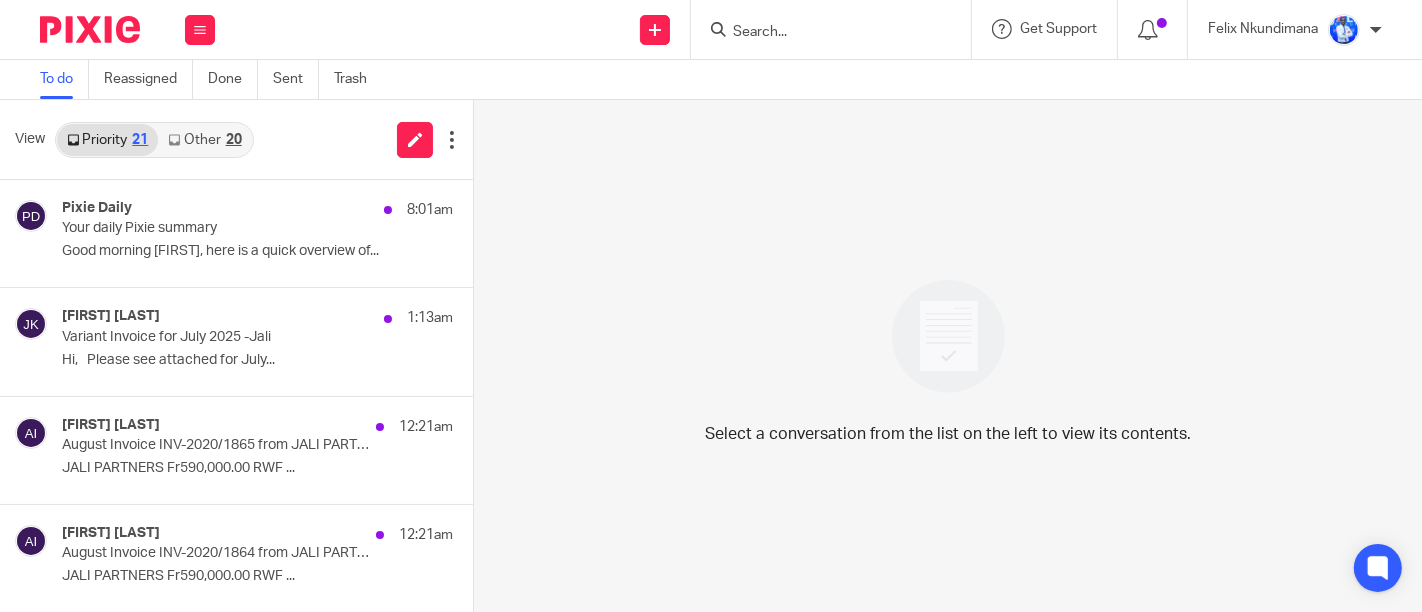 click on "Other
20" at bounding box center (204, 140) 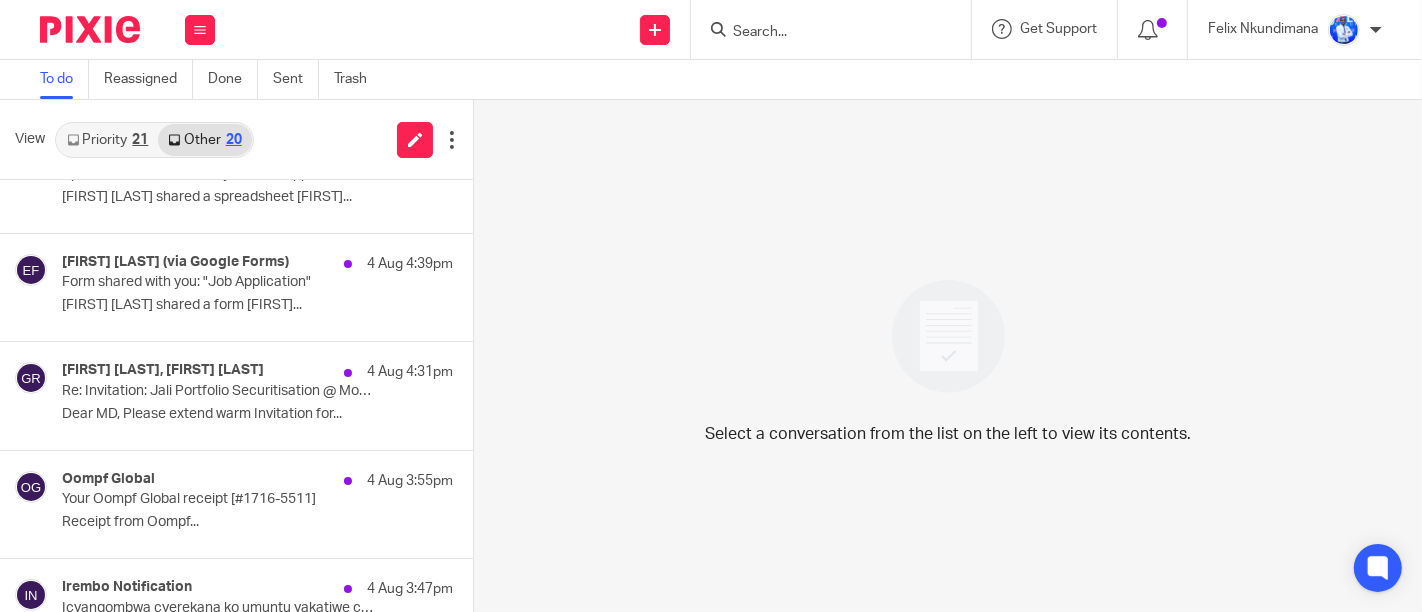 scroll, scrollTop: 279, scrollLeft: 0, axis: vertical 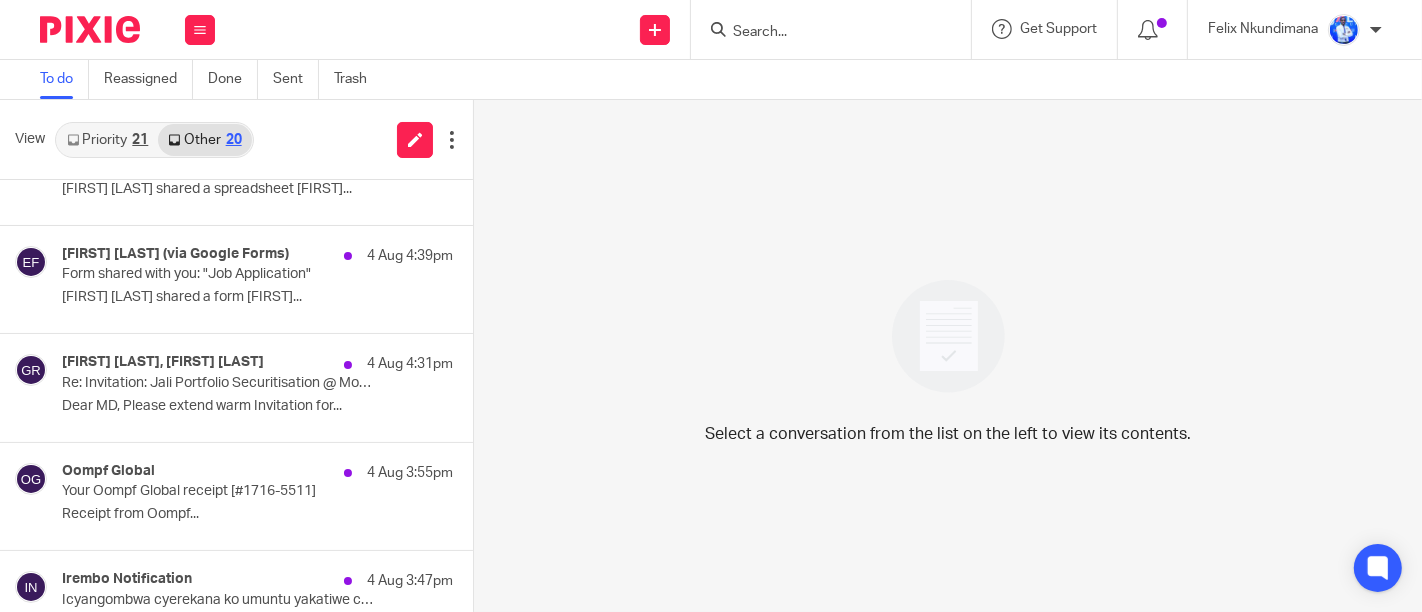 click on "[PERSON] shared a form    [PERSON]..." at bounding box center (257, 297) 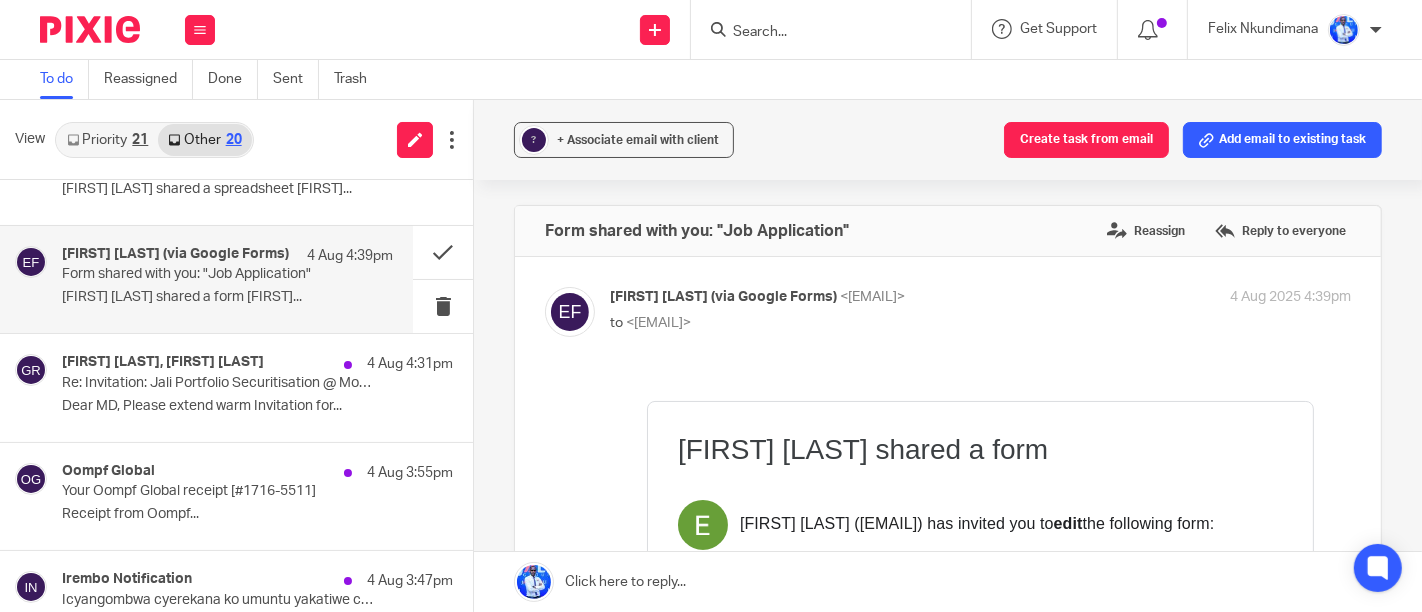 scroll, scrollTop: 0, scrollLeft: 0, axis: both 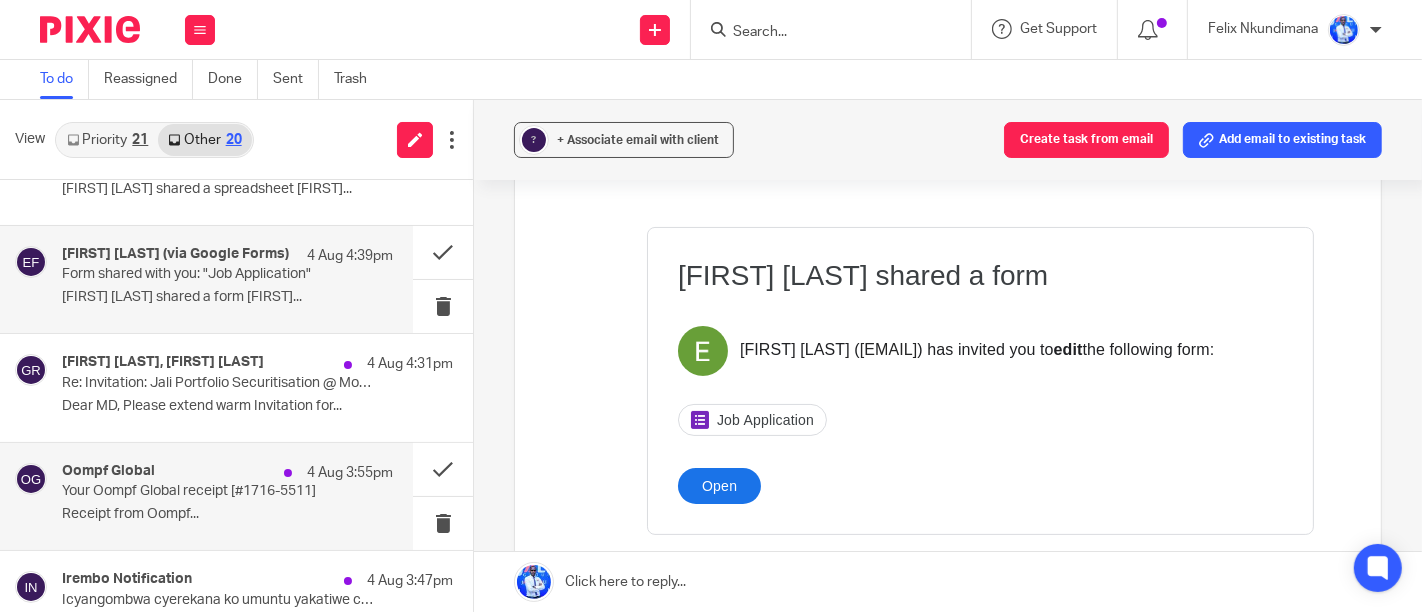 click on "Oompf Global
4 Aug 3:55pm   Your Oompf Global receipt [#1716-5511]                     Receipt from Oompf..." at bounding box center (227, 496) 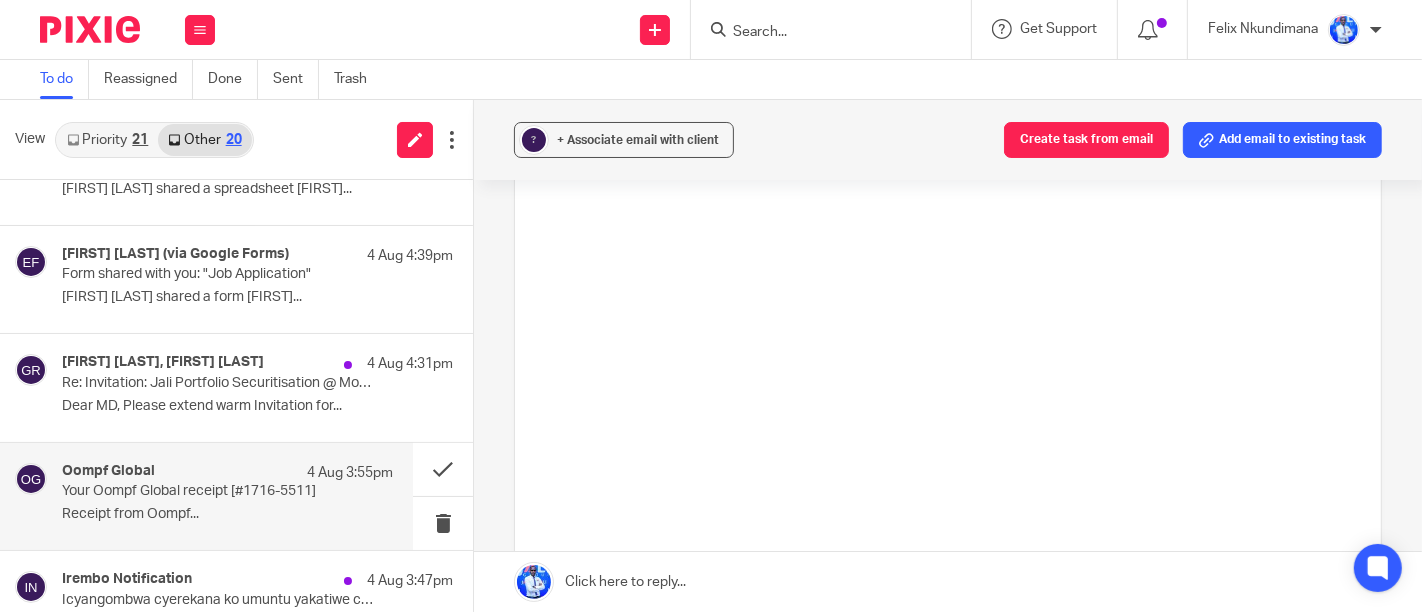 scroll, scrollTop: 0, scrollLeft: 0, axis: both 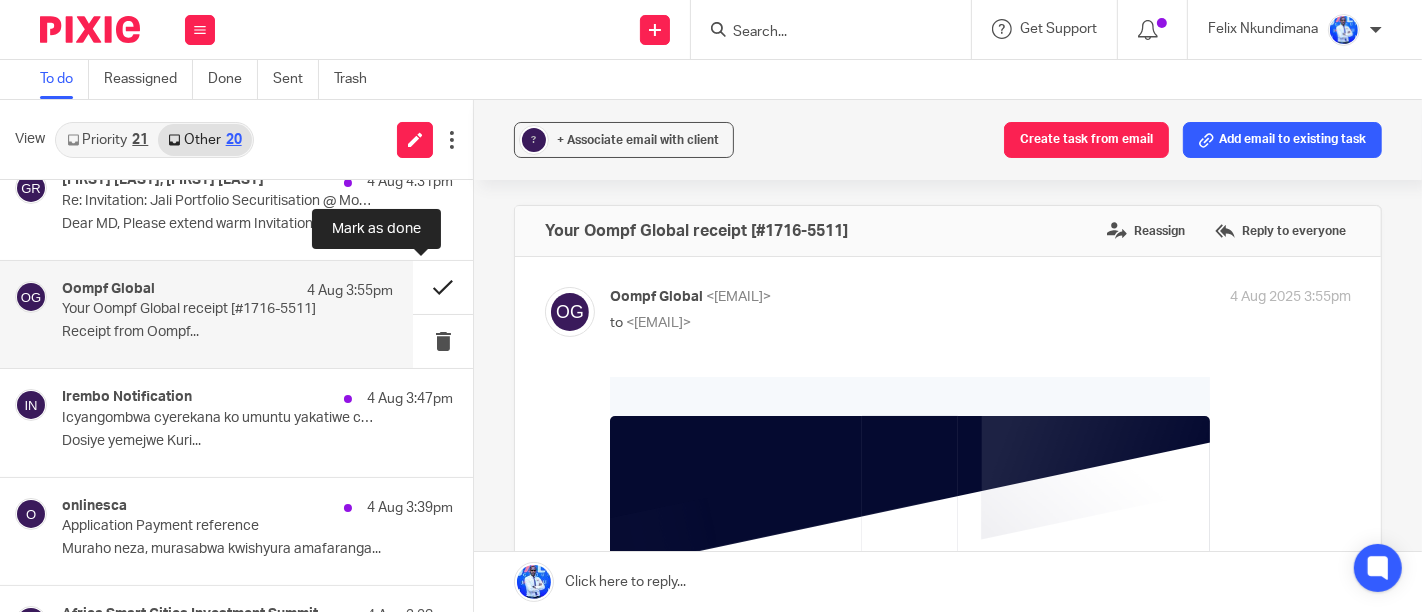 click at bounding box center (443, 287) 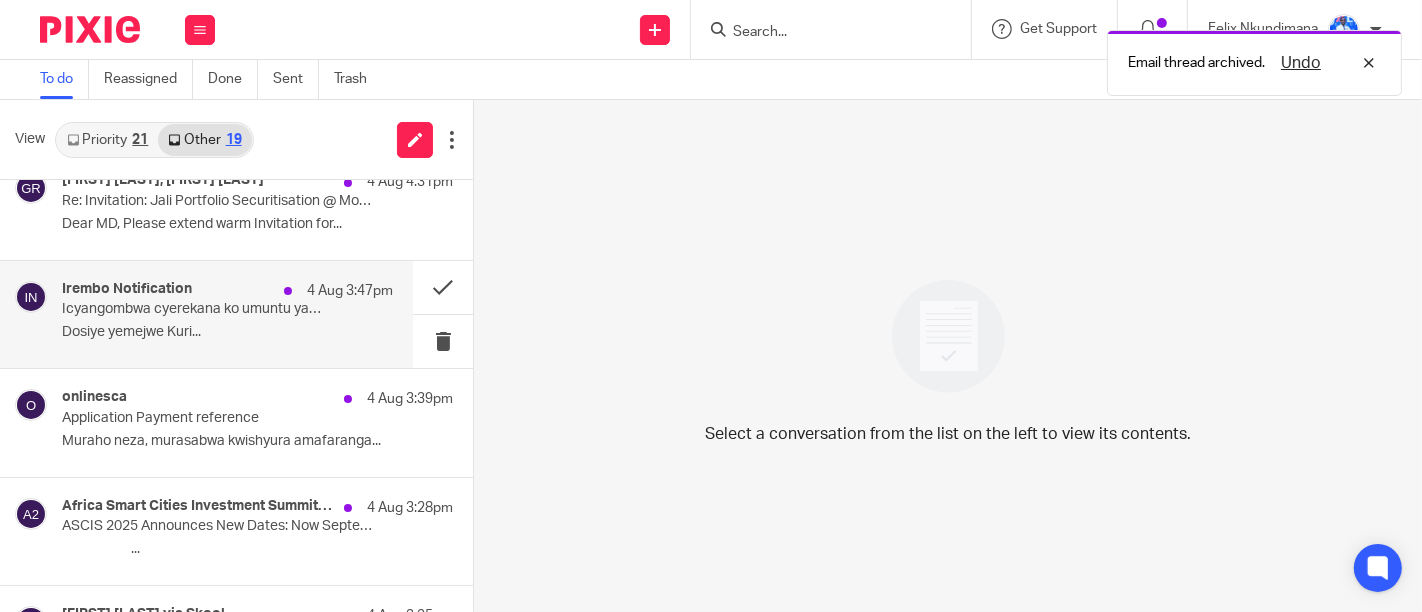click on "Icyangombwa cyerekana ko umuntu yakatiwe cyangwa atakatiwe n'inkiko - Imiterere ya B[NUMBER]" at bounding box center [194, 309] 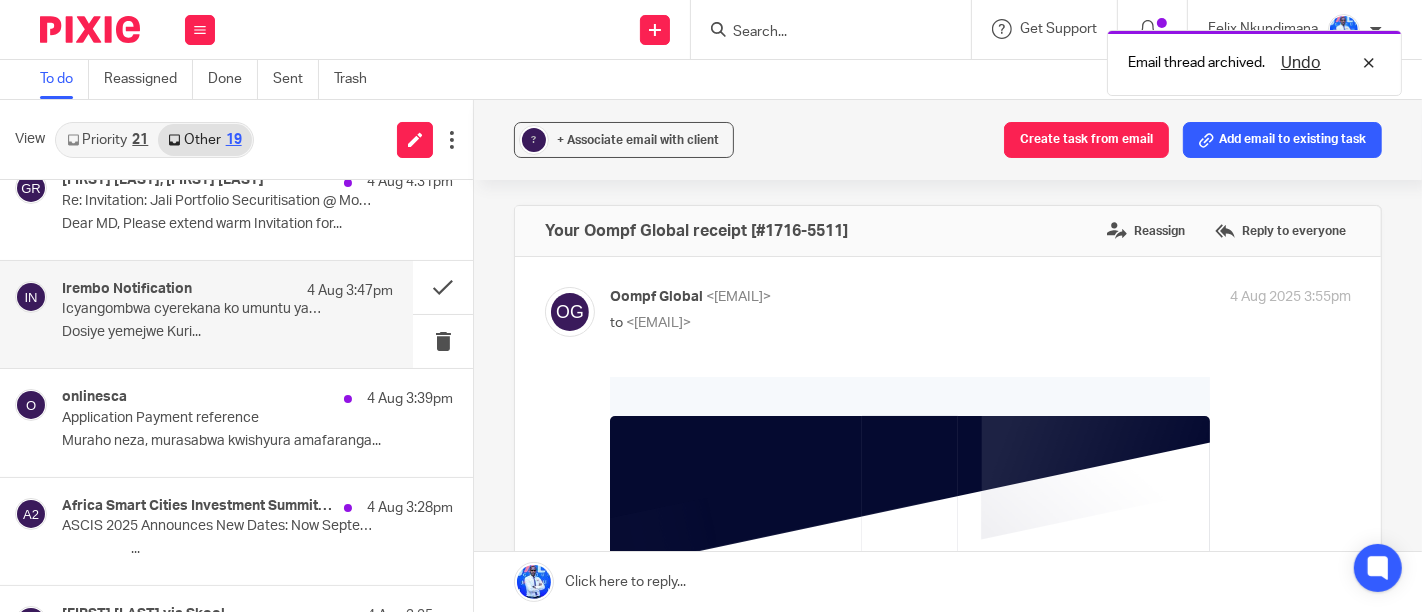 scroll, scrollTop: 0, scrollLeft: 0, axis: both 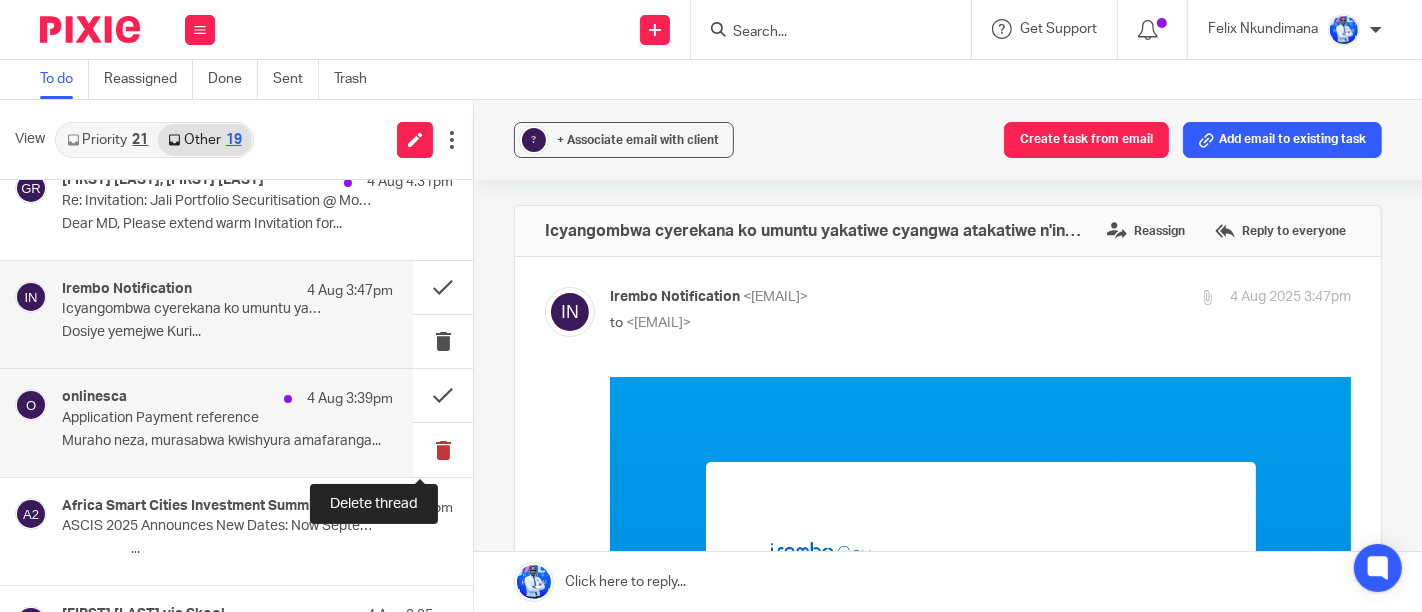 click at bounding box center (443, 449) 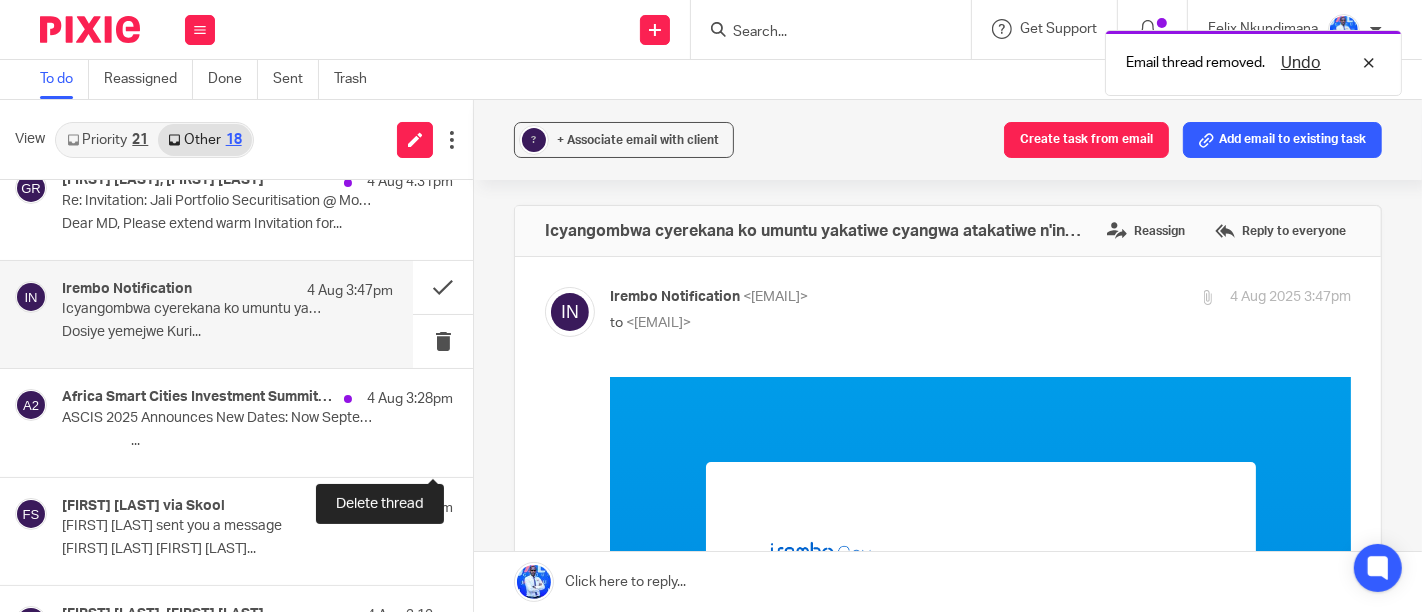 click at bounding box center (481, 449) 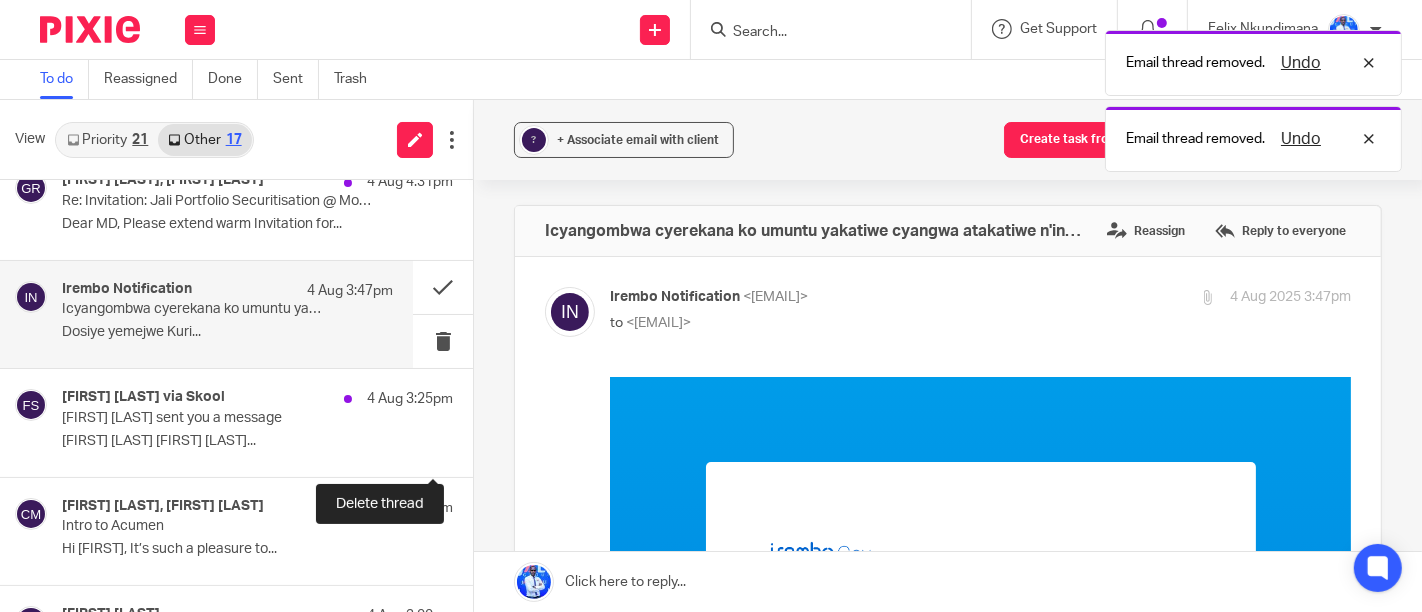click at bounding box center [481, 449] 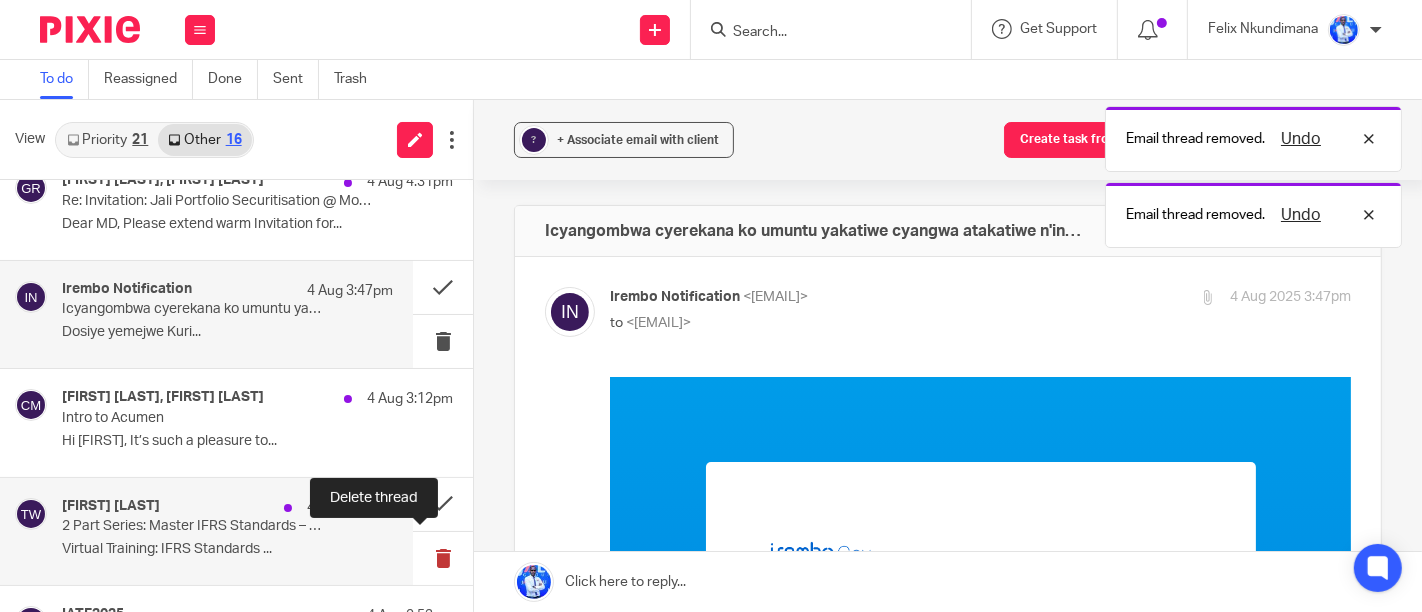 click at bounding box center (443, 558) 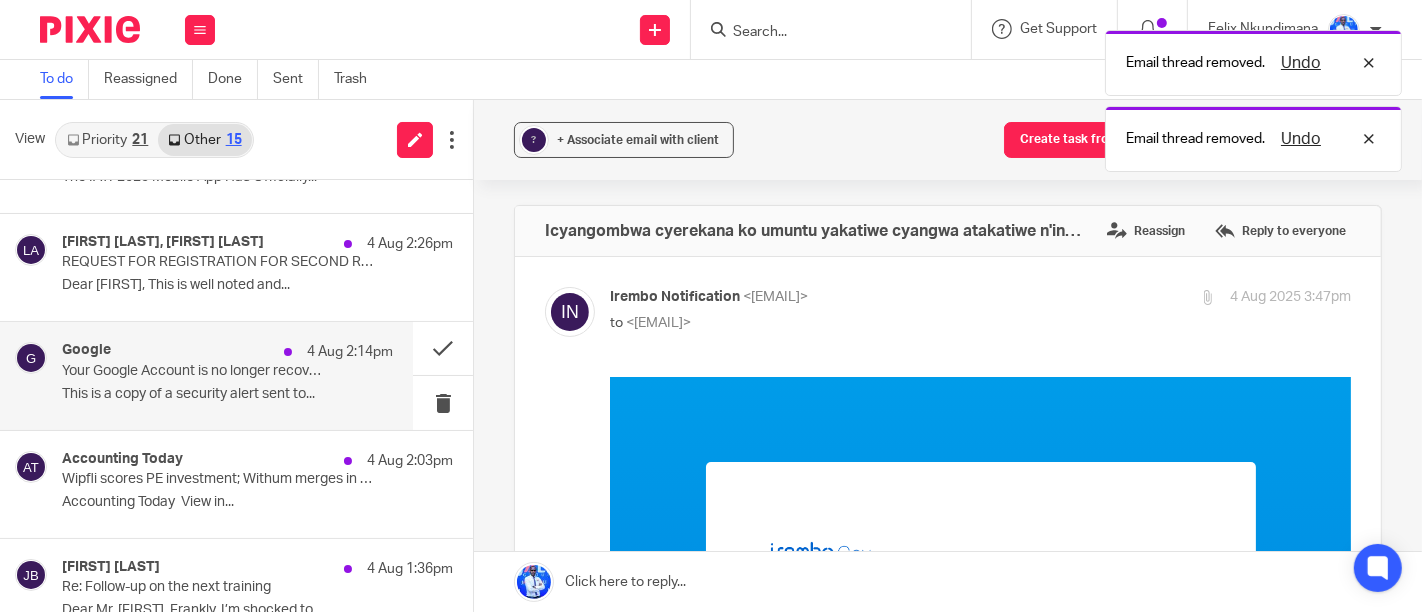 scroll, scrollTop: 839, scrollLeft: 0, axis: vertical 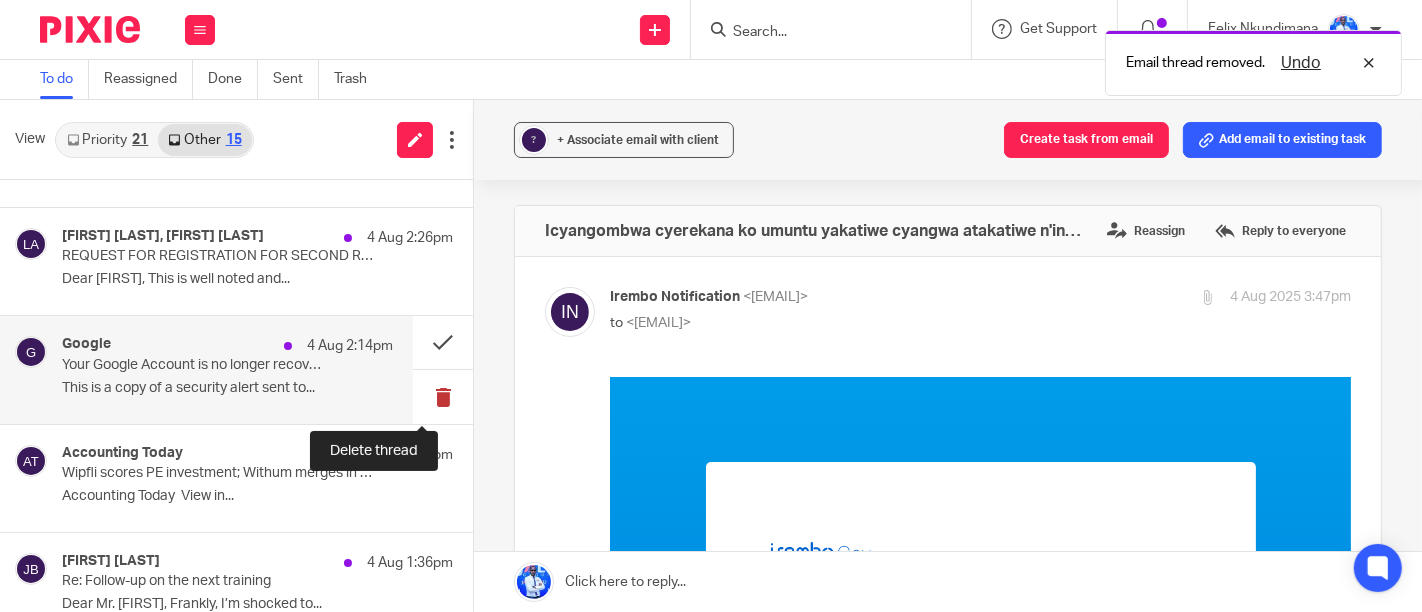 click at bounding box center (443, 396) 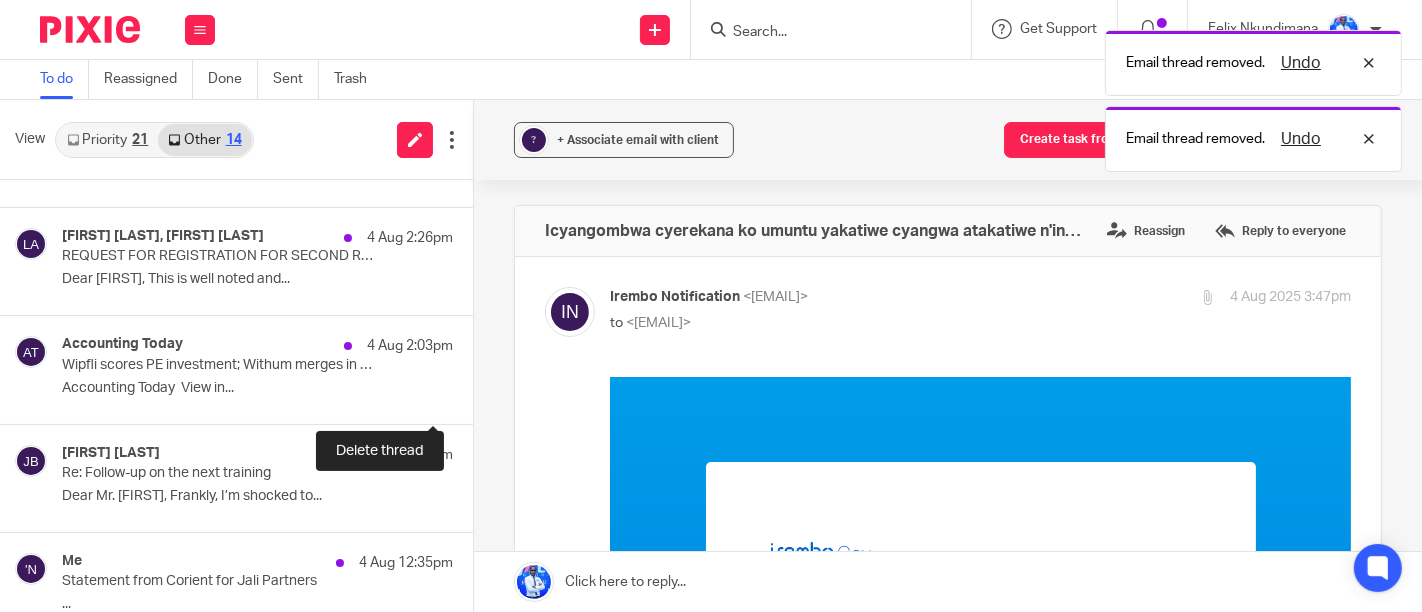 click at bounding box center [481, 396] 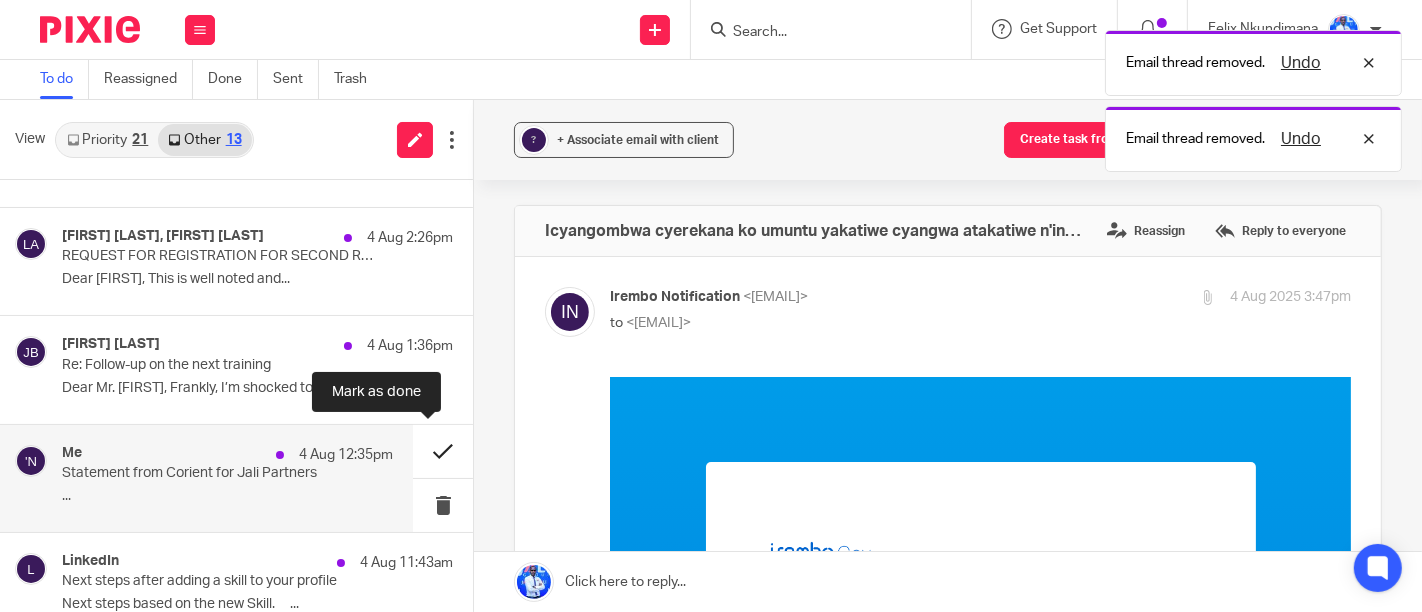 click at bounding box center (443, 451) 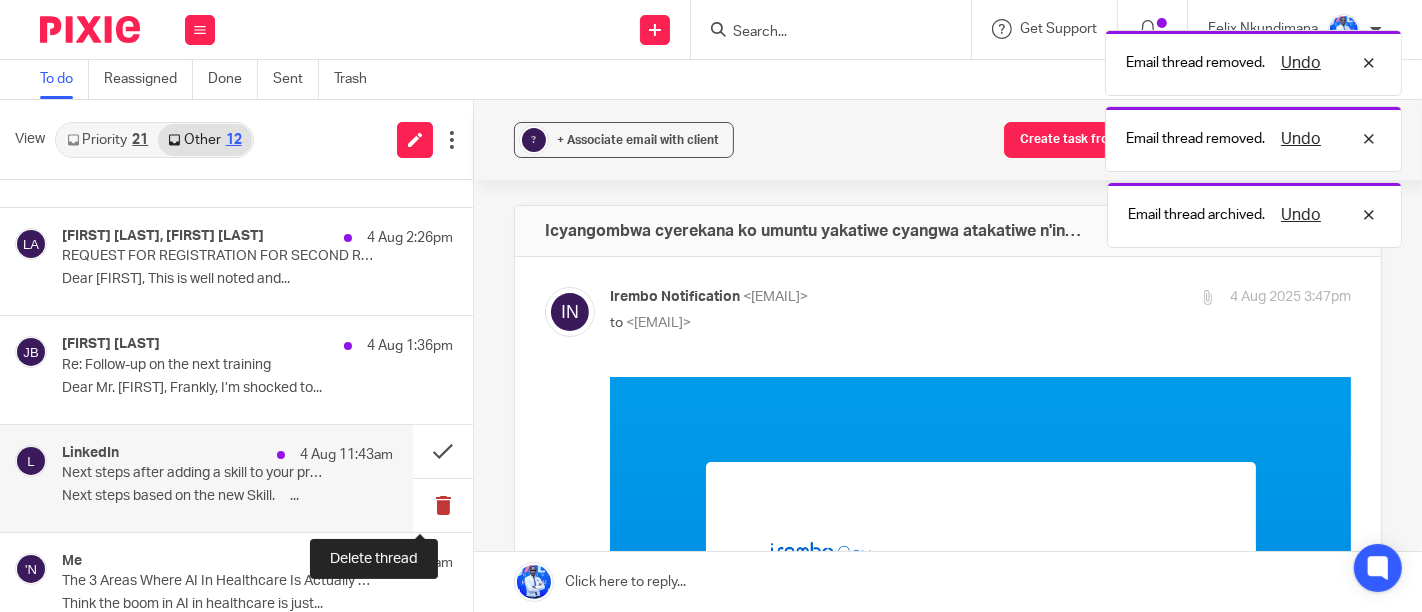 click at bounding box center [443, 505] 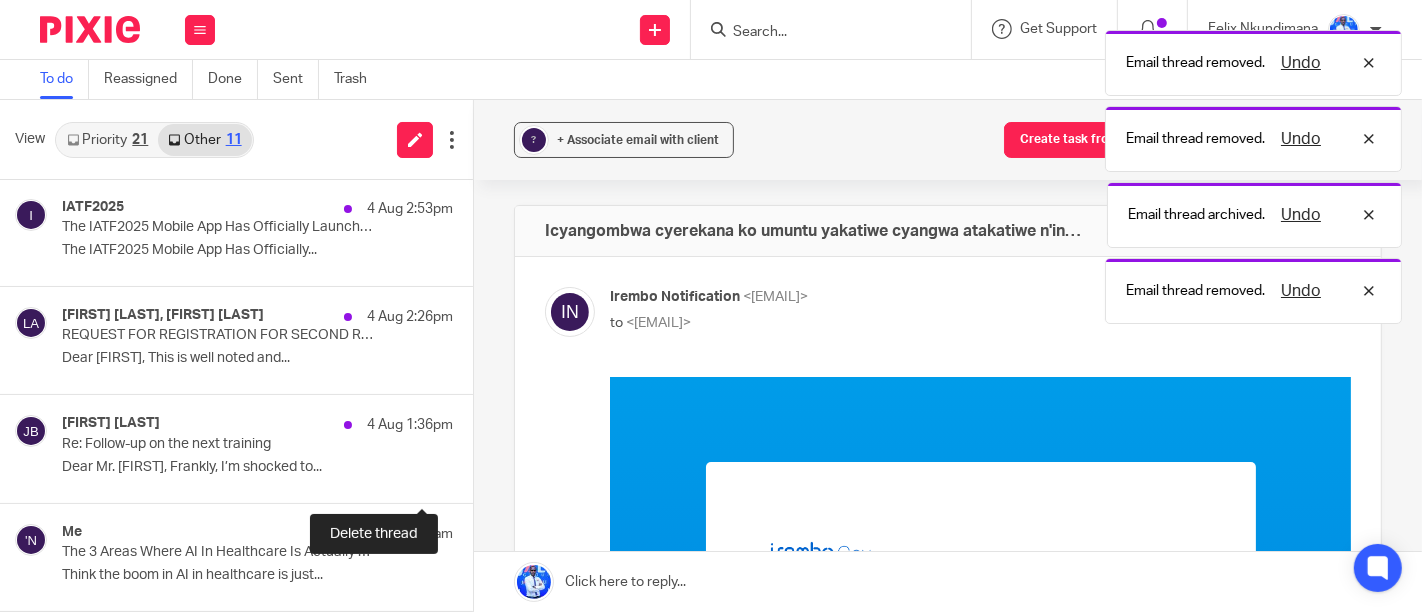 scroll, scrollTop: 756, scrollLeft: 0, axis: vertical 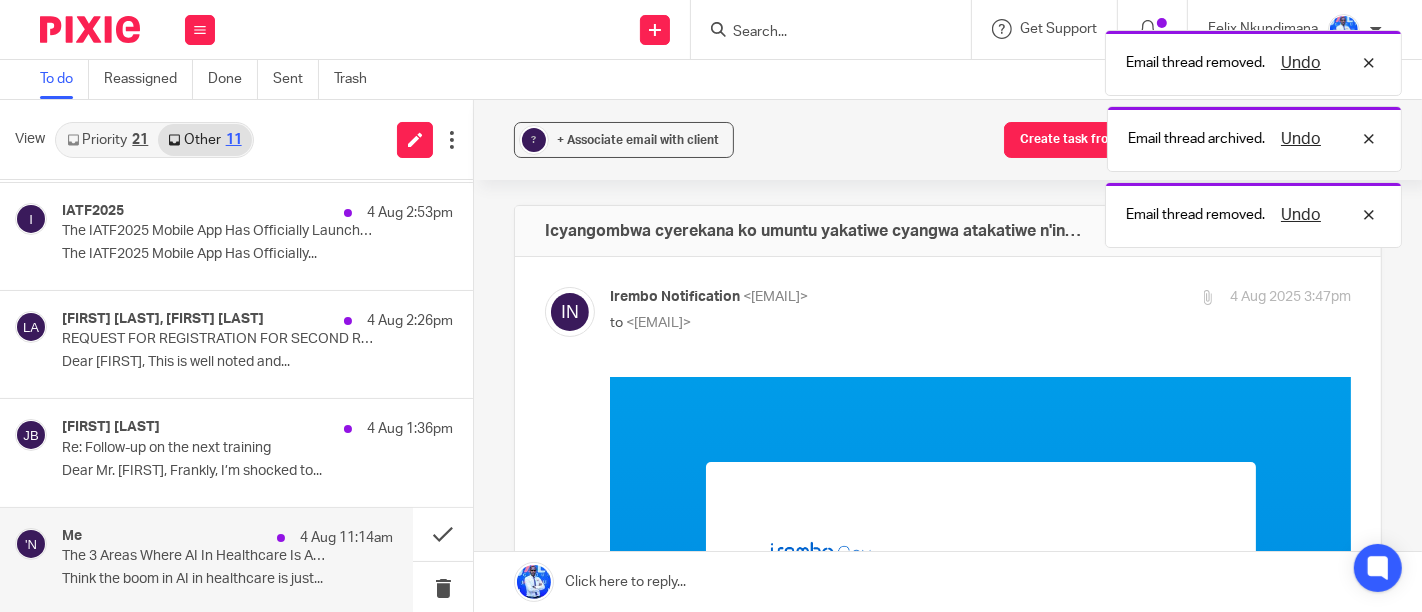click on "Me
4 Aug 11:14am   The 3 Areas Where AI In Healthcare Is Actually Making Money   Think the boom in AI in healthcare is just..." at bounding box center [206, 561] 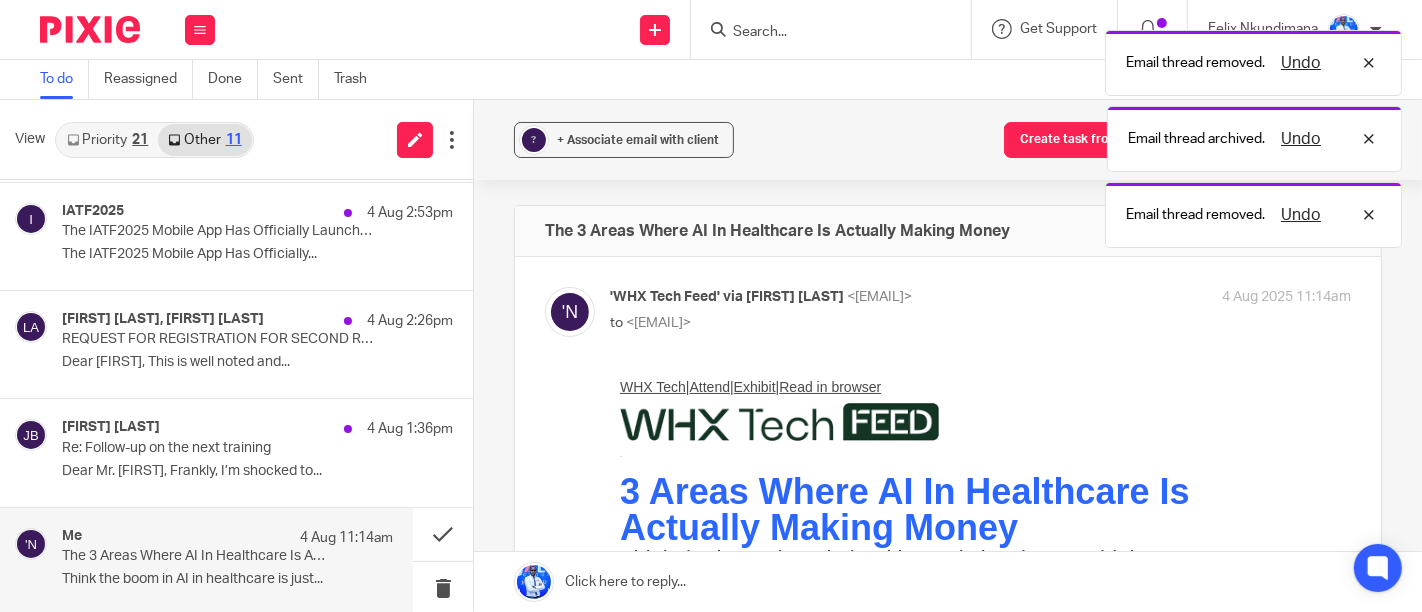 scroll, scrollTop: 0, scrollLeft: 0, axis: both 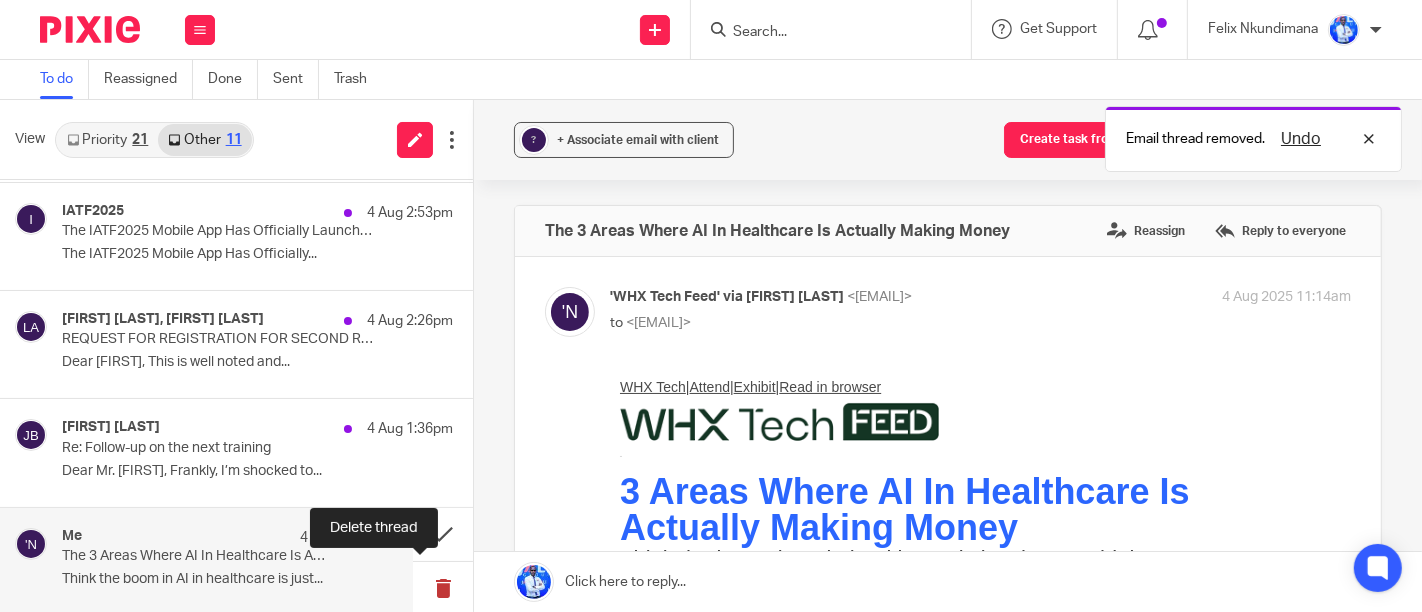 click at bounding box center [443, 588] 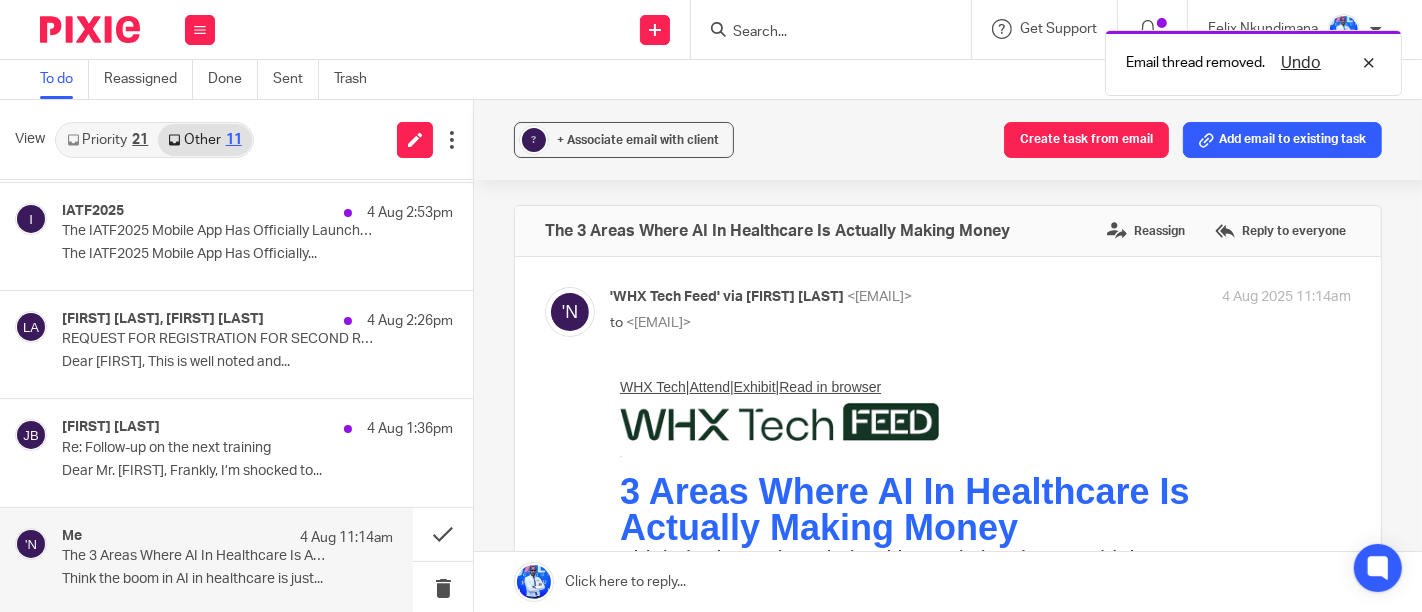scroll, scrollTop: 648, scrollLeft: 0, axis: vertical 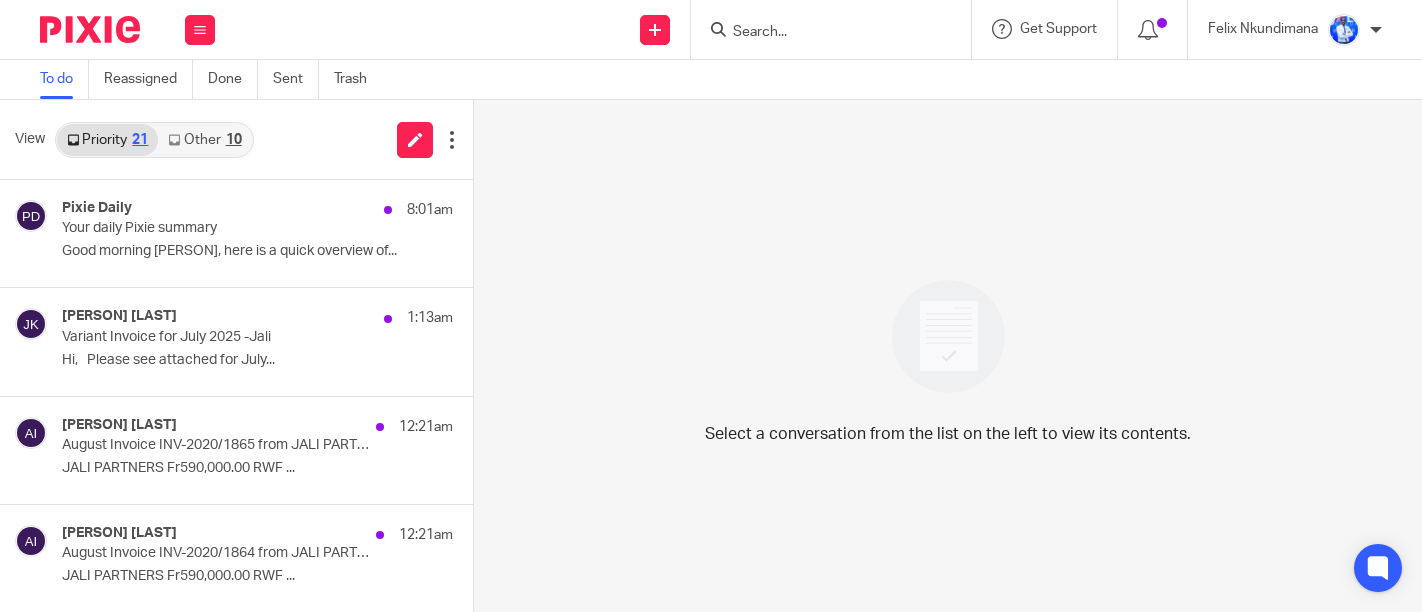 click on "Other
10" at bounding box center [204, 140] 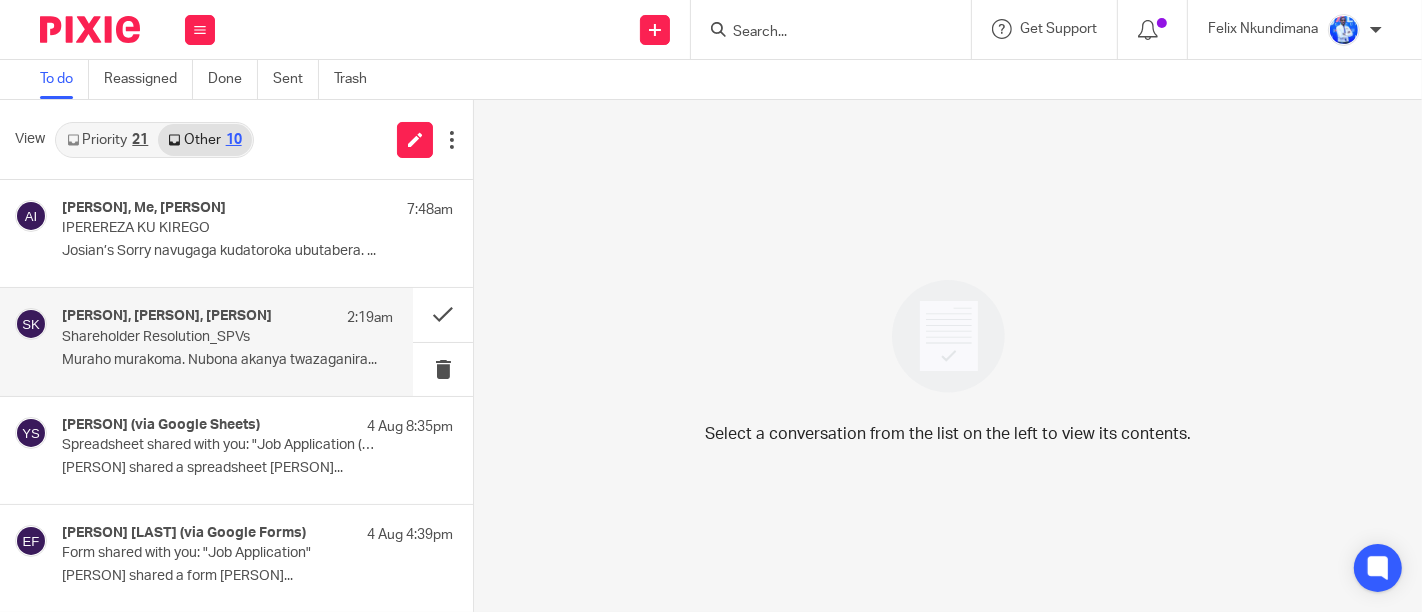 scroll, scrollTop: 648, scrollLeft: 0, axis: vertical 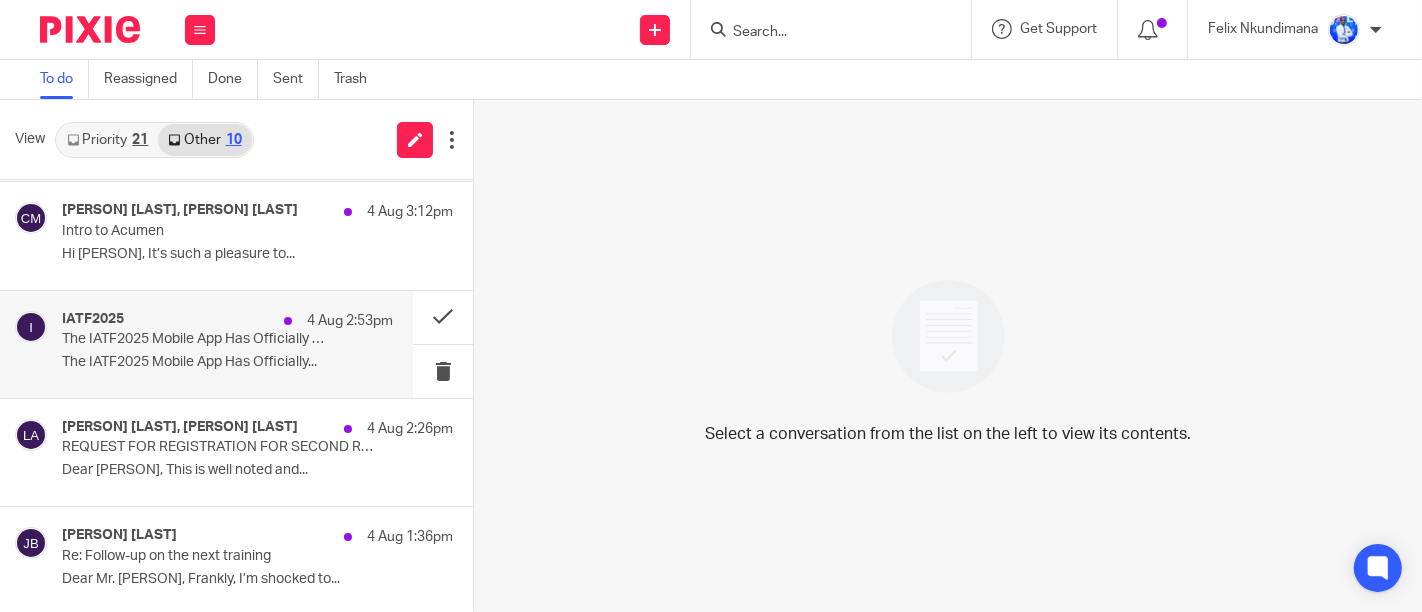click on "[EVENT_NAME]
[DATE] [TIME] The [EVENT_NAME] Mobile App Has Officially Launched!   The [EVENT_NAME] Mobile App Has Officially..." at bounding box center (227, 344) 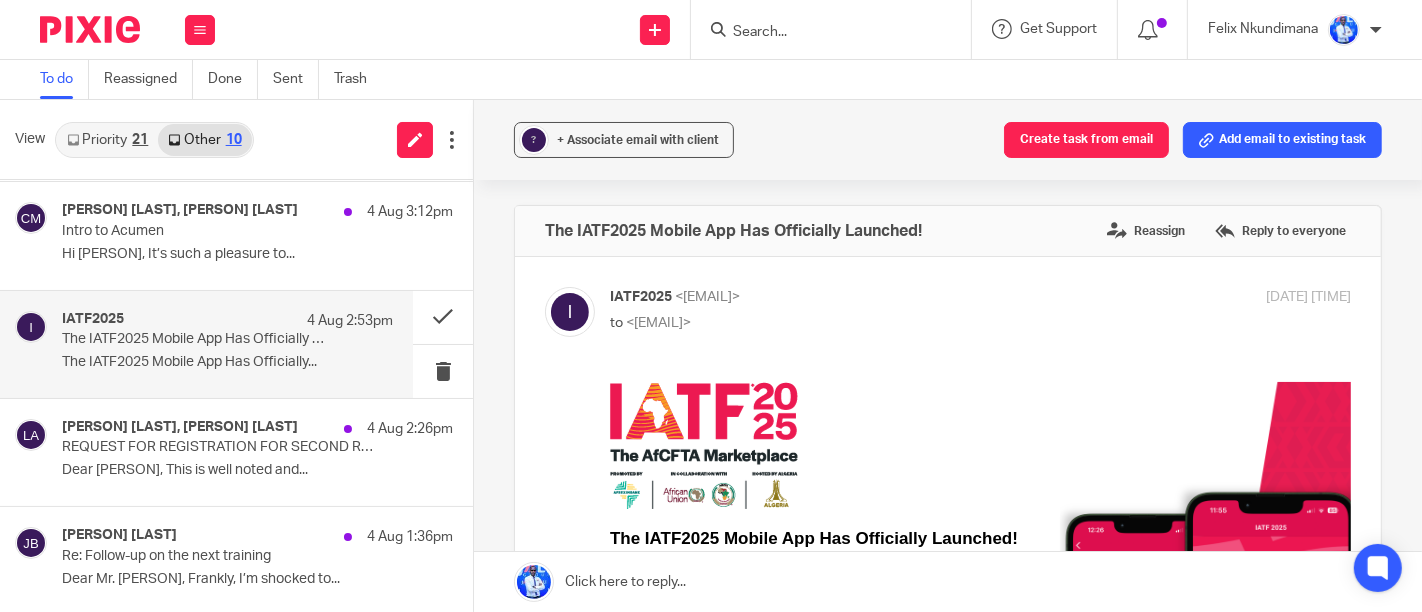 scroll, scrollTop: 0, scrollLeft: 0, axis: both 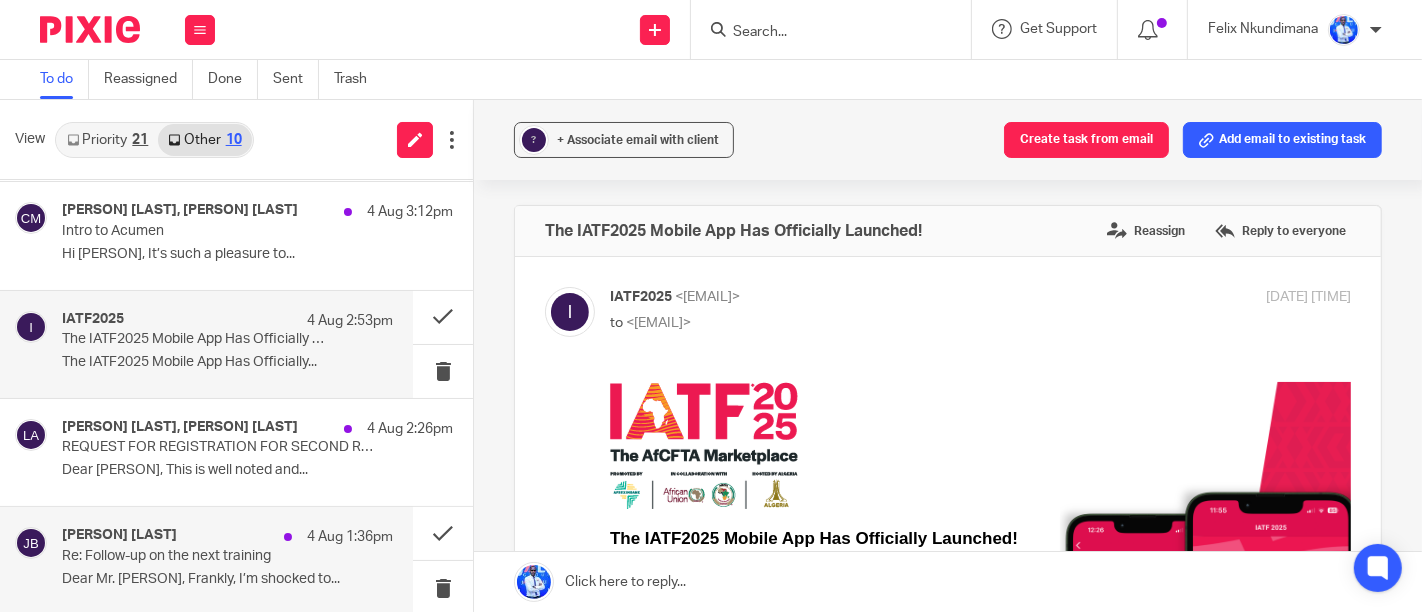 click on "Dear Mr. Felix,  Frankly, I’m shocked to..." at bounding box center (227, 579) 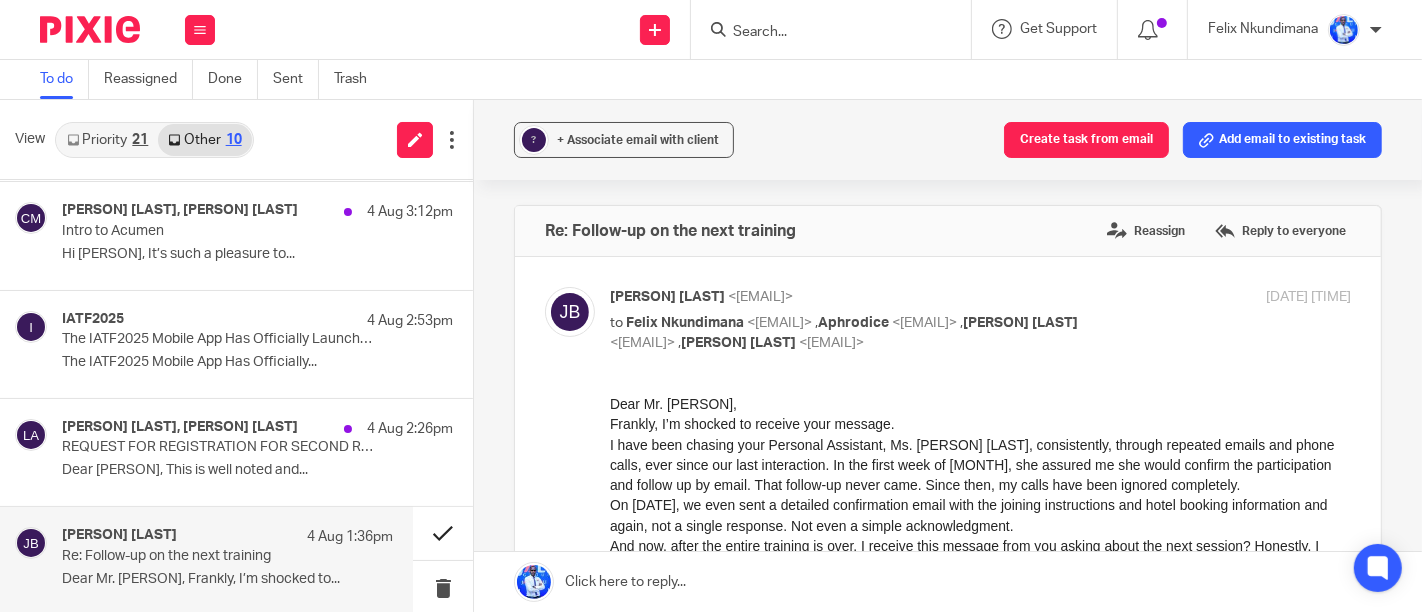 scroll, scrollTop: 0, scrollLeft: 0, axis: both 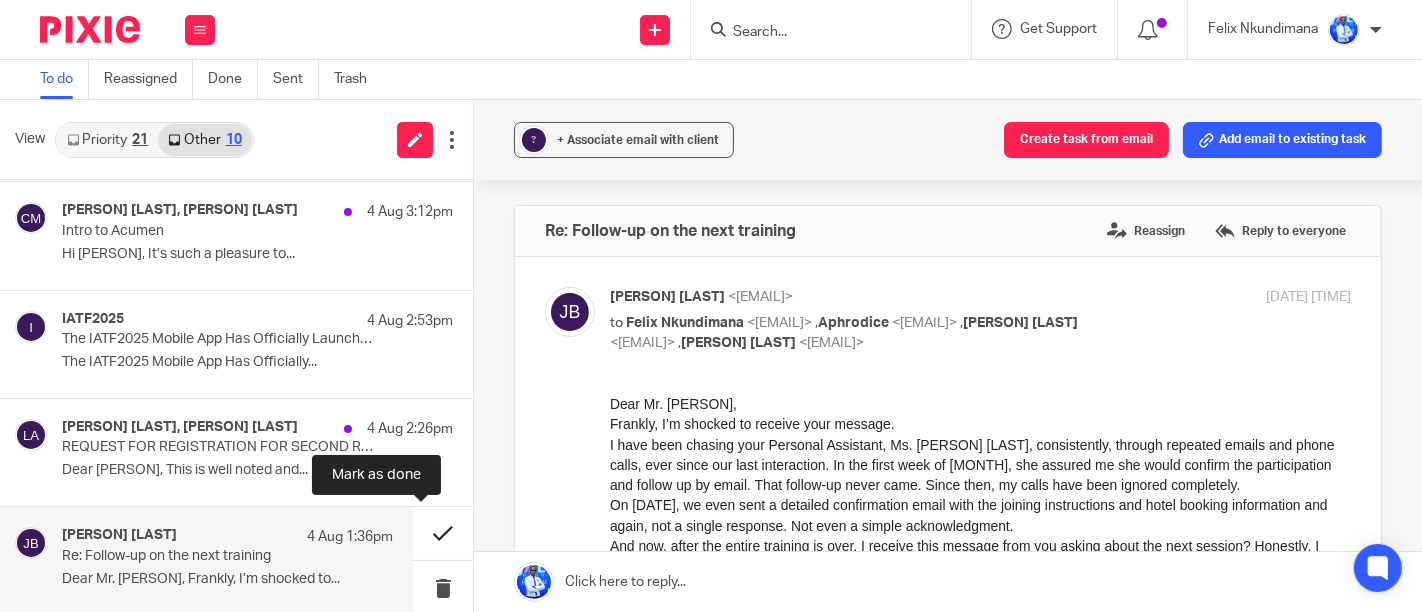 click at bounding box center (443, 533) 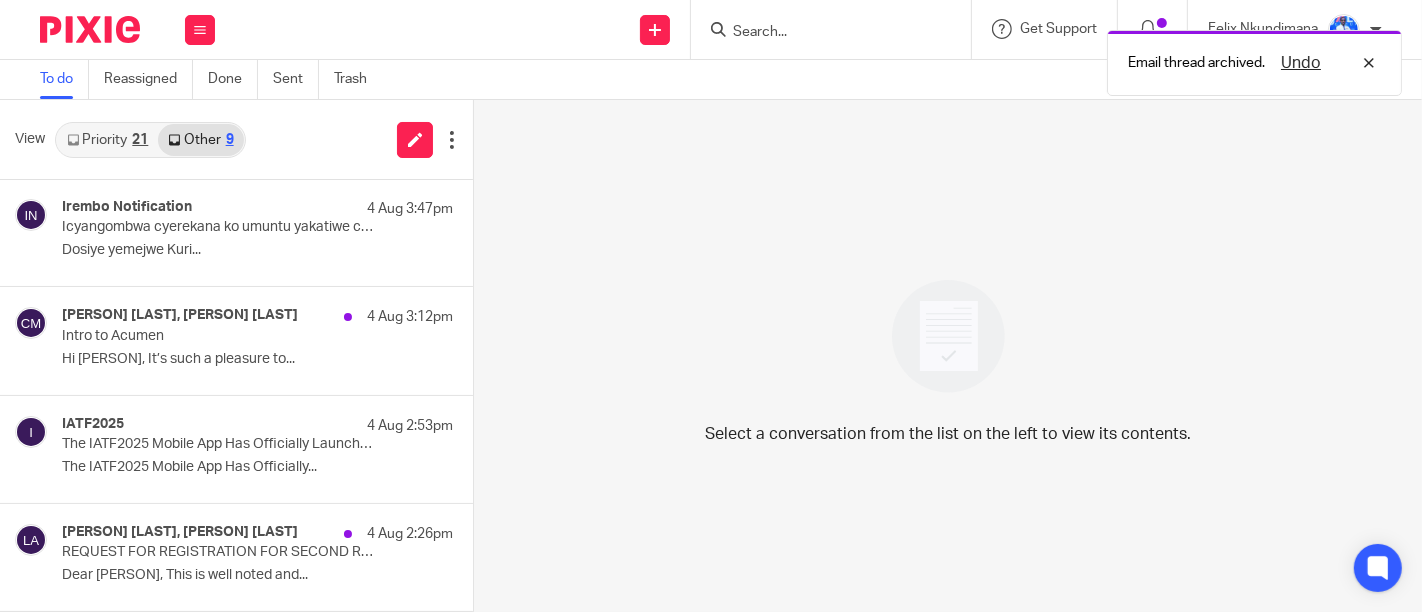 scroll, scrollTop: 540, scrollLeft: 0, axis: vertical 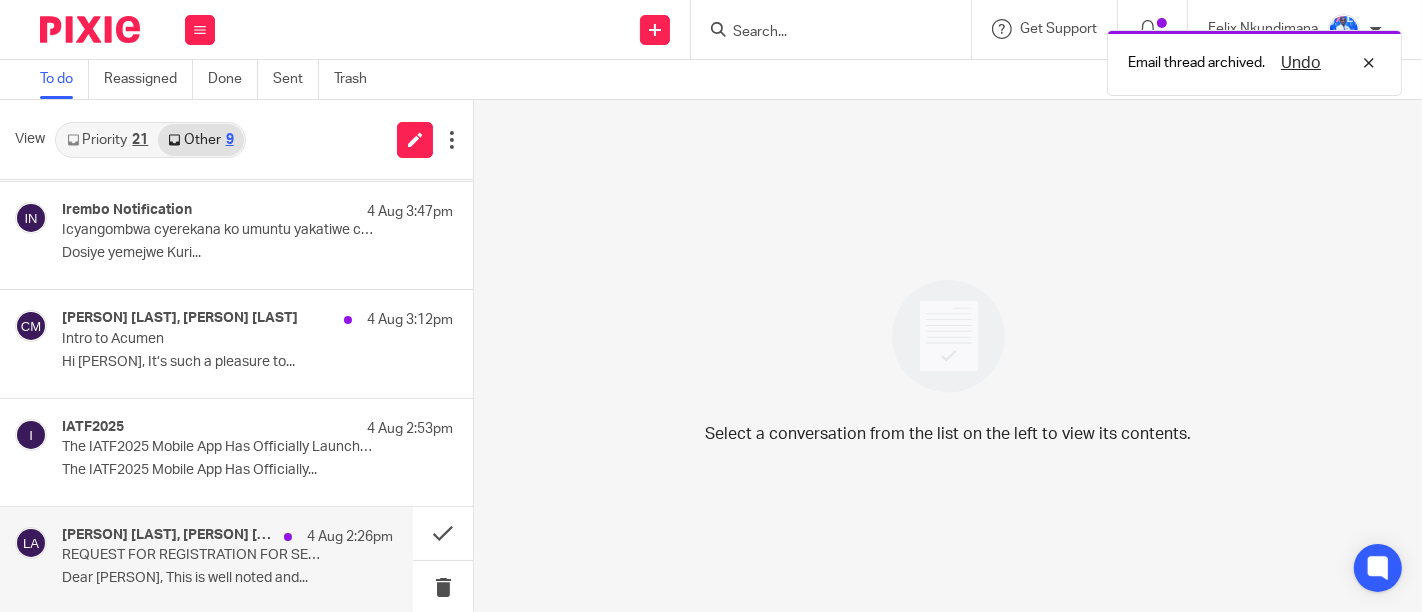 click on "REQUEST FOR REGISTRATION FOR SECOND RANK LEGAL MORTGAGE PROPERTY" at bounding box center (194, 555) 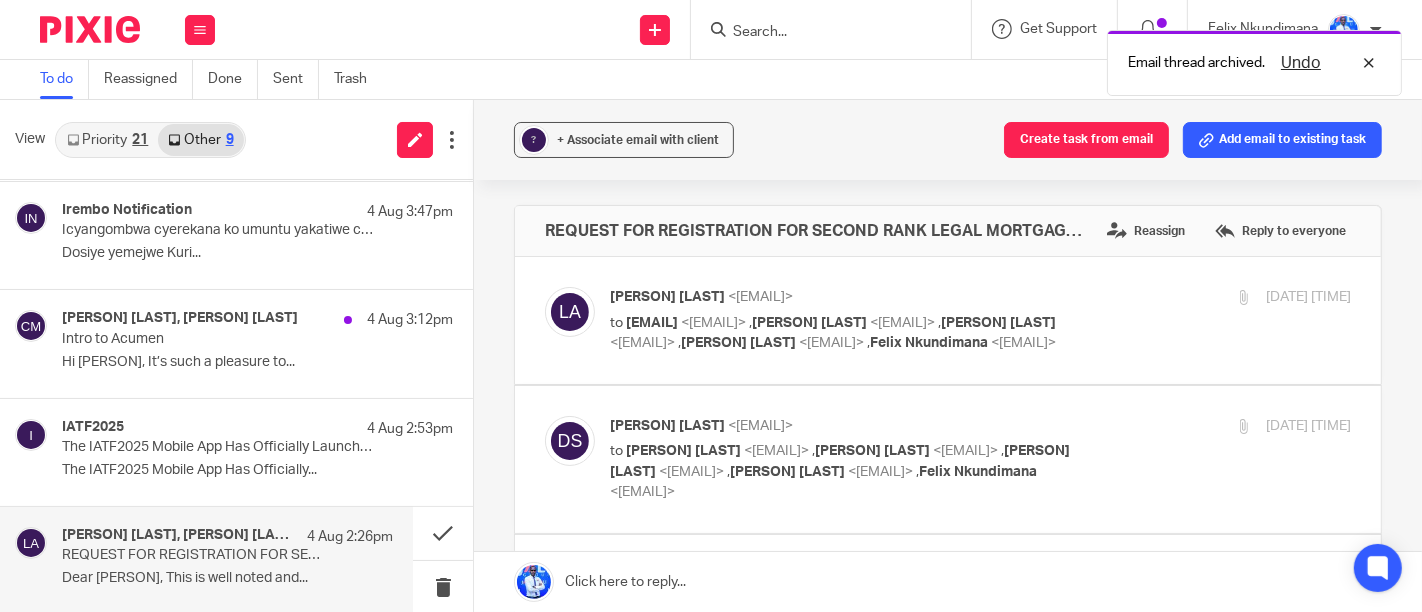scroll, scrollTop: 0, scrollLeft: 0, axis: both 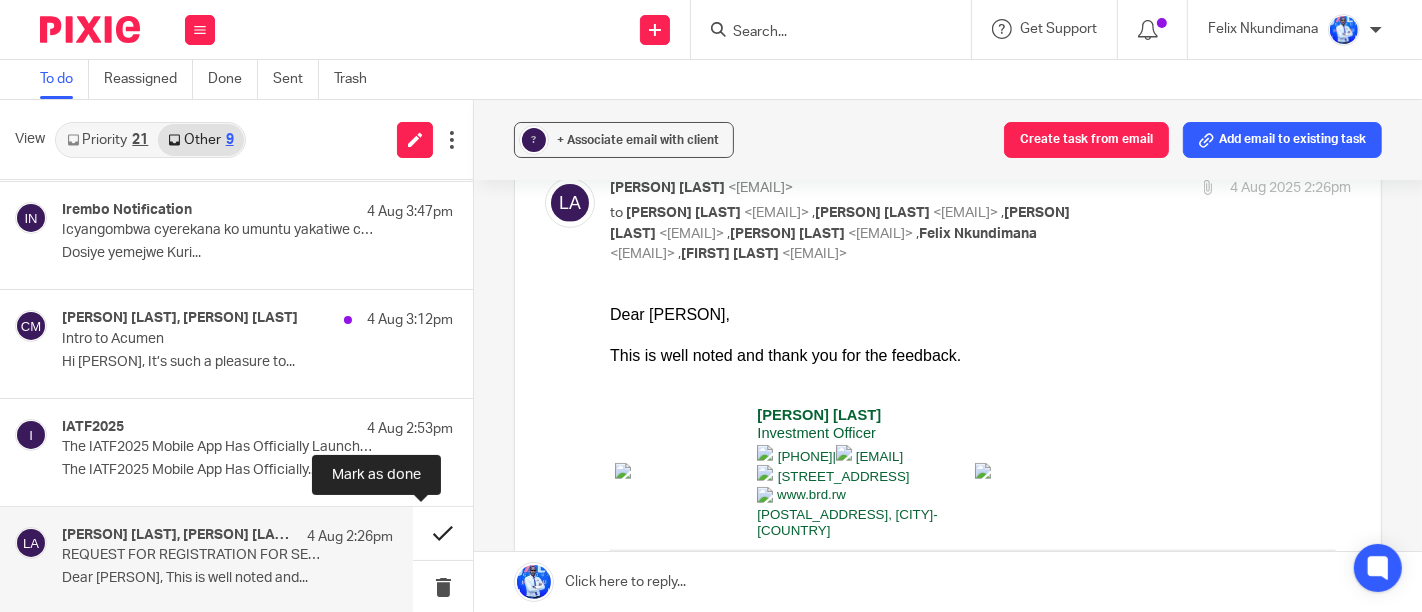 click at bounding box center (443, 533) 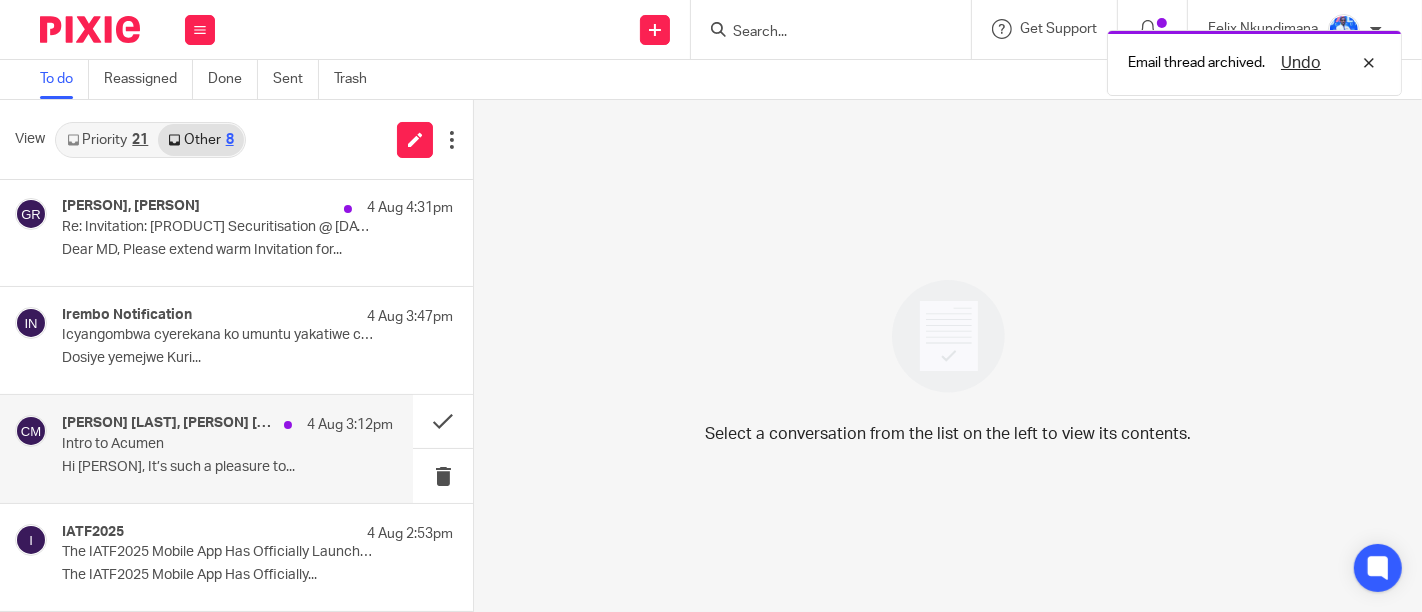 scroll, scrollTop: 431, scrollLeft: 0, axis: vertical 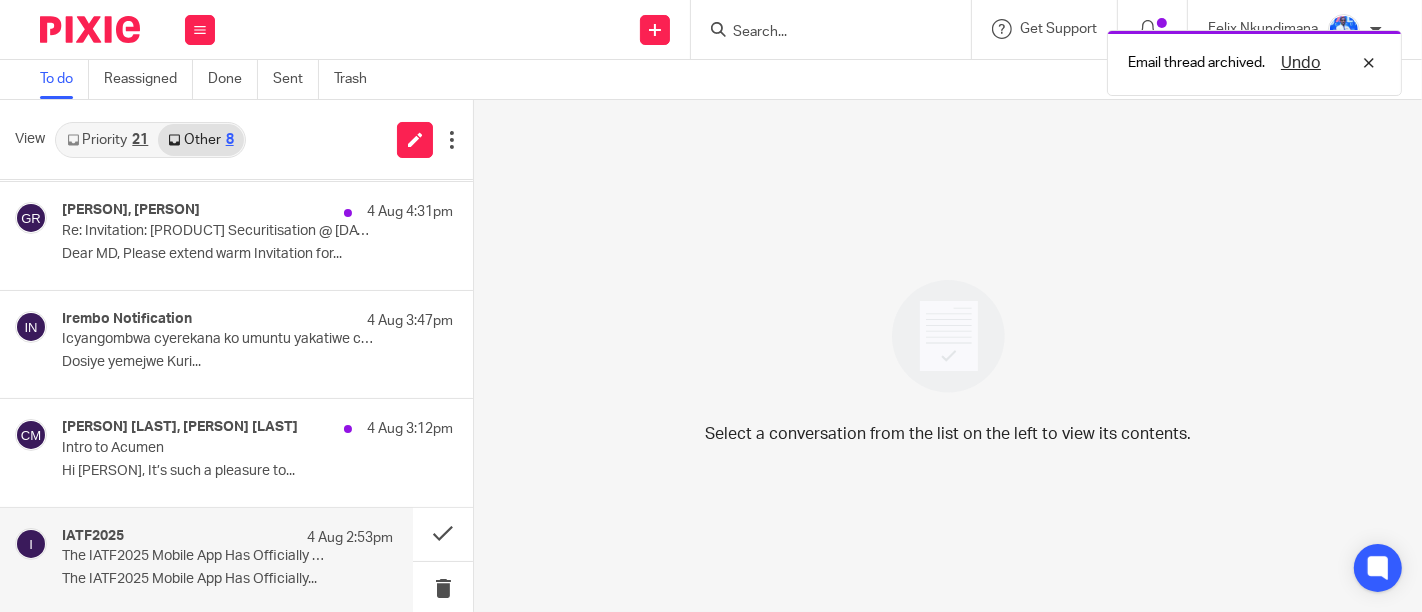 click on "IATF2025
4 Aug 2:53pm   The IATF2025 Mobile App Has Officially Launched!   The IATF2025 Mobile App Has Officially..." at bounding box center [227, 561] 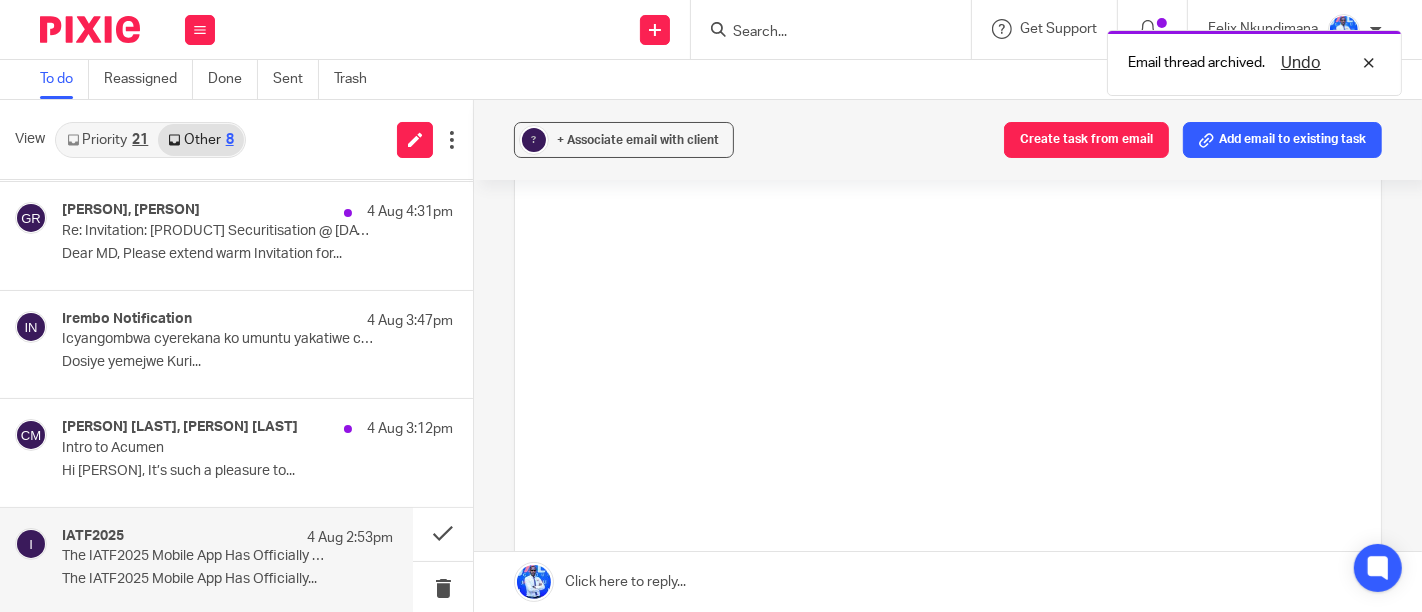 scroll, scrollTop: 0, scrollLeft: 0, axis: both 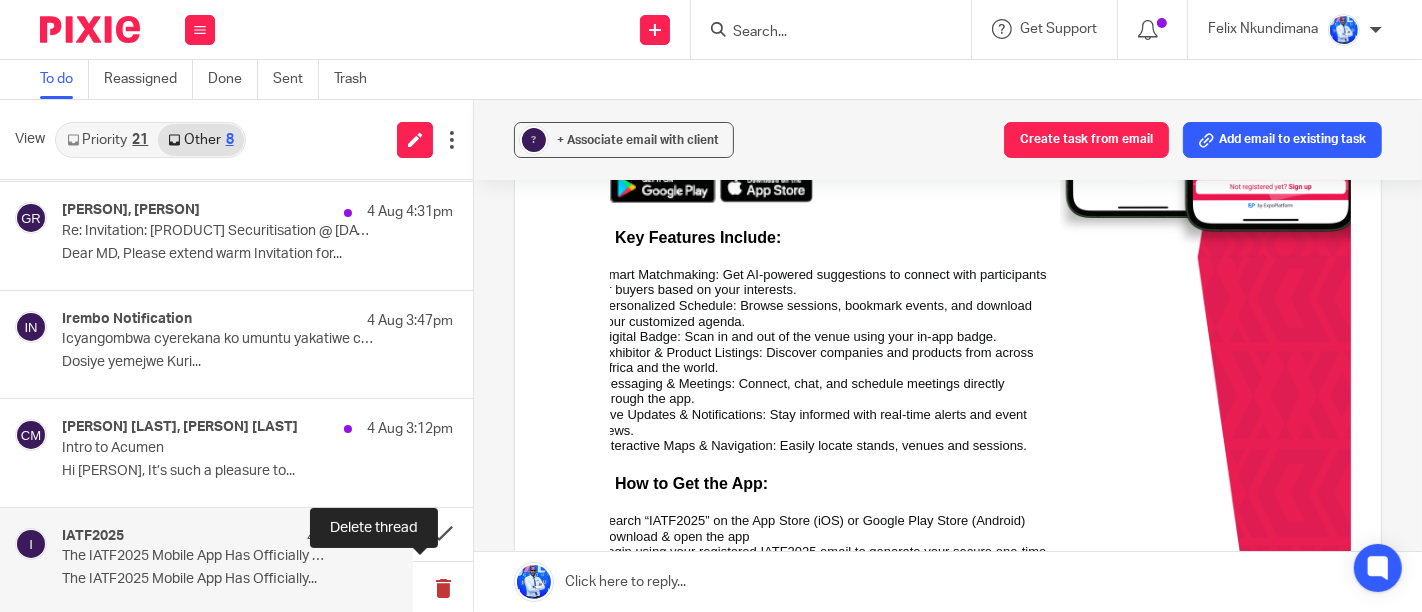 click at bounding box center (443, 588) 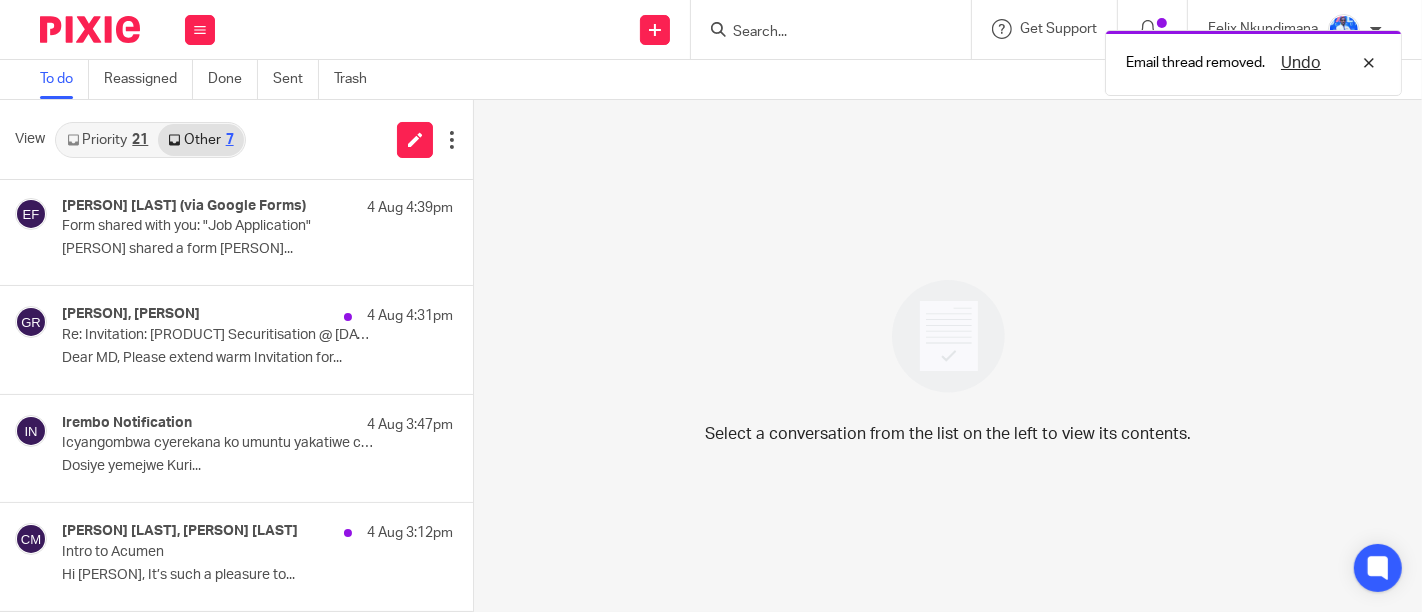 scroll, scrollTop: 323, scrollLeft: 0, axis: vertical 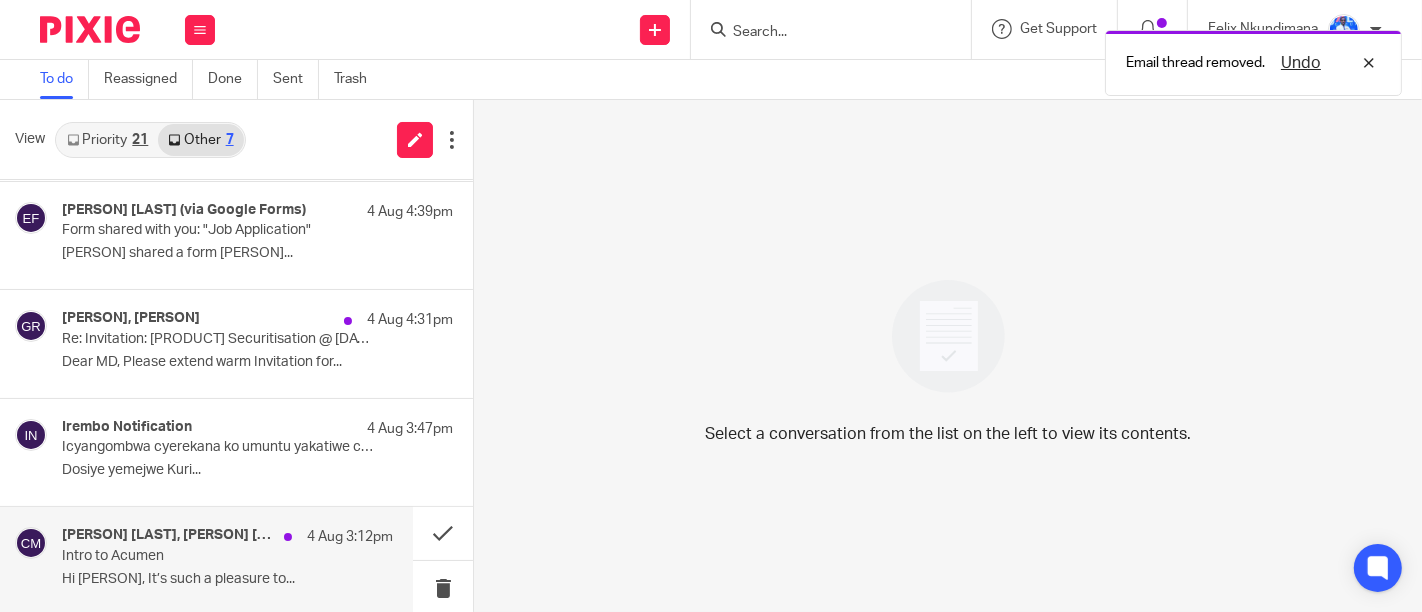 click on "Hi [FIRST],          It’s such a pleasure to..." at bounding box center [227, 579] 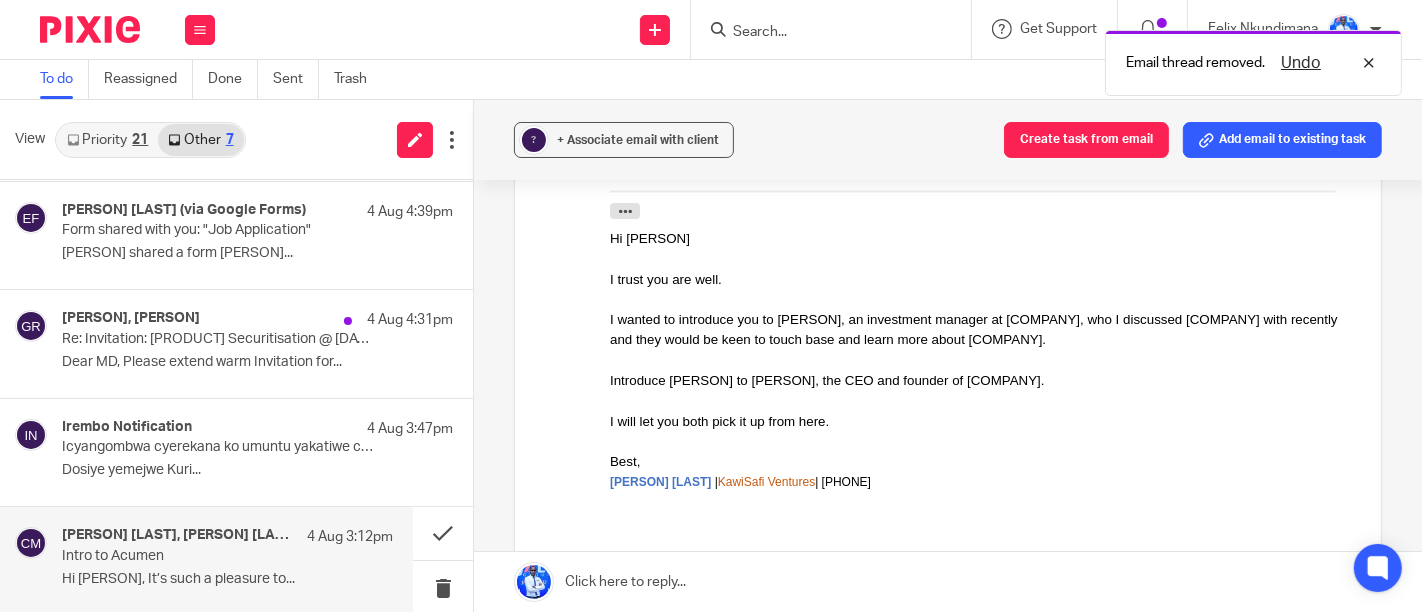 scroll, scrollTop: 0, scrollLeft: 0, axis: both 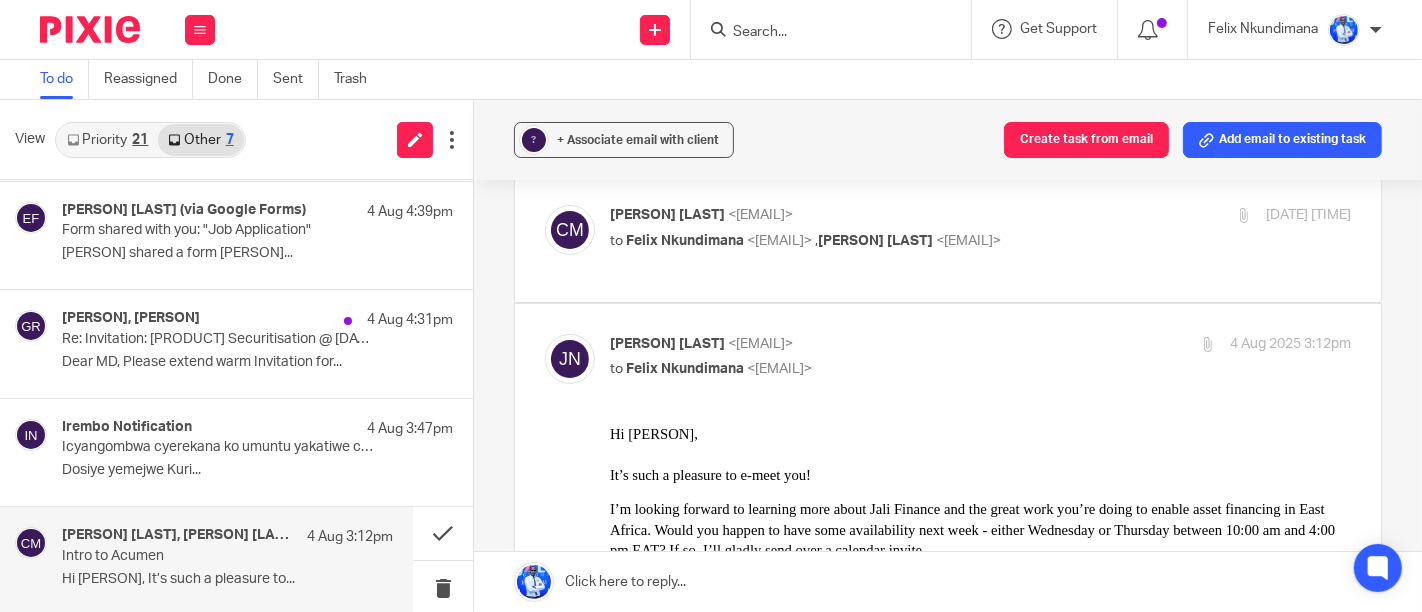 click at bounding box center (948, 238) 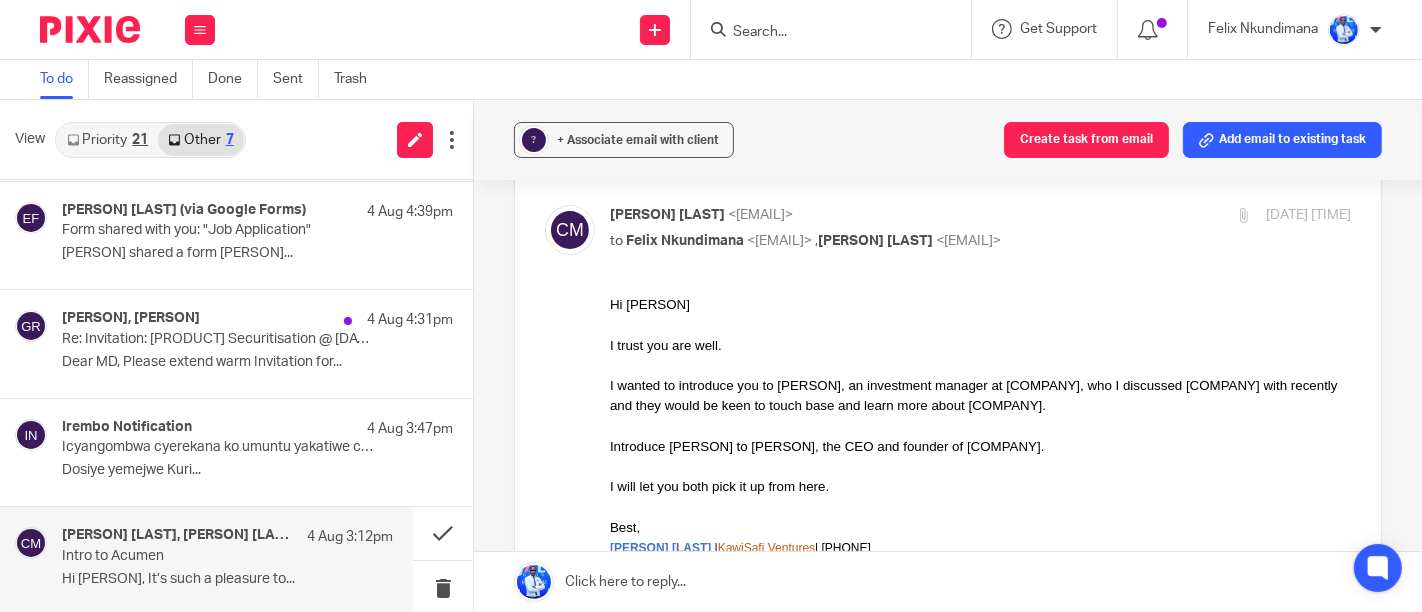 scroll, scrollTop: 0, scrollLeft: 0, axis: both 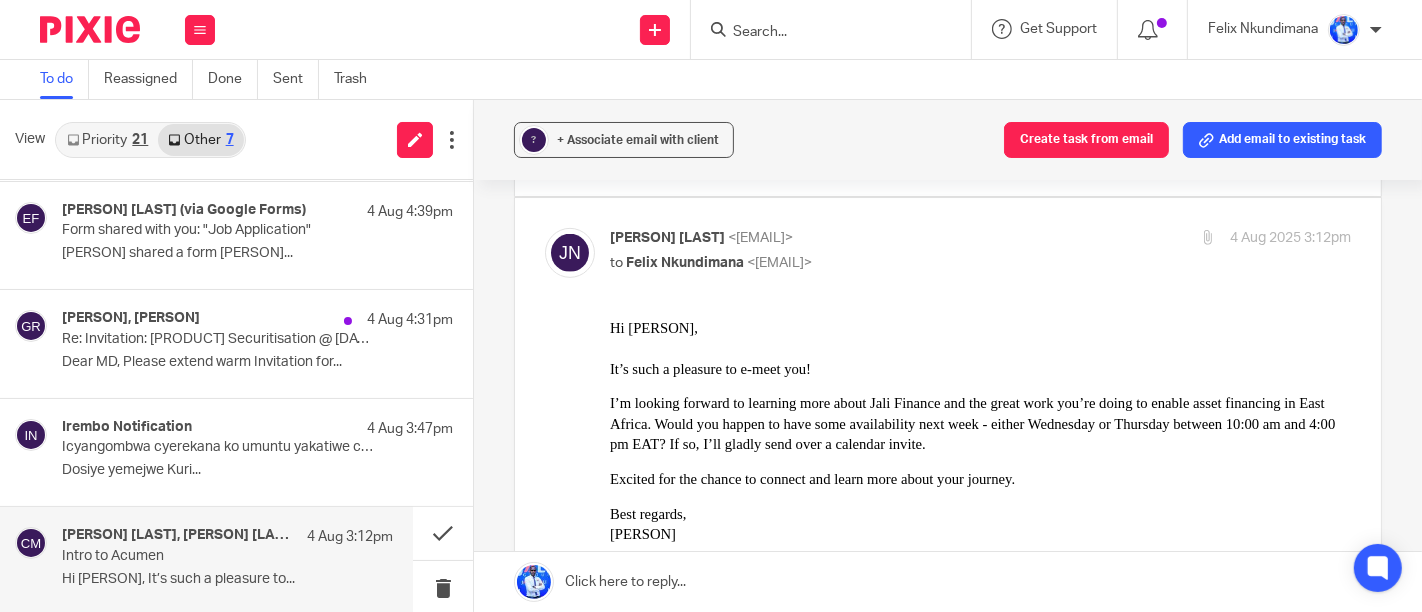 drag, startPoint x: 606, startPoint y: 241, endPoint x: 701, endPoint y: 235, distance: 95.189285 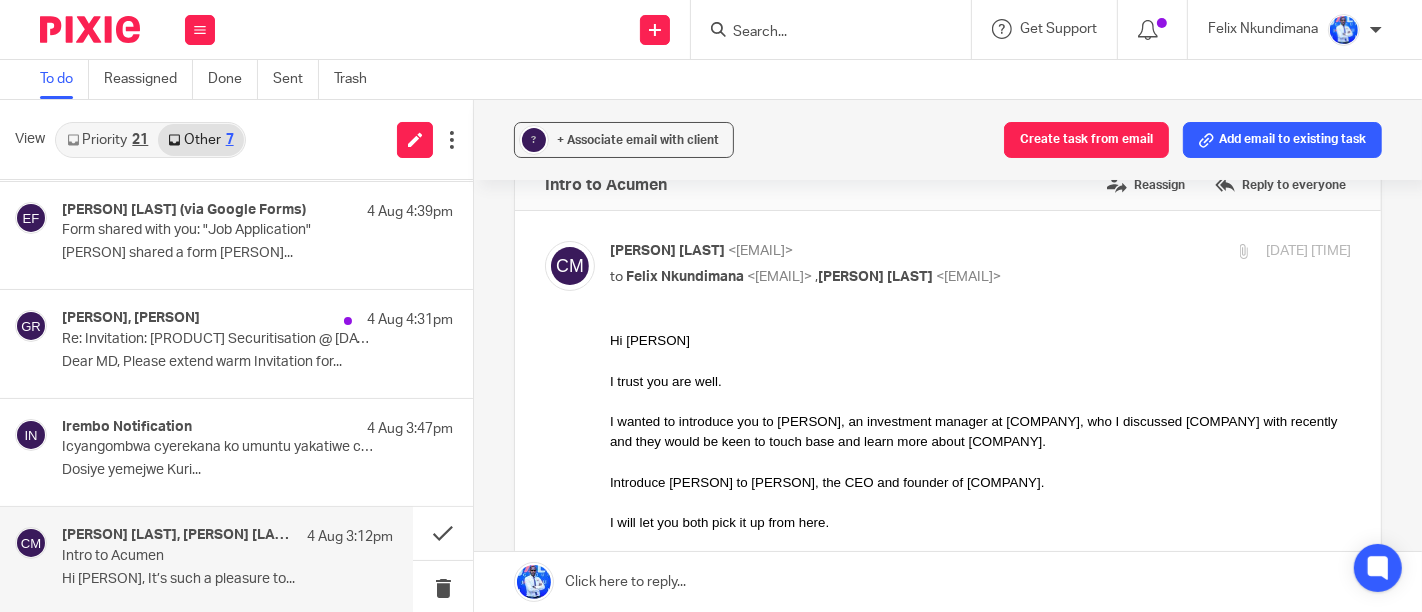 scroll, scrollTop: 0, scrollLeft: 0, axis: both 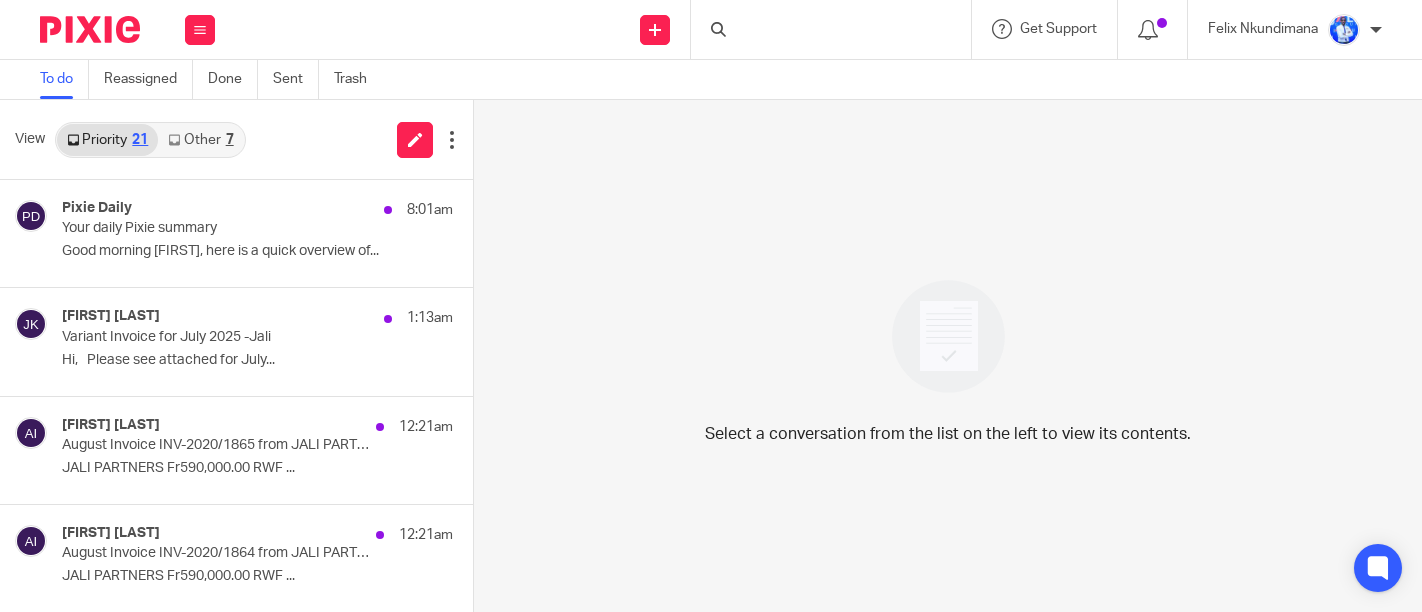 click on "Other
7" at bounding box center (200, 140) 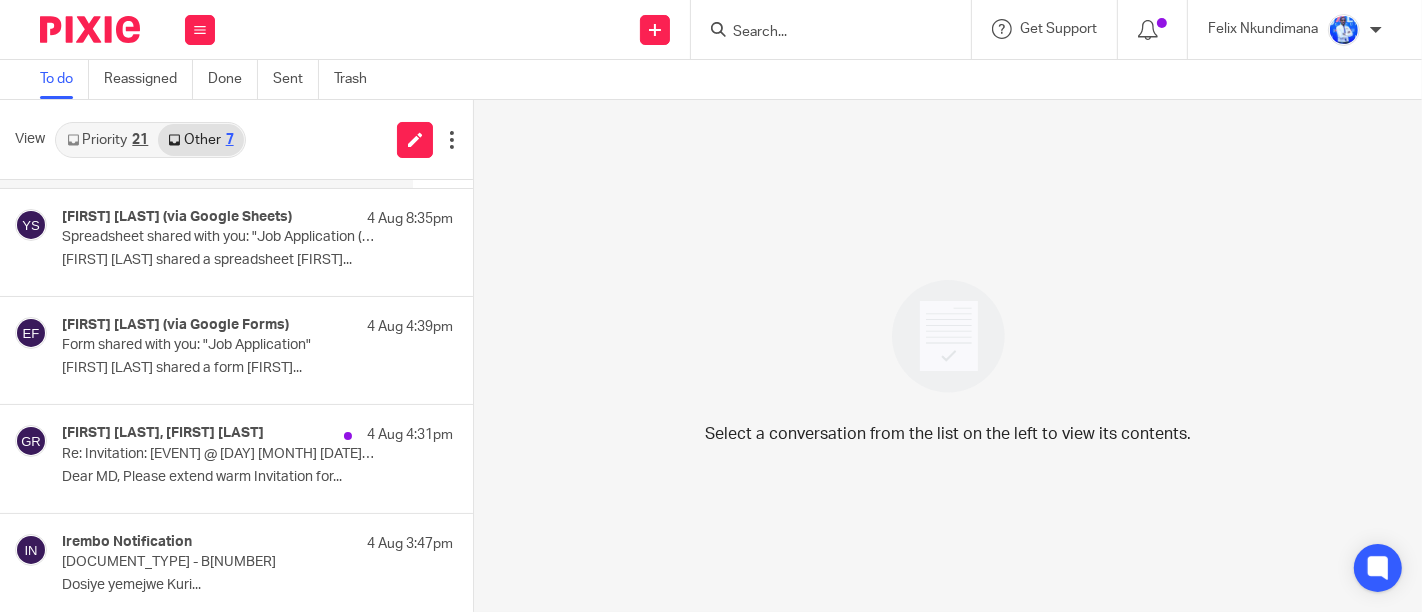 scroll, scrollTop: 323, scrollLeft: 0, axis: vertical 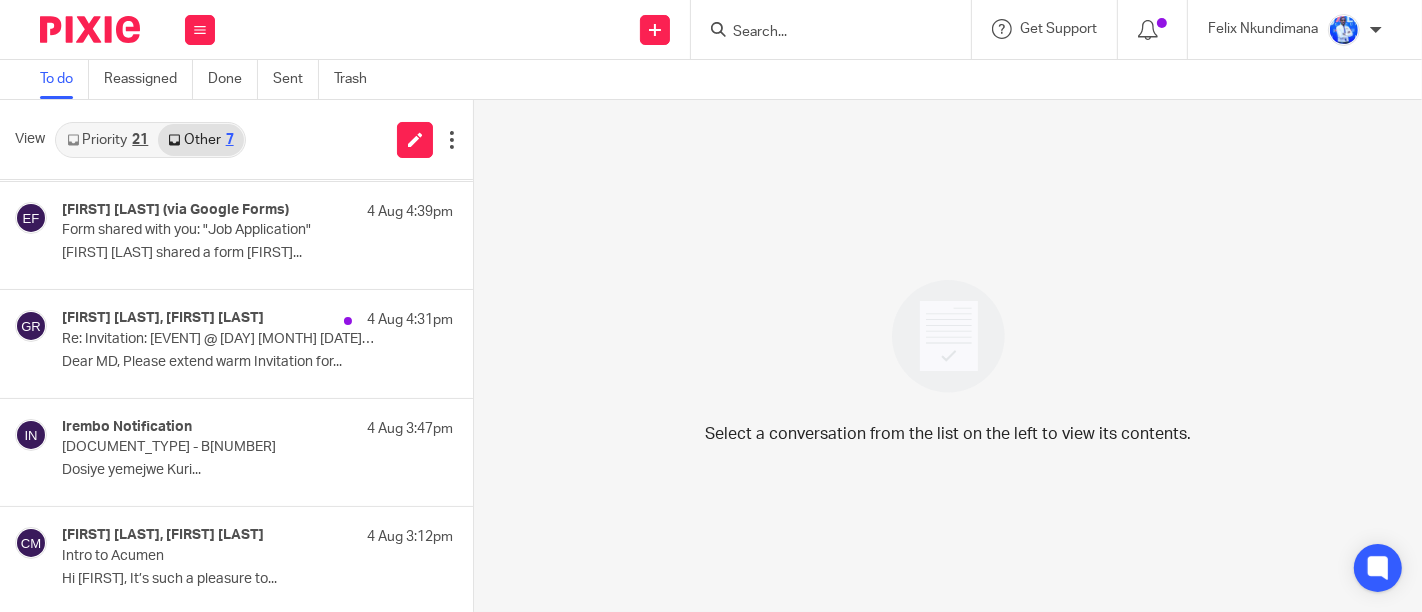 click on "Dear MD, Please extend warm  Invitation for..." at bounding box center (257, 362) 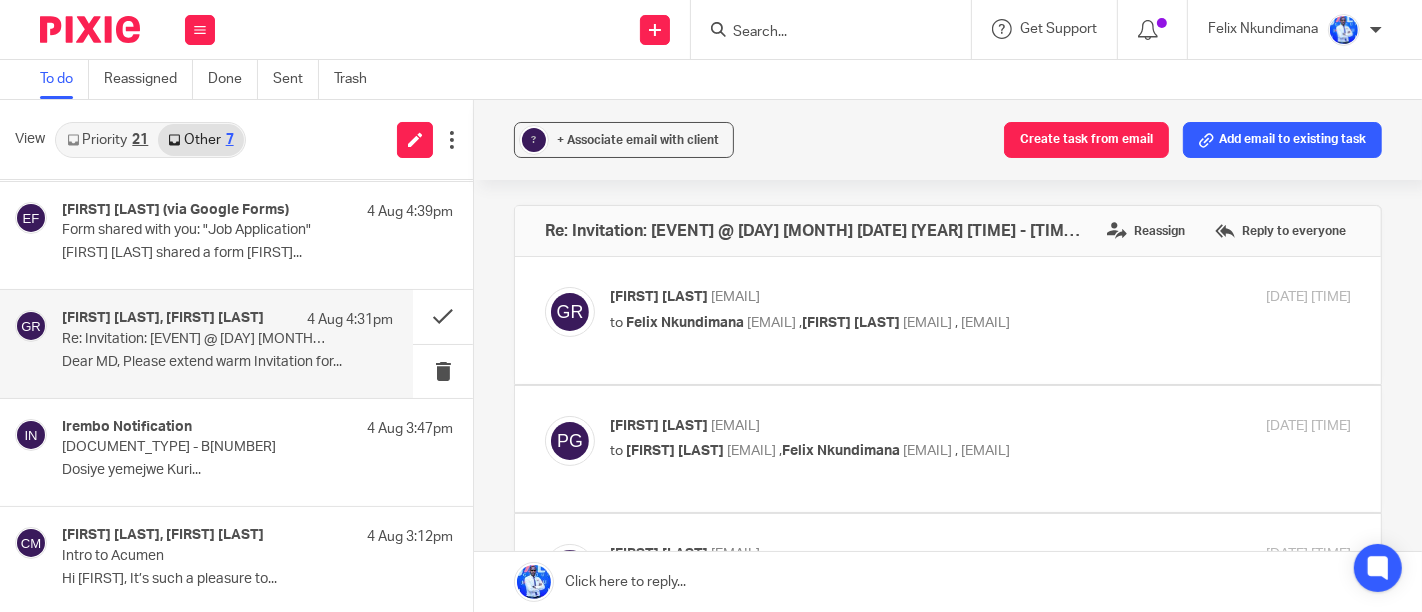 scroll, scrollTop: 0, scrollLeft: 0, axis: both 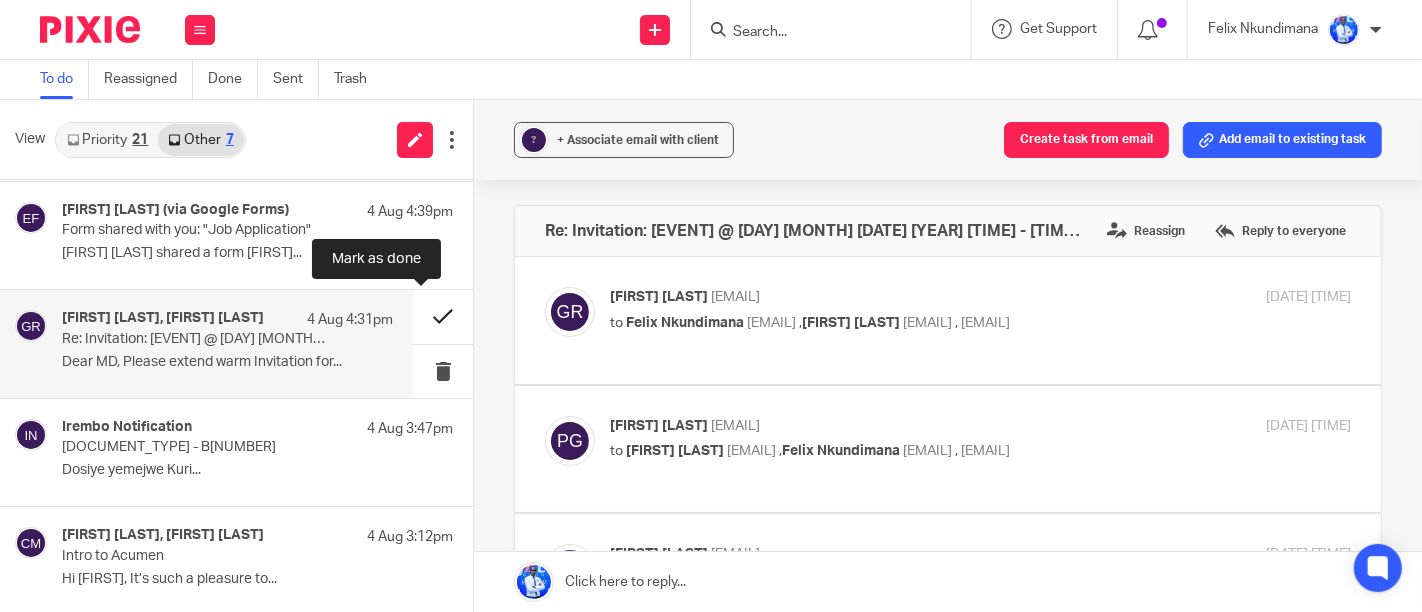 click at bounding box center [443, 316] 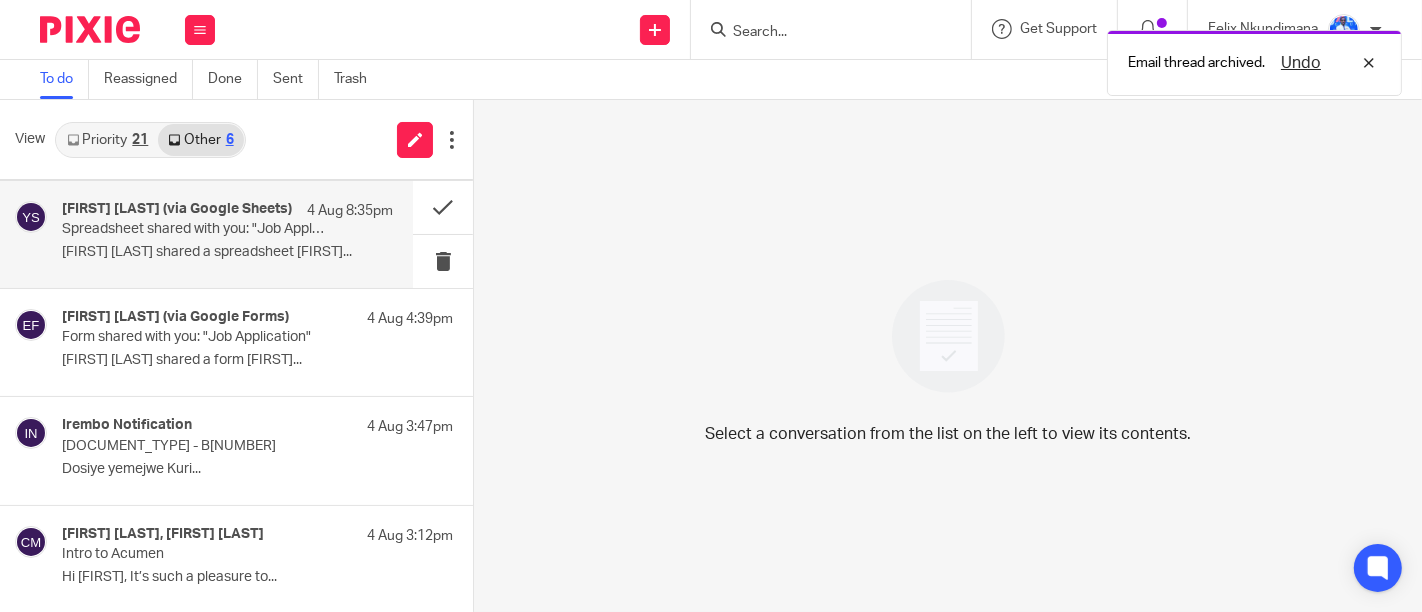 scroll, scrollTop: 64, scrollLeft: 0, axis: vertical 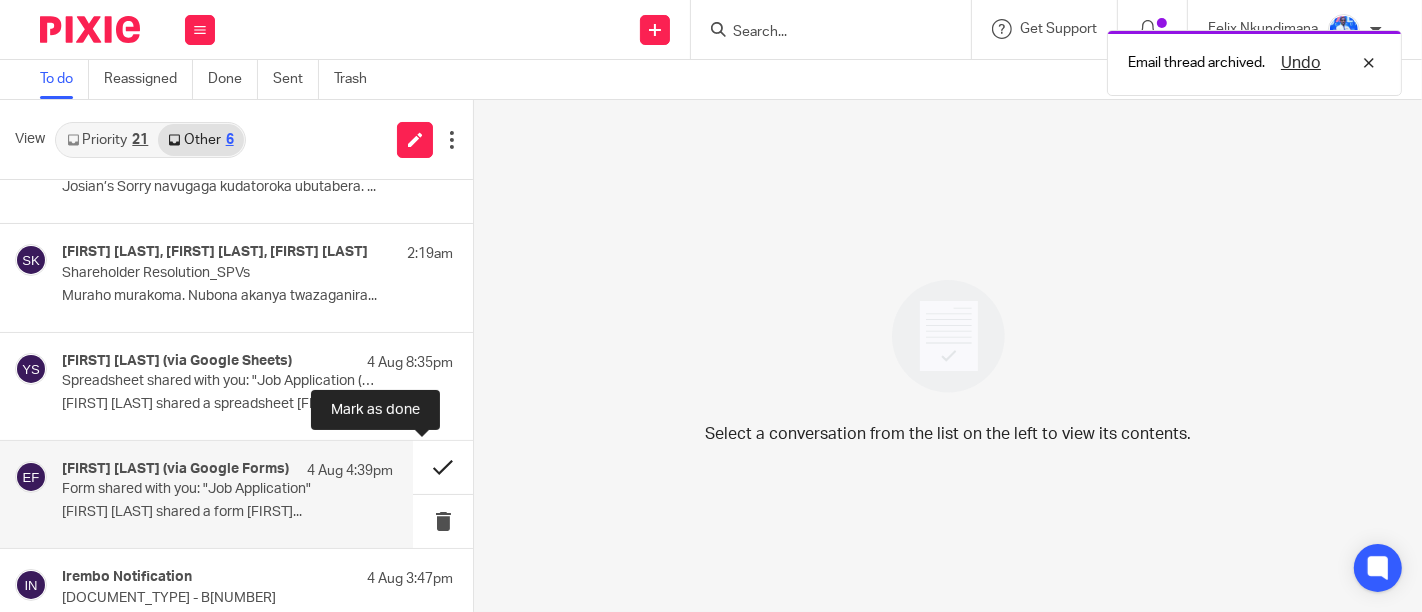 click at bounding box center [443, 467] 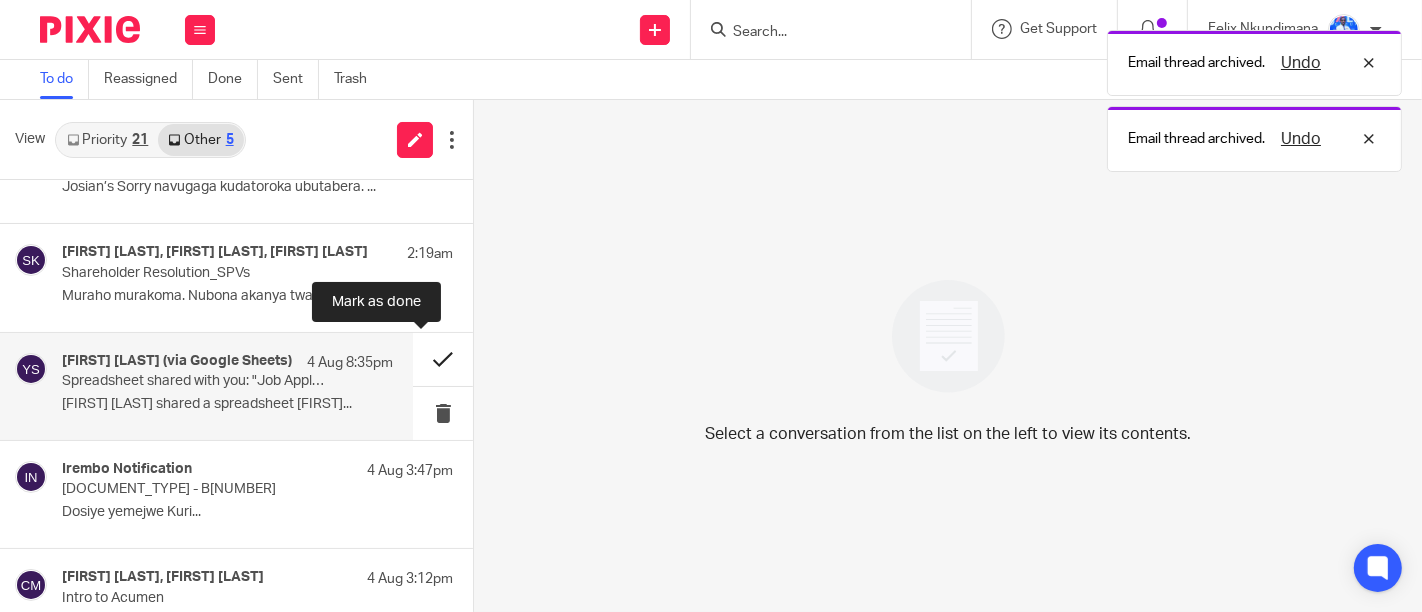 click at bounding box center [443, 359] 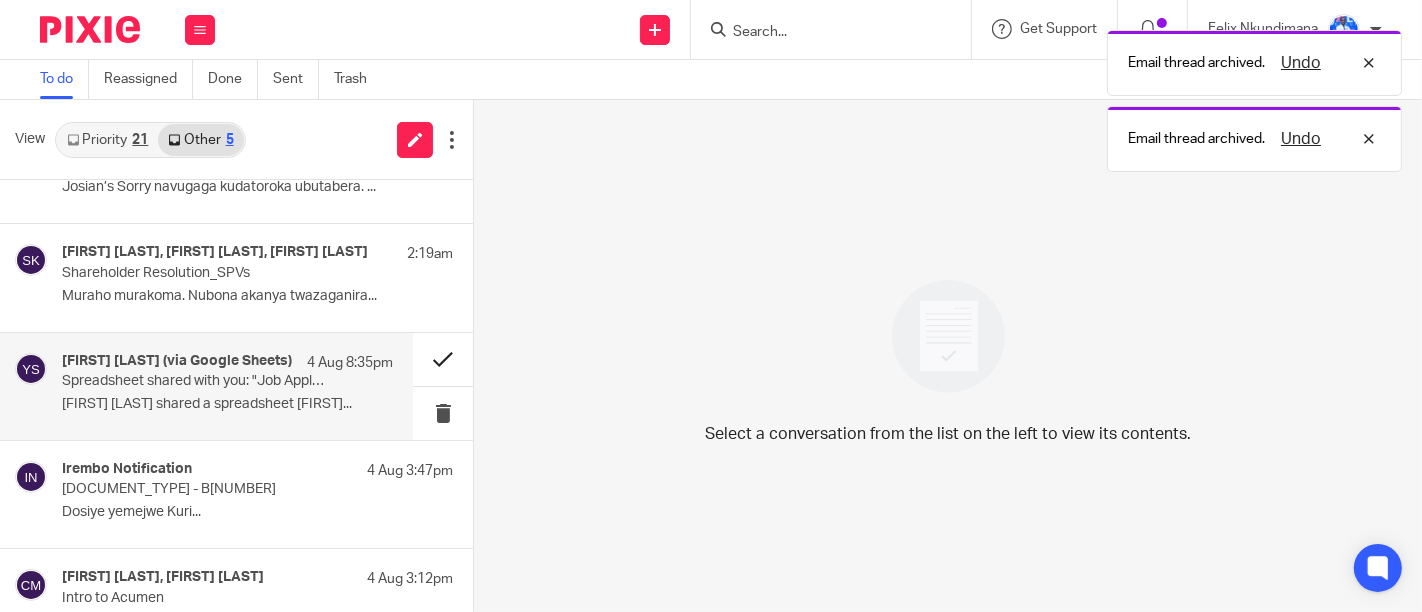 scroll, scrollTop: 0, scrollLeft: 0, axis: both 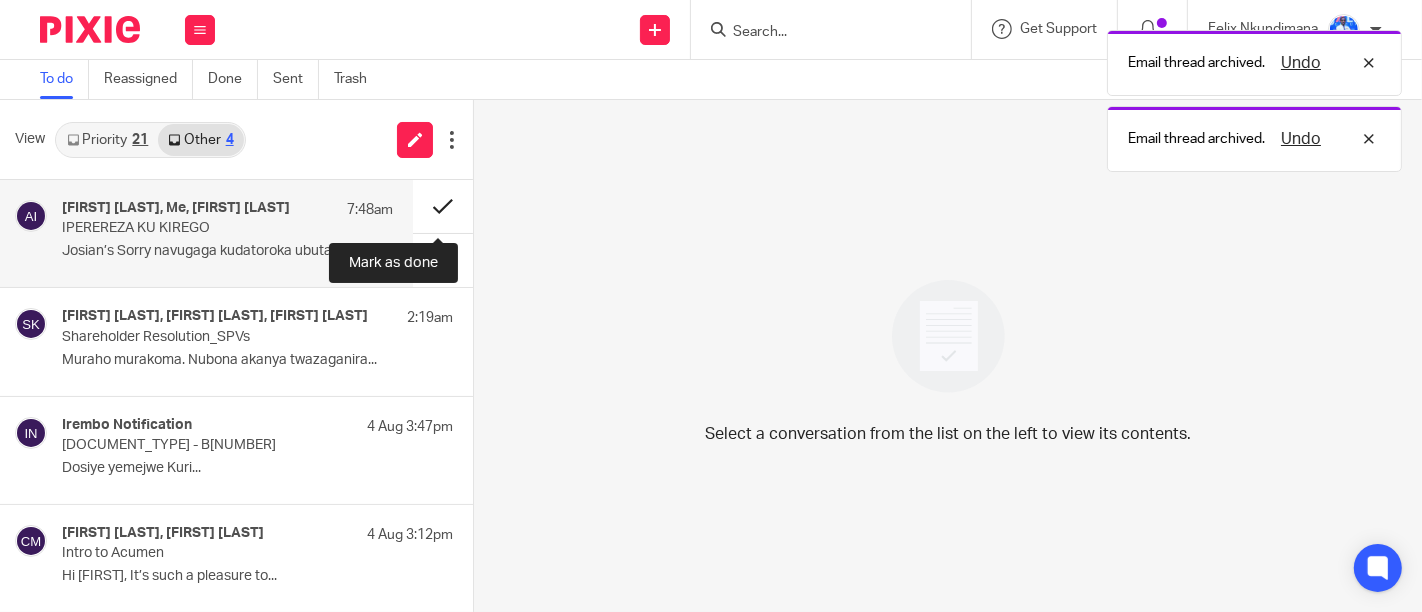 click at bounding box center (443, 206) 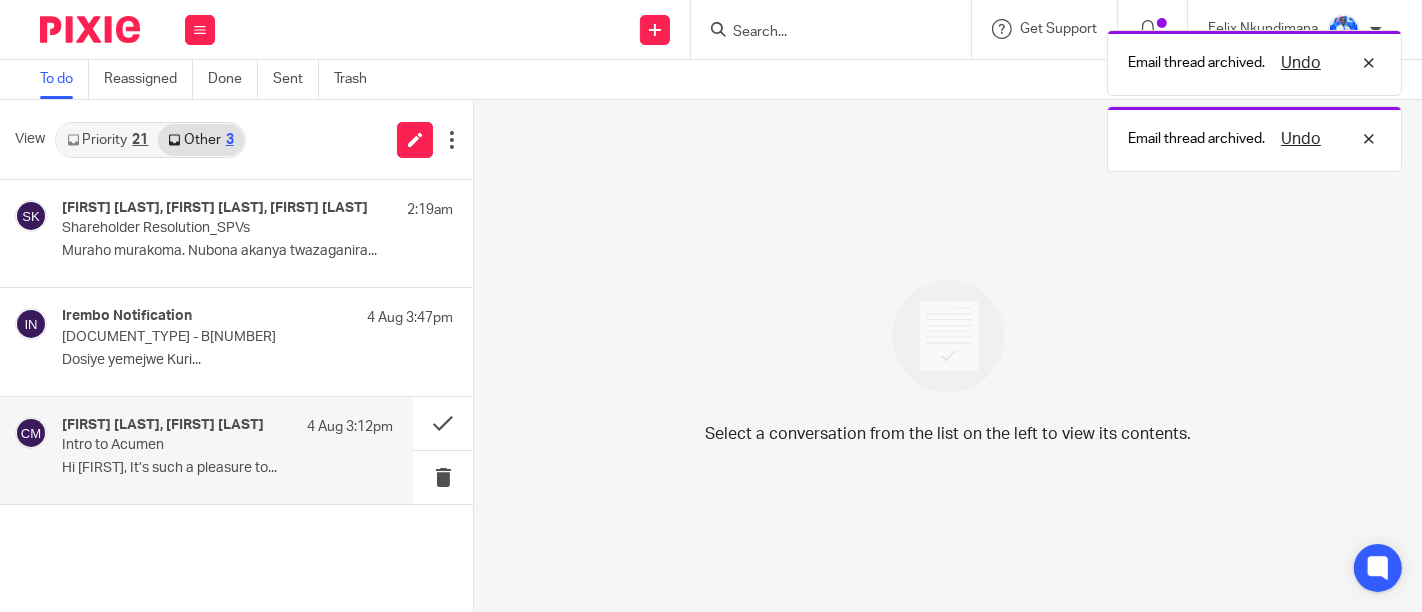 click on "Jedidah Ndubi, Collins Mwangi
4 Aug 3:12pm   Intro to Acumen   Hi Felix,          It’s such a pleasure to..." at bounding box center (227, 450) 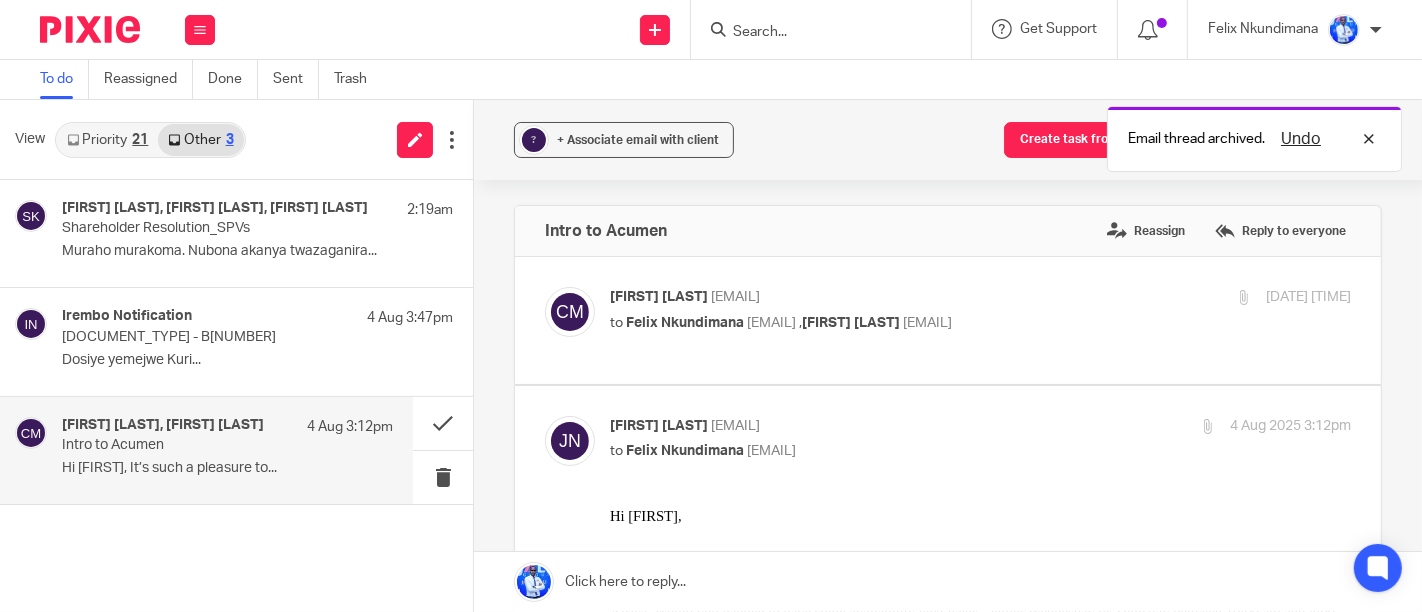 scroll, scrollTop: 0, scrollLeft: 0, axis: both 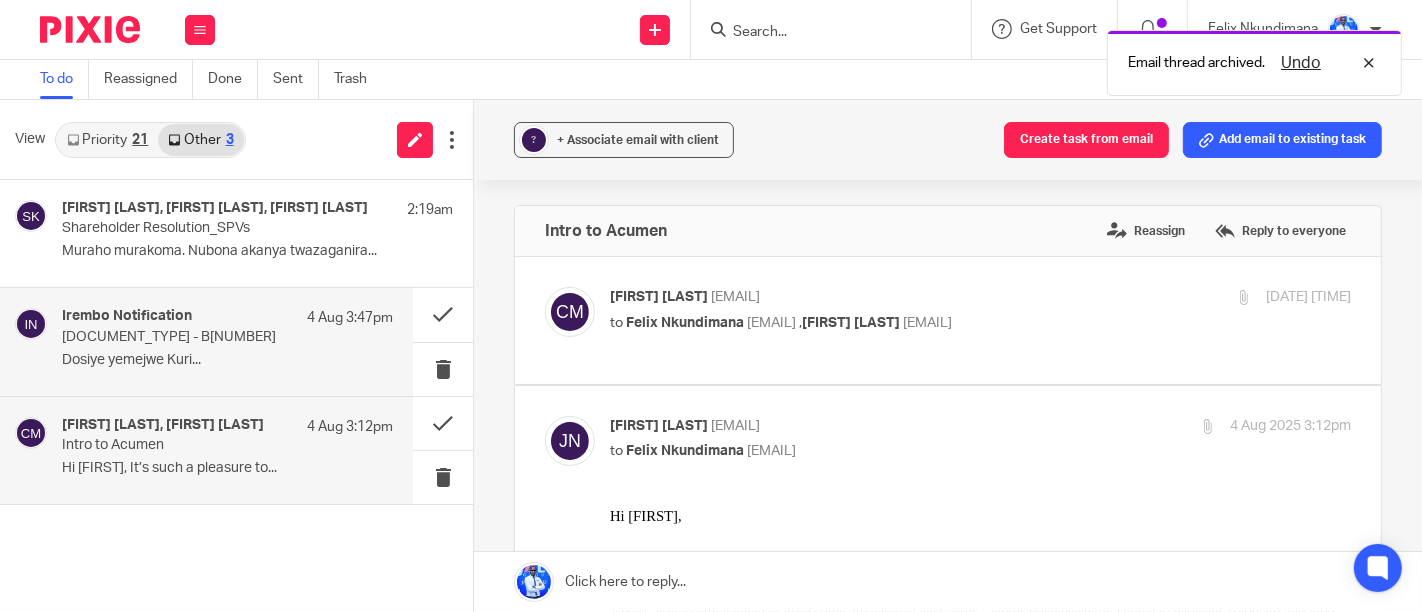 click on "Dosiye yemejwe          Kuri..." at bounding box center (227, 360) 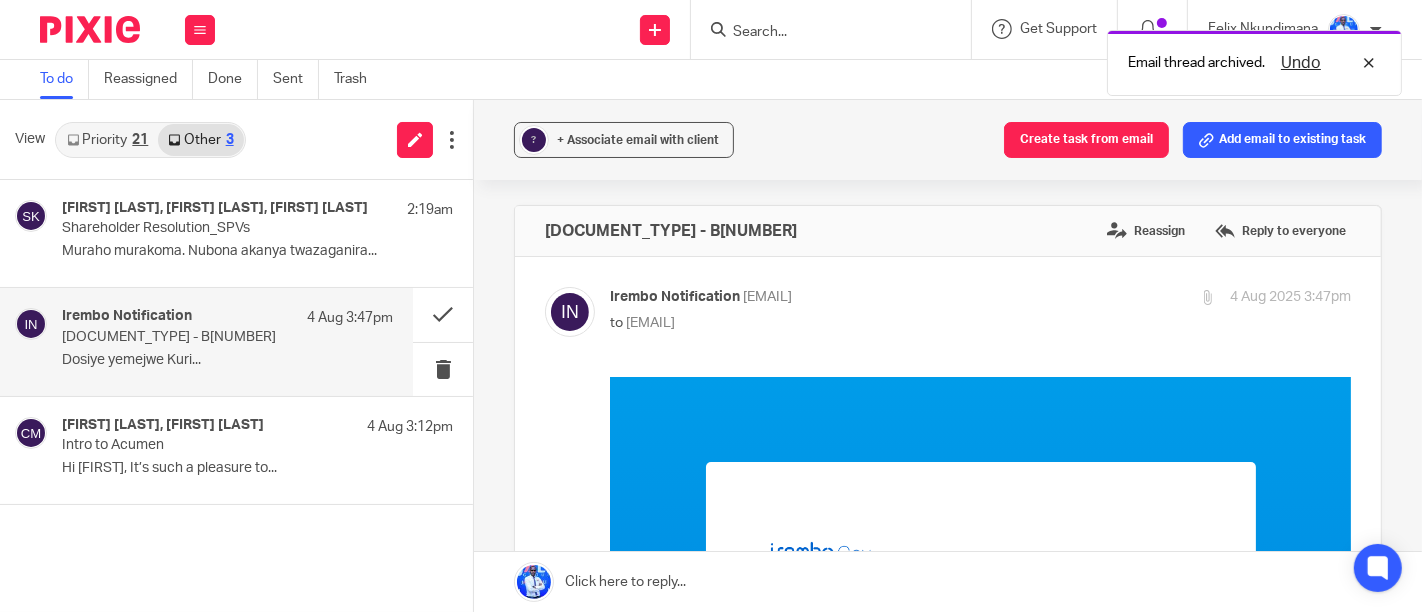 scroll, scrollTop: 0, scrollLeft: 0, axis: both 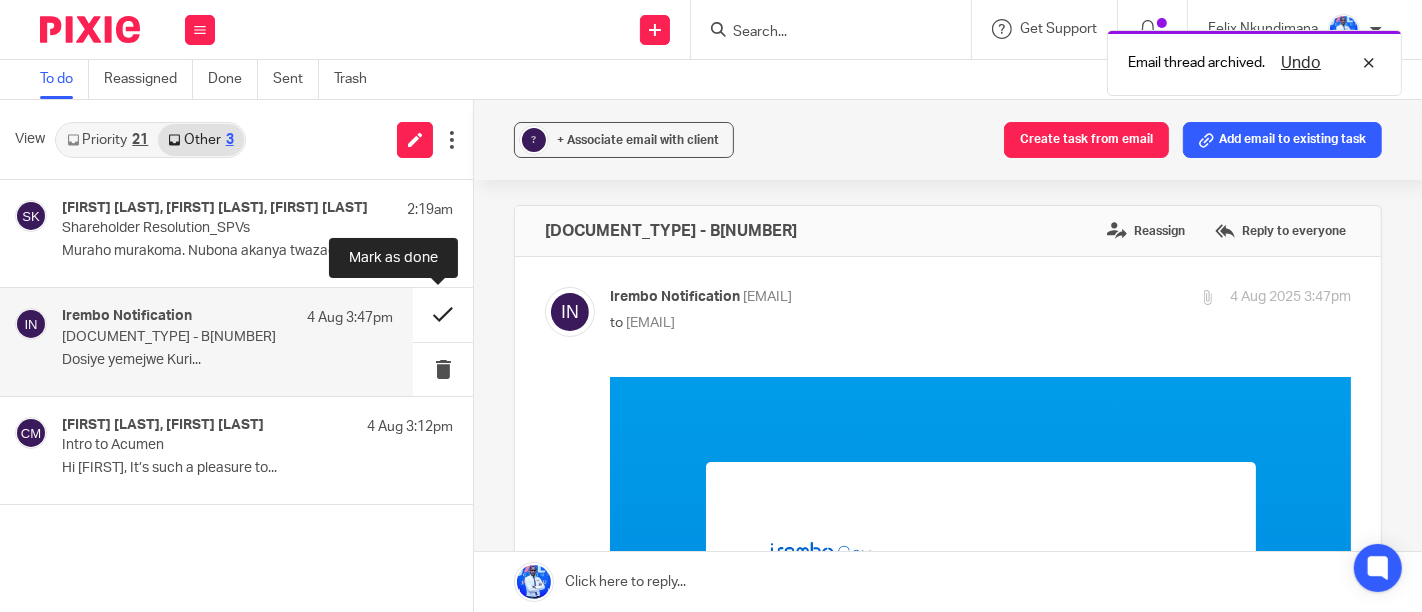 click at bounding box center [443, 314] 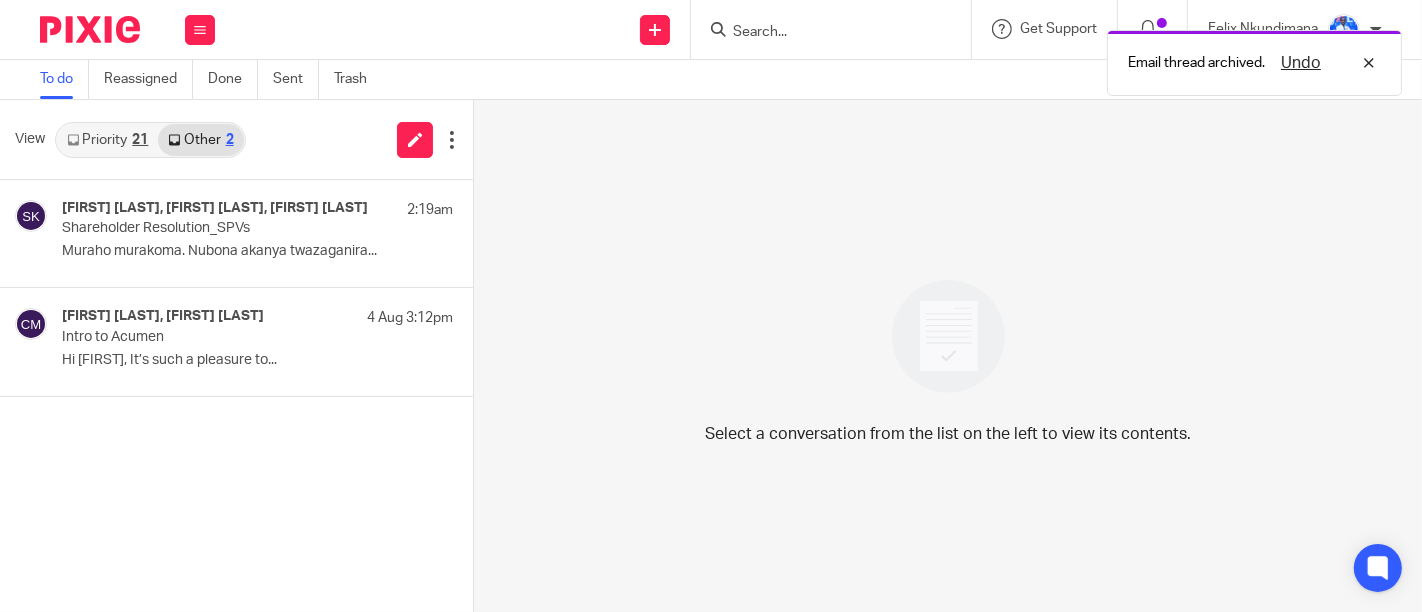 click on "Priority
21" at bounding box center [107, 140] 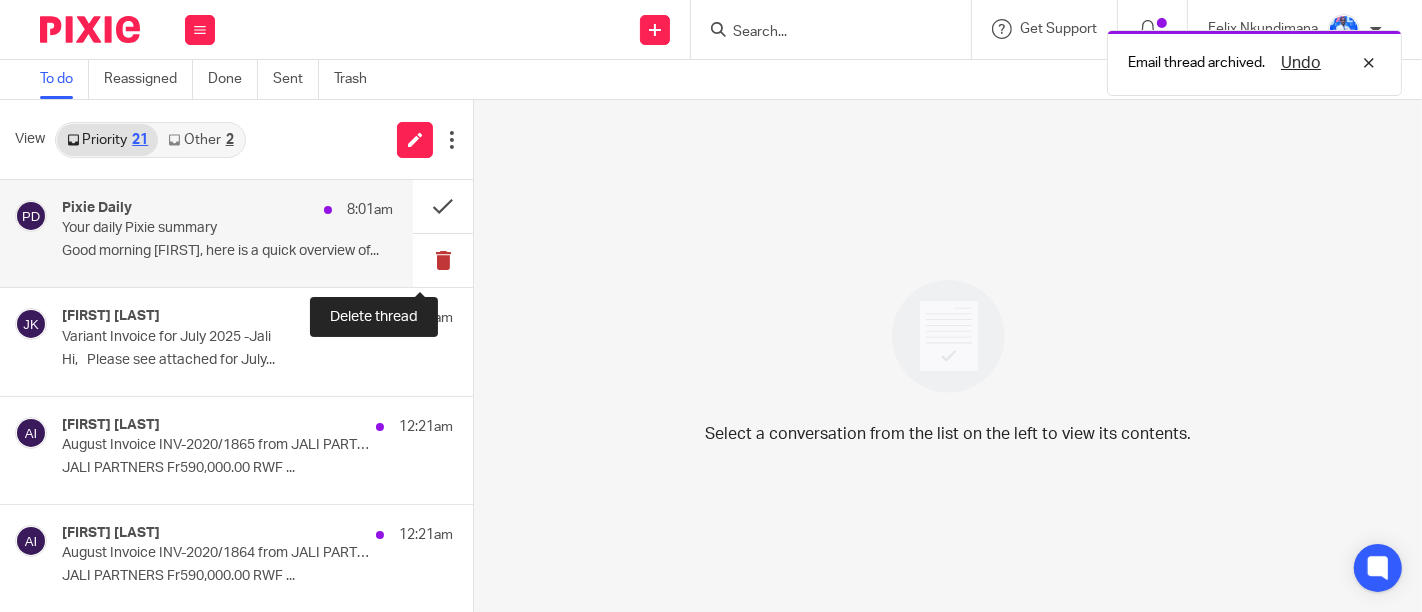 click at bounding box center [443, 260] 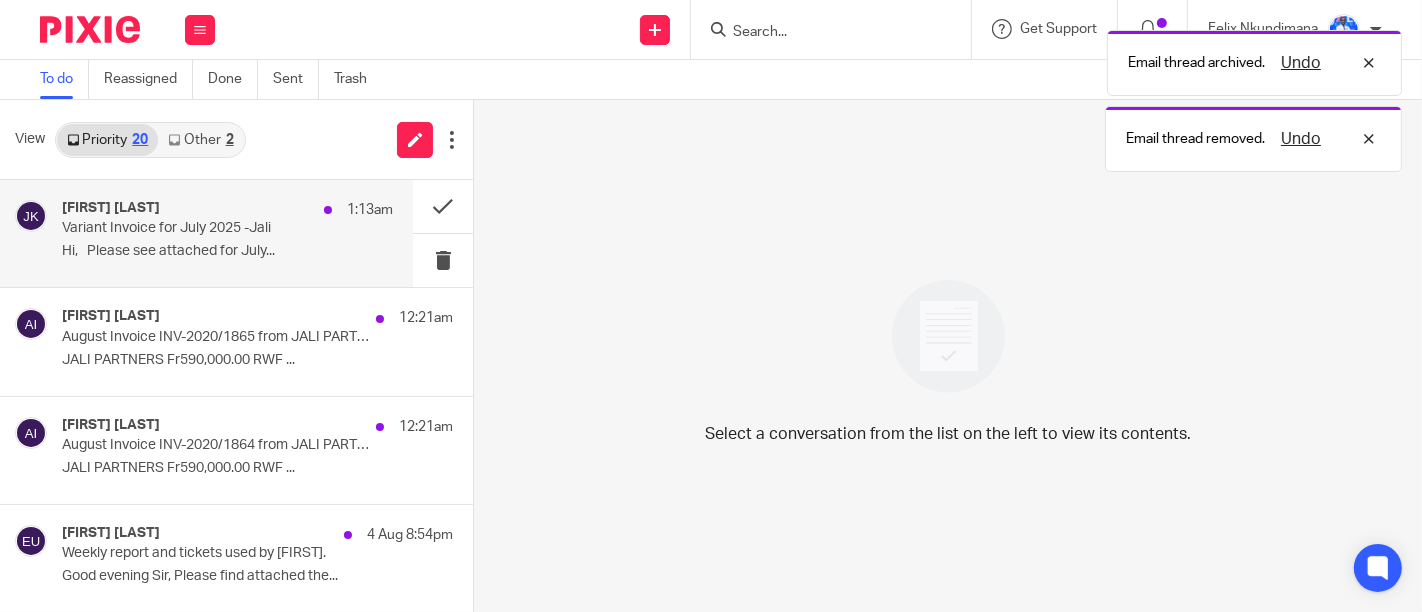 click on "Hi,       Please see attached for July..." at bounding box center [227, 251] 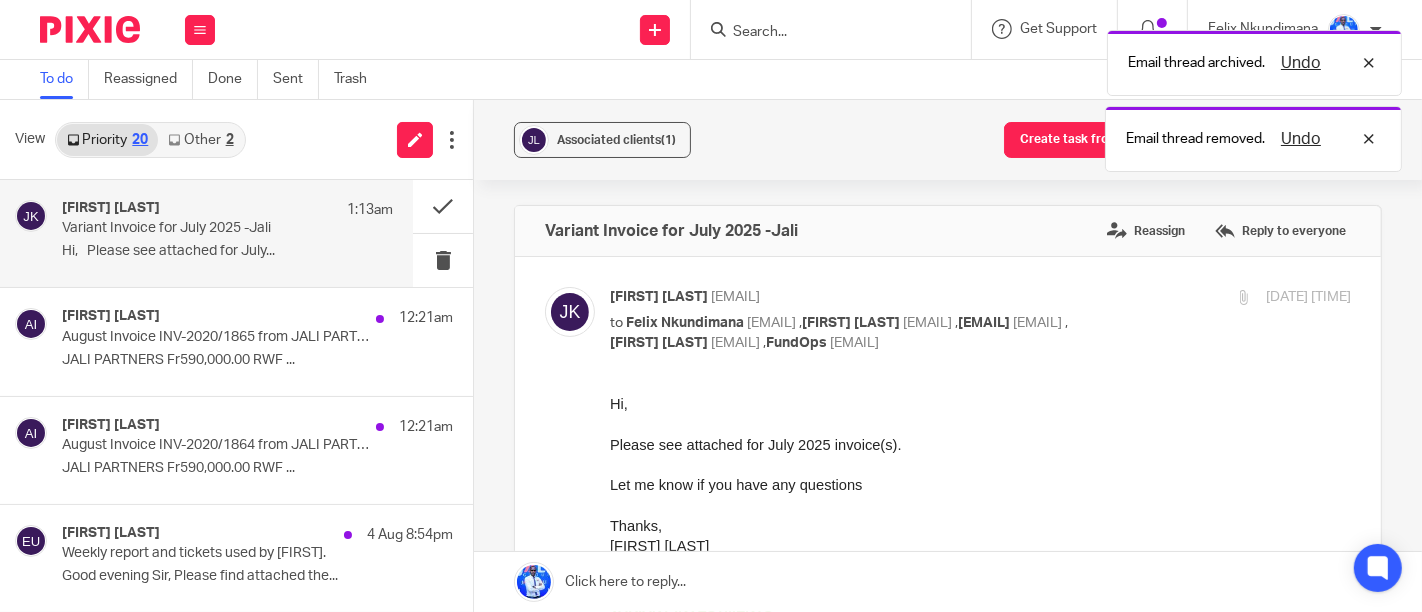 scroll, scrollTop: 0, scrollLeft: 0, axis: both 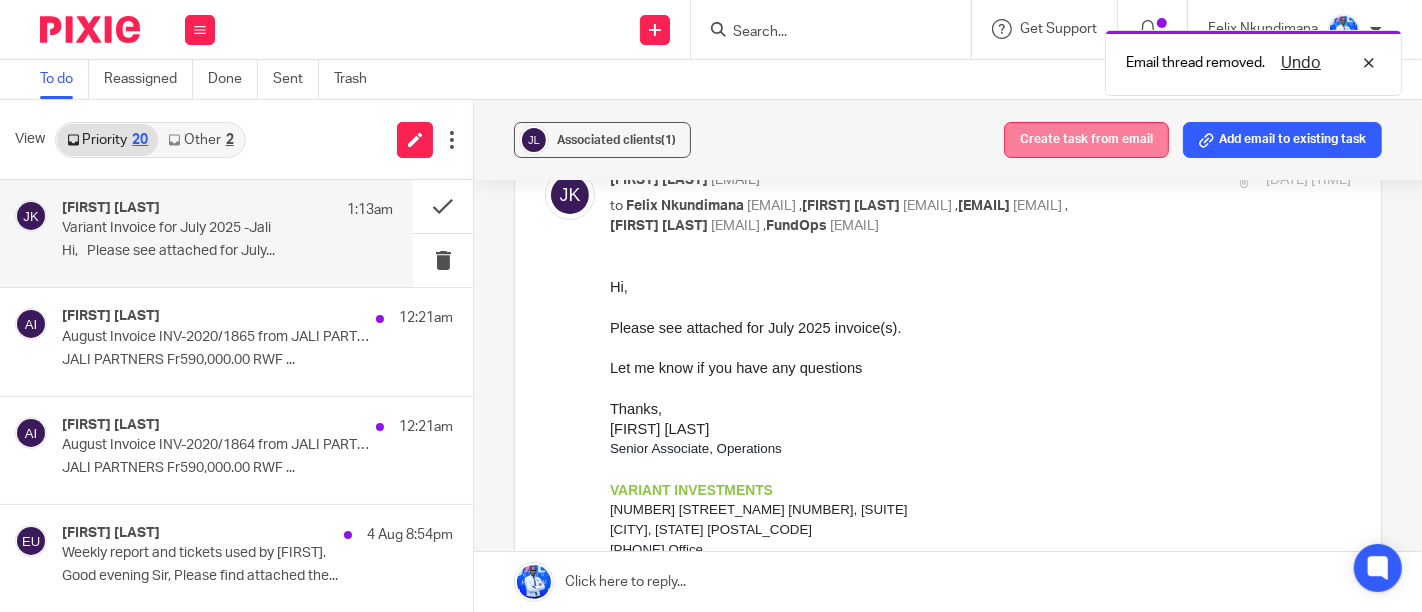 click on "Create task from email" at bounding box center [1086, 140] 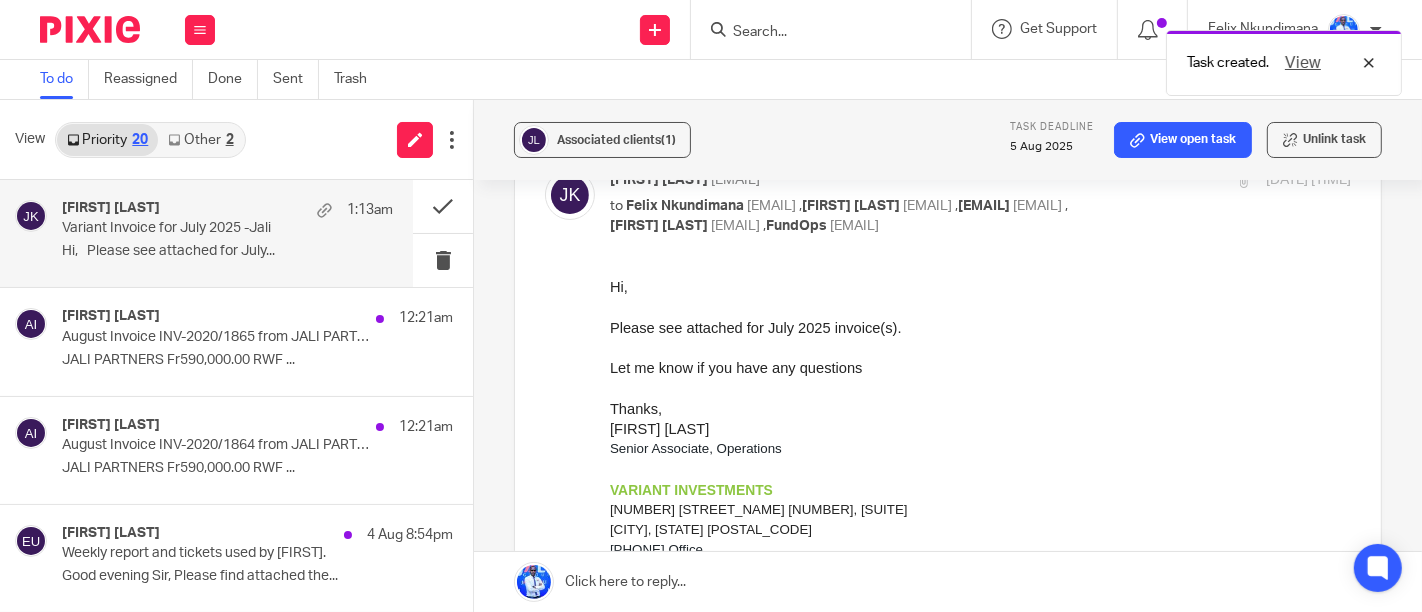 scroll, scrollTop: 0, scrollLeft: 0, axis: both 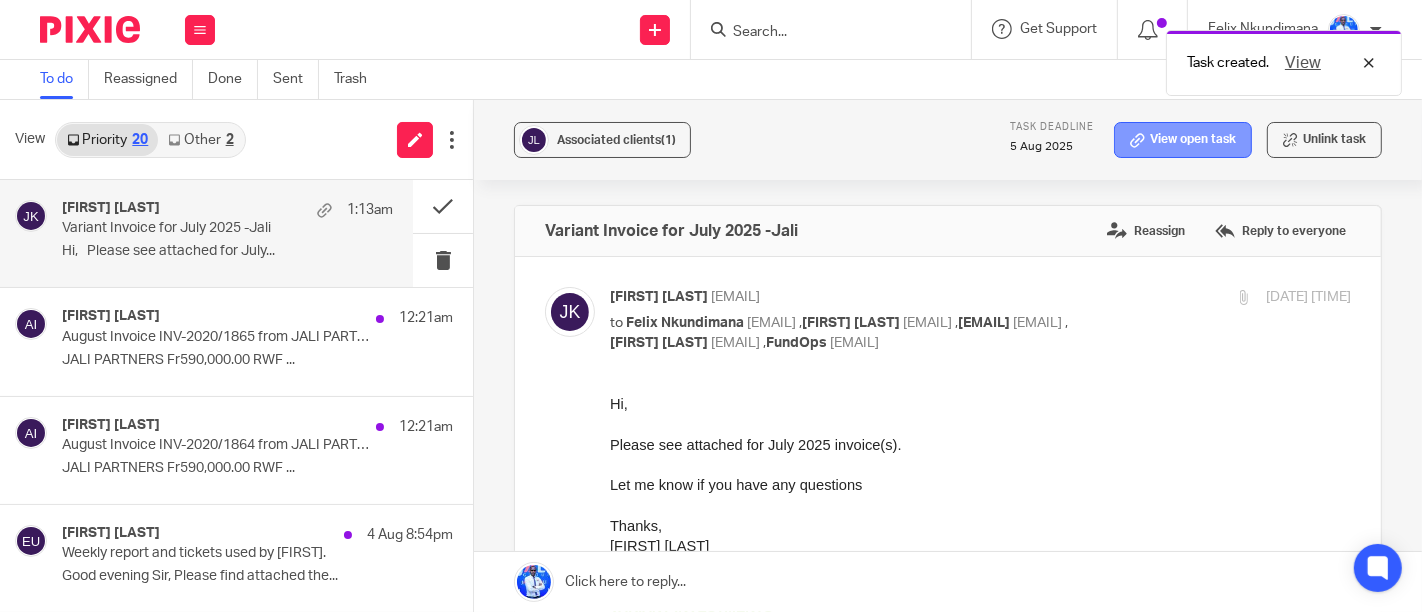 click on "View open task" at bounding box center [1183, 140] 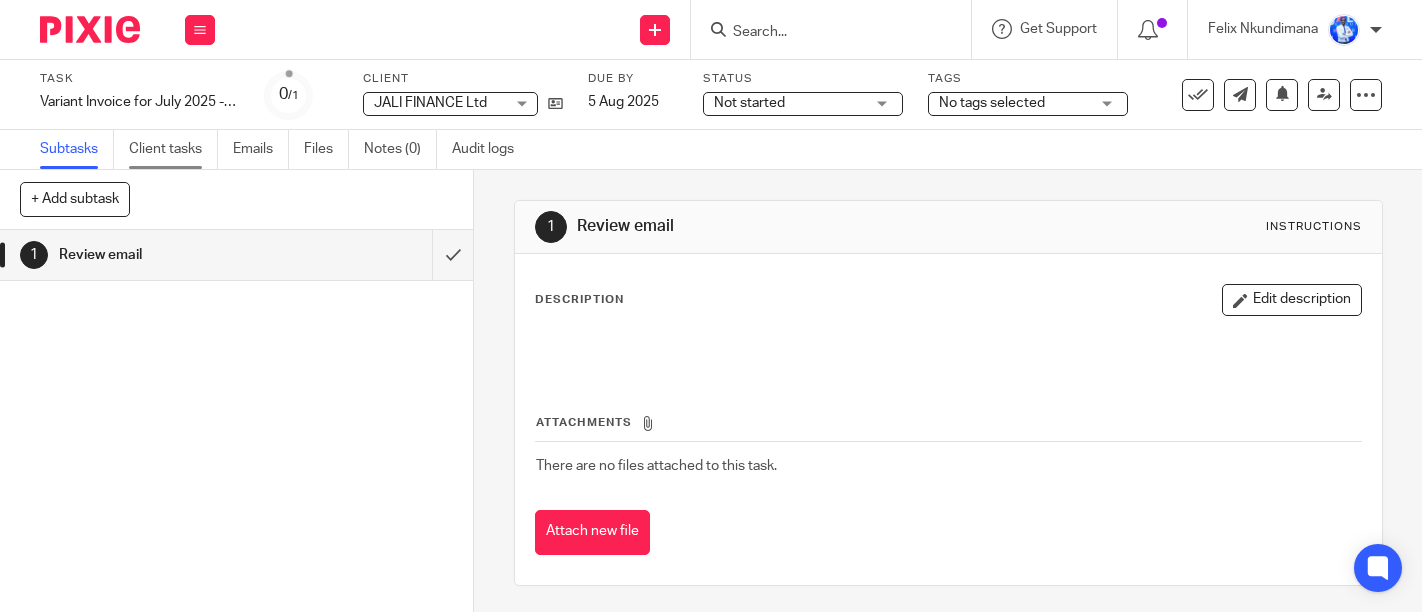 scroll, scrollTop: 0, scrollLeft: 0, axis: both 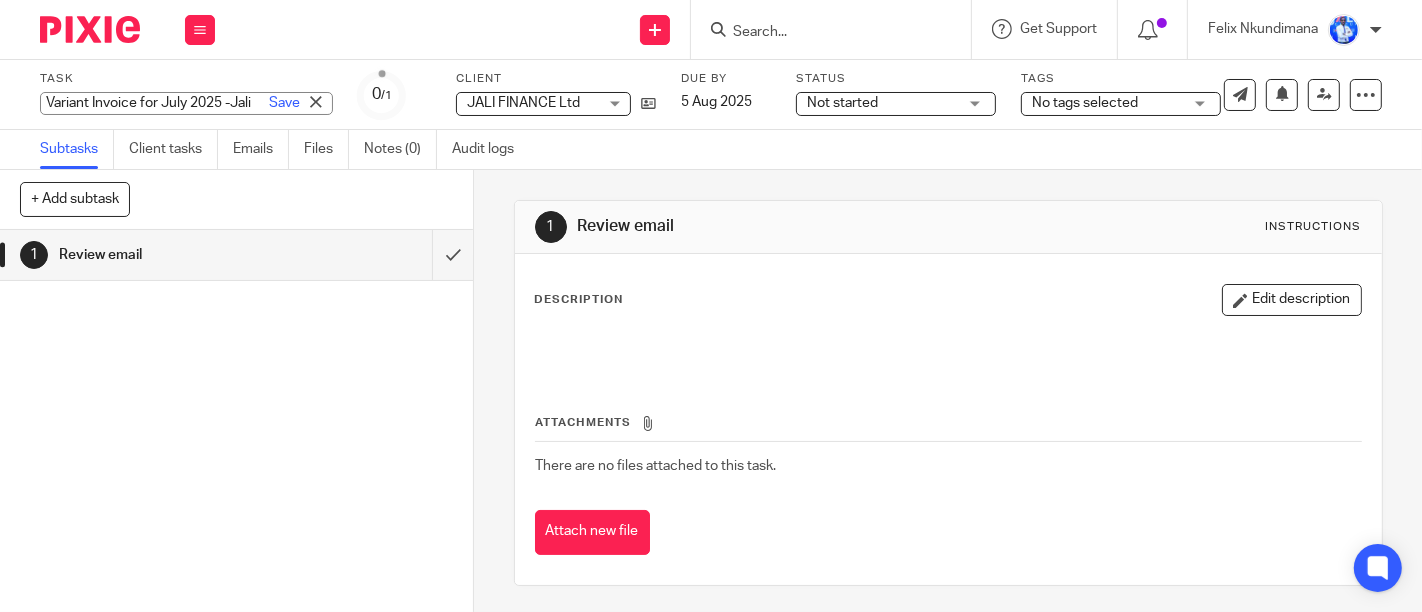 click on "Variant Invoice for July 2025 -Jali   Save
Variant Invoice for July 2025 -Jali" at bounding box center (186, 103) 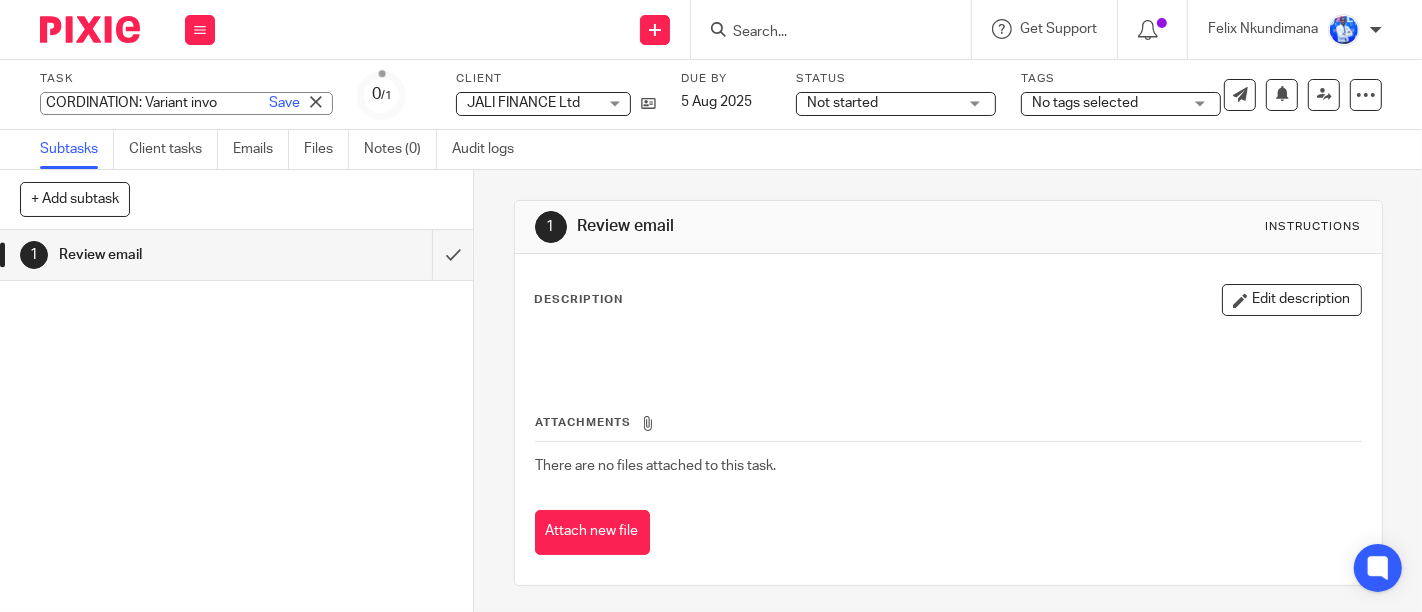 scroll, scrollTop: 0, scrollLeft: 0, axis: both 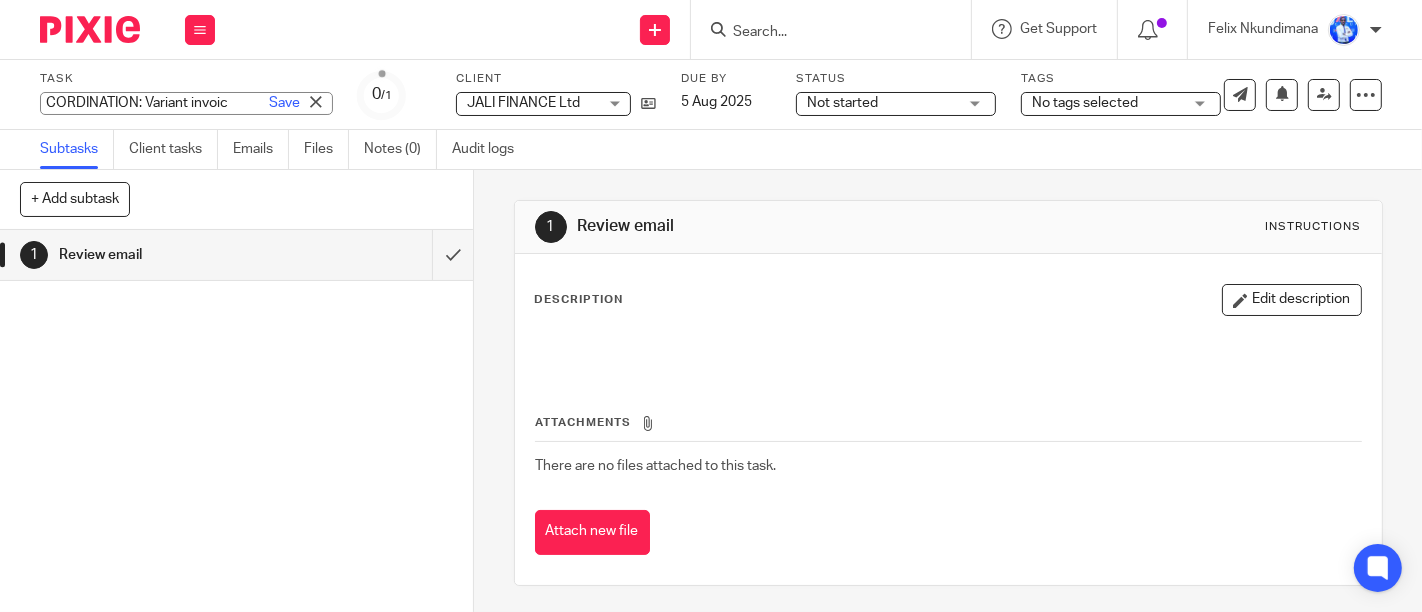 type on "CORDINATION: Variant invoice" 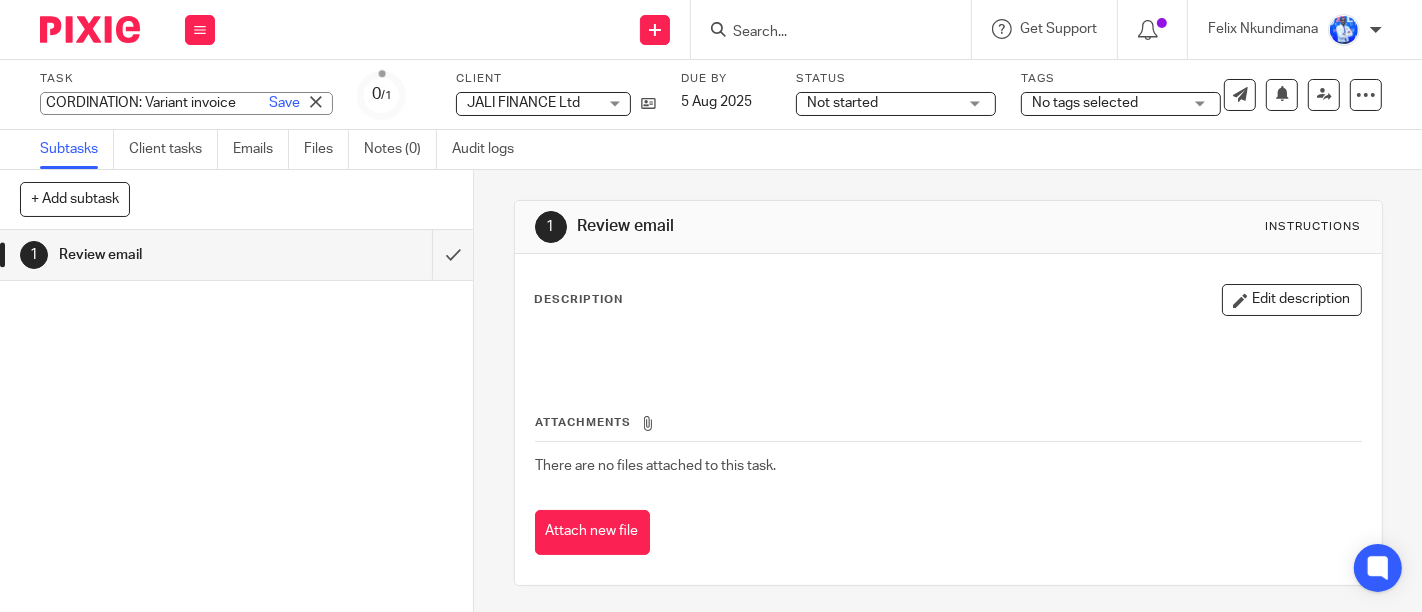 scroll, scrollTop: 0, scrollLeft: 19, axis: horizontal 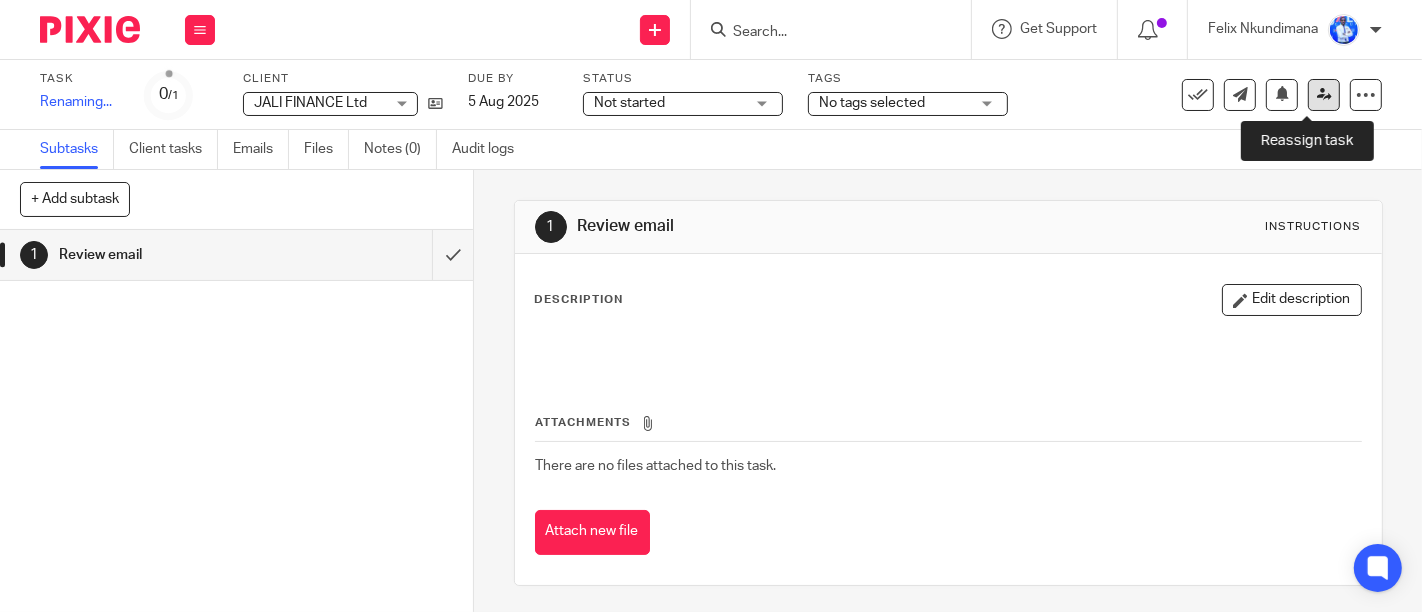 click at bounding box center [1324, 94] 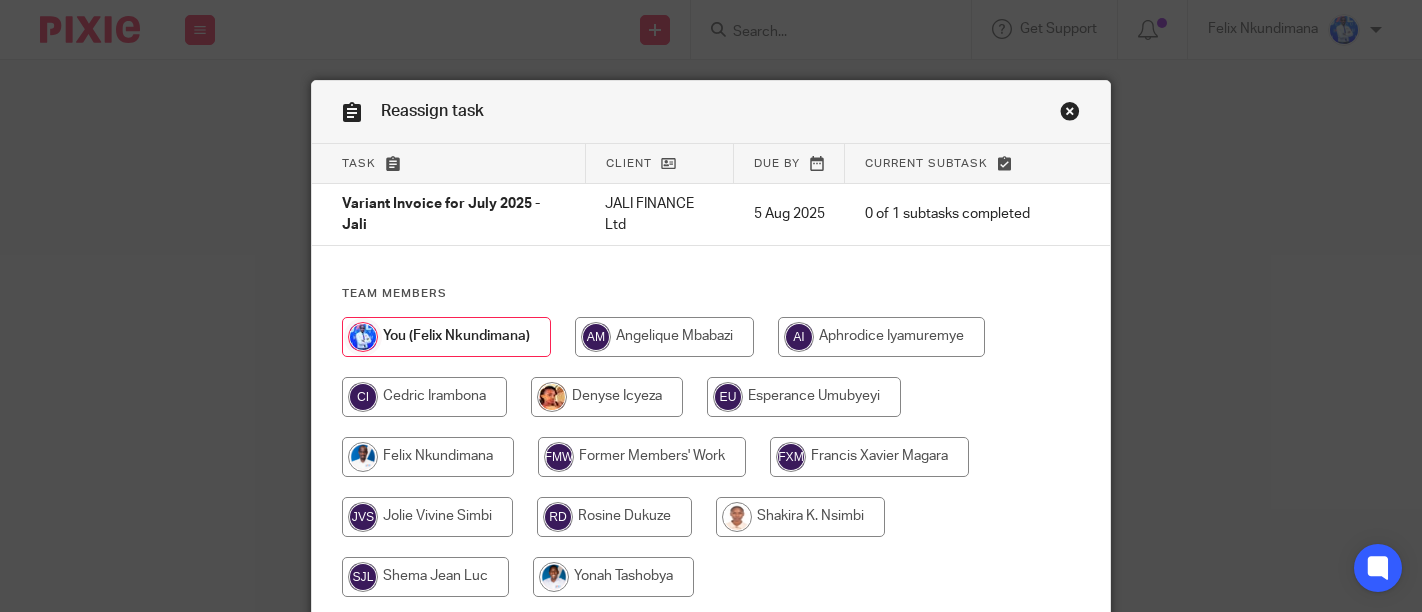 scroll, scrollTop: 0, scrollLeft: 0, axis: both 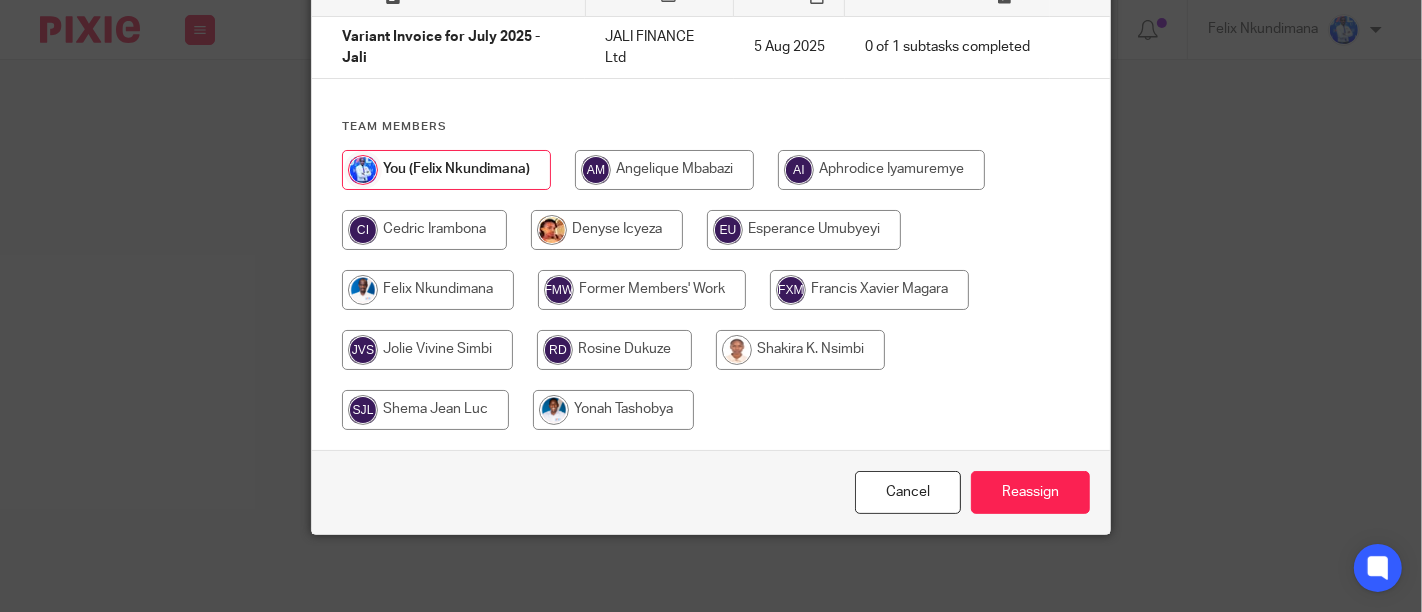 click at bounding box center [800, 350] 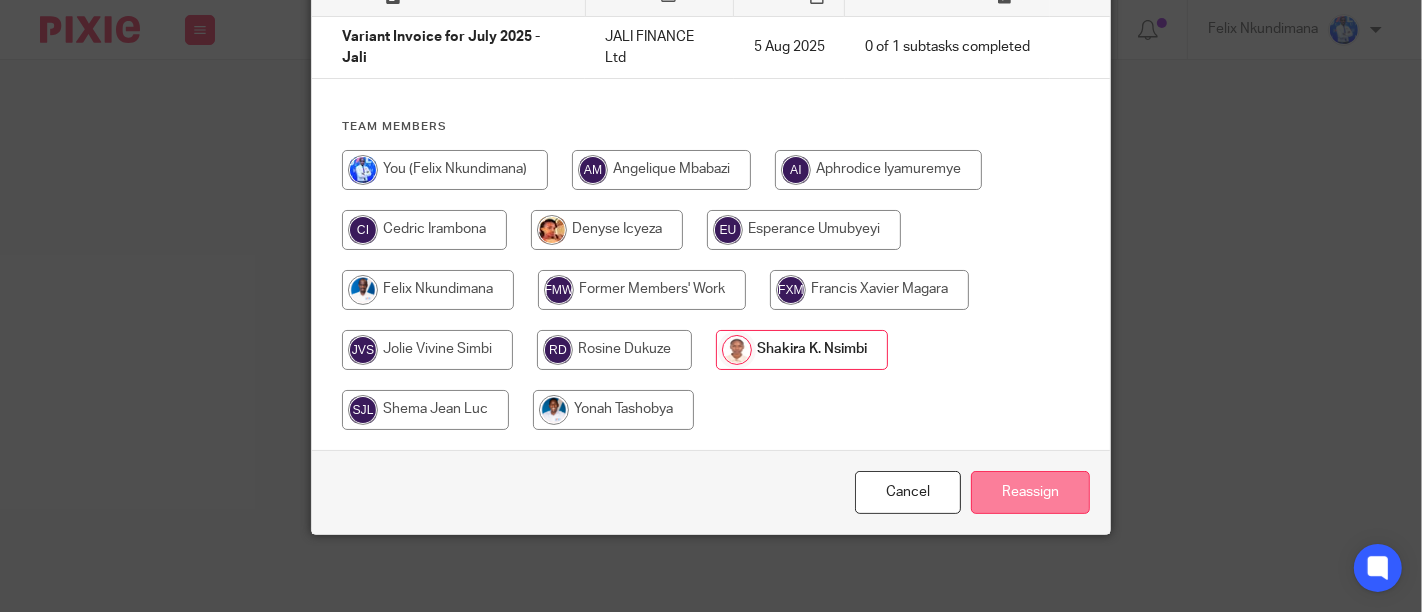 click on "Reassign" at bounding box center (1030, 492) 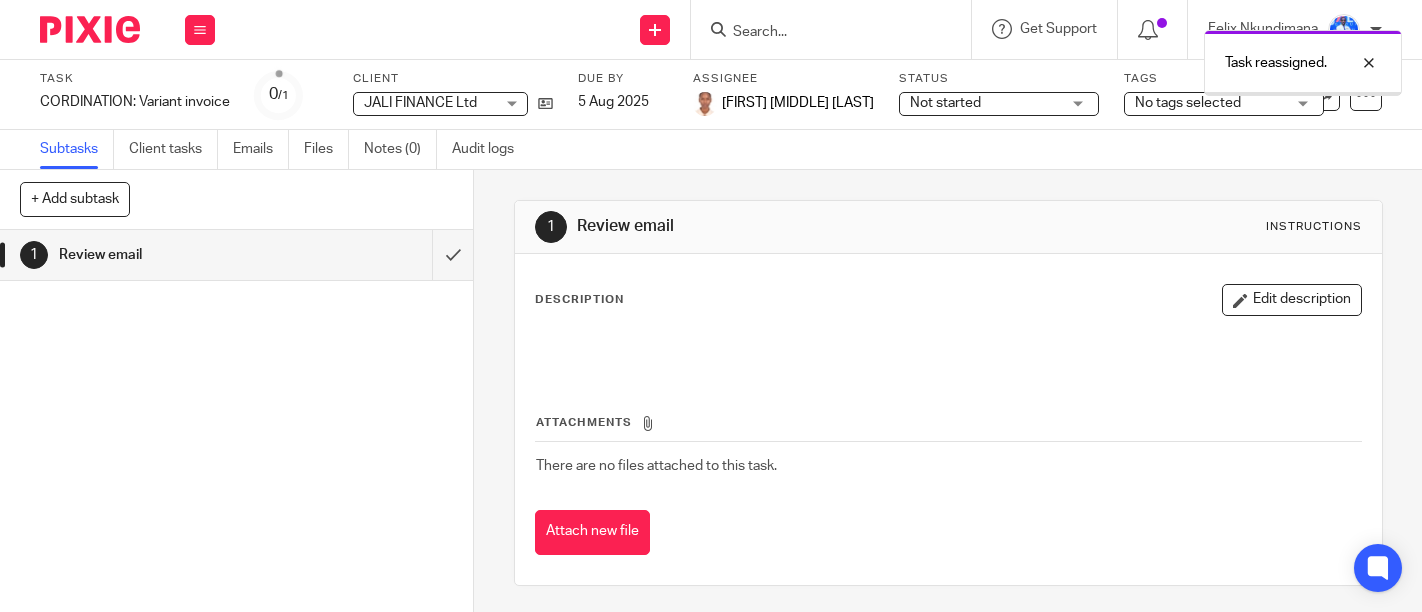 scroll, scrollTop: 0, scrollLeft: 0, axis: both 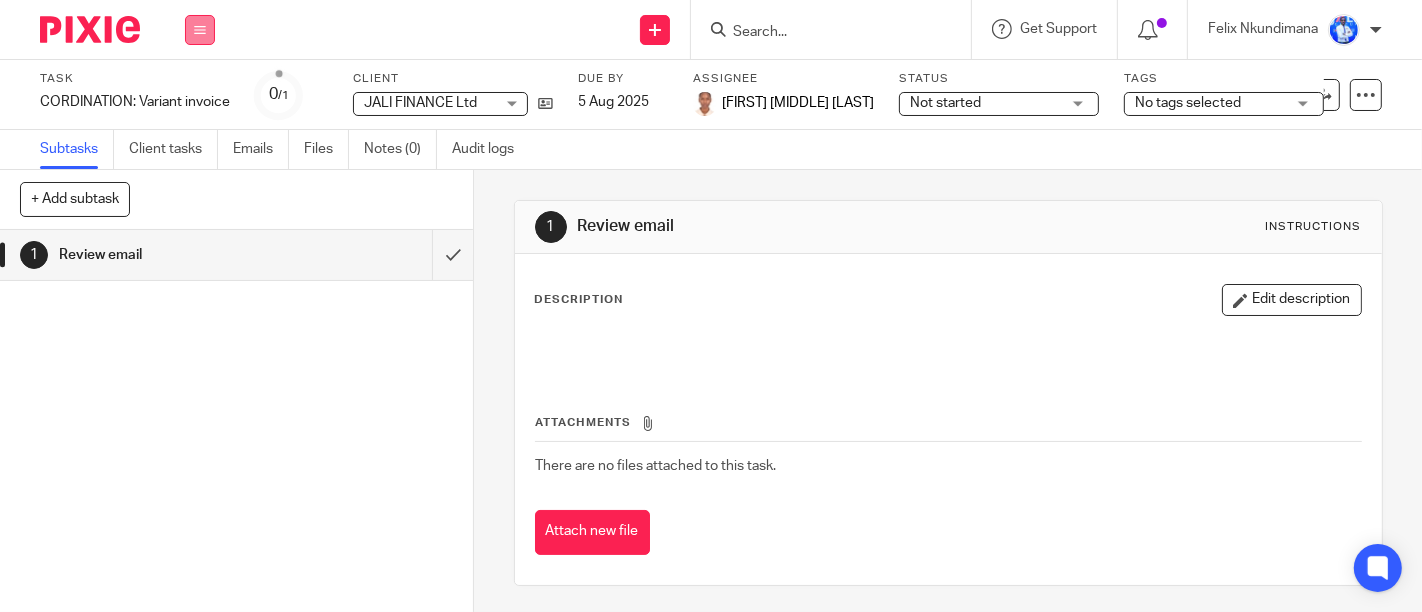 drag, startPoint x: 192, startPoint y: 11, endPoint x: 202, endPoint y: 30, distance: 21.470911 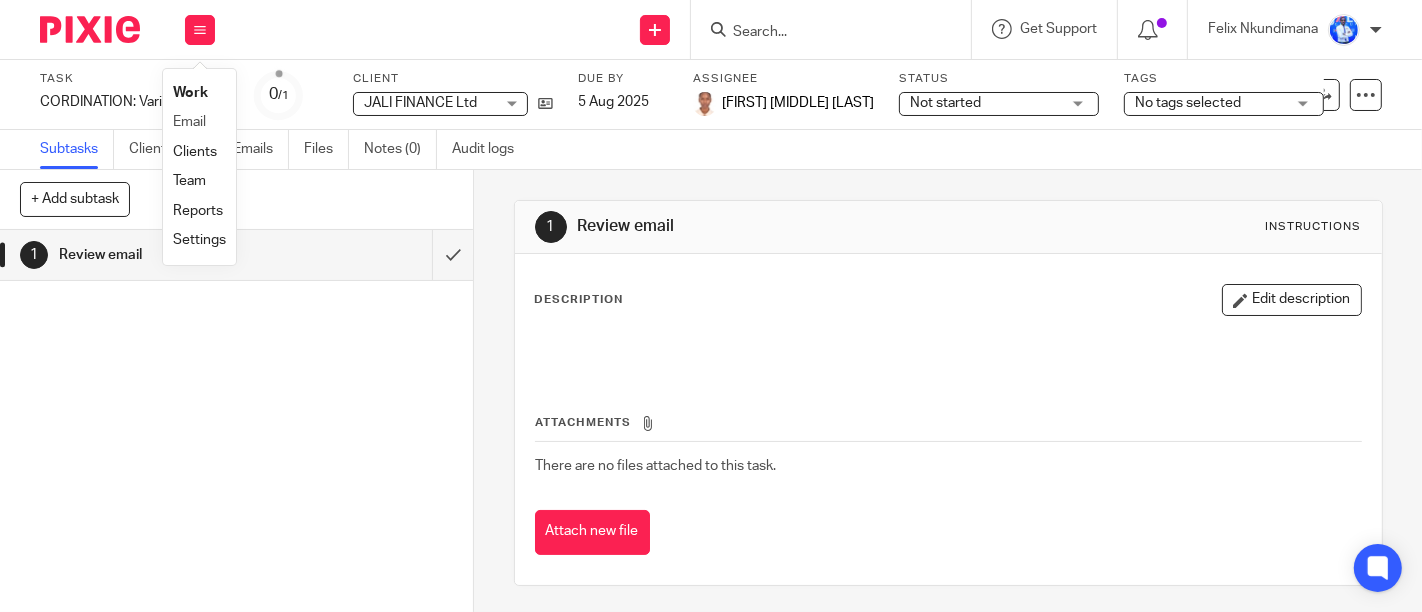 click on "Email" at bounding box center [199, 122] 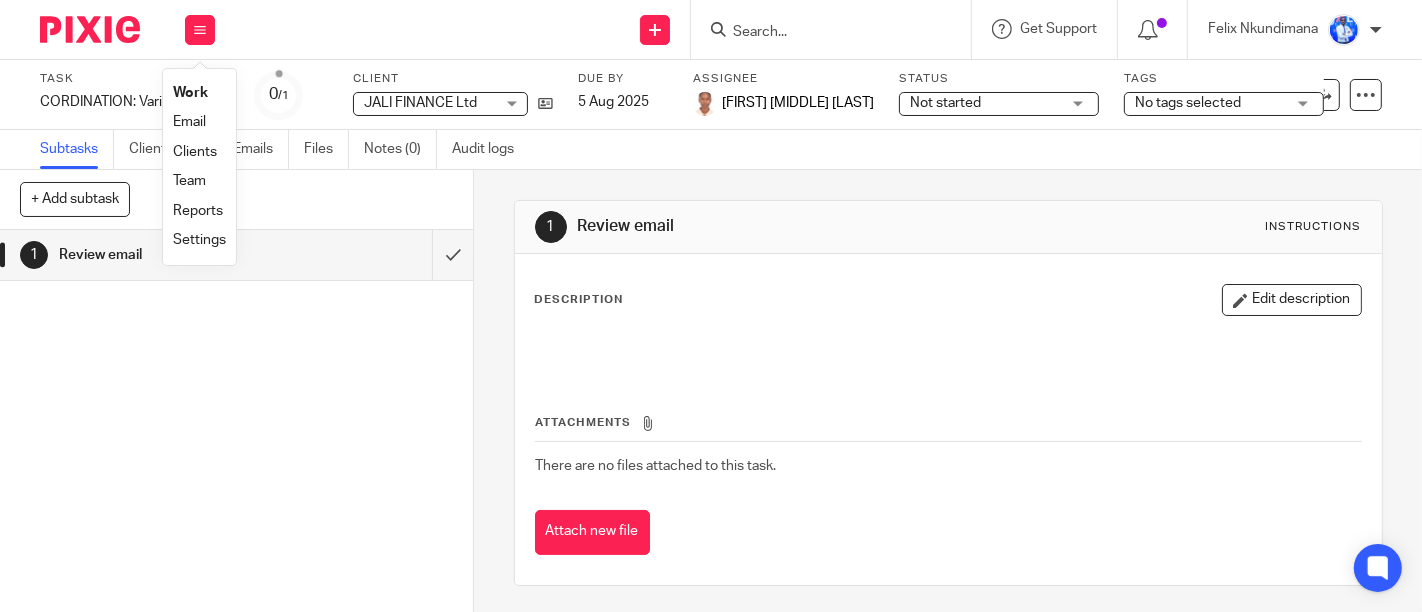 click on "Email" at bounding box center (189, 122) 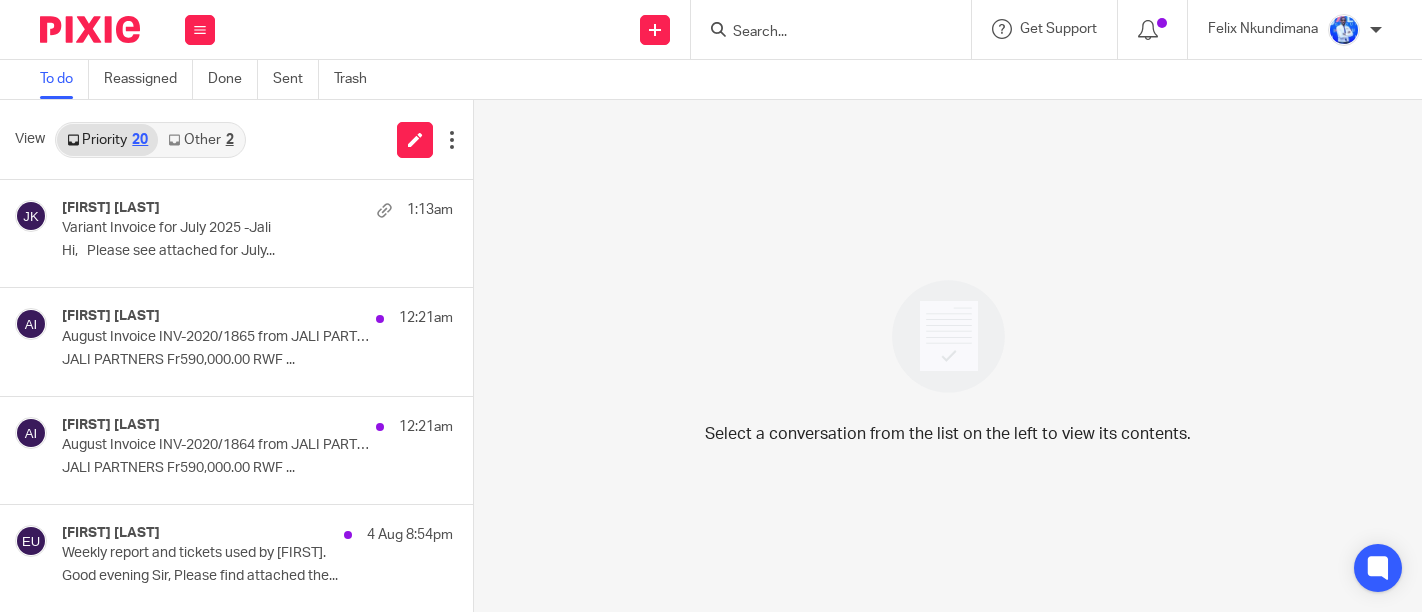 scroll, scrollTop: 0, scrollLeft: 0, axis: both 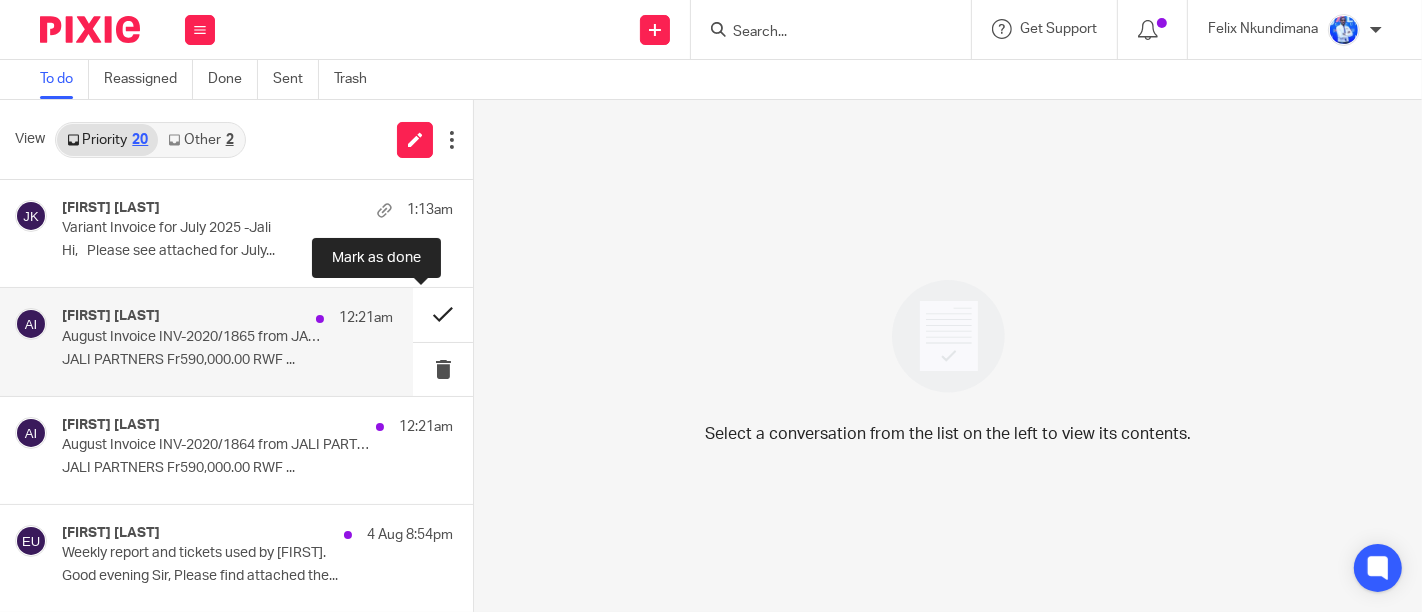 click at bounding box center (443, 314) 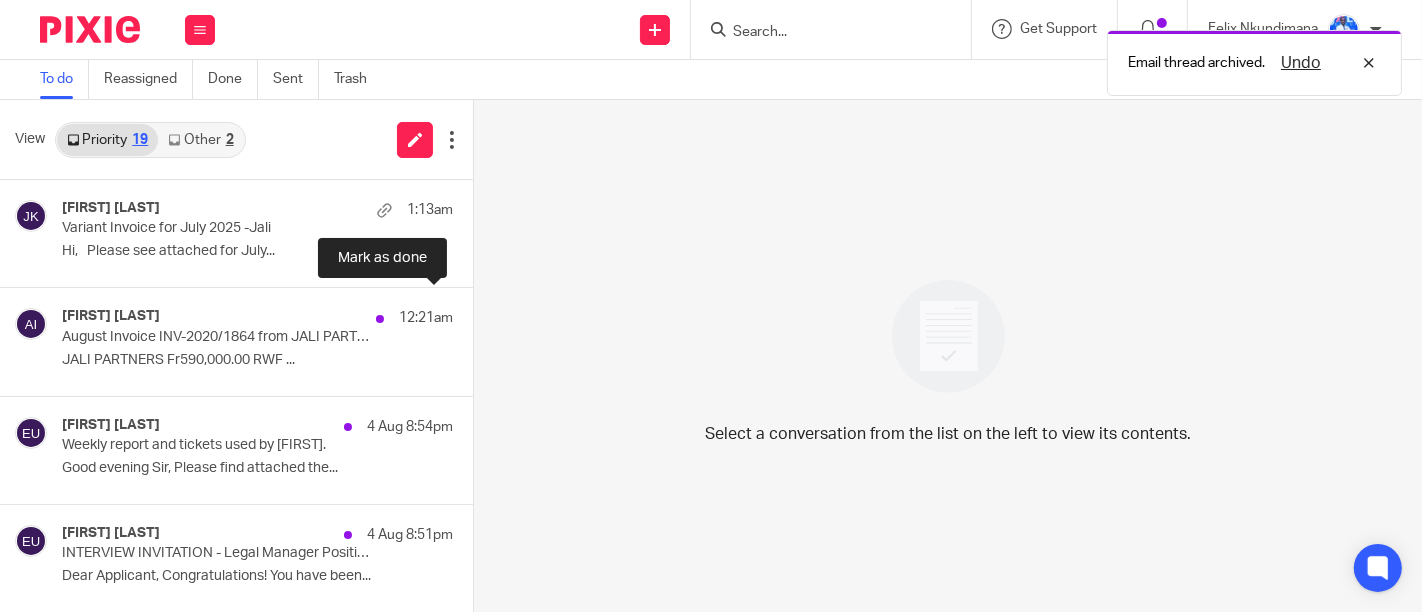 click at bounding box center (481, 314) 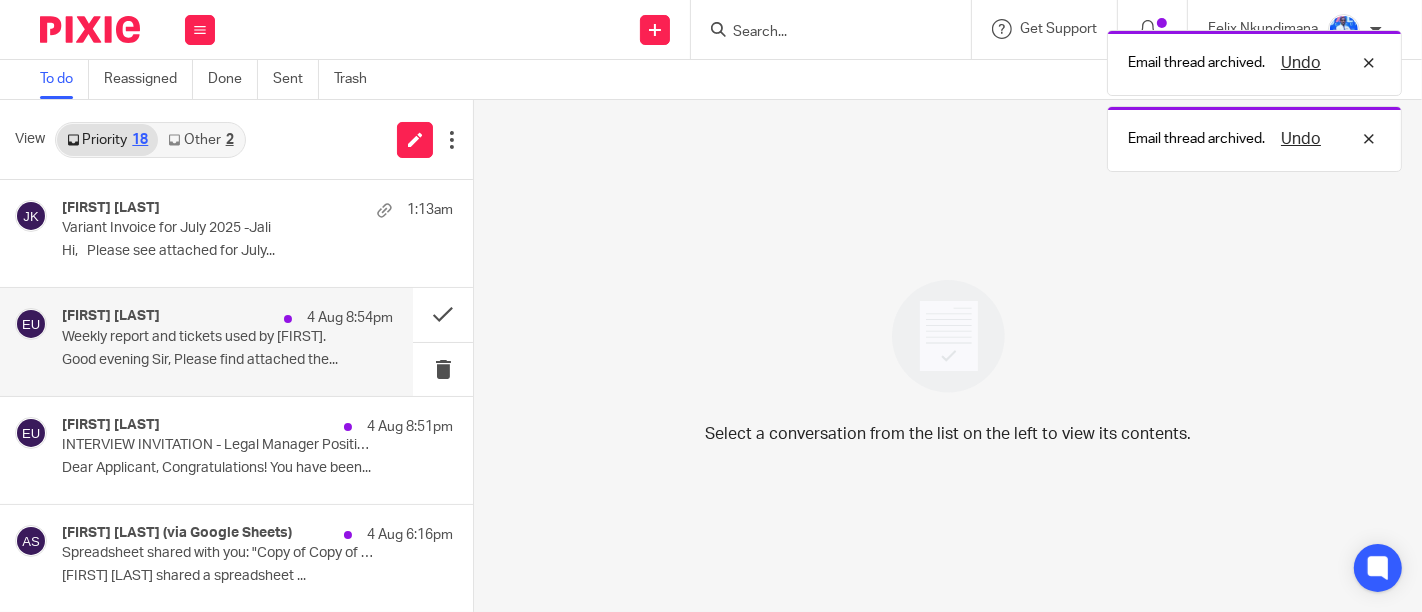 click on "4 Aug 8:54pm" at bounding box center [350, 318] 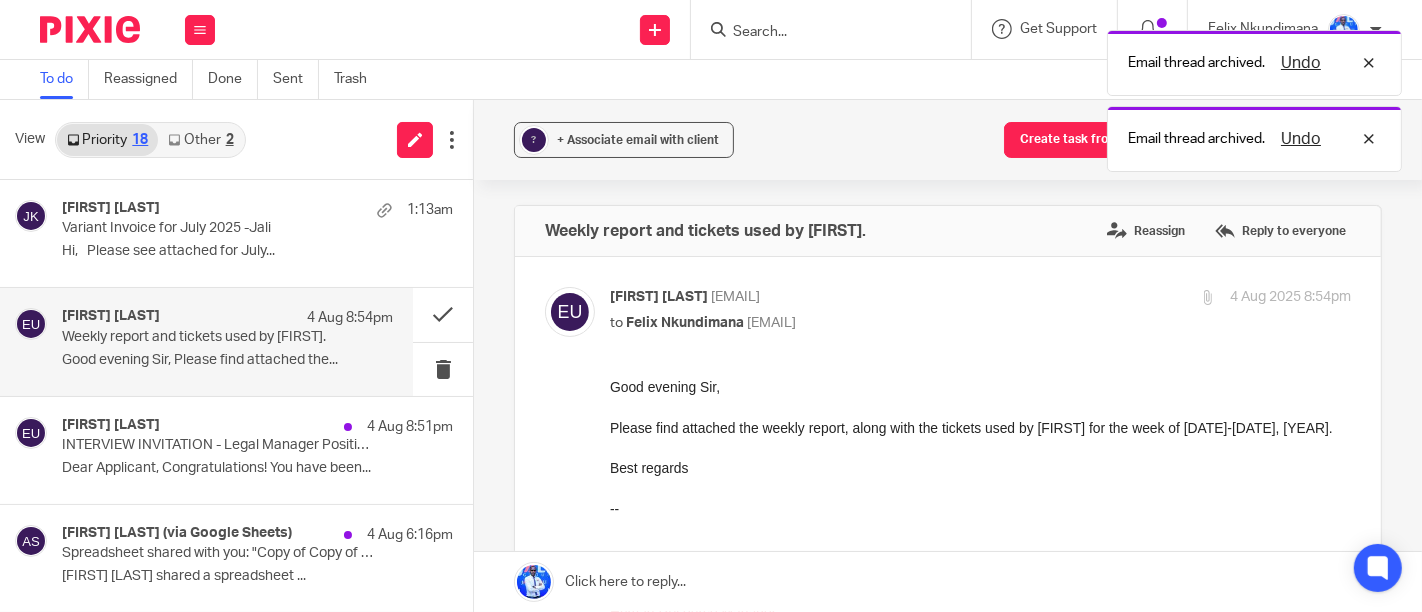 scroll, scrollTop: 0, scrollLeft: 0, axis: both 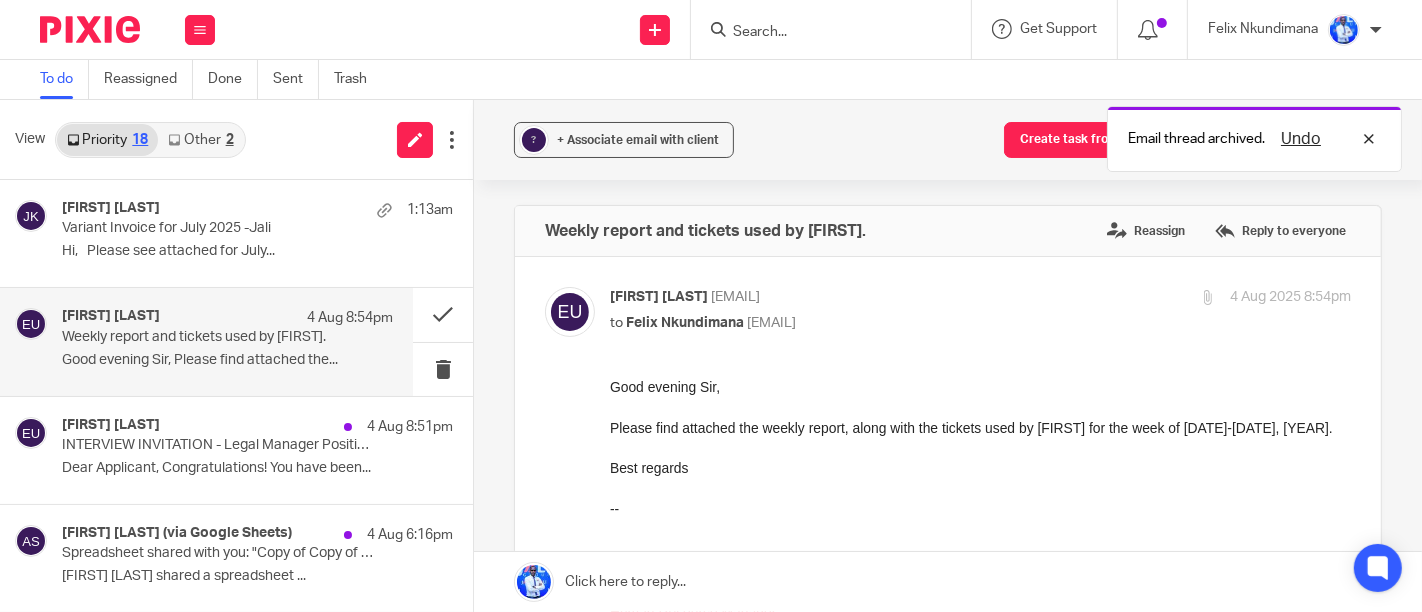 click on "Email thread archived. Undo Email thread archived. Undo" at bounding box center (1056, 96) 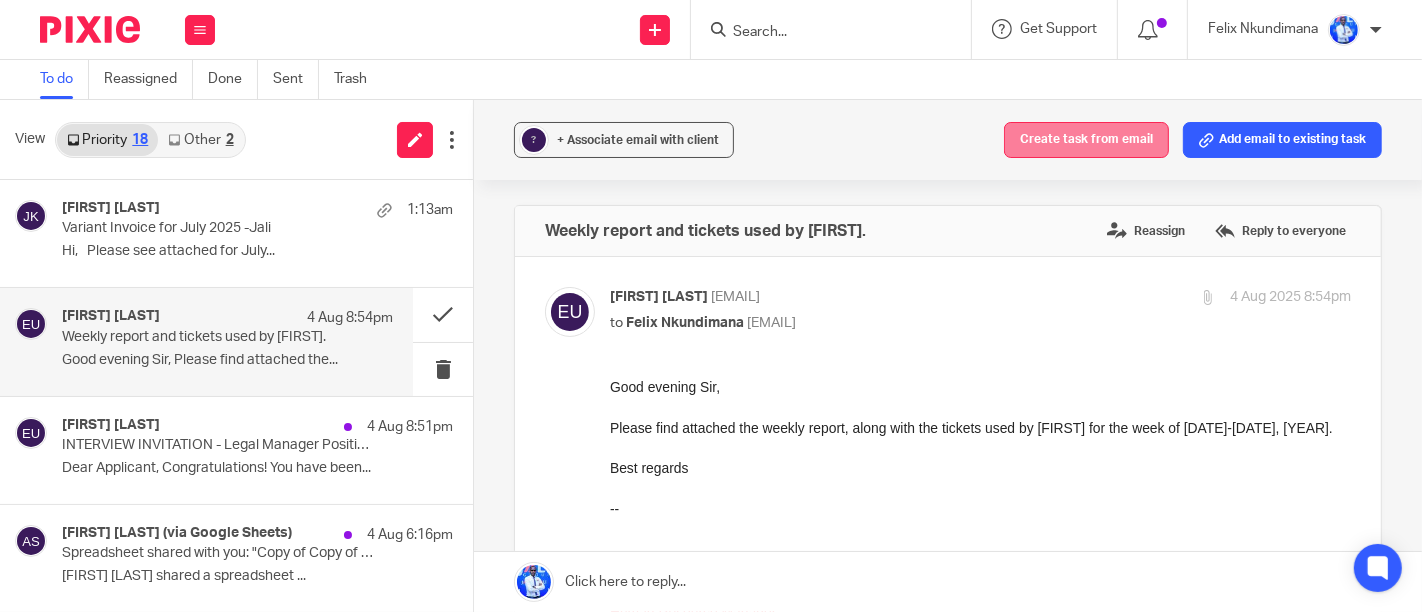 click on "Create task from email" at bounding box center [1086, 140] 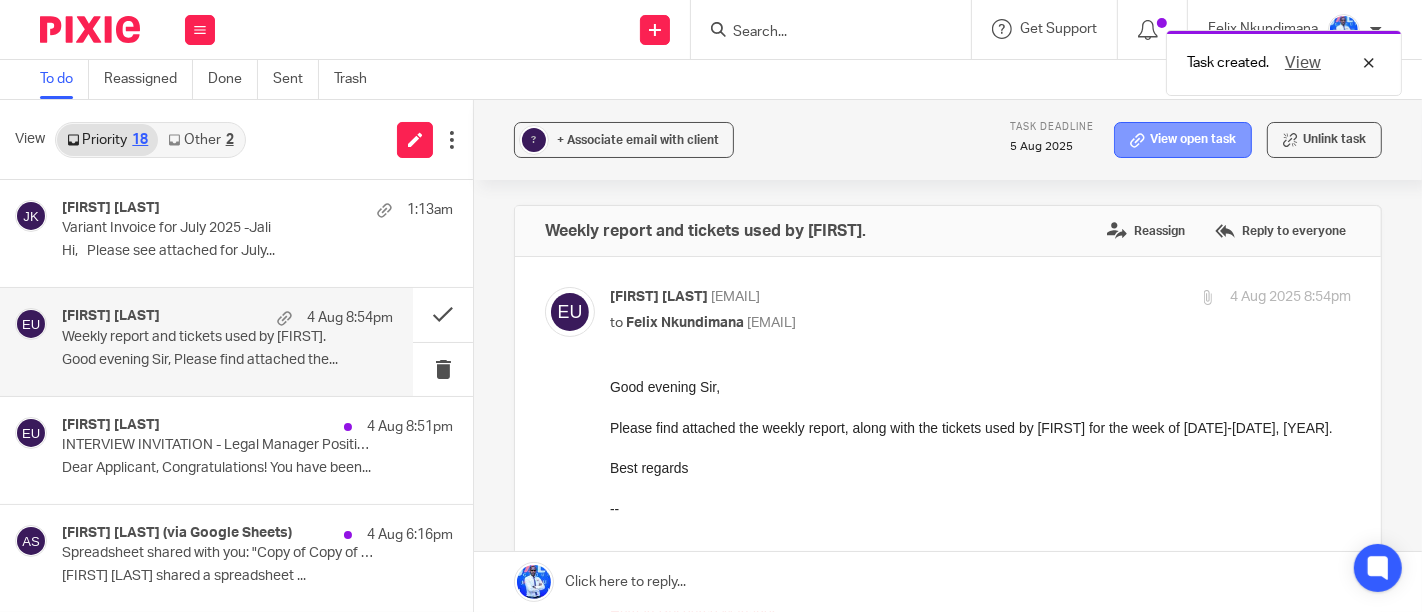 click on "View open task" at bounding box center (1183, 140) 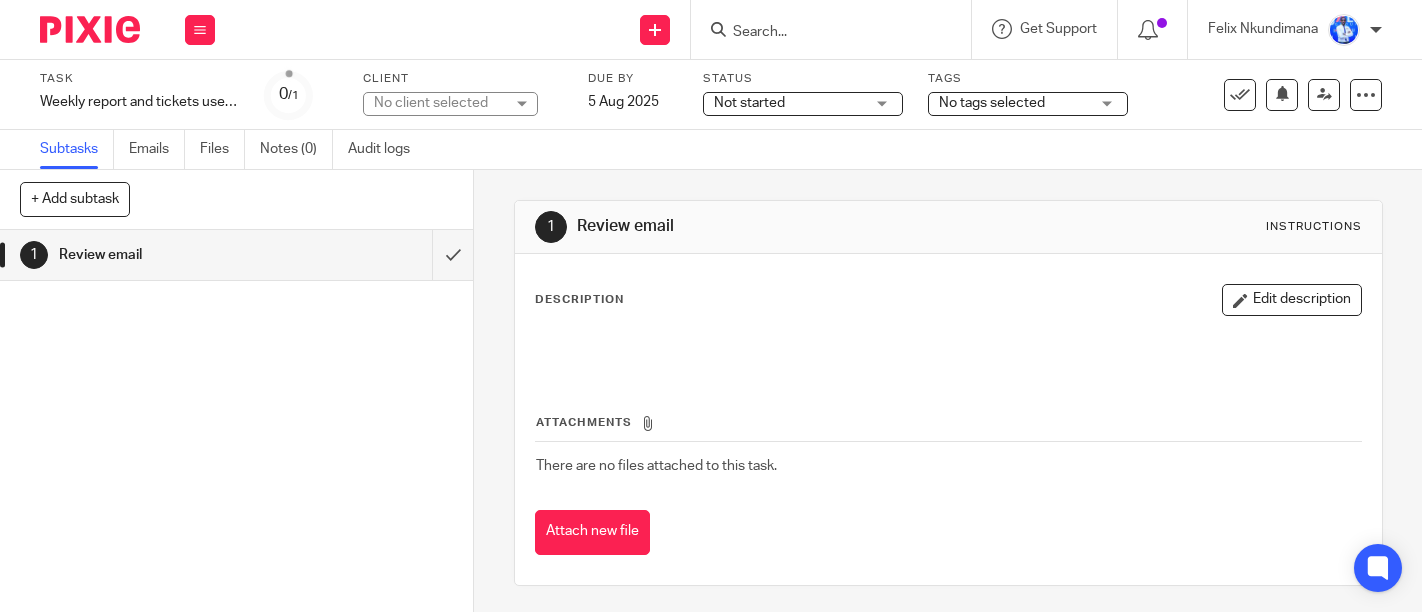 scroll, scrollTop: 0, scrollLeft: 0, axis: both 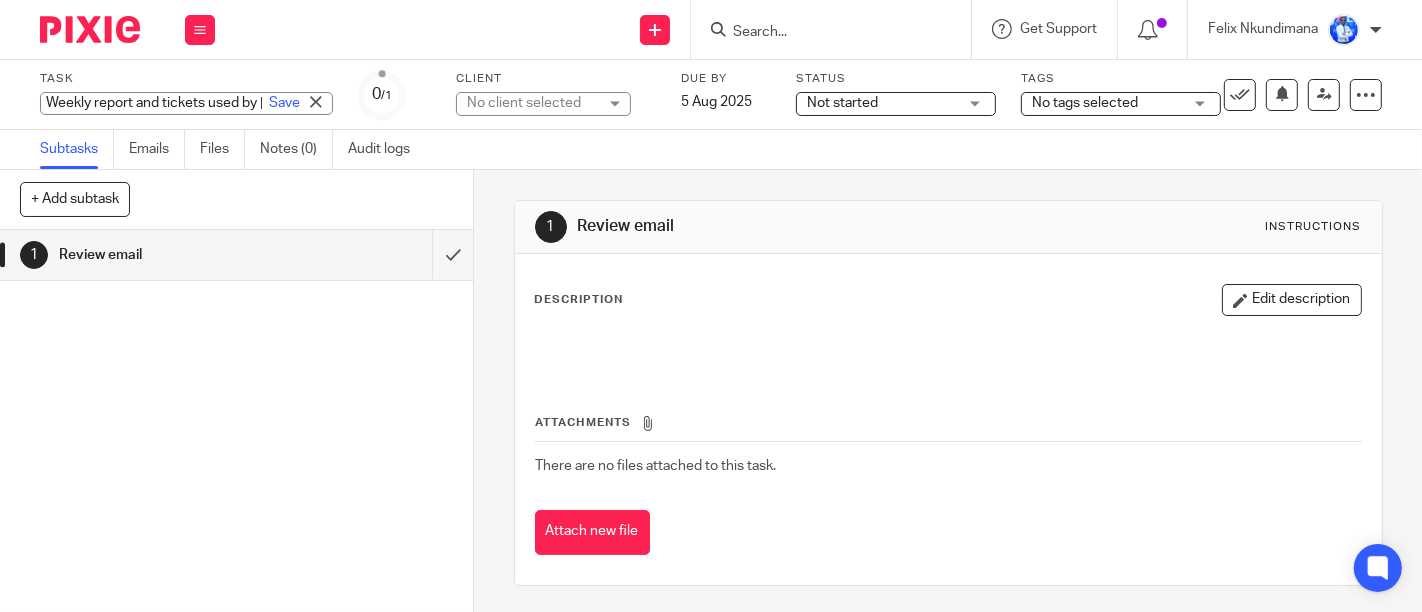 click on "Weekly report and tickets used by [LAST].   Save
Weekly report and tickets used by [LAST]." at bounding box center [186, 103] 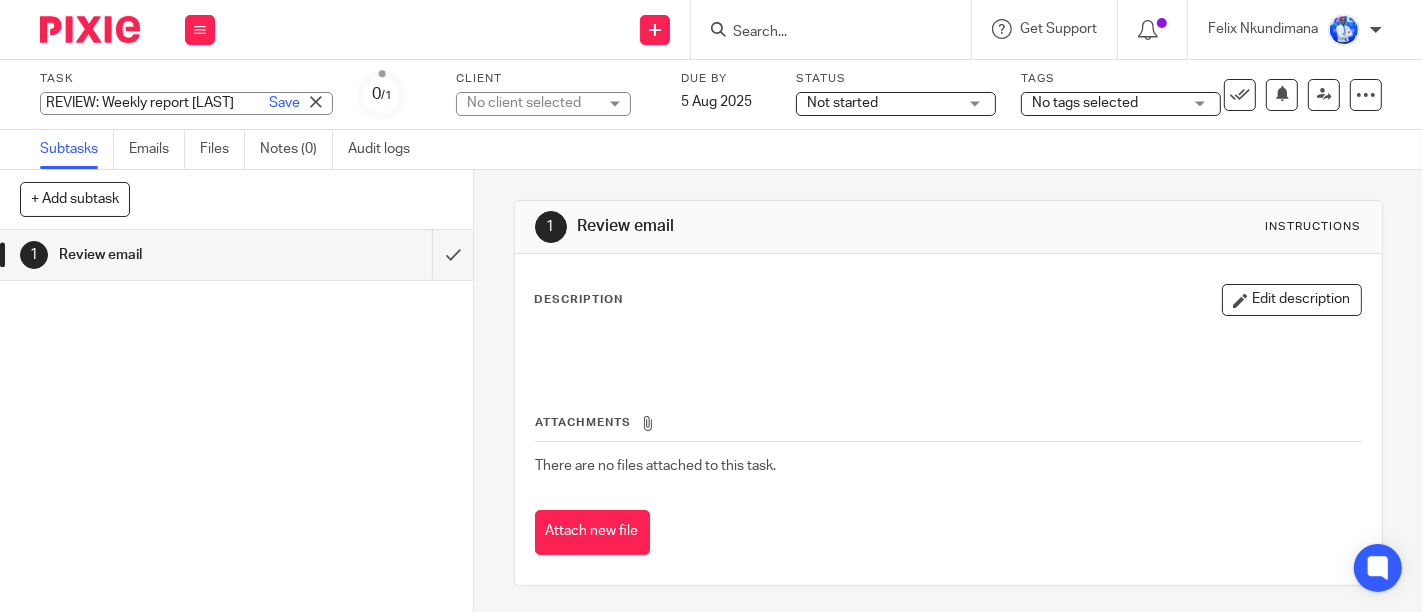 type on "REVIEW: Weekly report [LAST]" 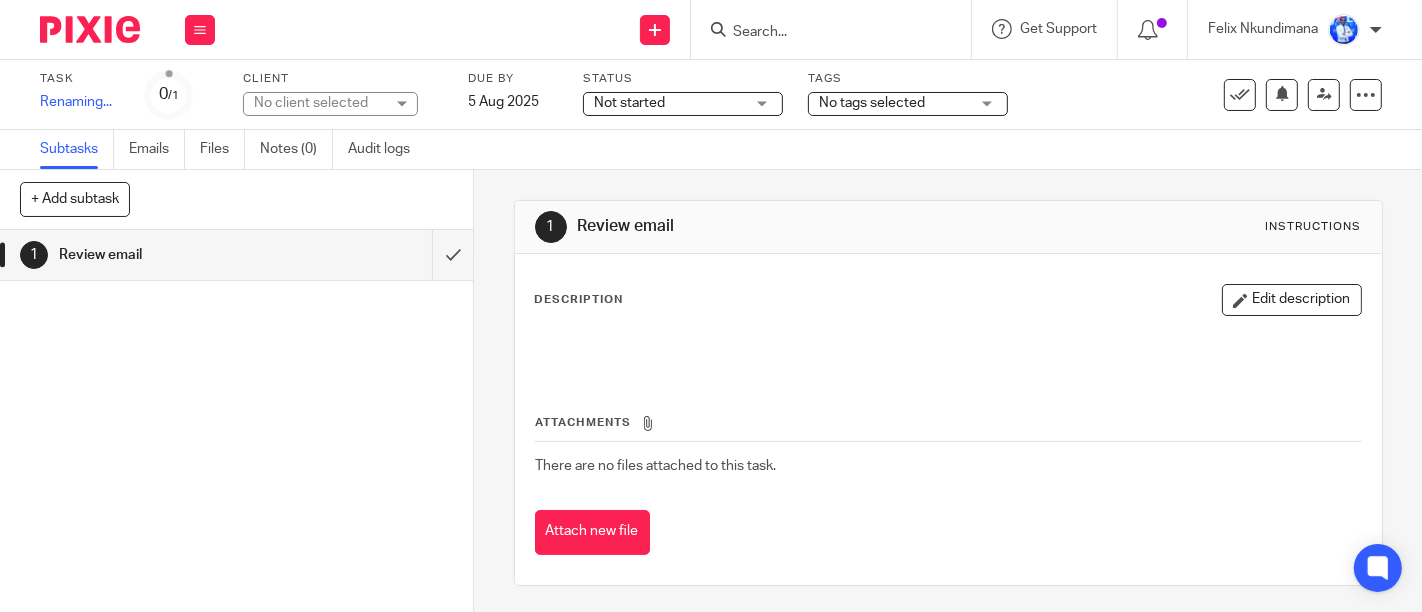 click on "Task
REVIEW: Weekly report [LAST]   Save     Renaming...                         0 /1
Client
No client selected
No client selected
10X AFRICA Ltd
AANISH TRADING LTD
ABATERANINKUNGA BA SHOLI
ABC RWANDA LTD
ACSP Rwanda
ADVENTURE ROOMS RWANDA LTD
AIR MARC LTD
AIVEN PHARMACY LTD
AMAZING TOOLS COMPANY
AMUGES NEW HARDWARE LTD
AWO PARTNERS LTD
AZIZI LIFE EXPERIENCES LTD
AZIZI LIFE LTD
BC Limited
BC TRADE LTD
BEE LIGHT LTD
BELAY RWANDA LTD
BOUTIQUE UA COMPANY LTD" at bounding box center (599, 95) 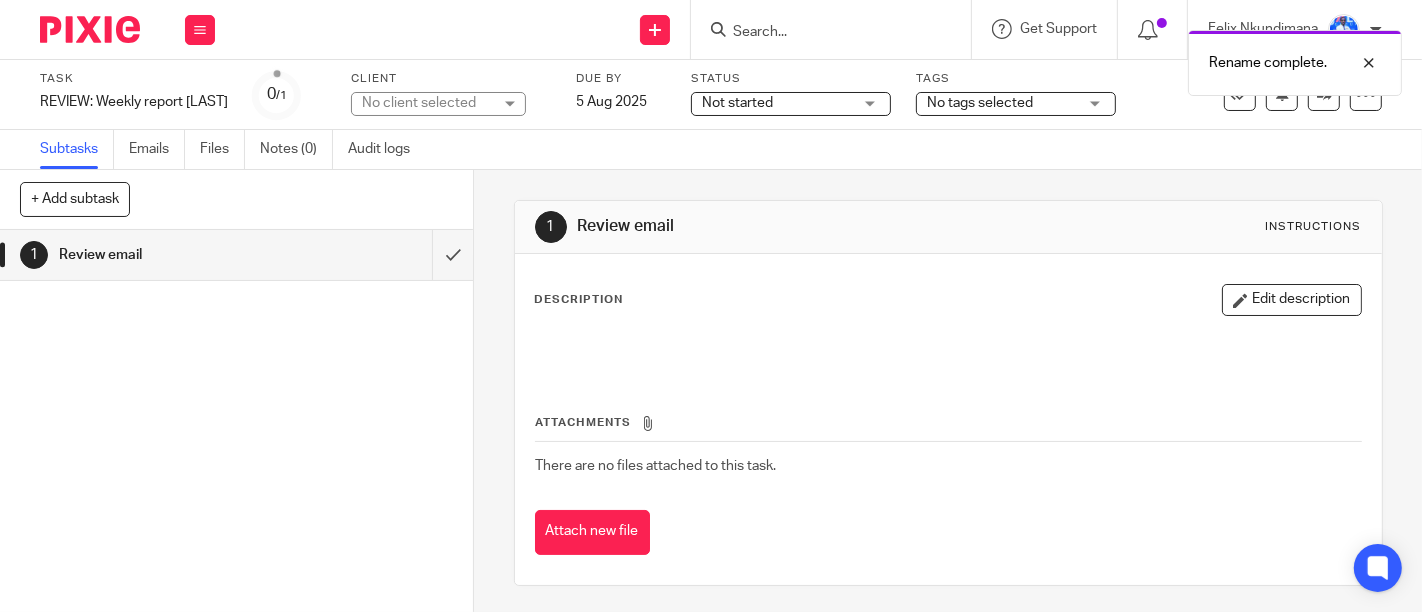 click on "No client selected" at bounding box center (427, 103) 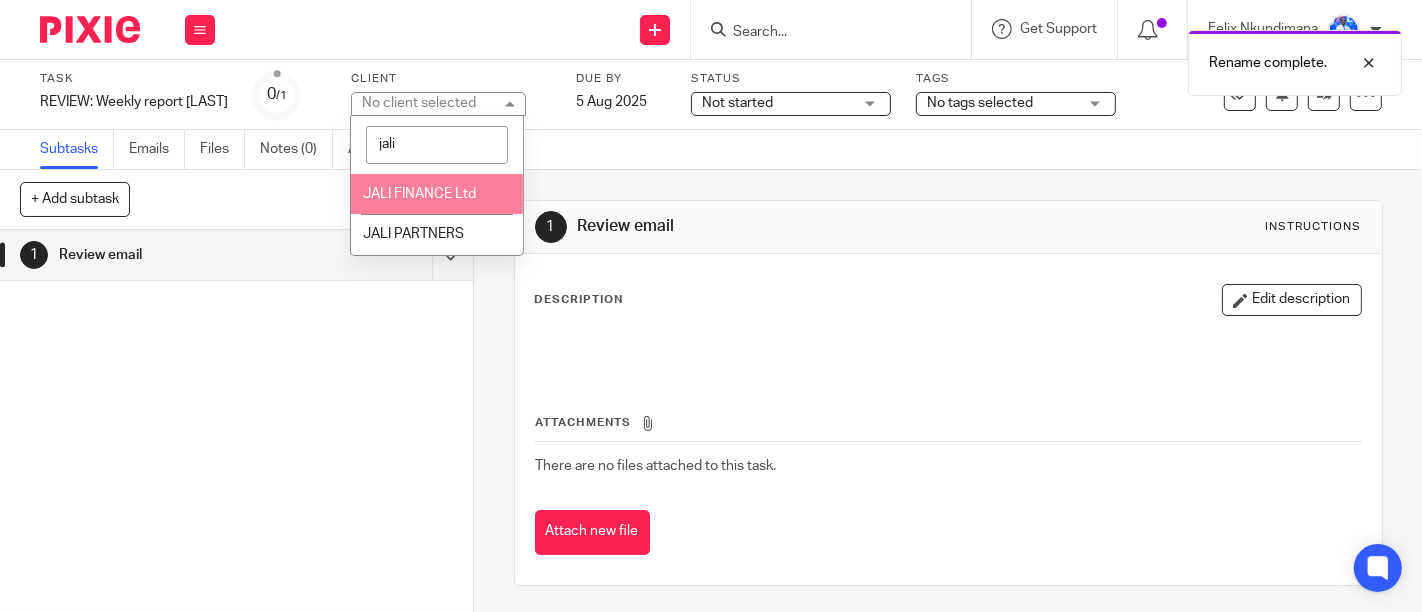 type on "jali" 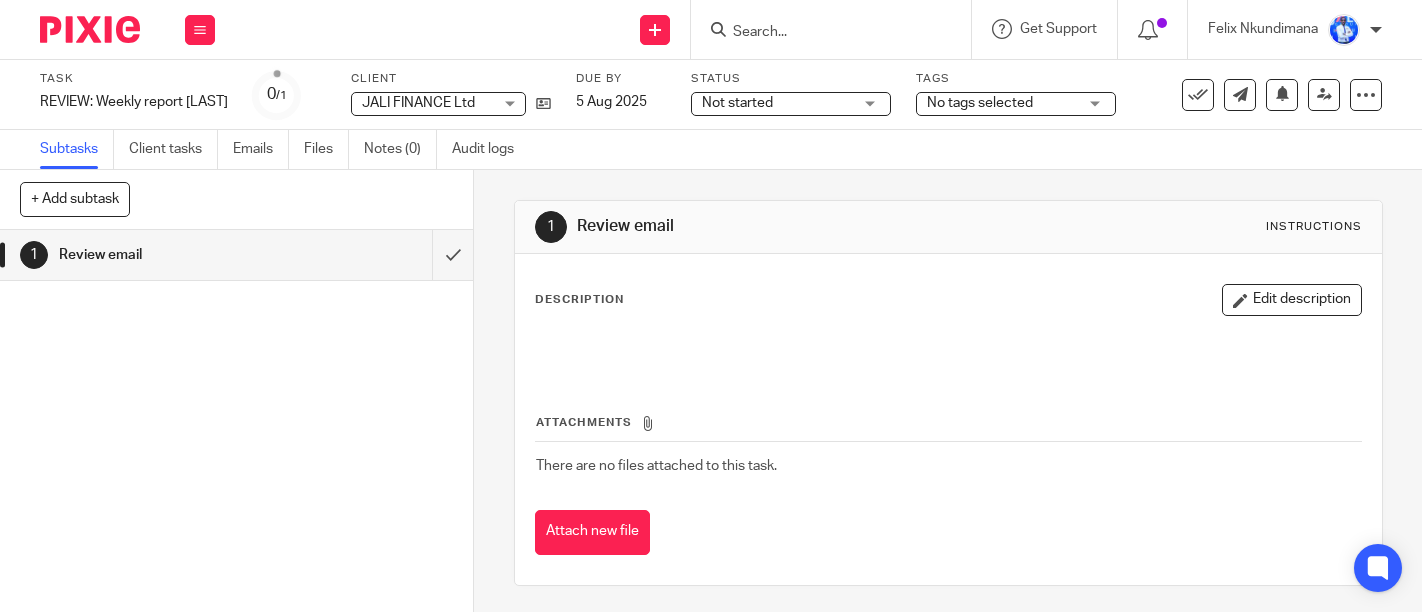 click at bounding box center (200, 30) 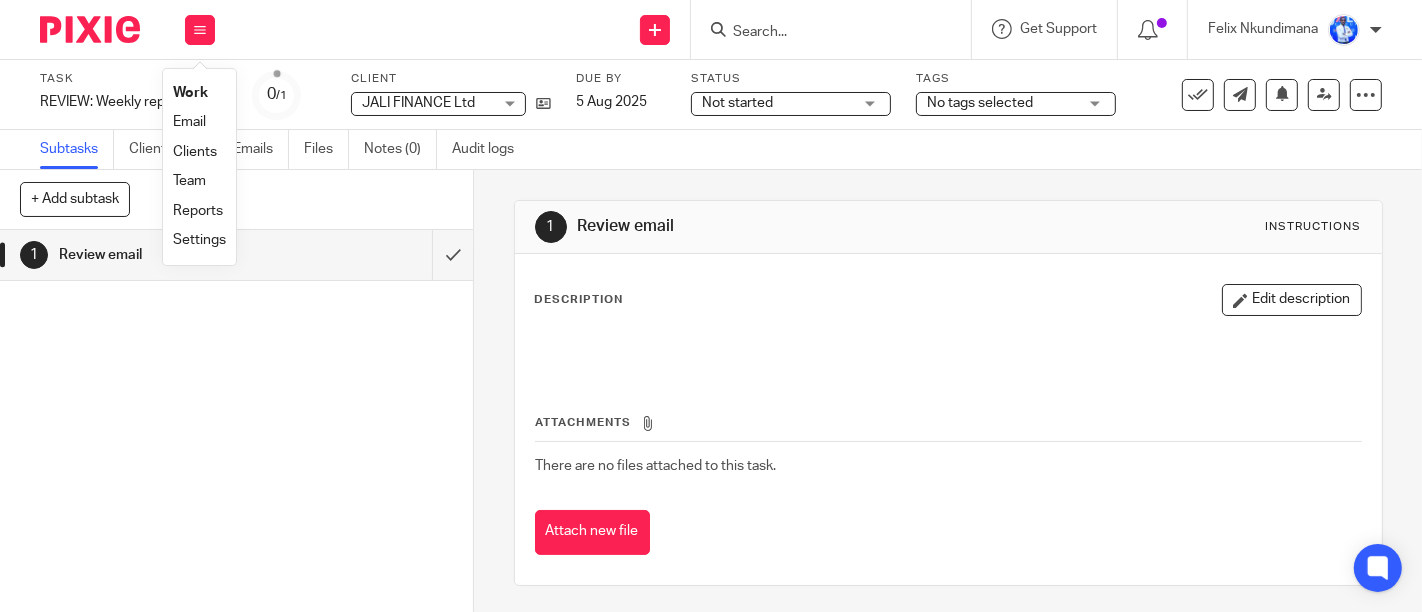 click on "Email" at bounding box center [189, 122] 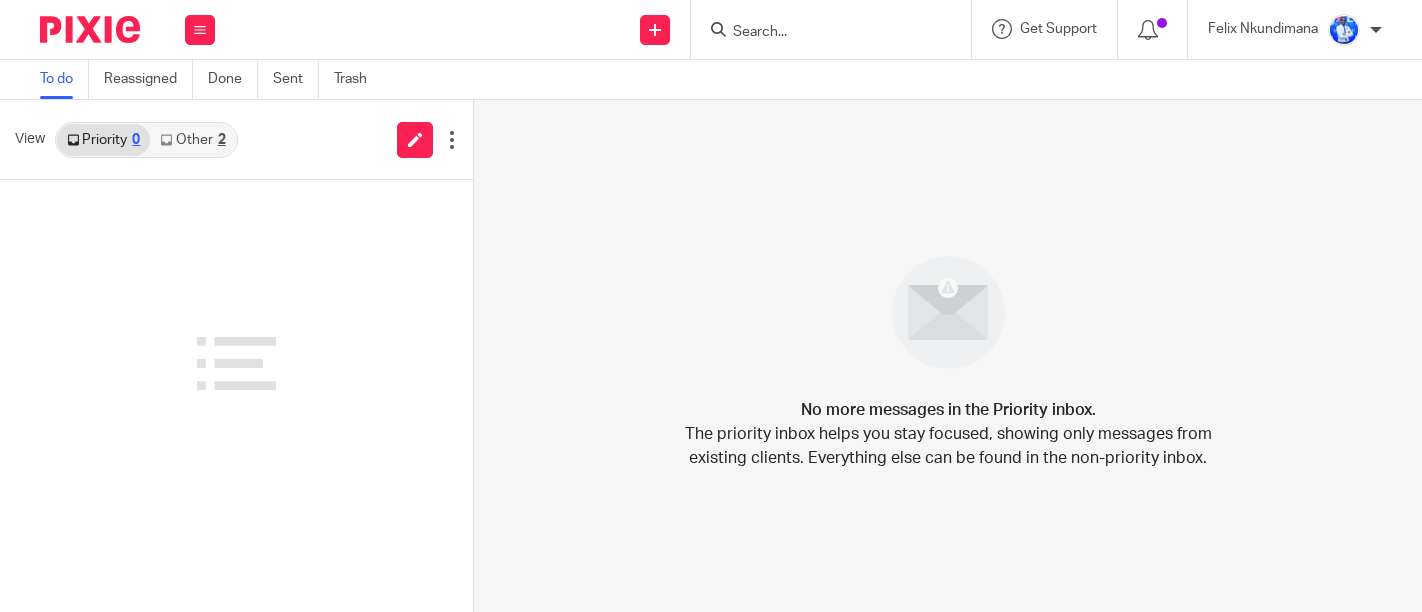 scroll, scrollTop: 0, scrollLeft: 0, axis: both 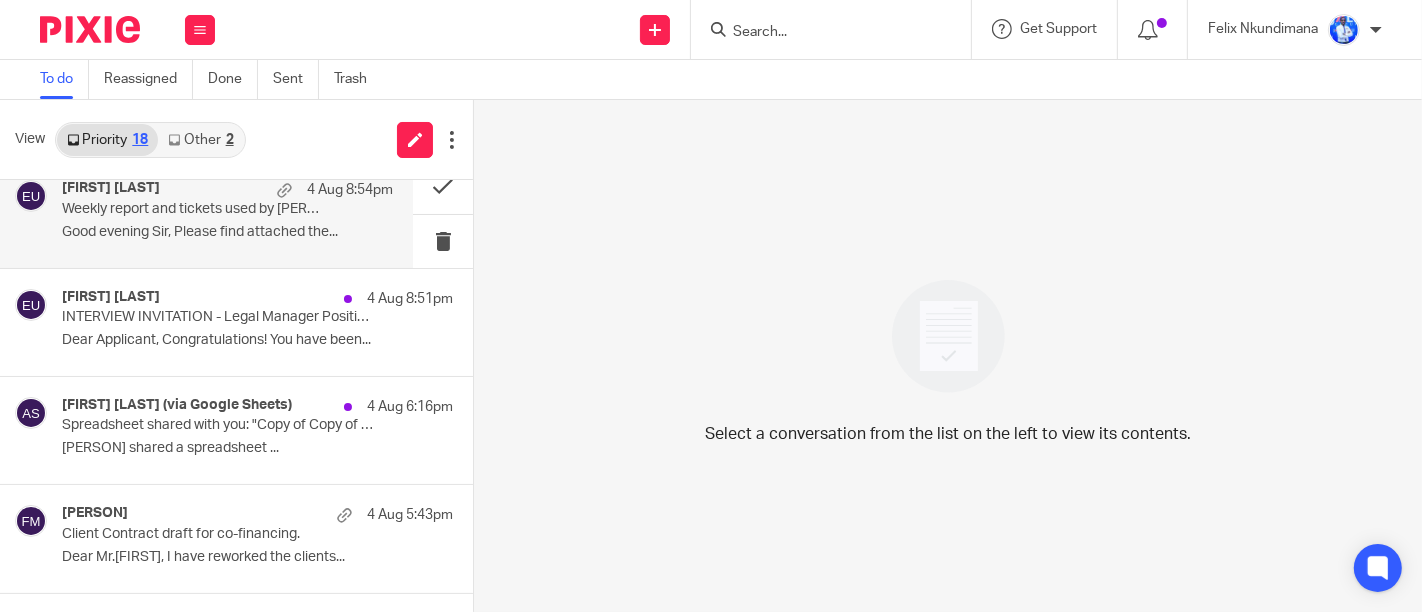 click on "Dear Applicant,  Congratulations! You have been..." at bounding box center (257, 340) 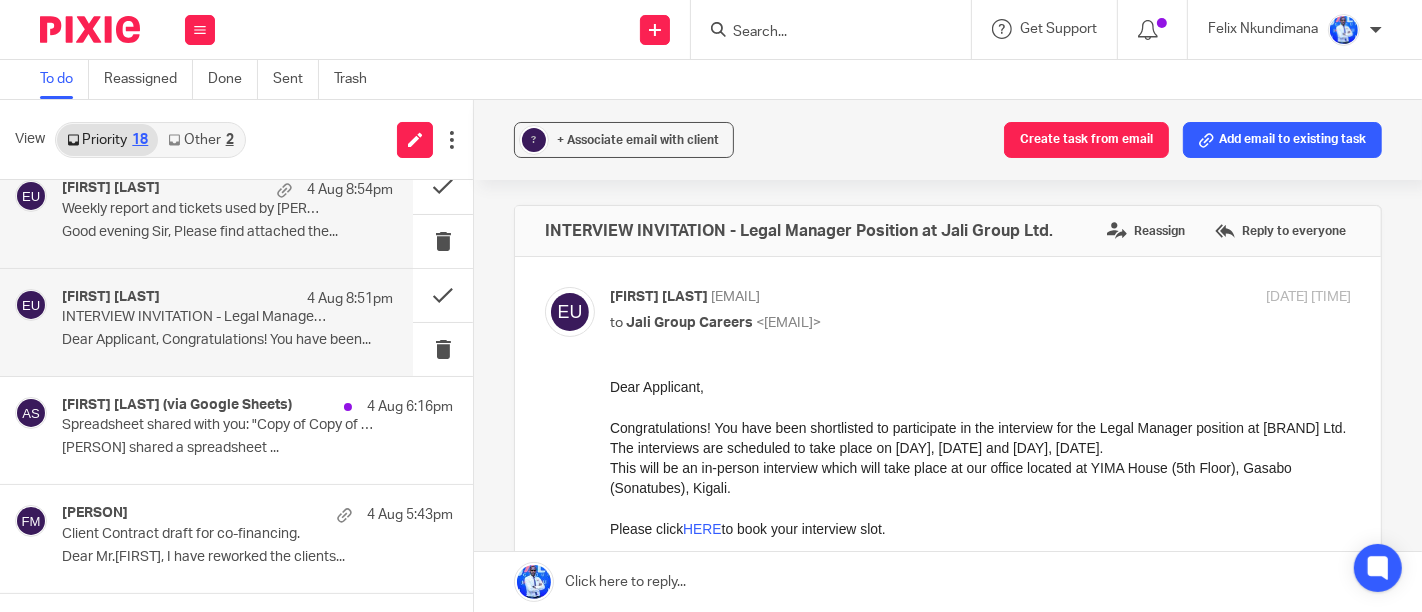 scroll, scrollTop: 0, scrollLeft: 0, axis: both 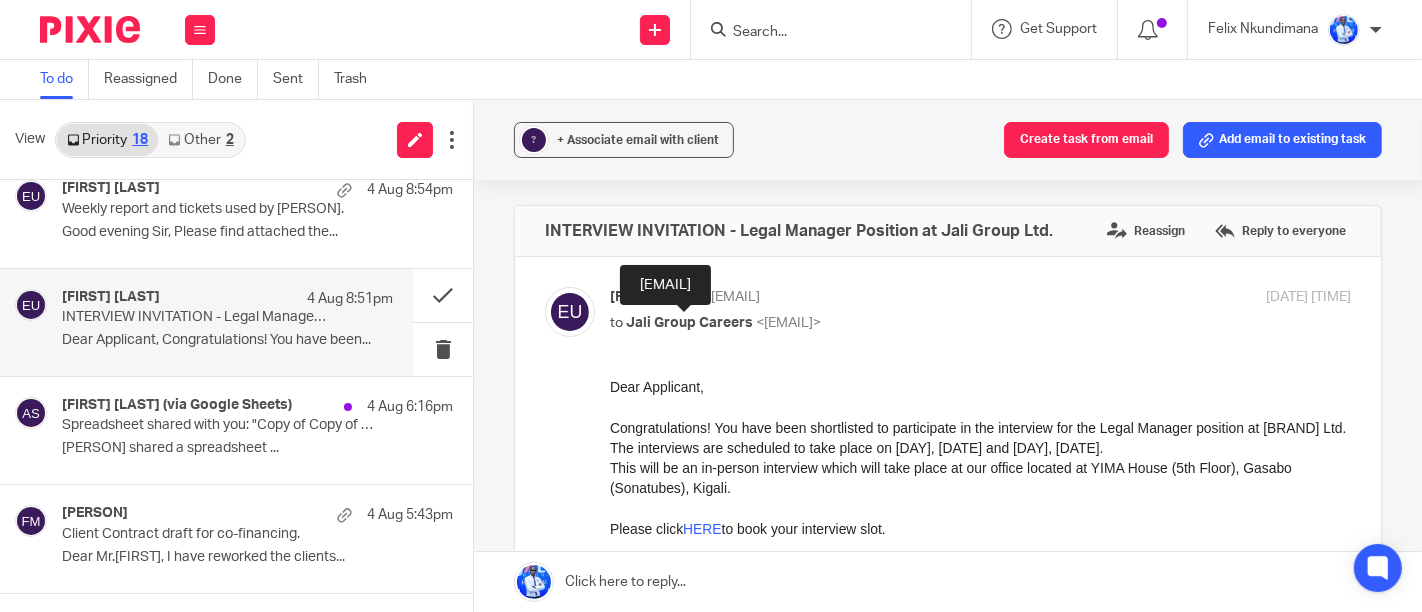 click on "Jali Group Careers" at bounding box center (689, 323) 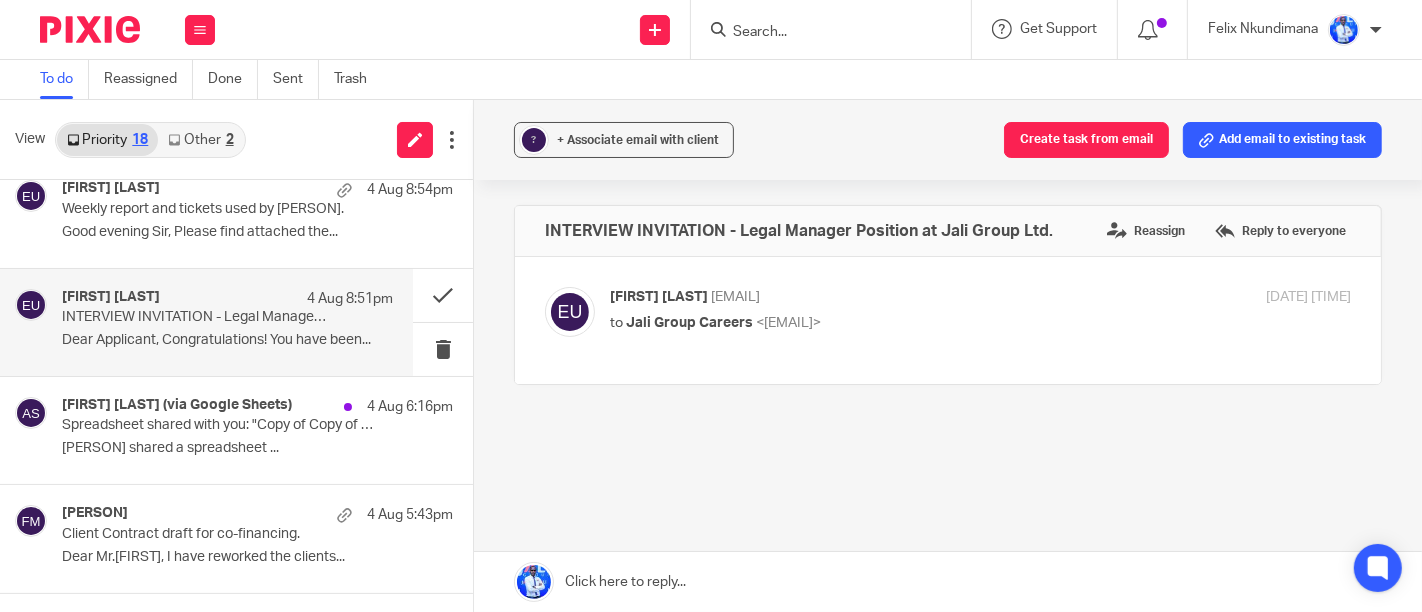 click on "Jali Group Careers" at bounding box center [689, 323] 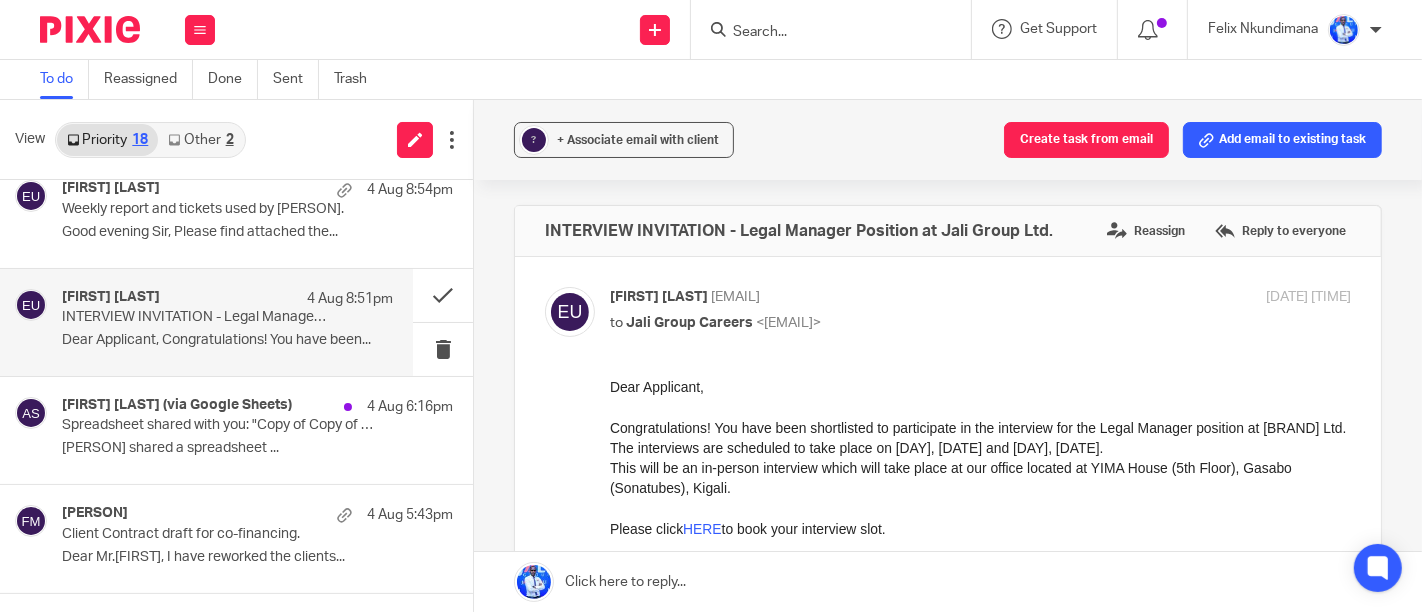 scroll, scrollTop: 0, scrollLeft: 0, axis: both 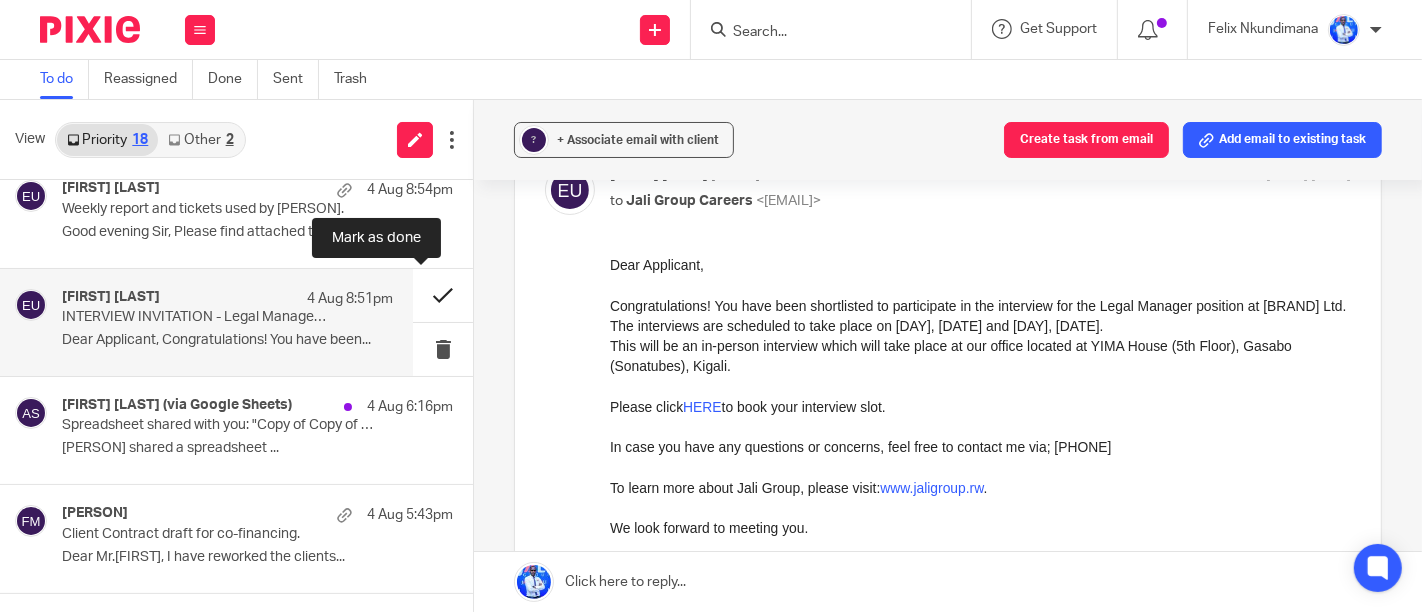 click at bounding box center [443, 295] 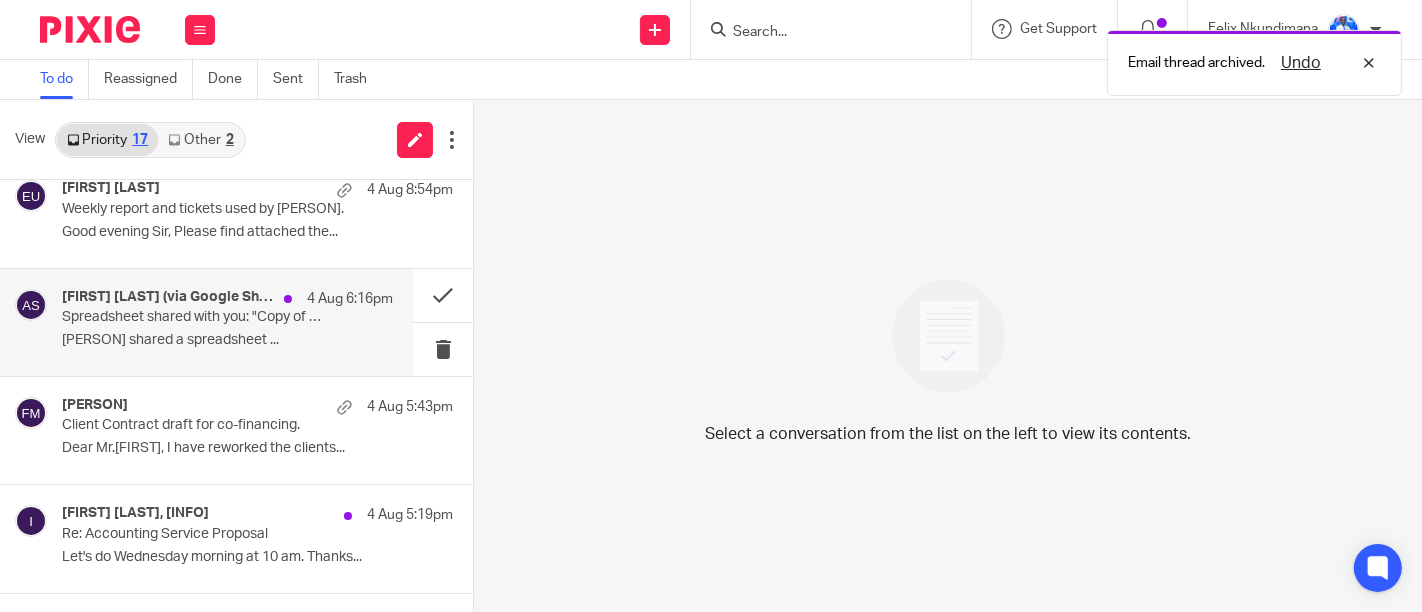 click on "Spreadsheet shared with you: "Copy of Copy of The HUB (Client Asset)2"" at bounding box center [194, 317] 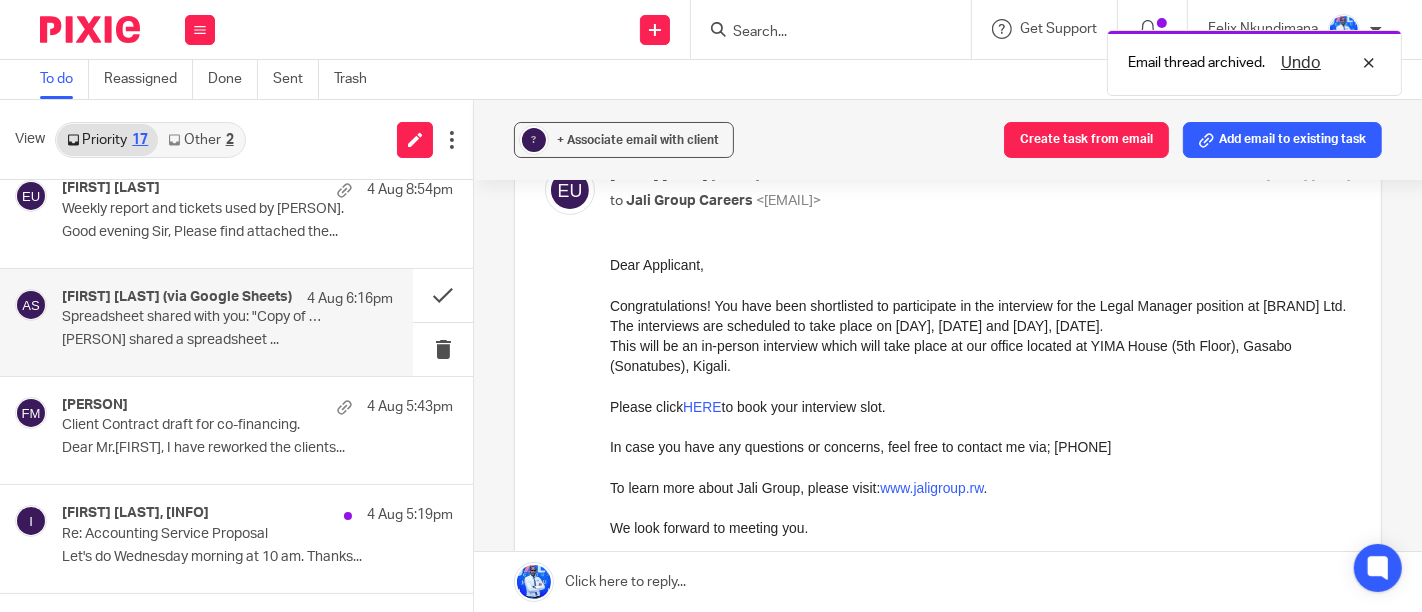 scroll, scrollTop: 0, scrollLeft: 0, axis: both 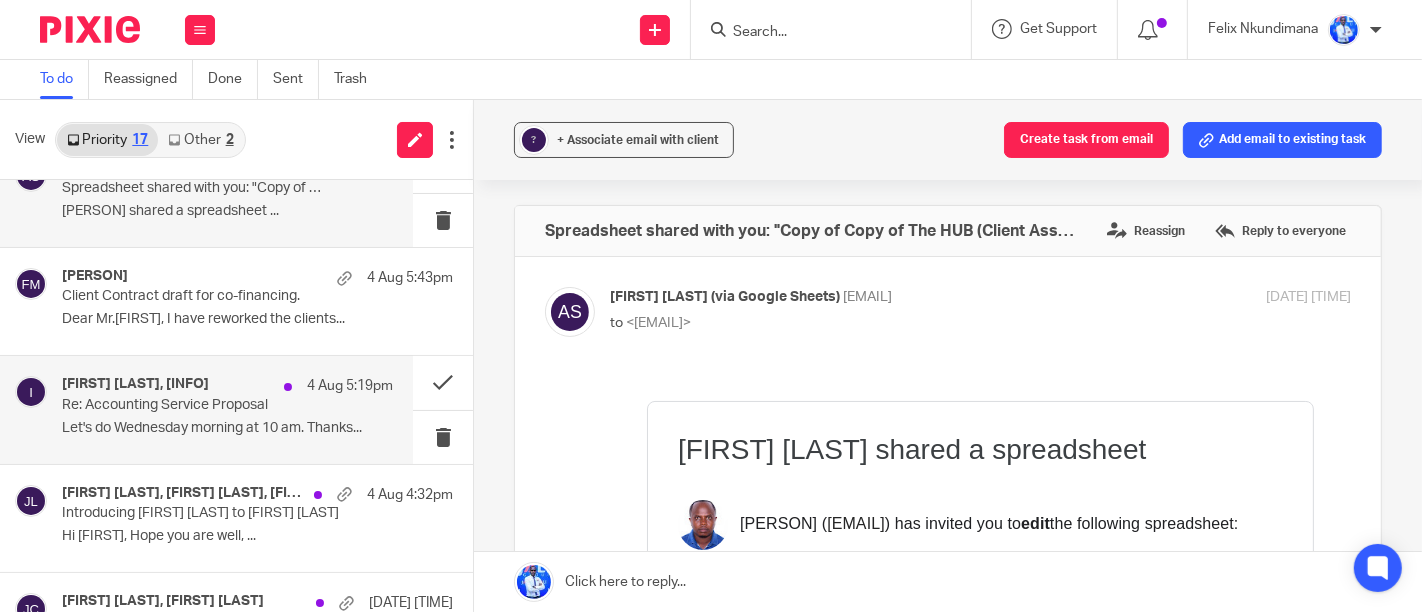 click on "Re: Accounting Service Proposal" at bounding box center [194, 405] 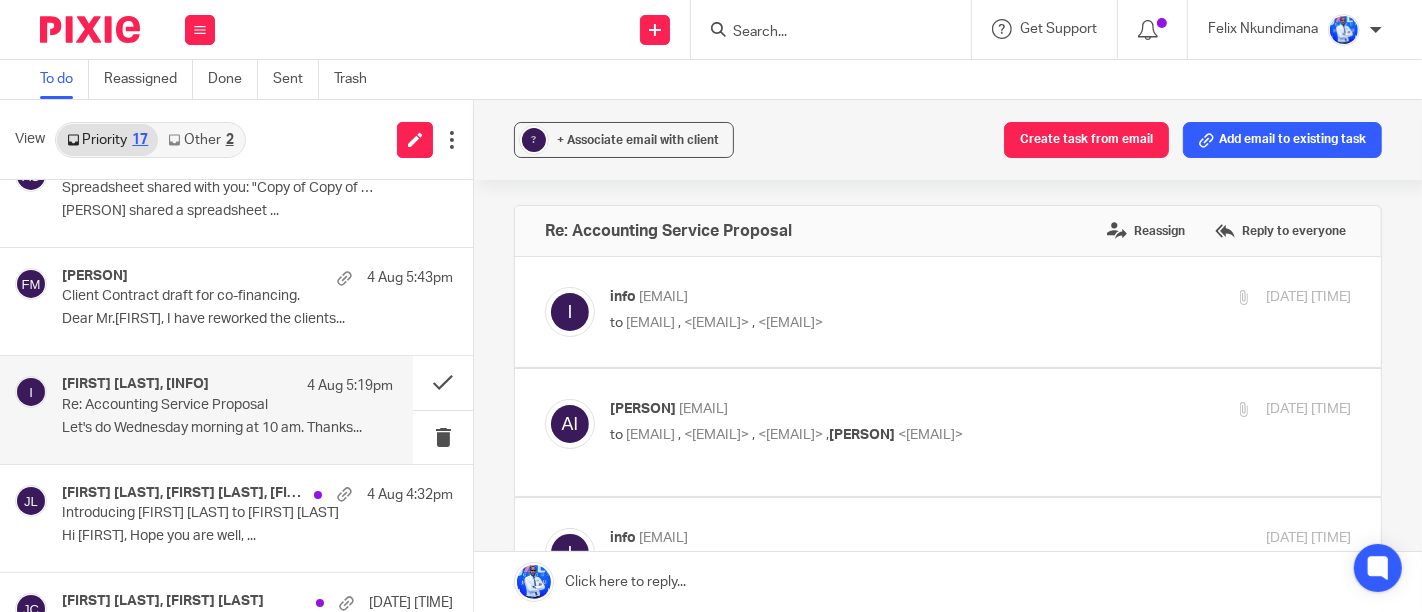 scroll, scrollTop: 0, scrollLeft: 0, axis: both 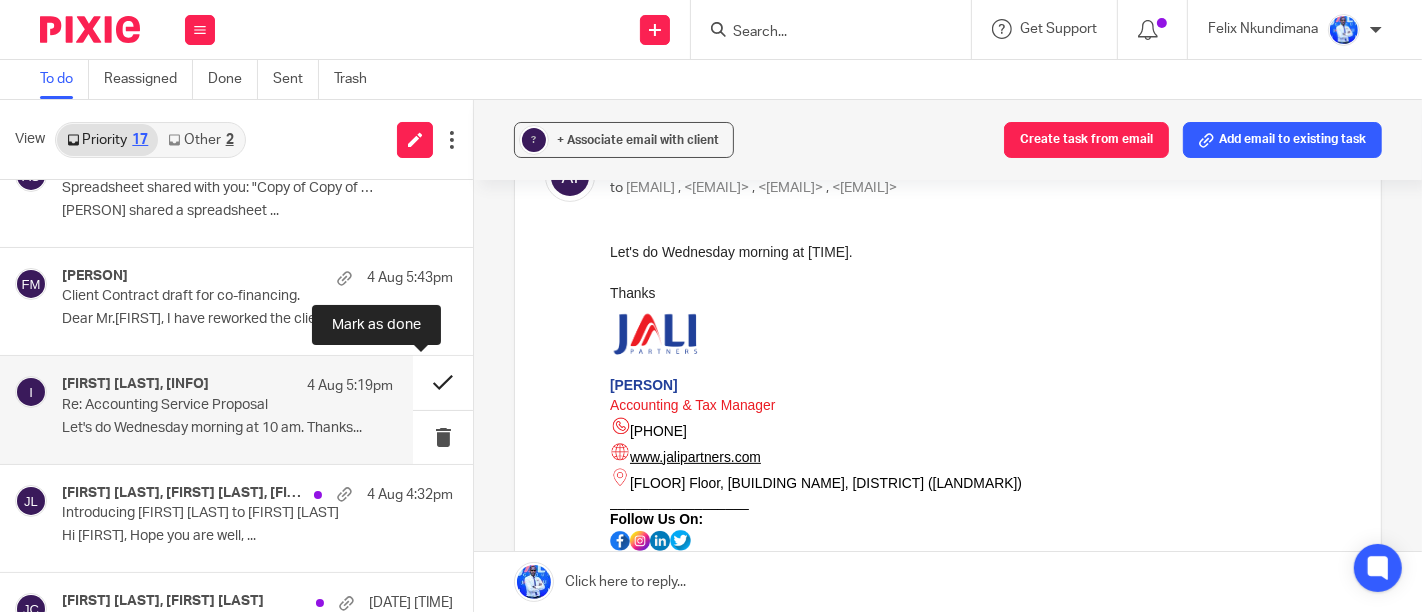 click at bounding box center [443, 382] 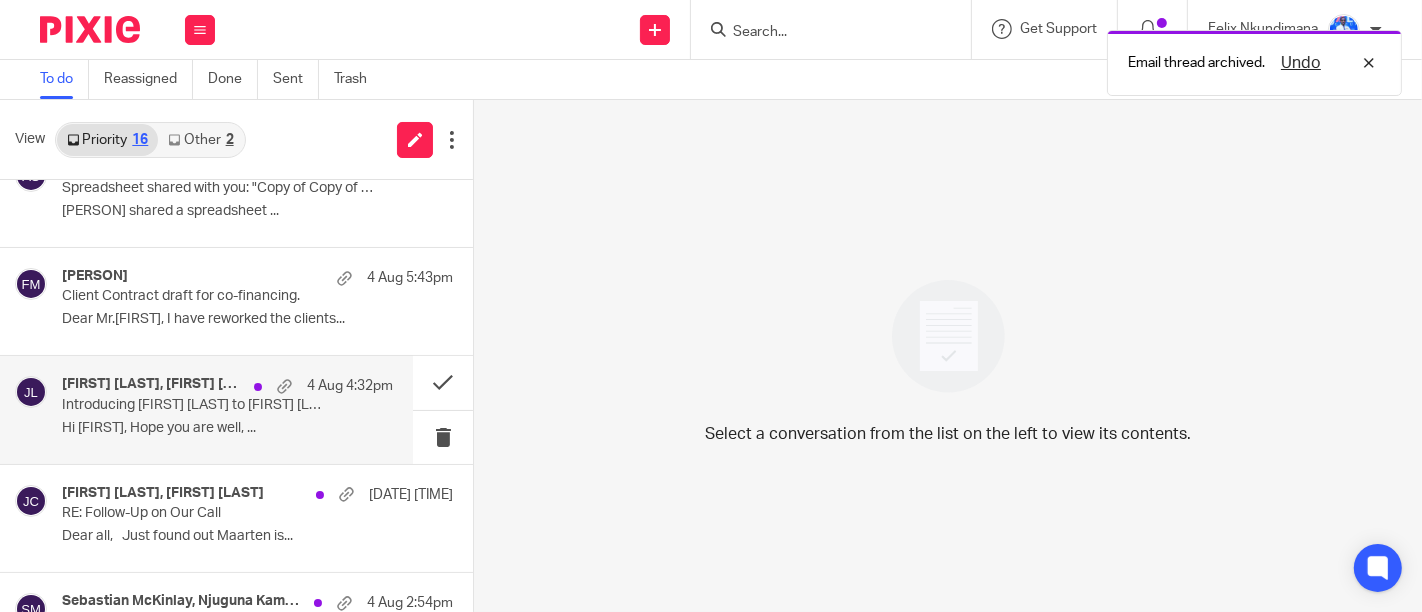 click on "4 Aug 4:32pm" at bounding box center (318, 386) 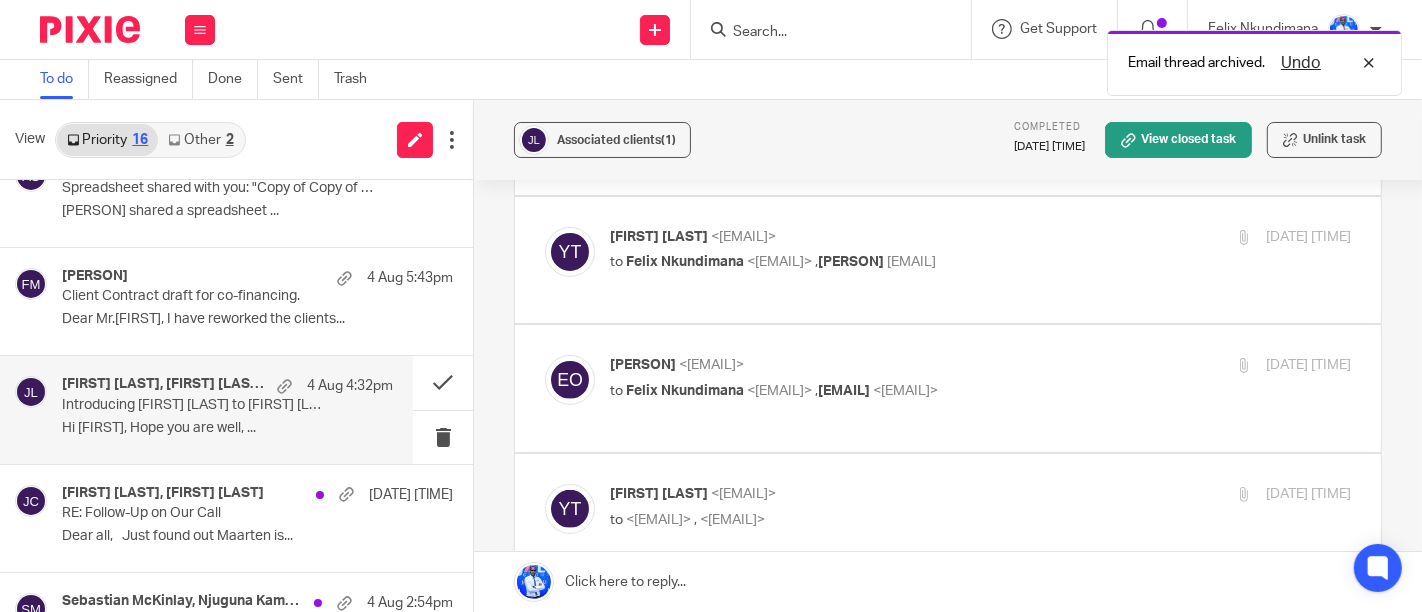 scroll, scrollTop: 0, scrollLeft: 0, axis: both 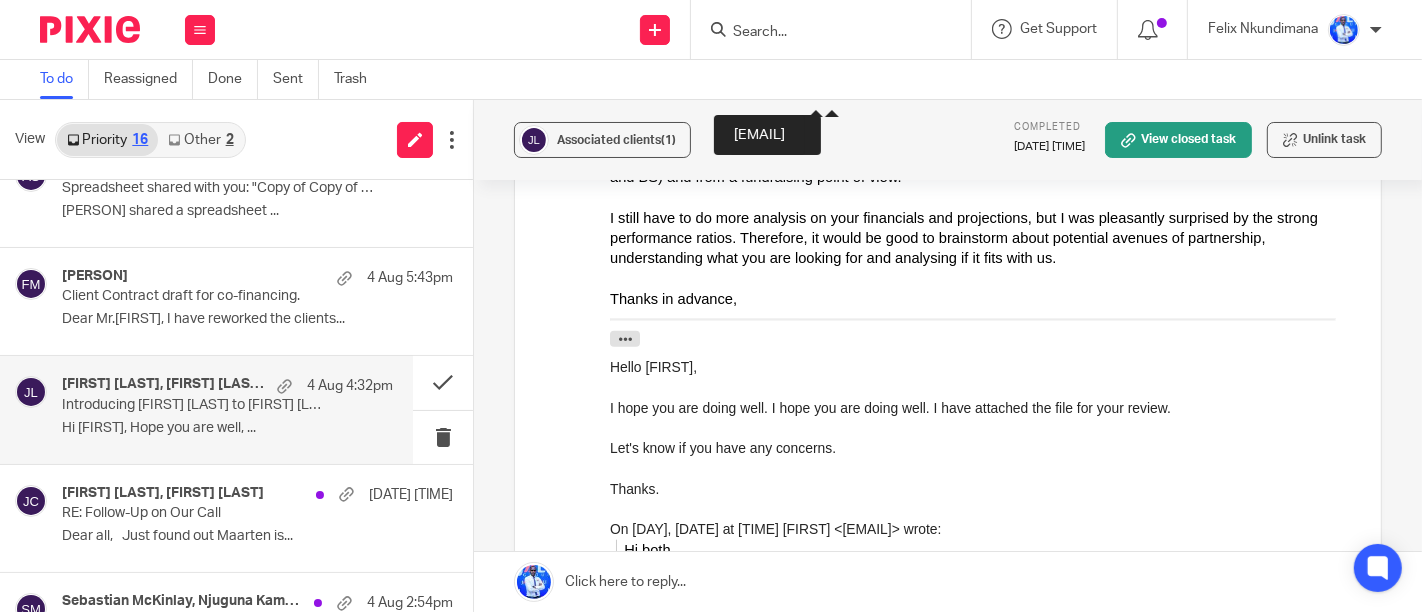 click on "Would you be able to have a follow up call before Friday?" at bounding box center [979, 136] 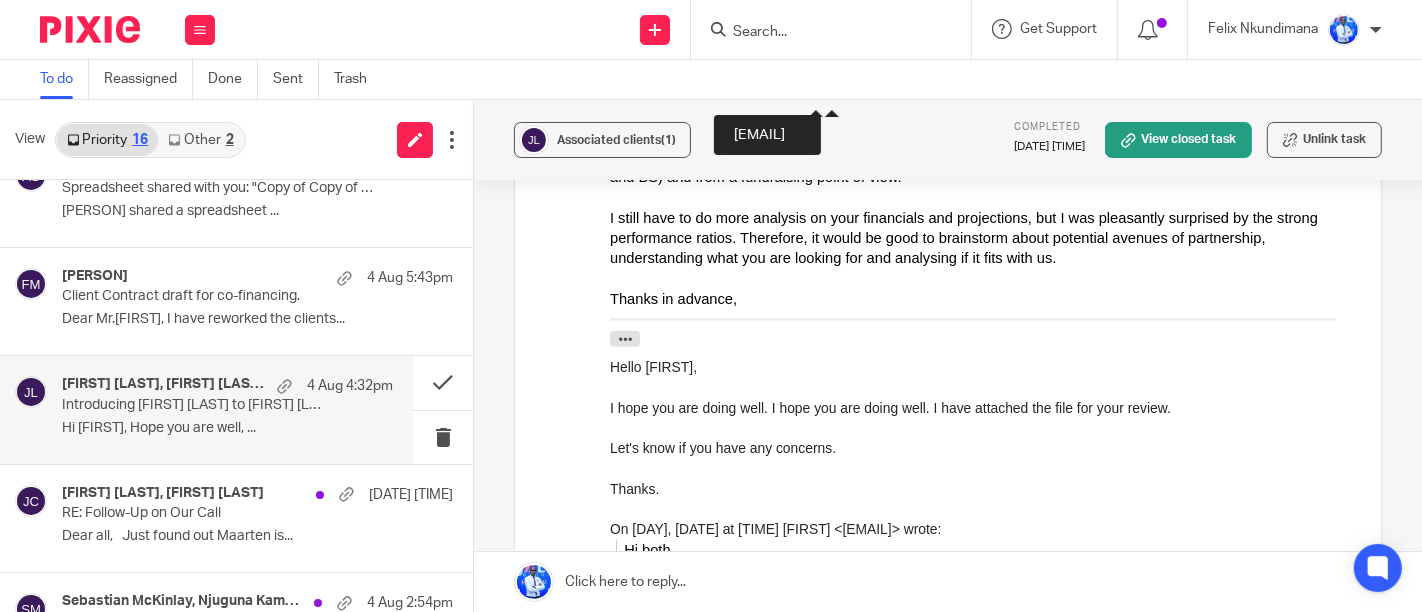 drag, startPoint x: 1404, startPoint y: 383, endPoint x: 800, endPoint y: 141, distance: 650.6766 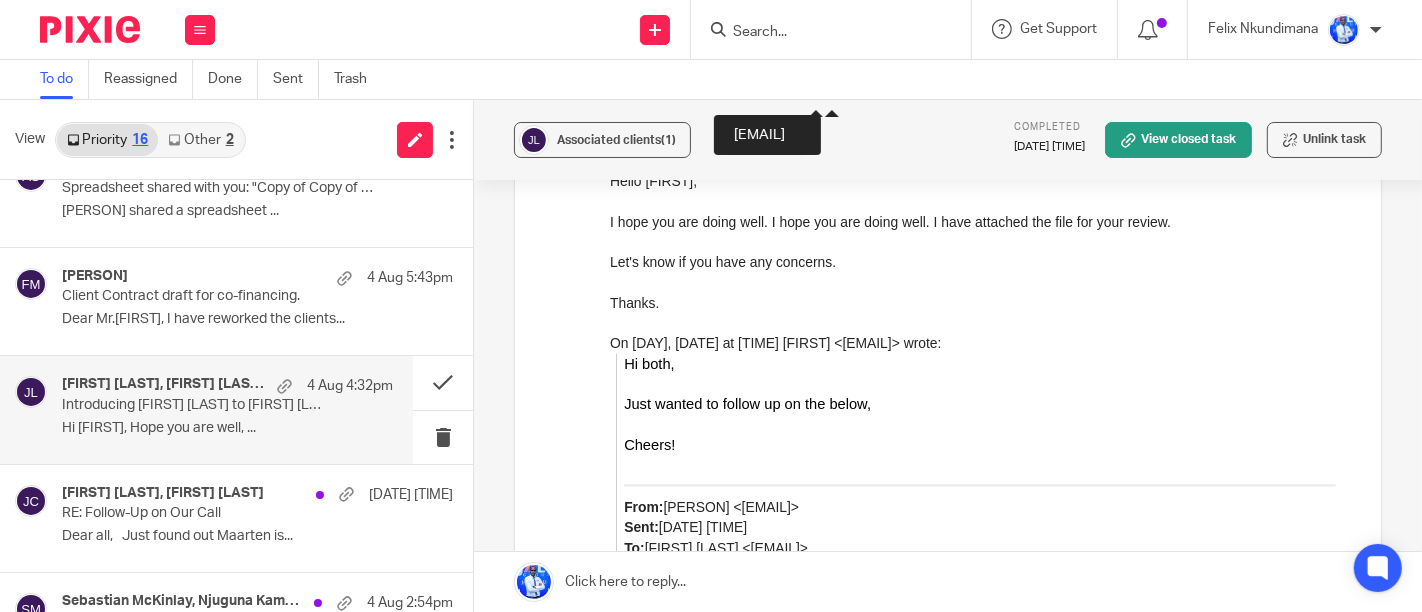 scroll, scrollTop: 1566, scrollLeft: 0, axis: vertical 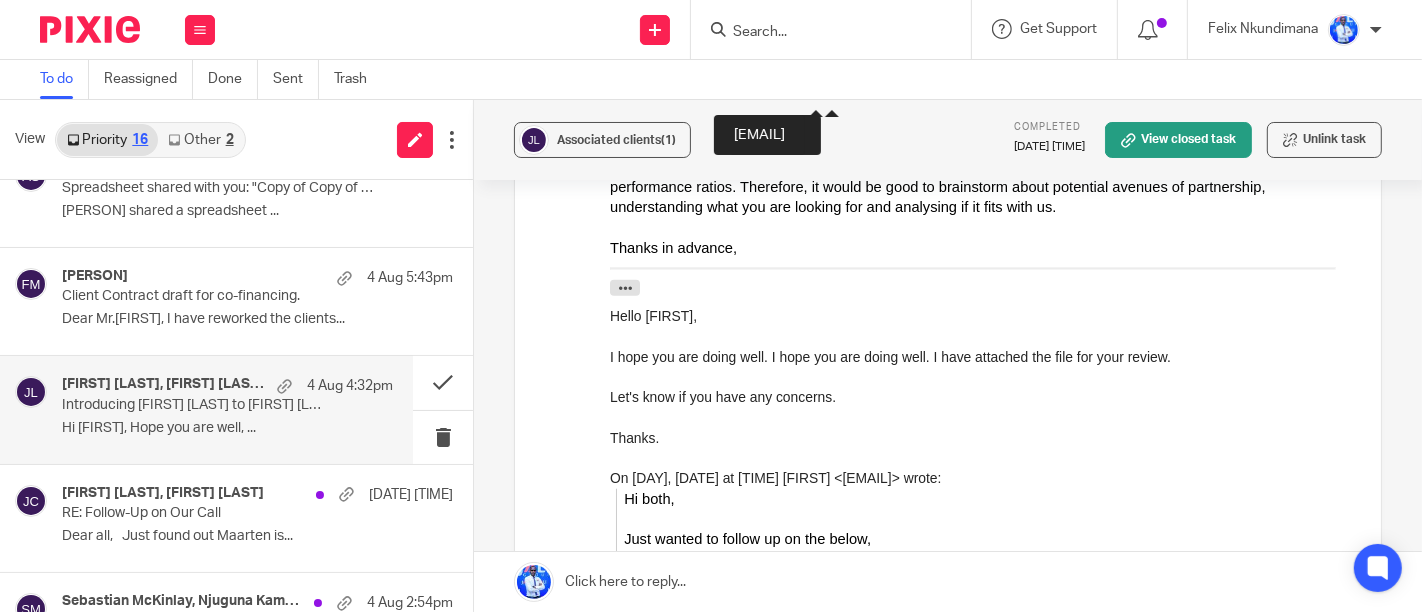 click on "I still have to do more analysis on your financials and projections, but I was pleasantly surprised by the strong performance ratios. Therefore, it would be good to brainstorm about potential avenues of partnership, understanding what you are looking for and analysing if it fits with us." at bounding box center (979, 186) 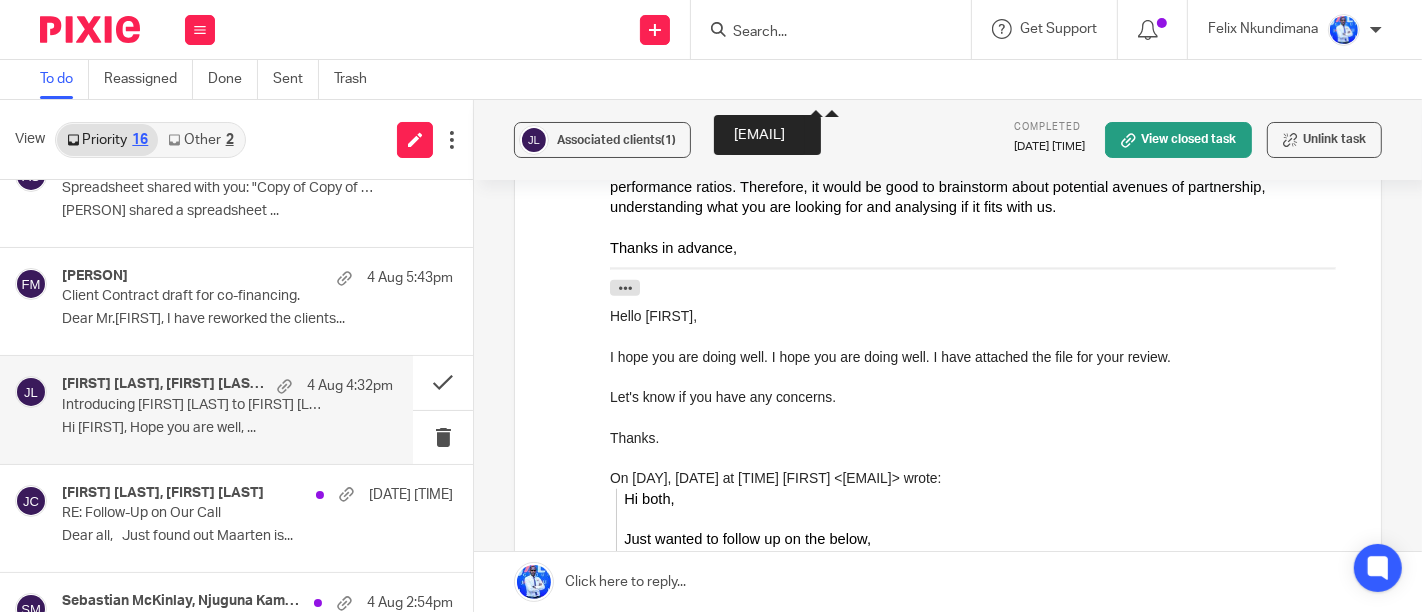 click on "I still have to do more analysis on your financials and projections, but I was pleasantly surprised by the strong performance ratios. Therefore, it would be good to brainstorm about potential avenues of partnership, understanding what you are looking for and analysing if it fits with us." at bounding box center [979, 186] 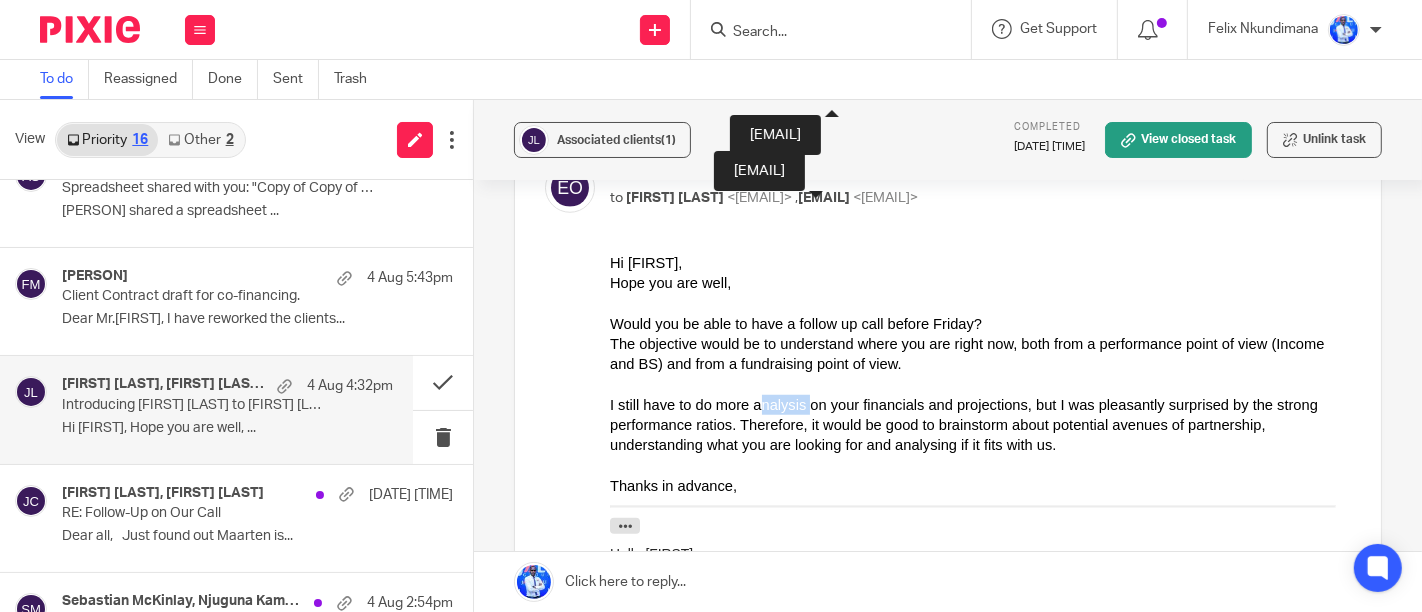 scroll, scrollTop: 1324, scrollLeft: 0, axis: vertical 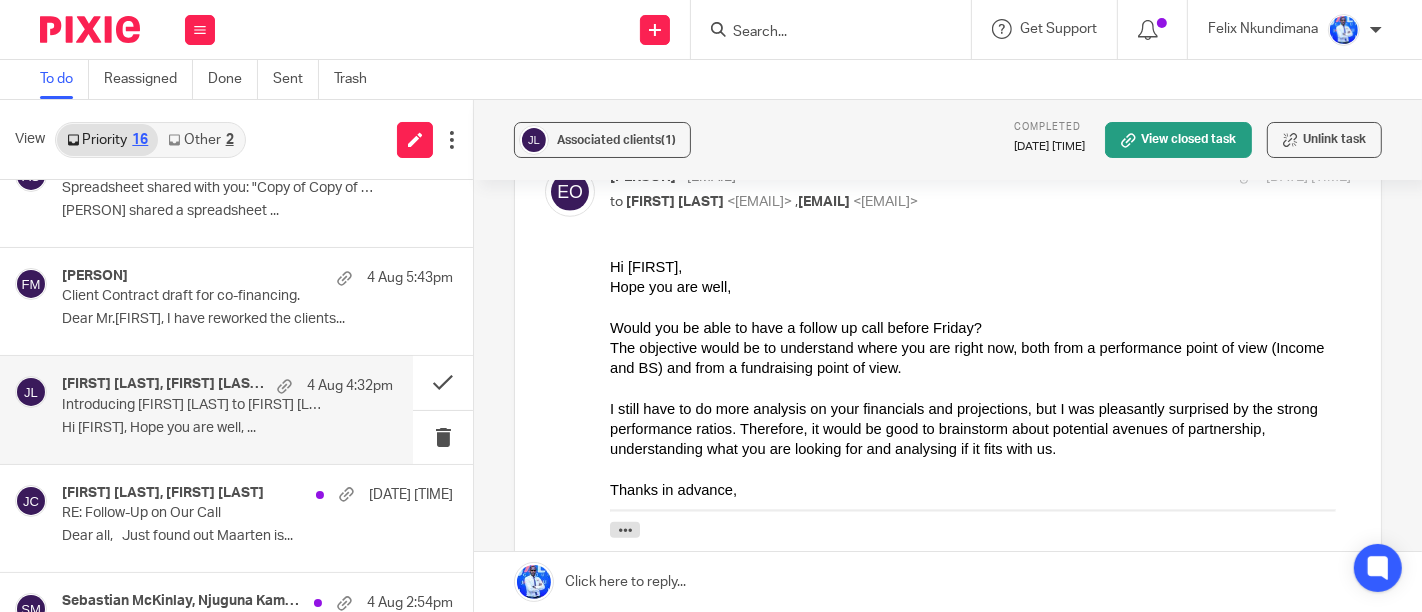 click on "Hi [FIRST]," at bounding box center [979, 266] 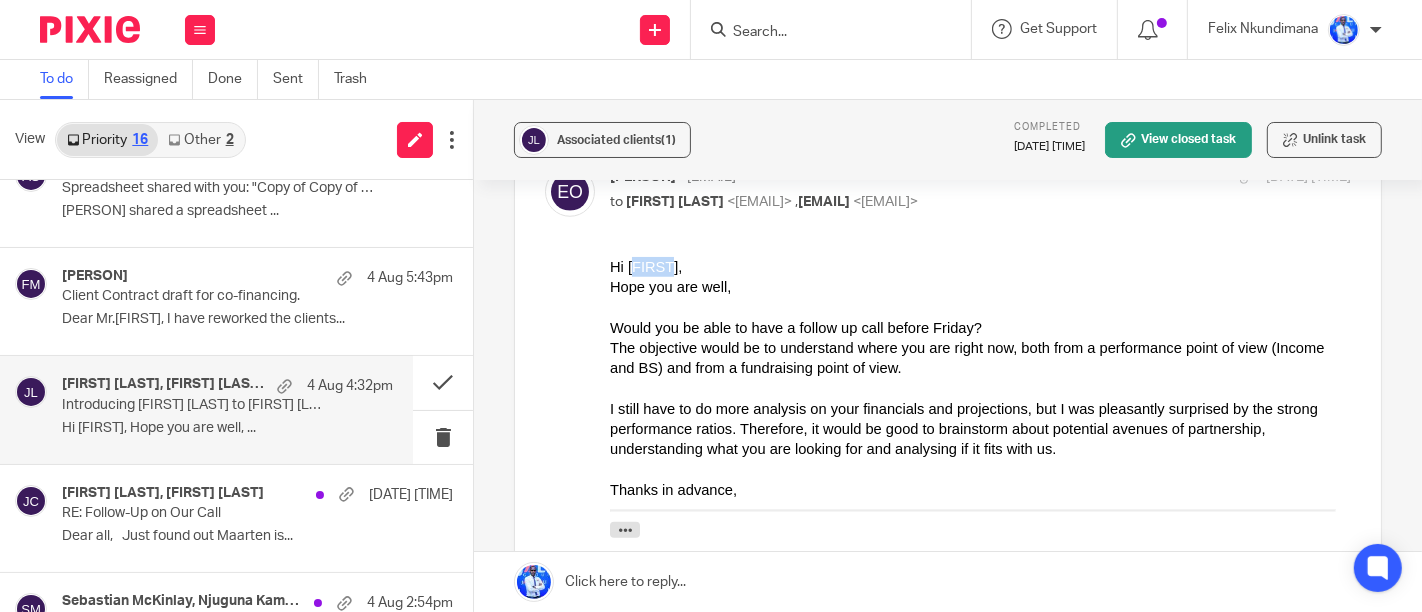 click on "Hi [FIRST]," at bounding box center (979, 266) 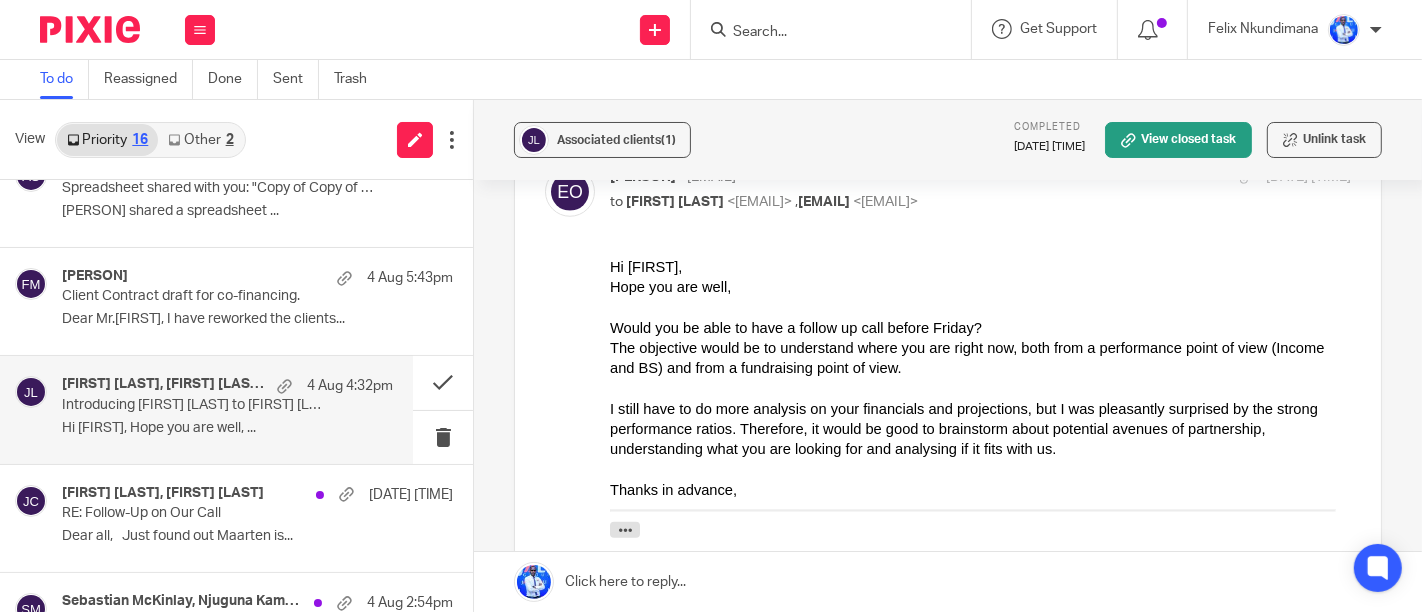 click on "Hi [FIRST]," at bounding box center (979, 266) 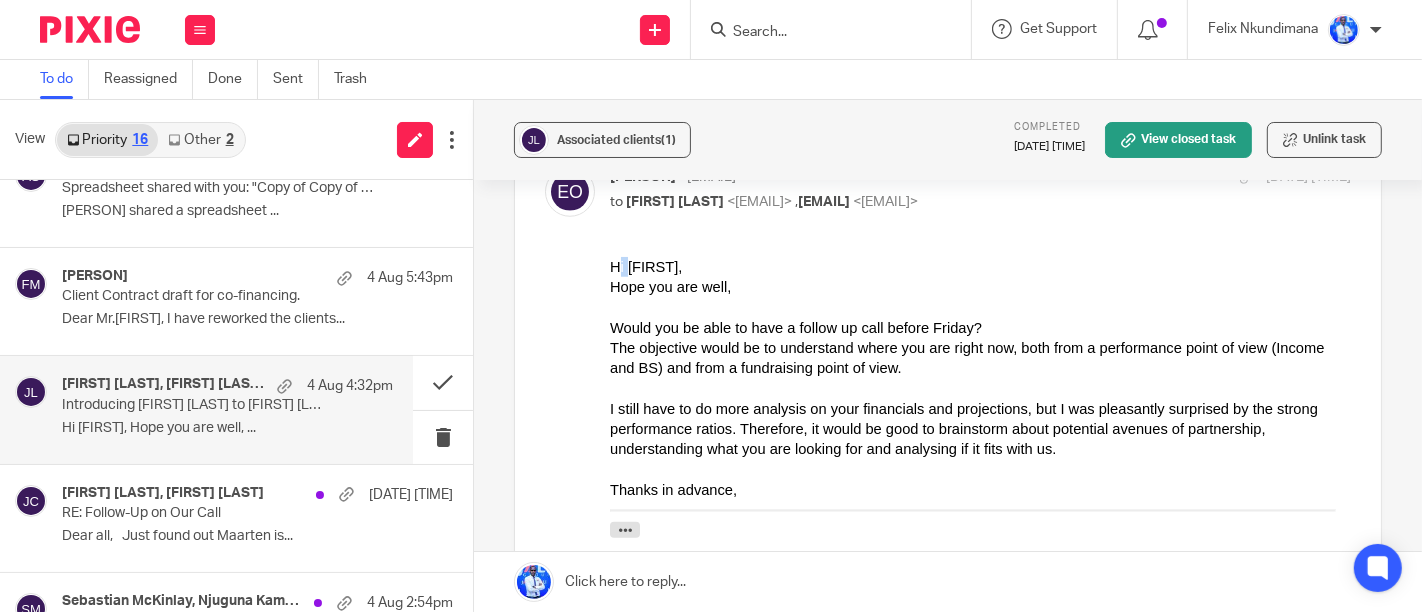 click on "Hi [FIRST]," at bounding box center [979, 266] 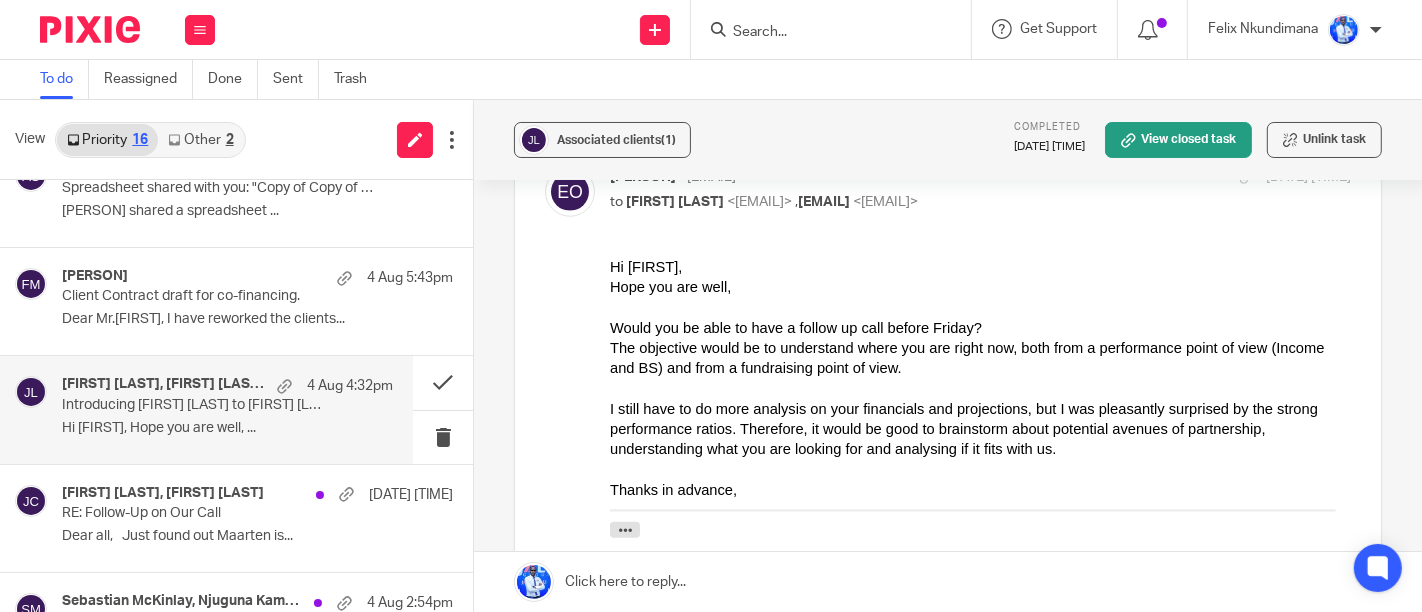click on "Hope you are well," at bounding box center (979, 286) 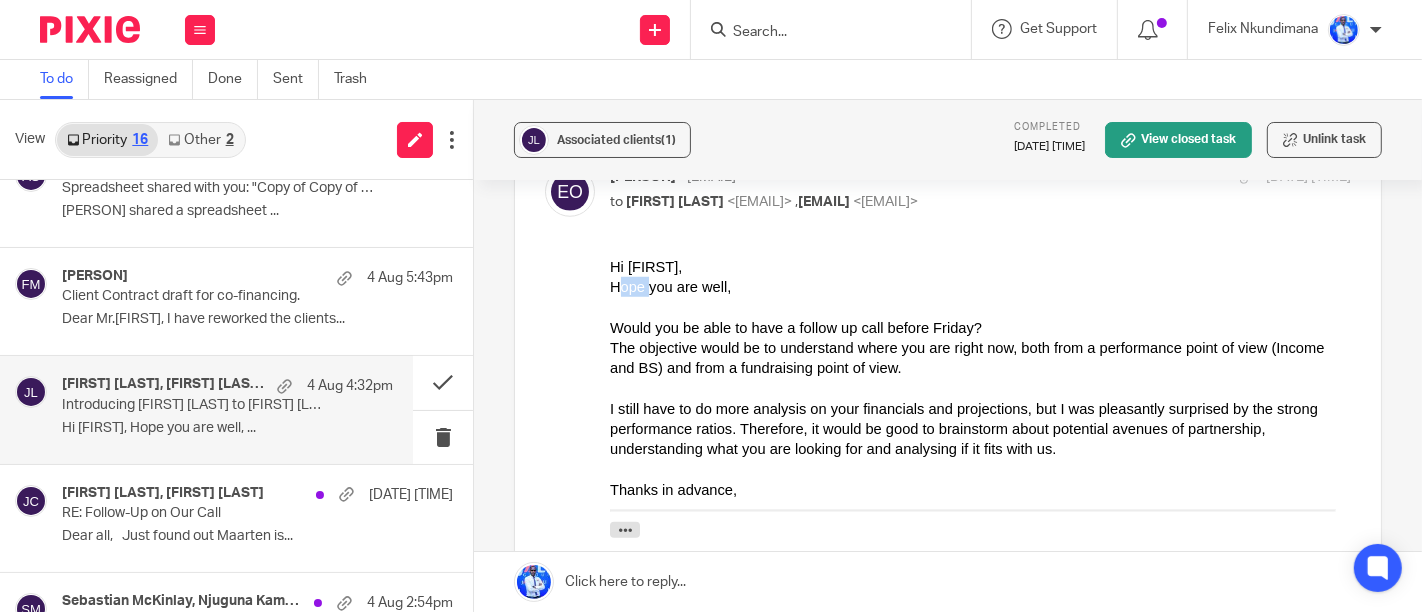 click on "Hope you are well," at bounding box center (979, 286) 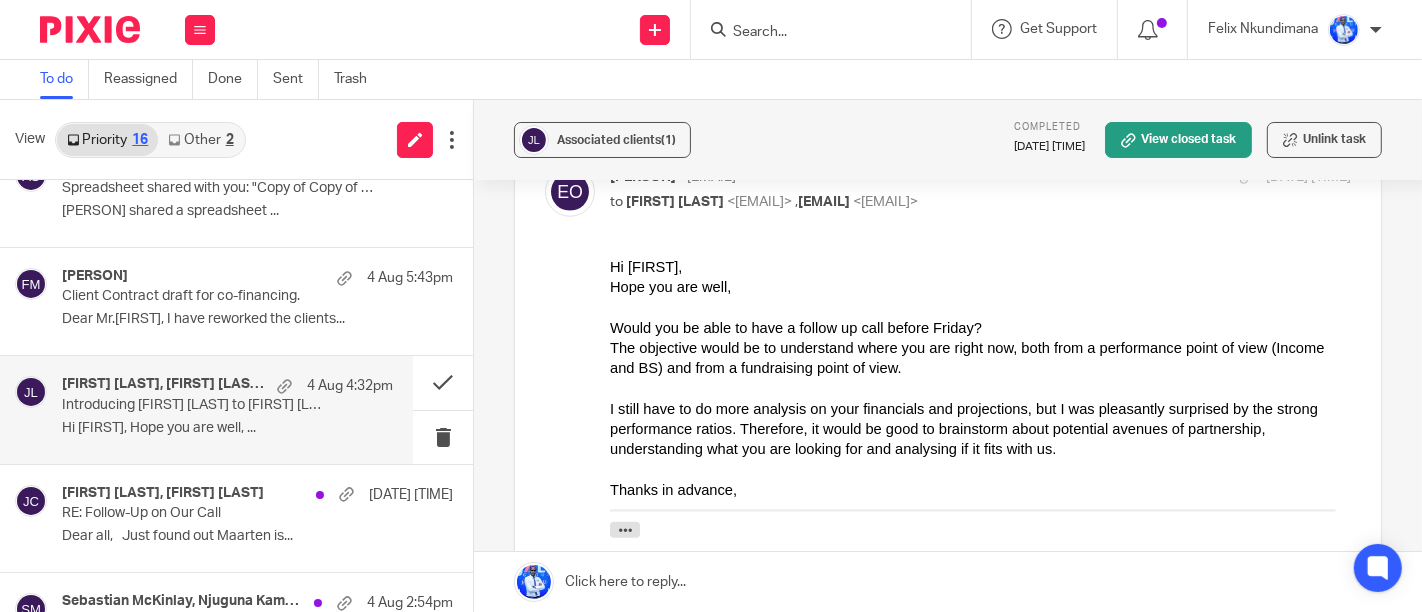 click on "Hope you are well," at bounding box center (979, 286) 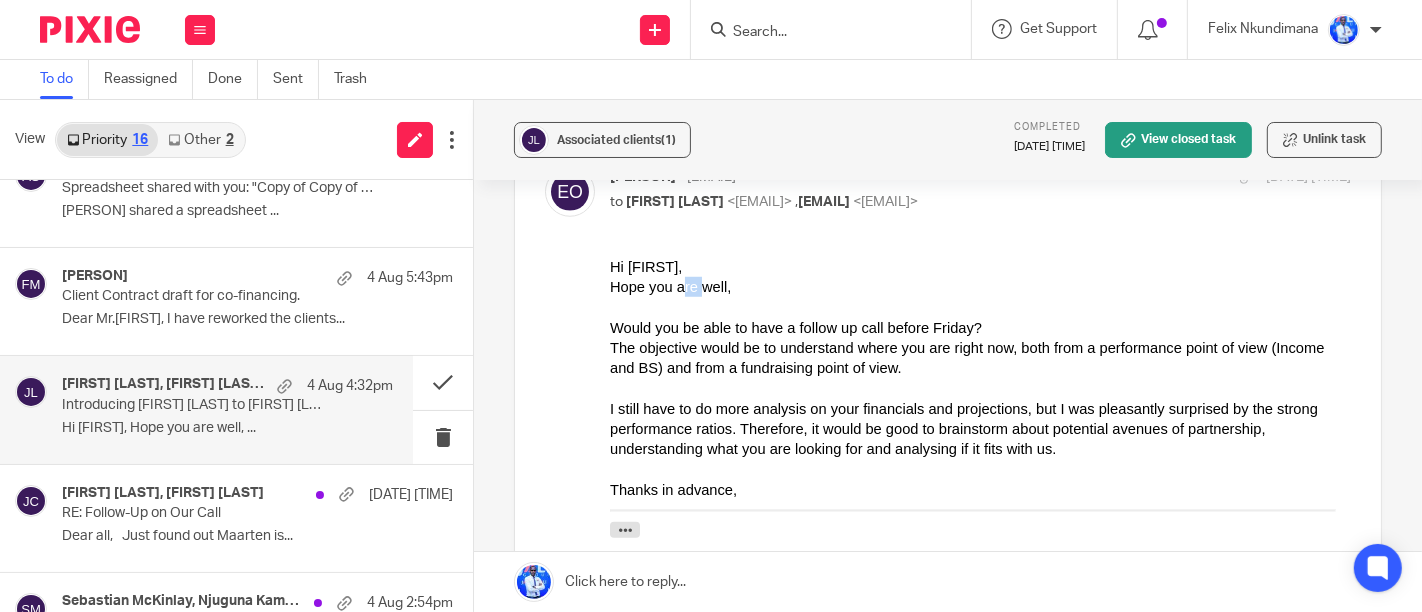 click on "Hope you are well," at bounding box center [979, 286] 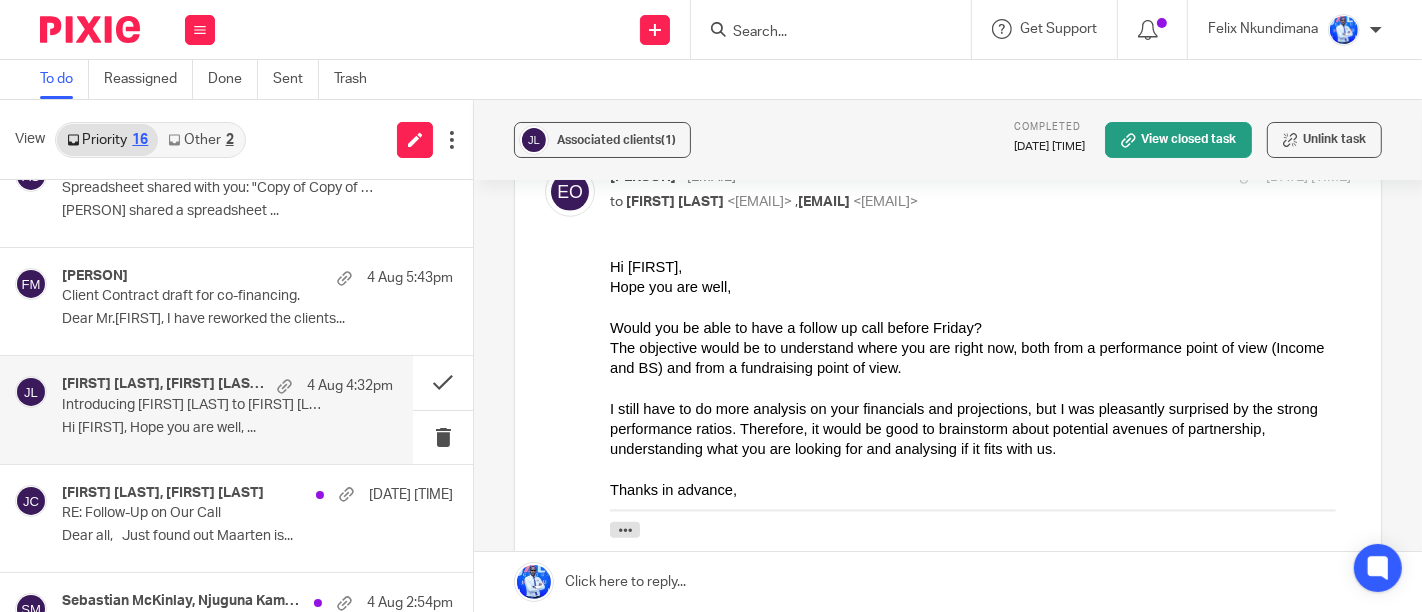 click on "Hope you are well," at bounding box center [979, 286] 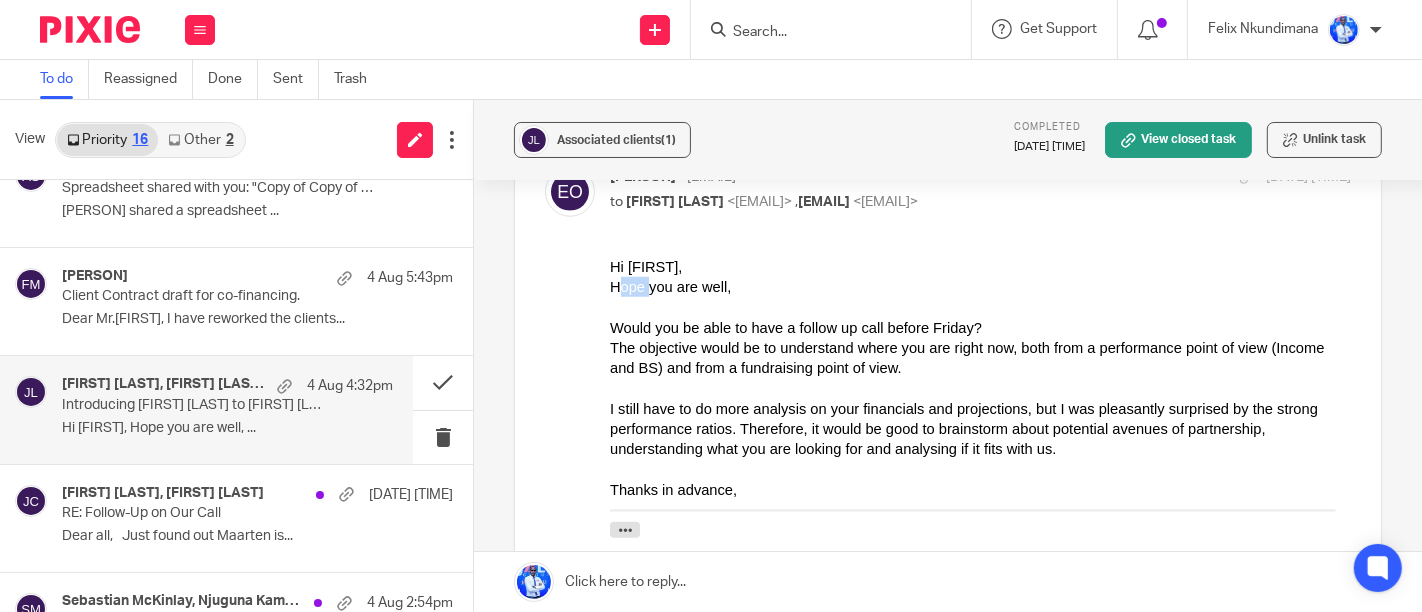 click on "Hope you are well," at bounding box center (979, 286) 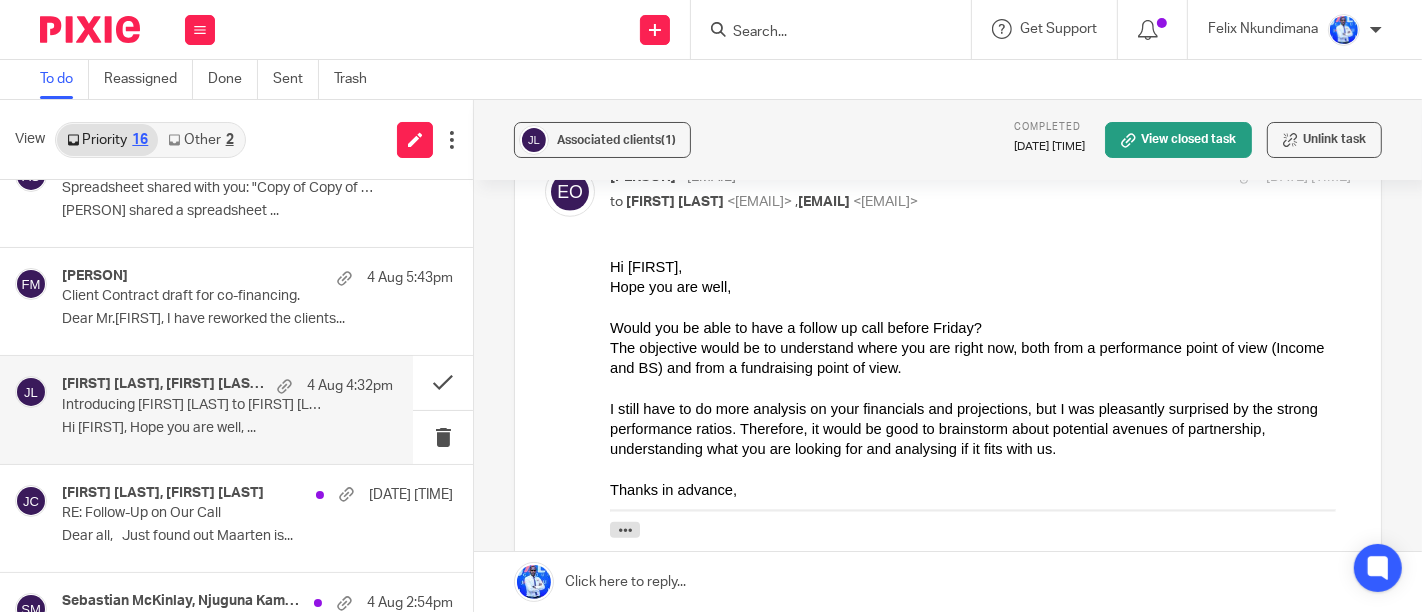 click on "Hope you are well," at bounding box center (979, 286) 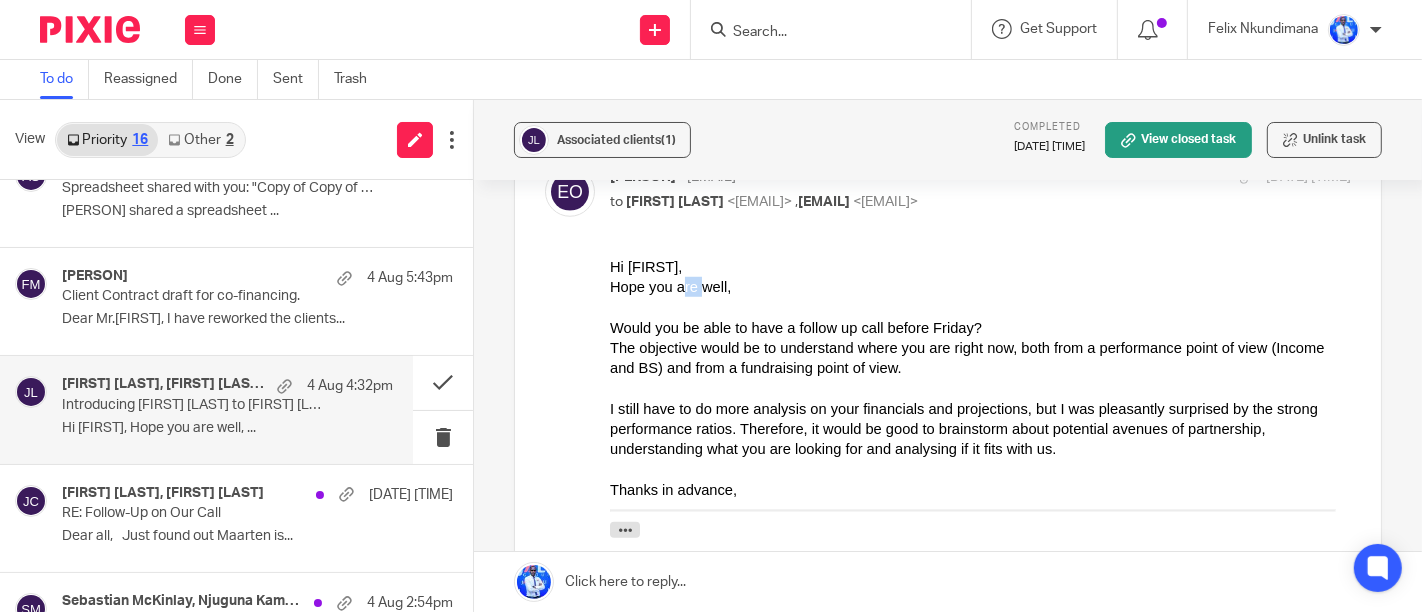 click on "Hope you are well," at bounding box center (979, 286) 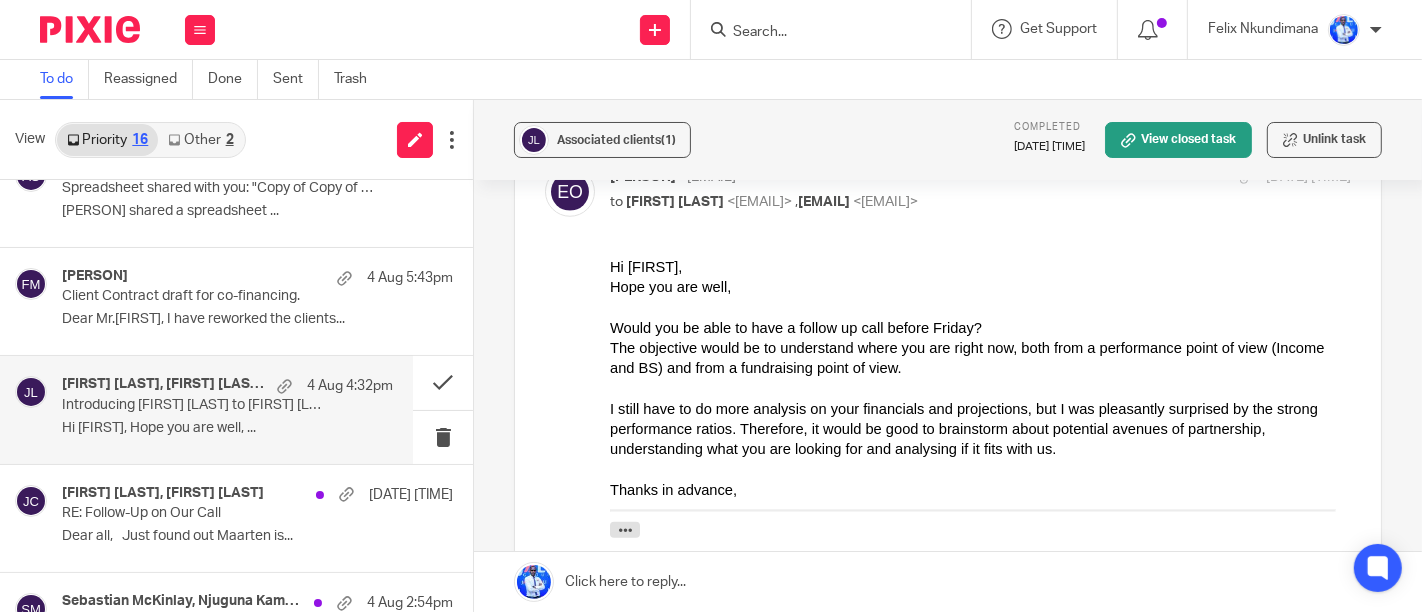 click on "Would you be able to have a follow up call before Friday?" at bounding box center [979, 327] 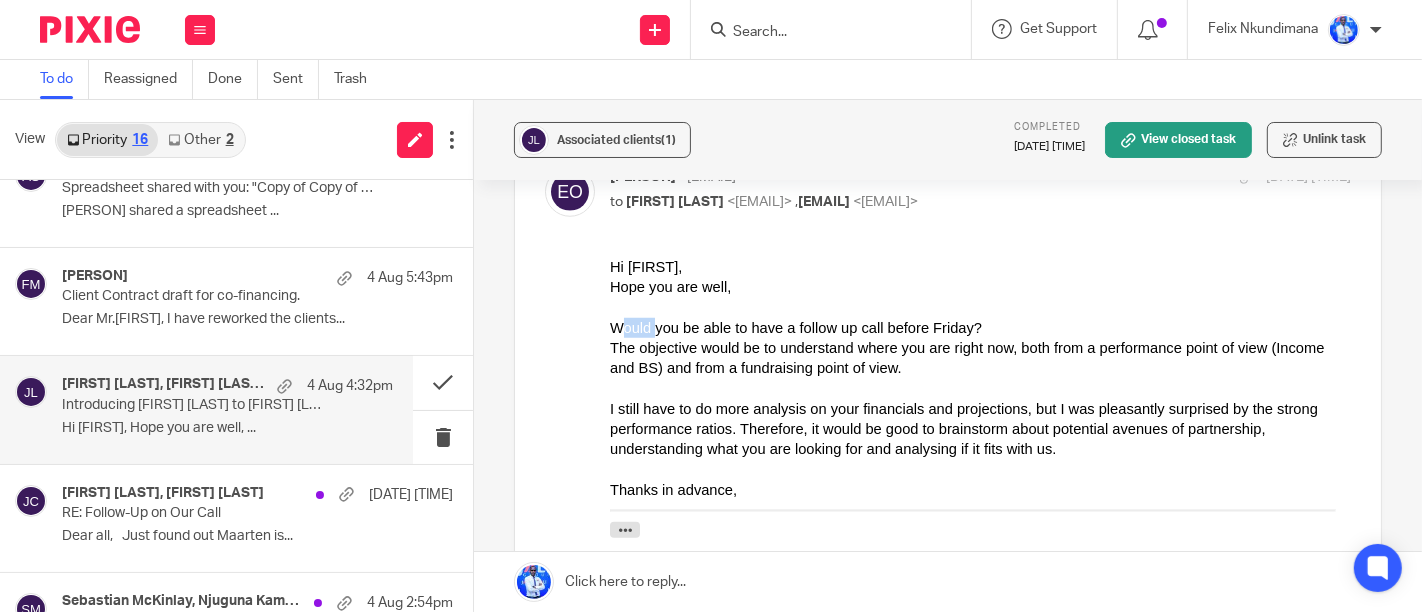 click on "Would you be able to have a follow up call before Friday?" at bounding box center (979, 327) 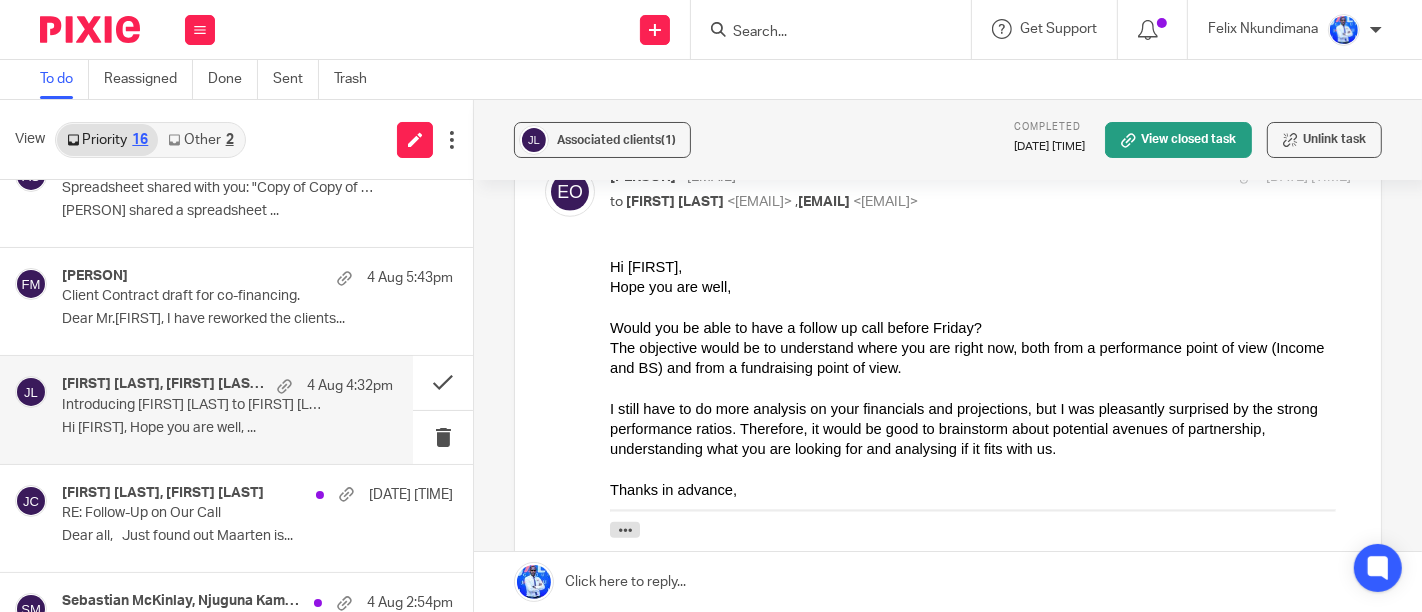 click on "Would you be able to have a follow up call before Friday?" at bounding box center (979, 327) 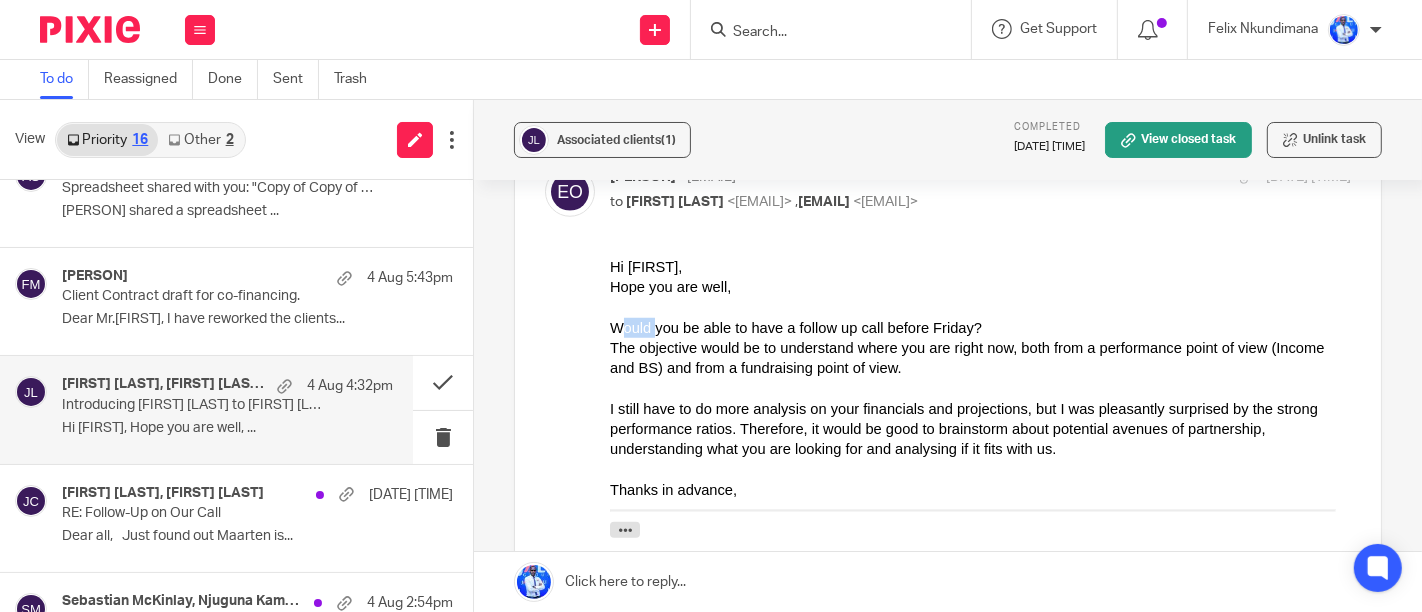 click on "Would you be able to have a follow up call before Friday?" at bounding box center [979, 327] 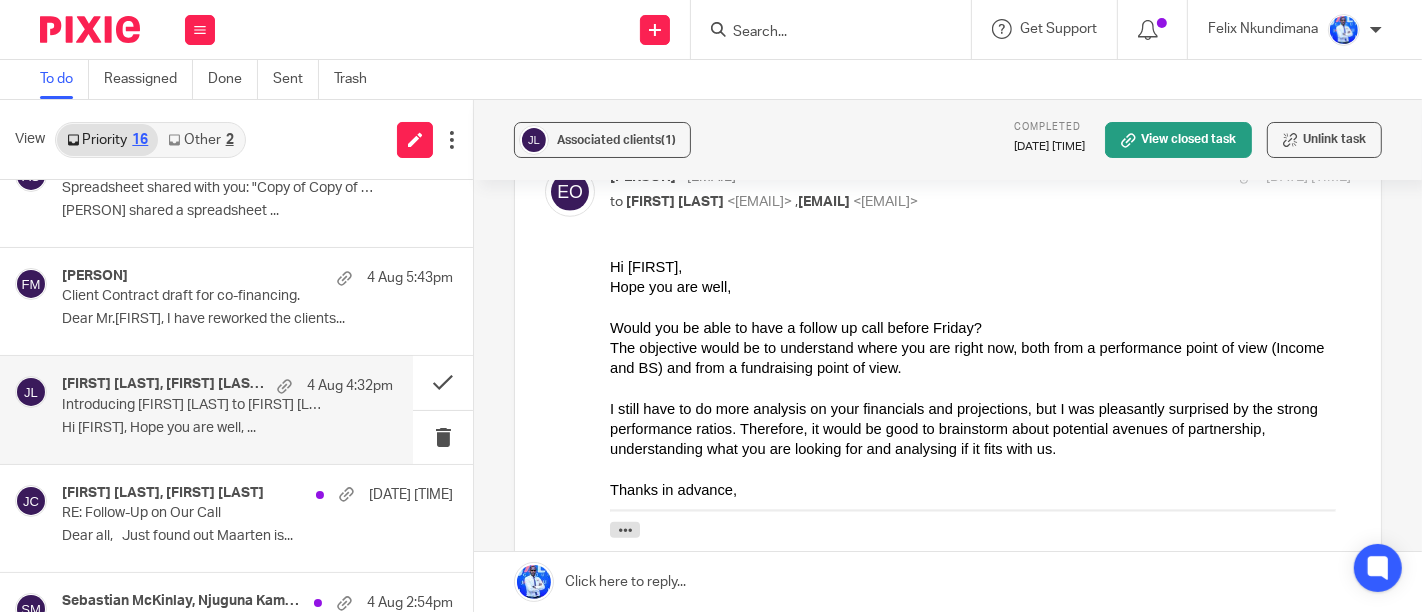 click on "Would you be able to have a follow up call before Friday?" at bounding box center [979, 327] 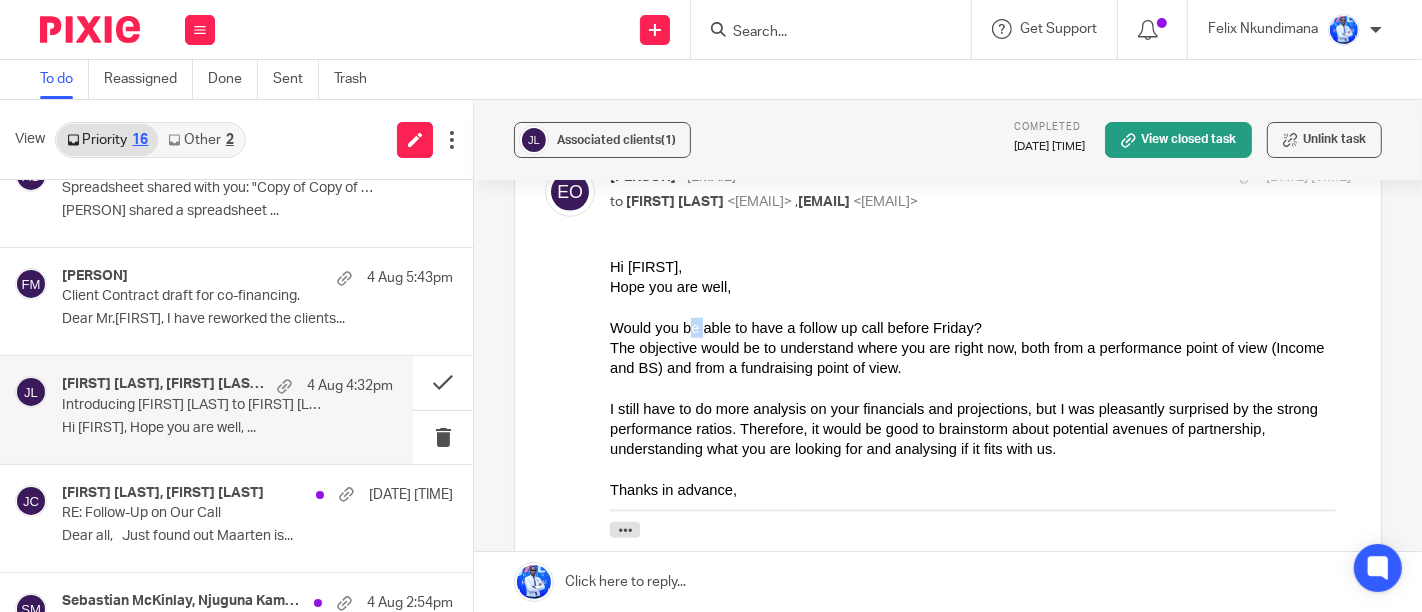 click on "Would you be able to have a follow up call before Friday?" at bounding box center [979, 327] 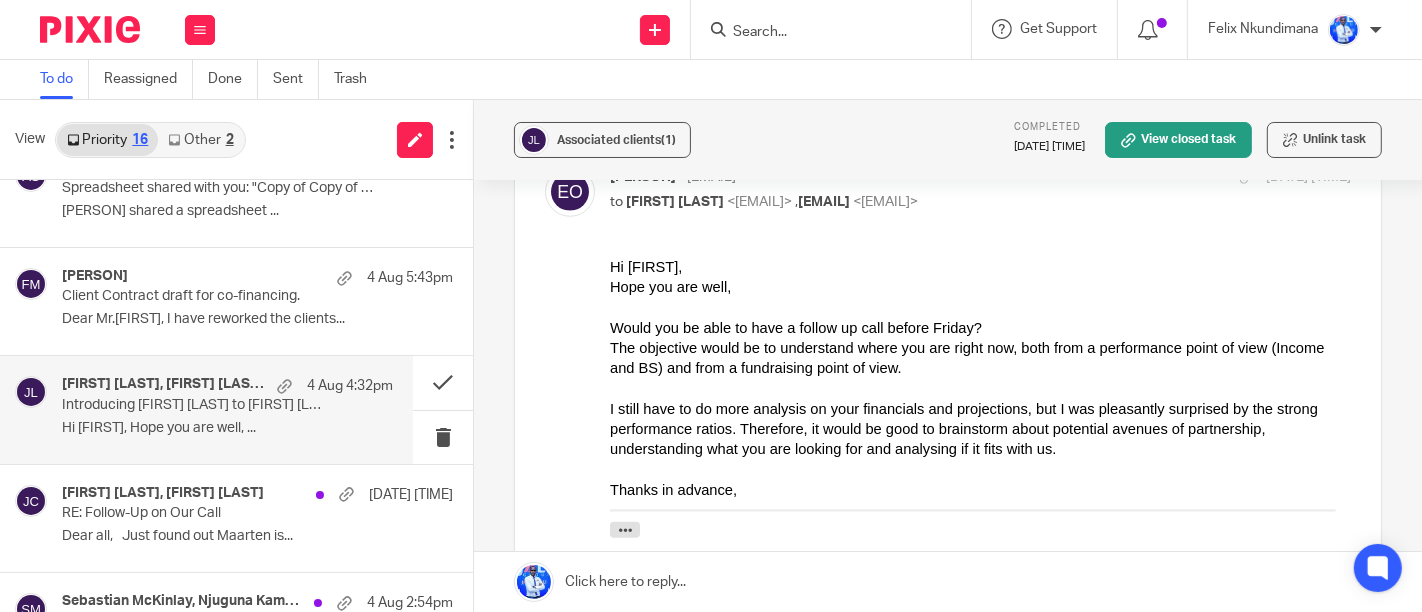 click on "Would you be able to have a follow up call before Friday?" at bounding box center [979, 327] 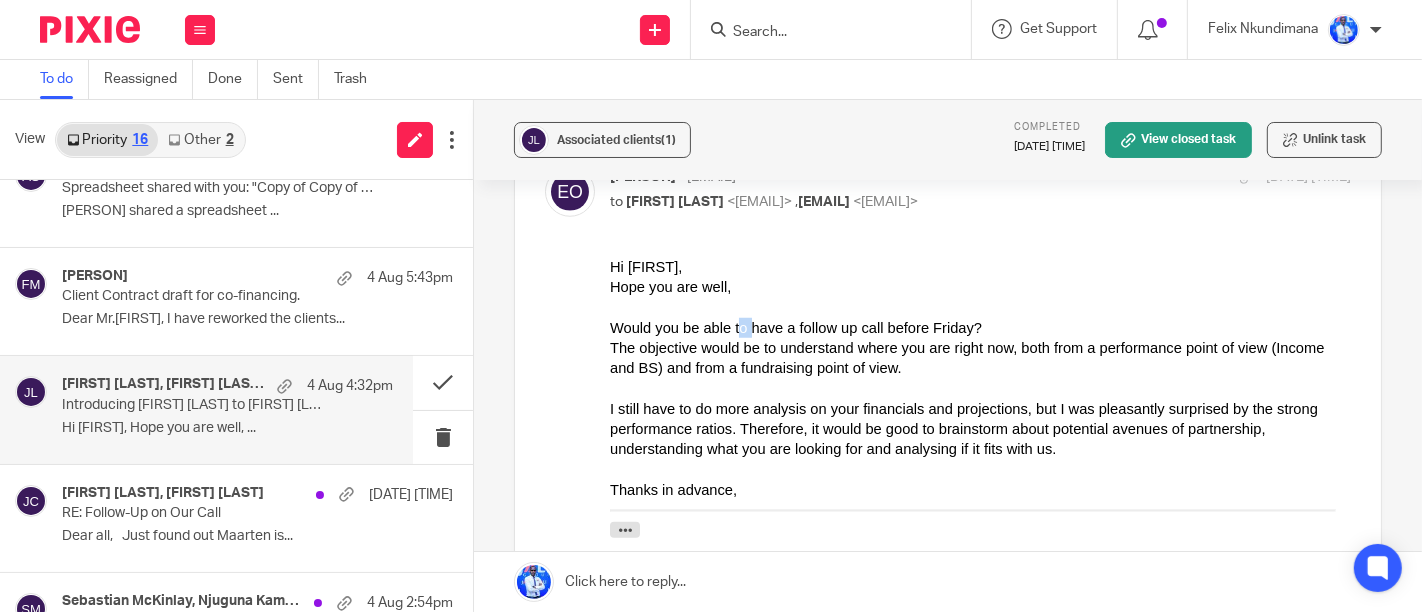 click on "Would you be able to have a follow up call before Friday?" at bounding box center (979, 327) 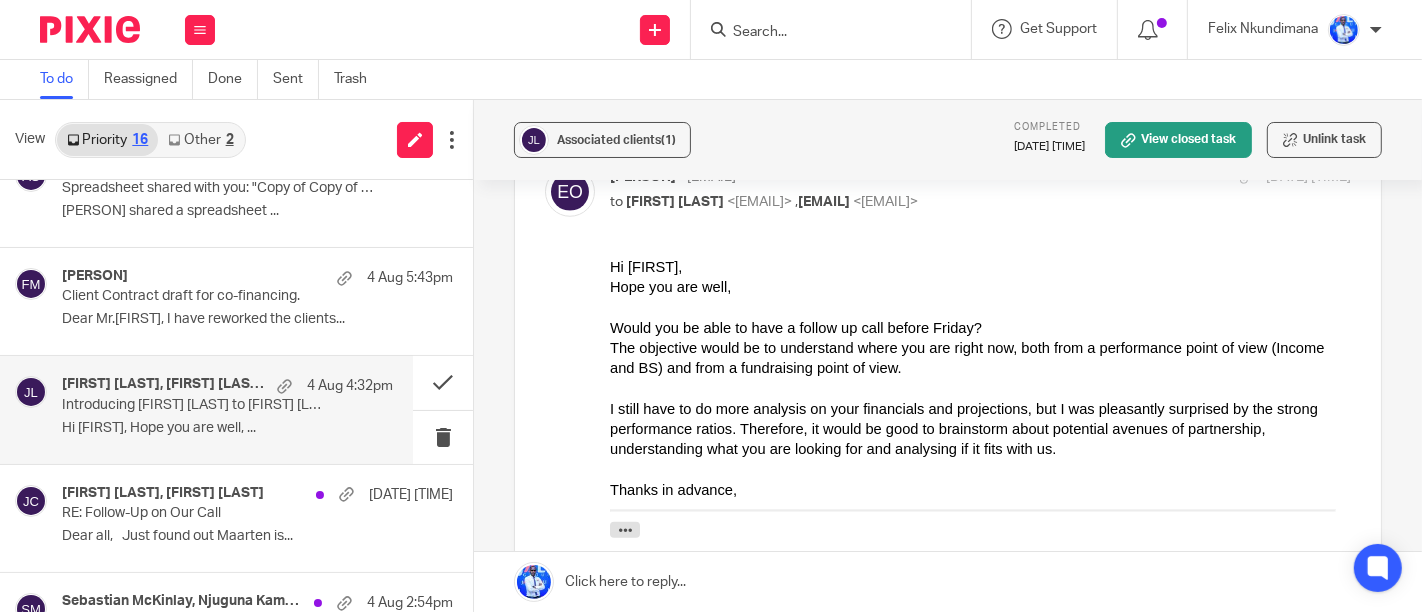click on "Would you be able to have a follow up call before Friday?" at bounding box center (979, 327) 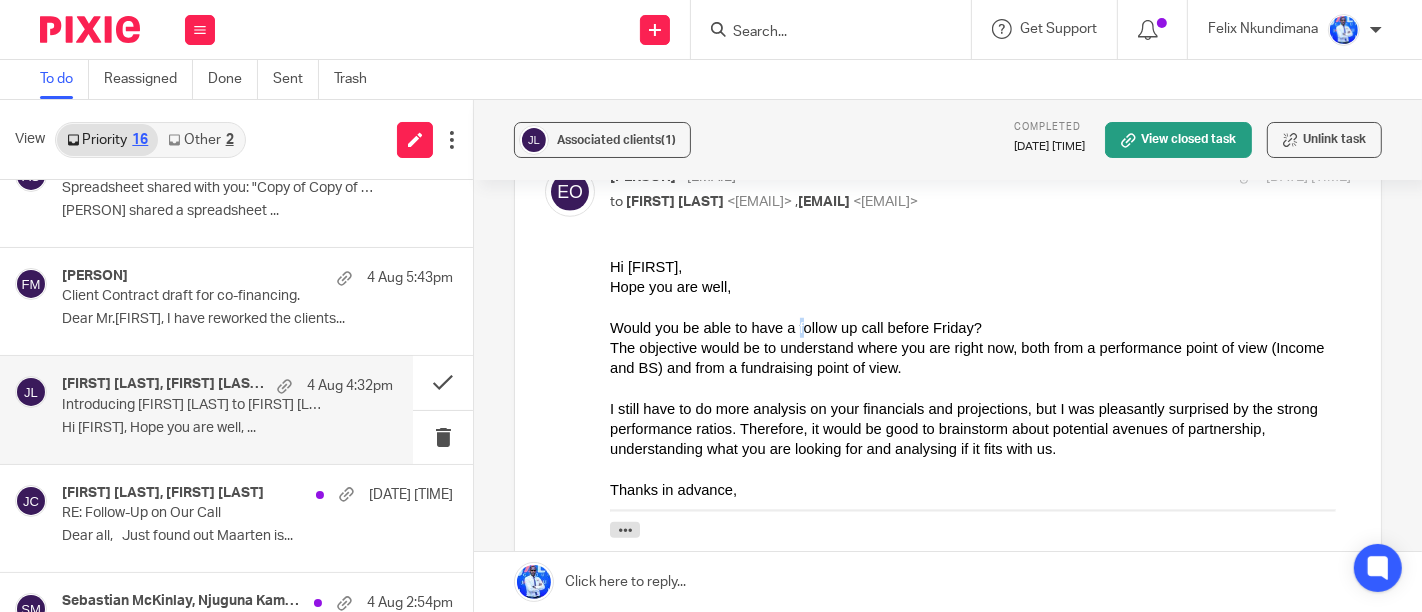 click on "Would you be able to have a follow up call before Friday?" at bounding box center (979, 327) 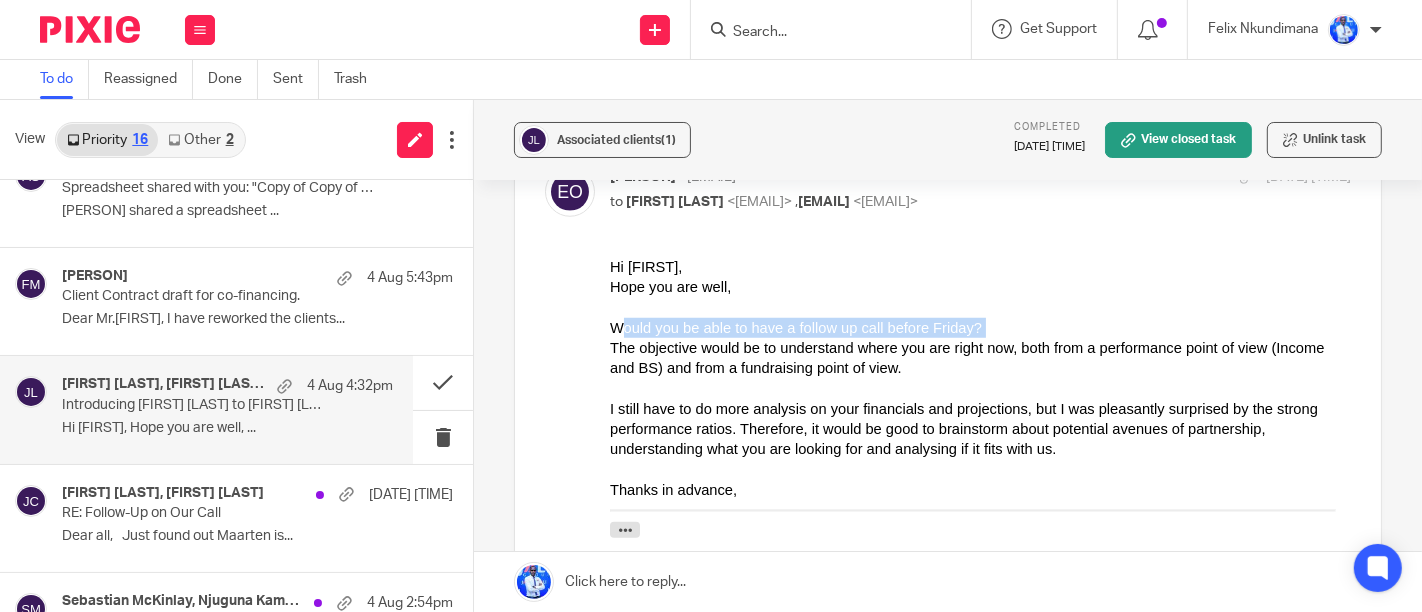 click on "Would you be able to have a follow up call before Friday?" at bounding box center [979, 327] 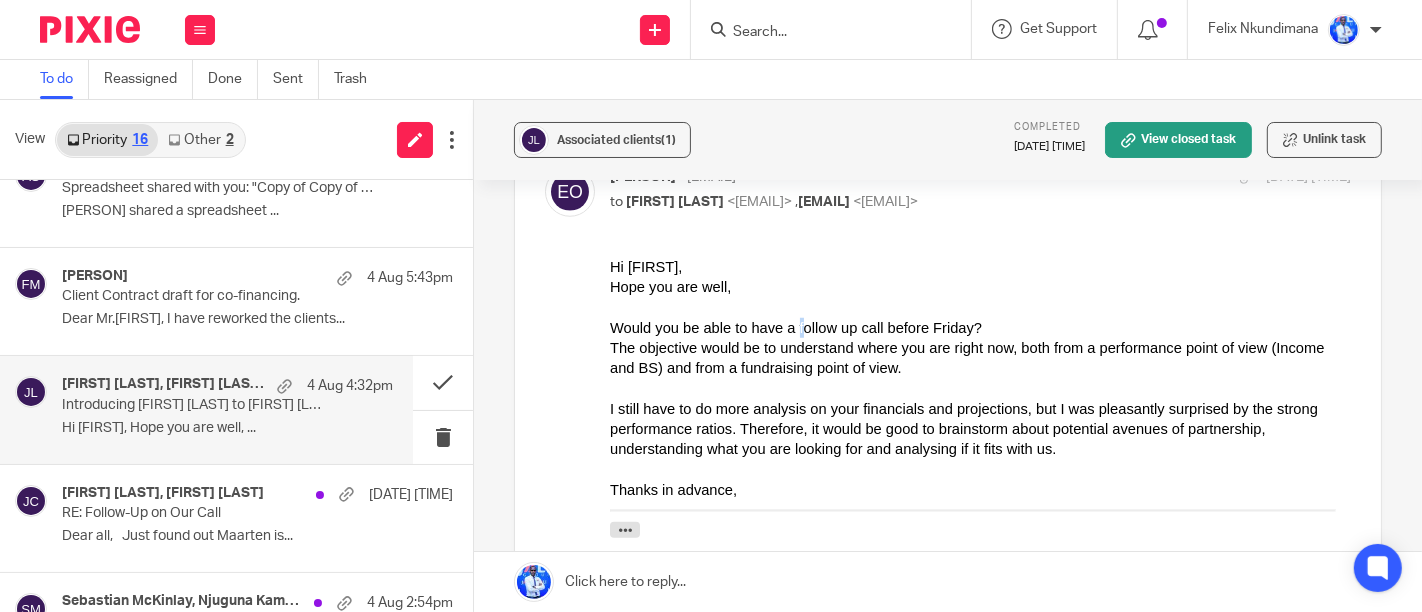 click on "Would you be able to have a follow up call before Friday?" at bounding box center (979, 327) 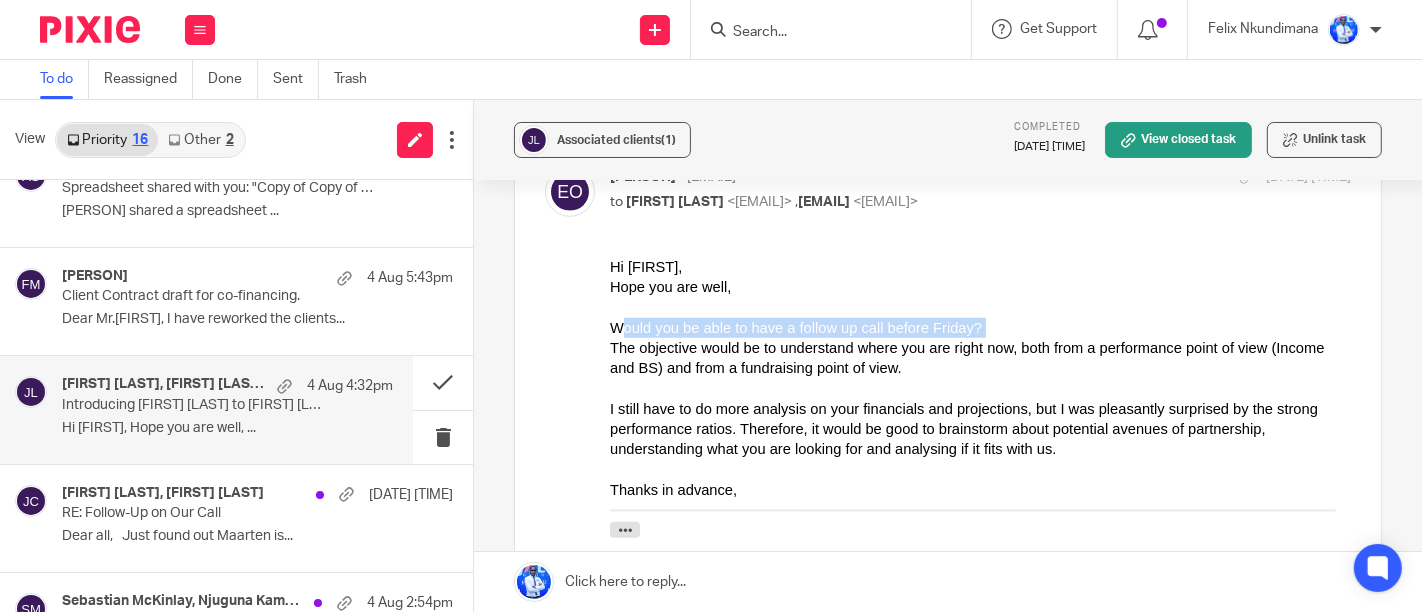 click on "Would you be able to have a follow up call before Friday?" at bounding box center [979, 327] 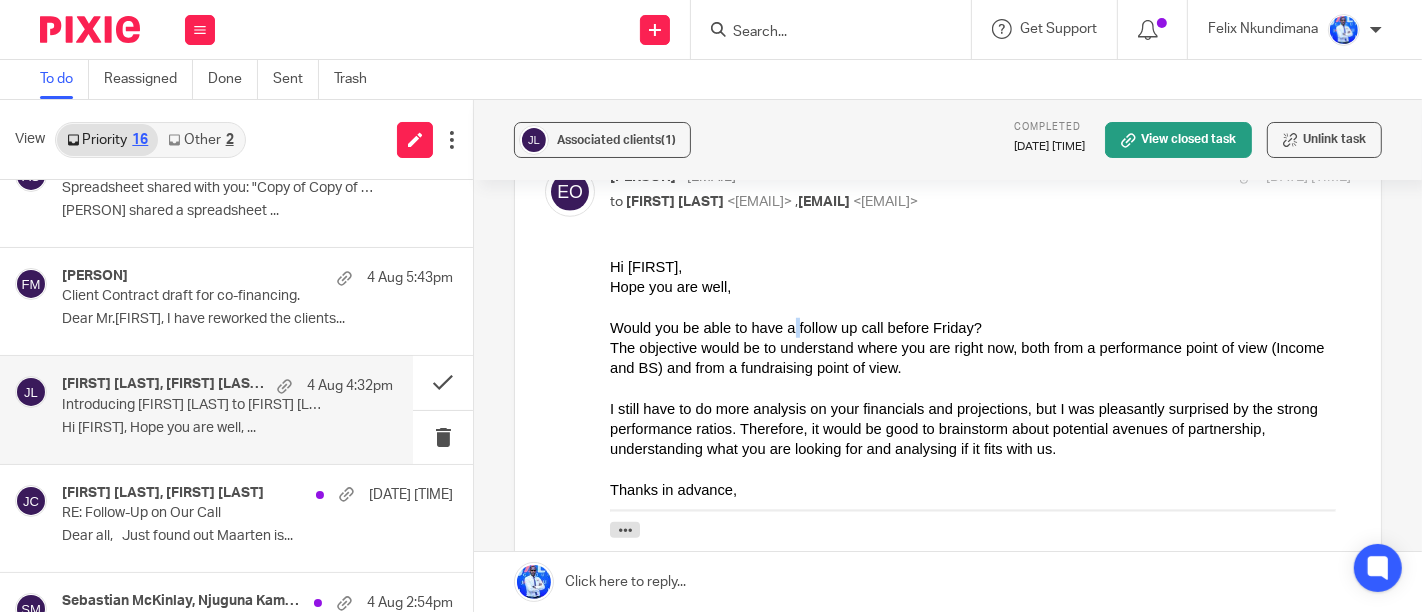 click on "Would you be able to have a follow up call before Friday?" at bounding box center (979, 327) 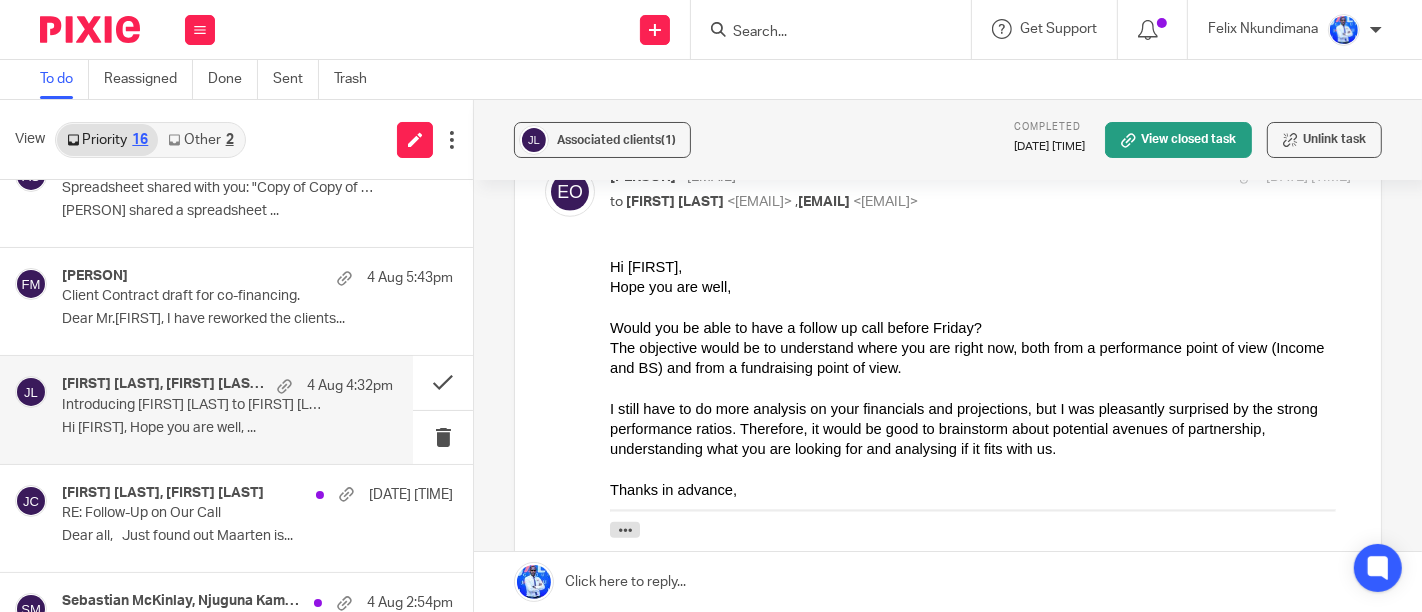 click on "Would you be able to have a follow up call before Friday?" at bounding box center [979, 327] 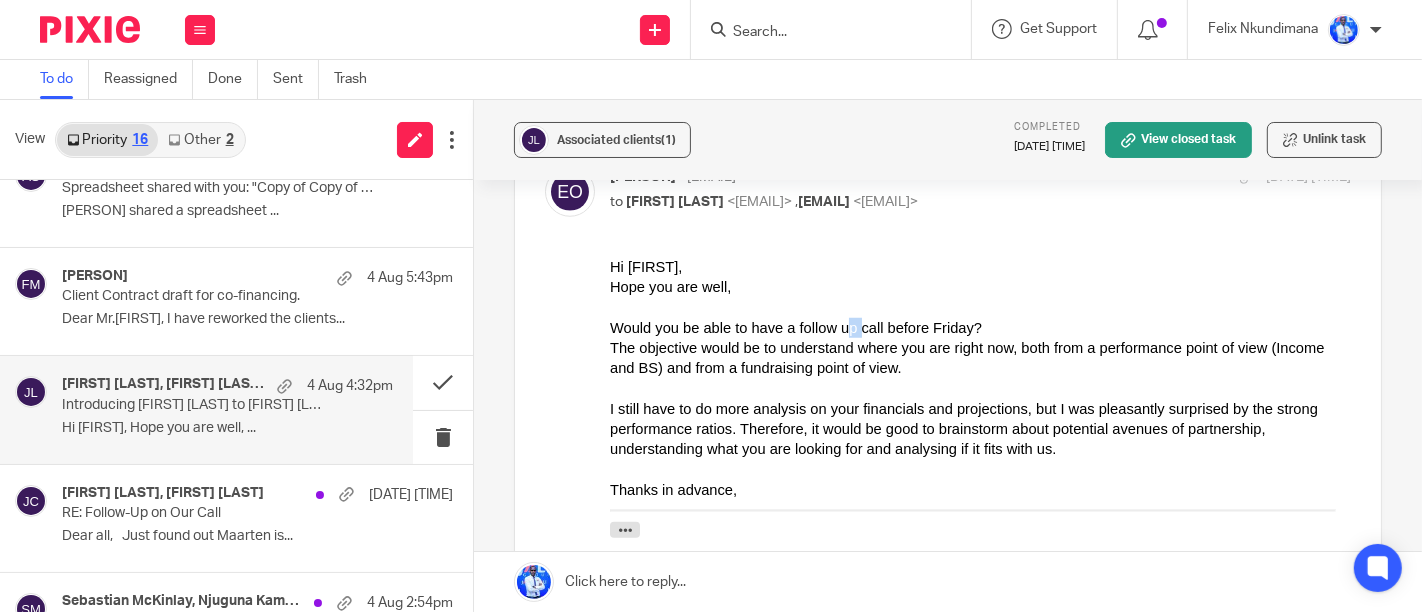click on "Would you be able to have a follow up call before Friday?" at bounding box center (979, 327) 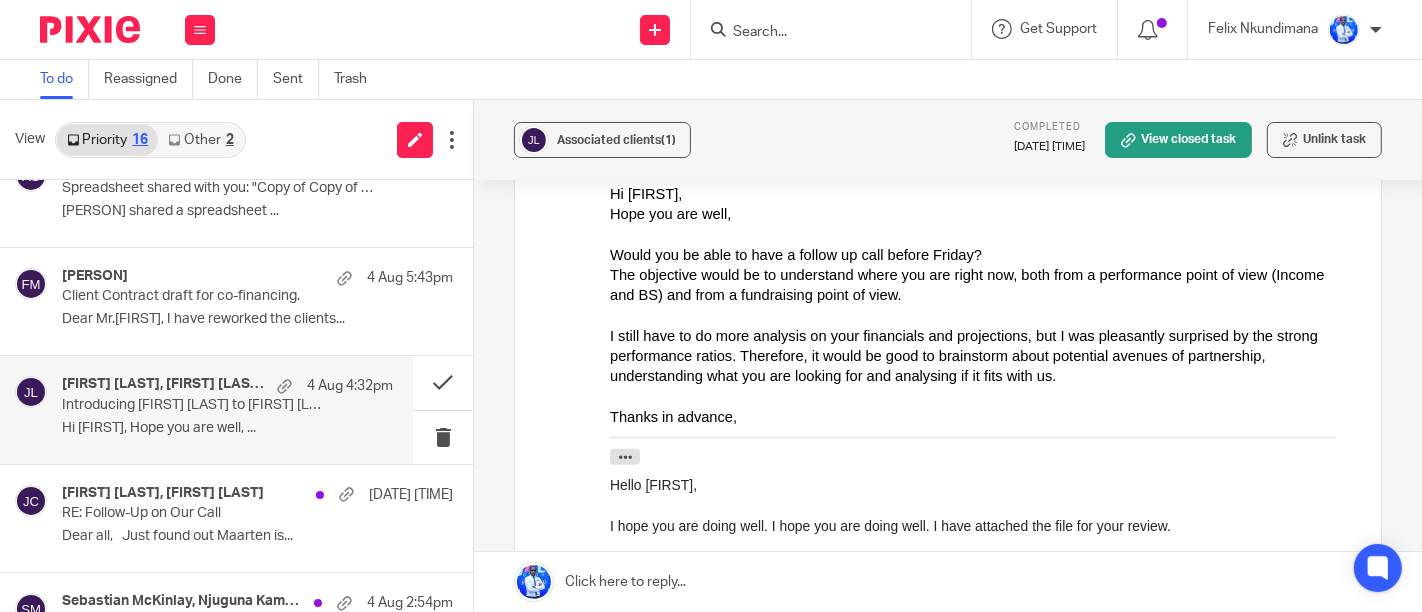 scroll, scrollTop: 1419, scrollLeft: 0, axis: vertical 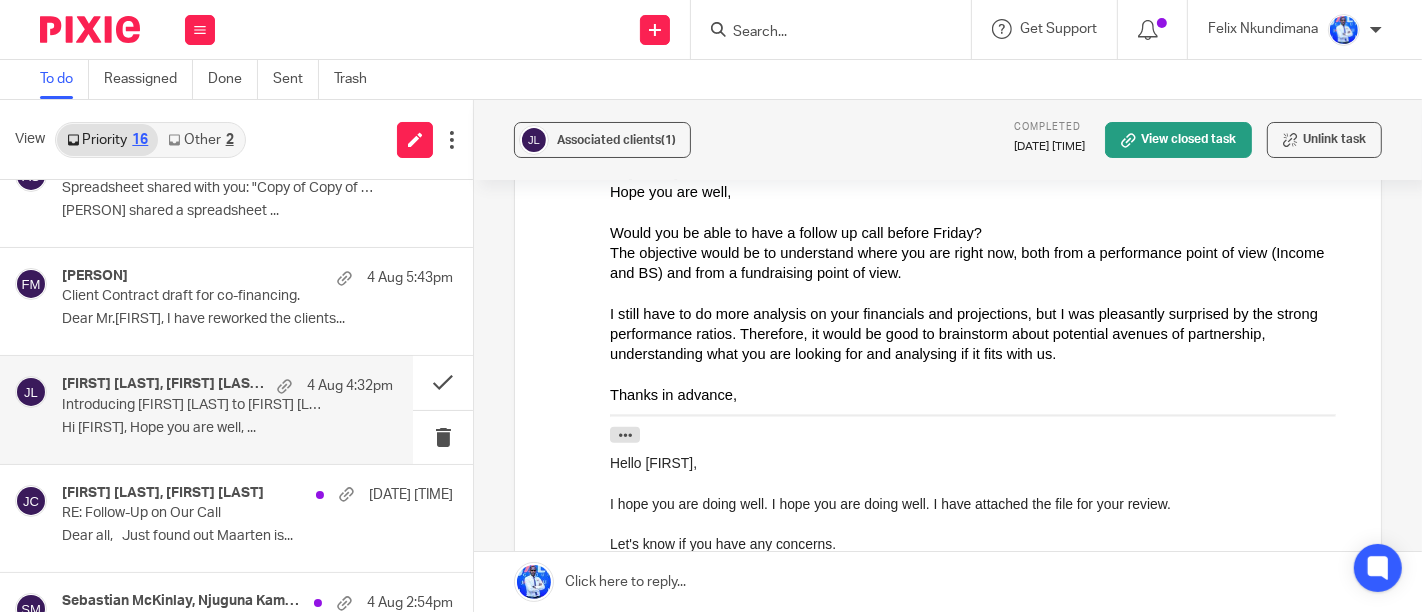 click on "Would you be able to have a follow up call before Friday?" at bounding box center [979, 232] 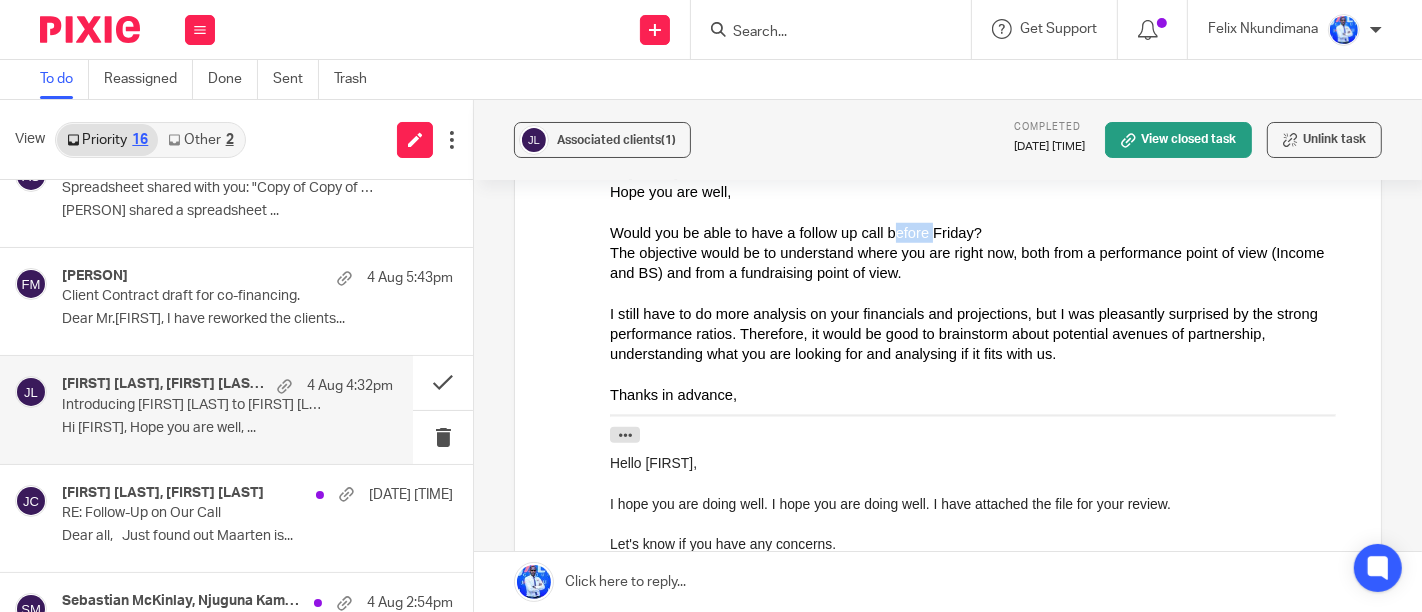 click on "Would you be able to have a follow up call before Friday?" at bounding box center (979, 232) 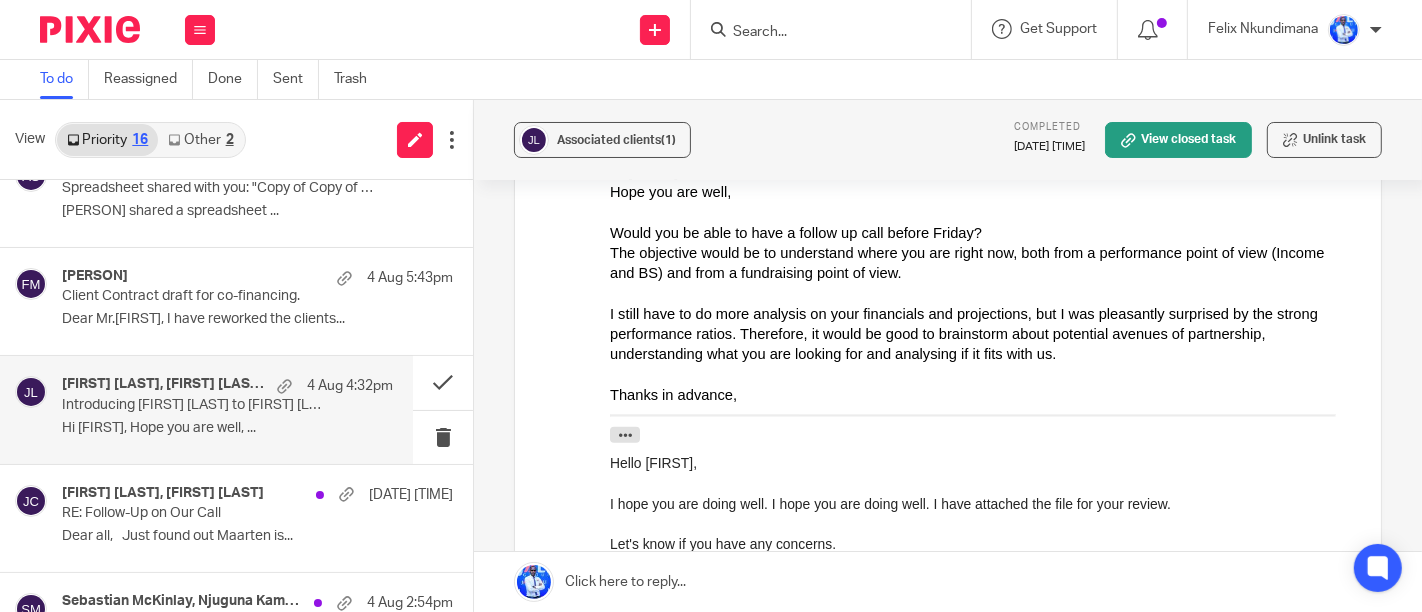 click on "Would you be able to have a follow up call before Friday?" at bounding box center (979, 232) 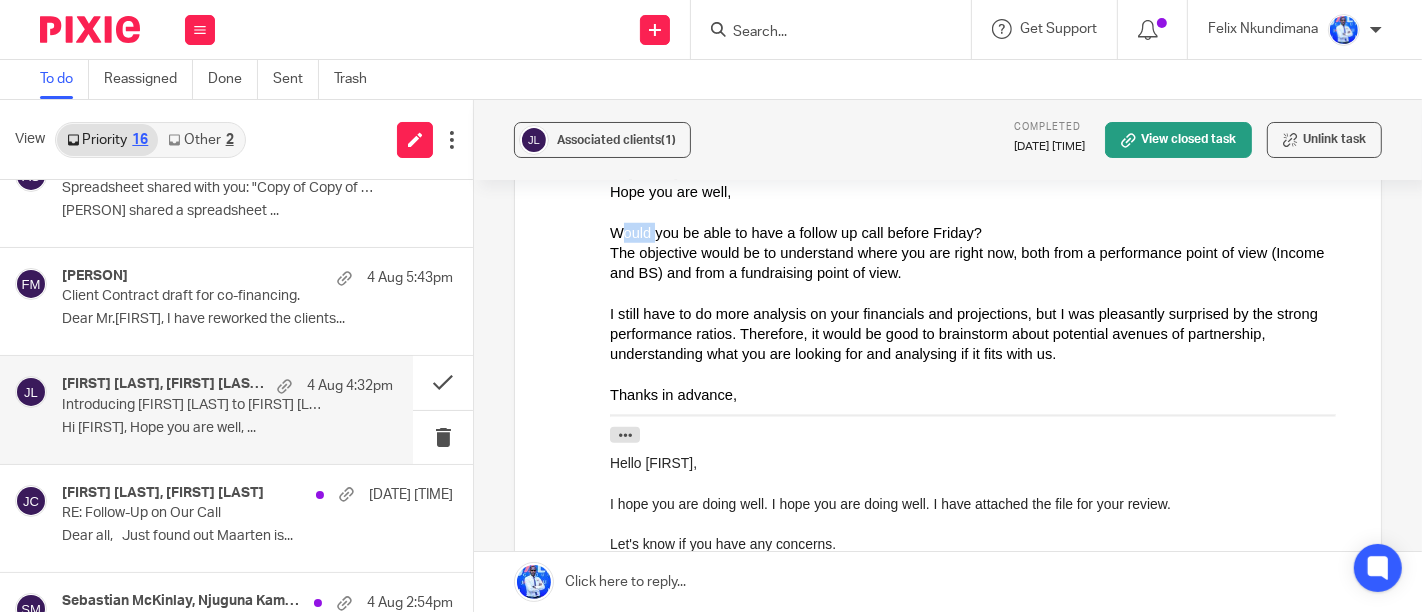 click on "Would you be able to have a follow up call before Friday?" at bounding box center [979, 232] 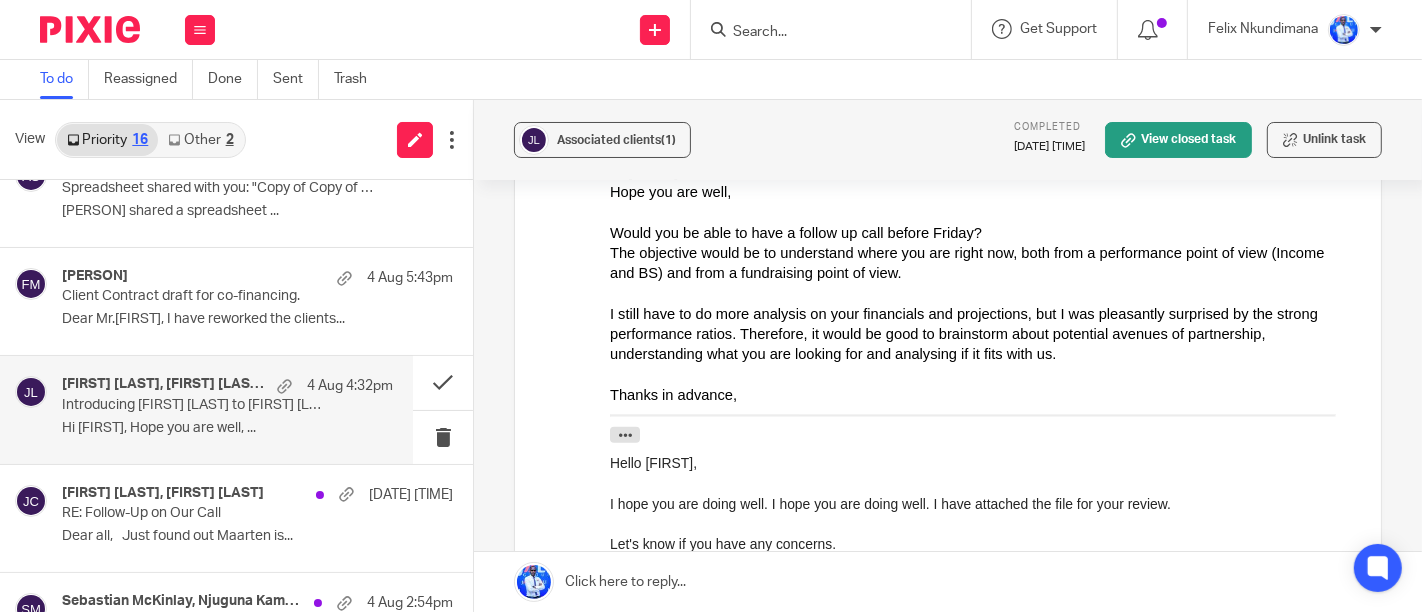 click on "Would you be able to have a follow up call before Friday?" at bounding box center (979, 232) 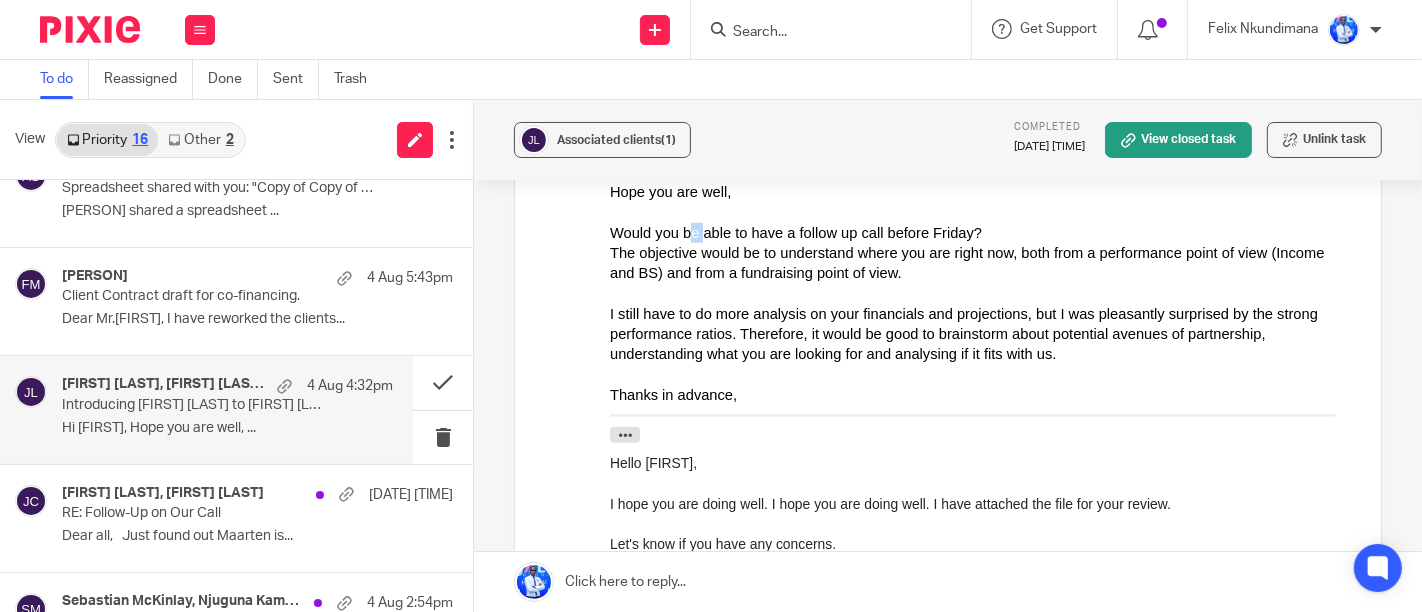 click on "Would you be able to have a follow up call before Friday?" at bounding box center (979, 232) 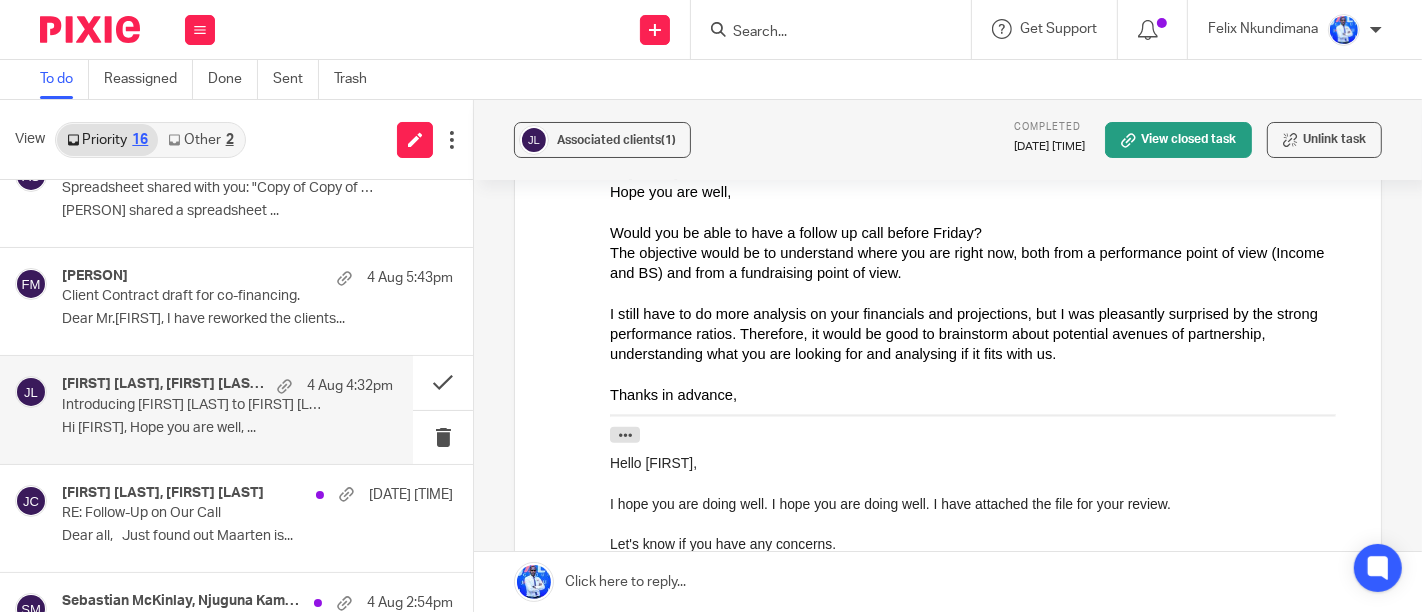 click on "Would you be able to have a follow up call before Friday?" at bounding box center [979, 232] 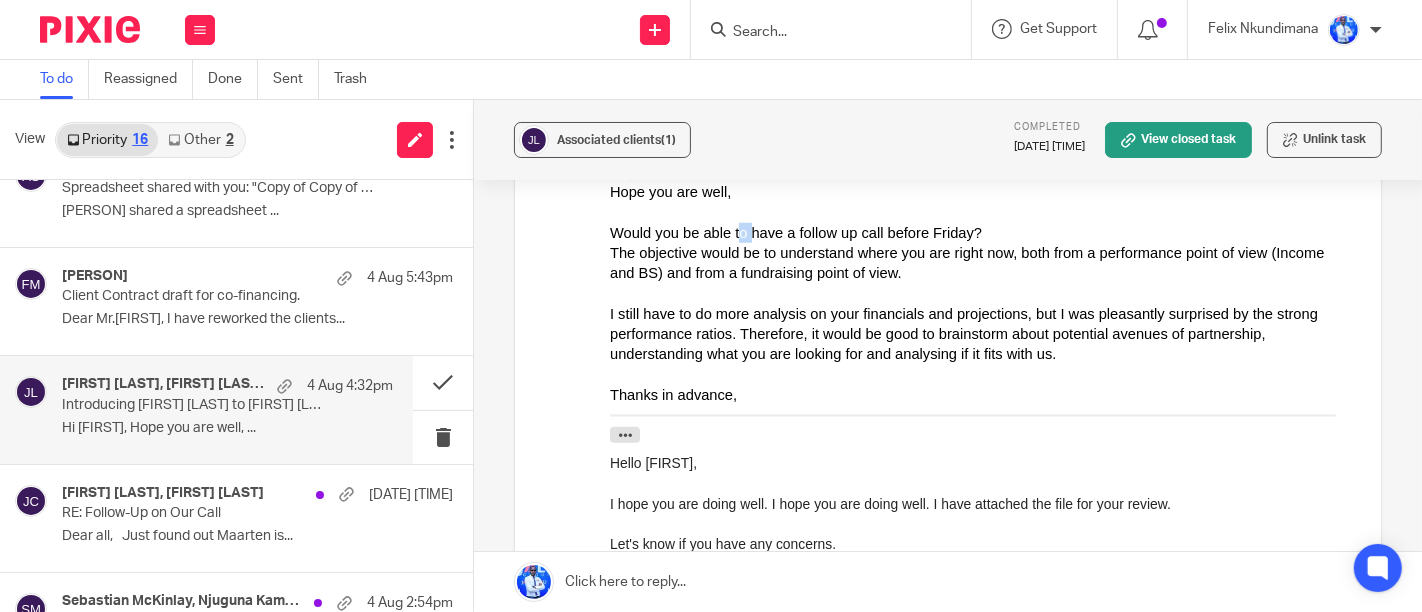 click on "Would you be able to have a follow up call before Friday?" at bounding box center [979, 232] 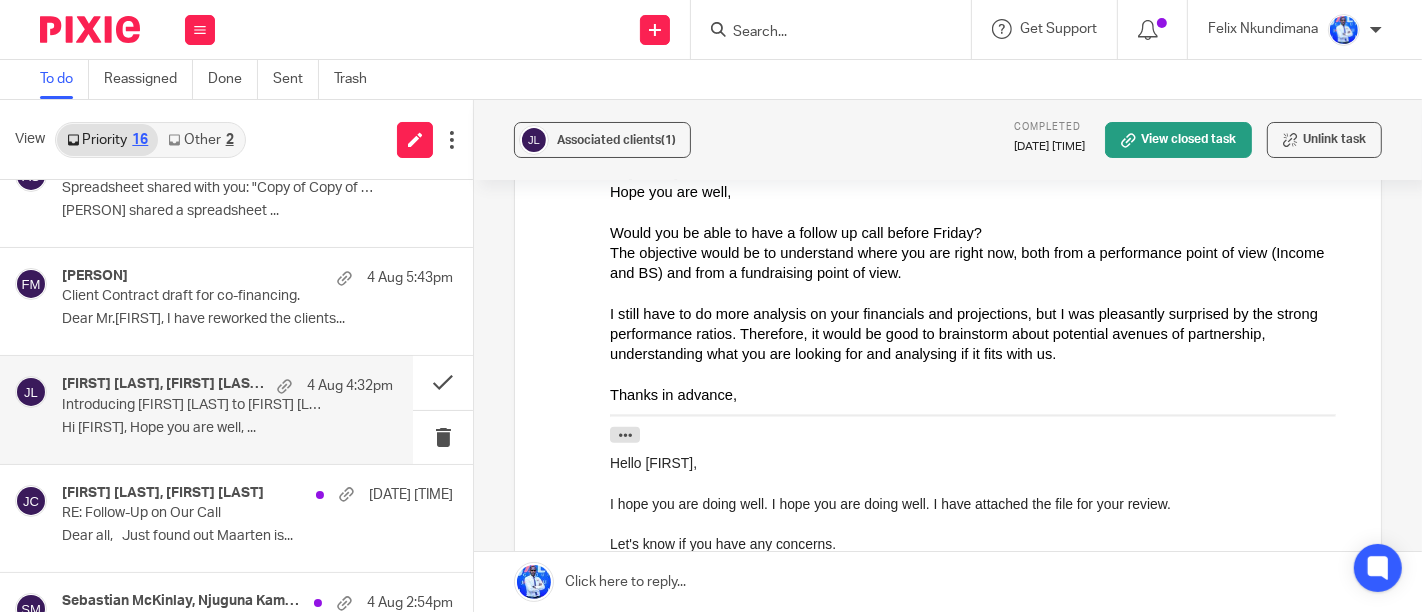 click on "Would you be able to have a follow up call before Friday?" at bounding box center (979, 232) 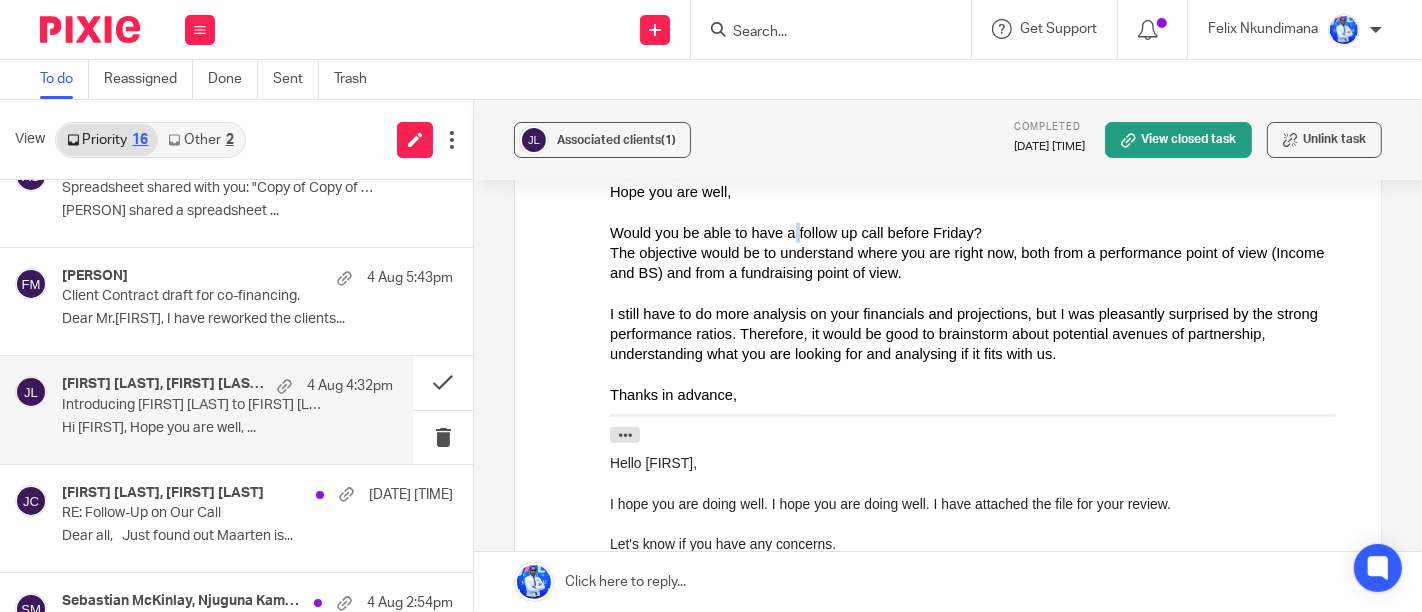 click on "Would you be able to have a follow up call before Friday?" at bounding box center (979, 232) 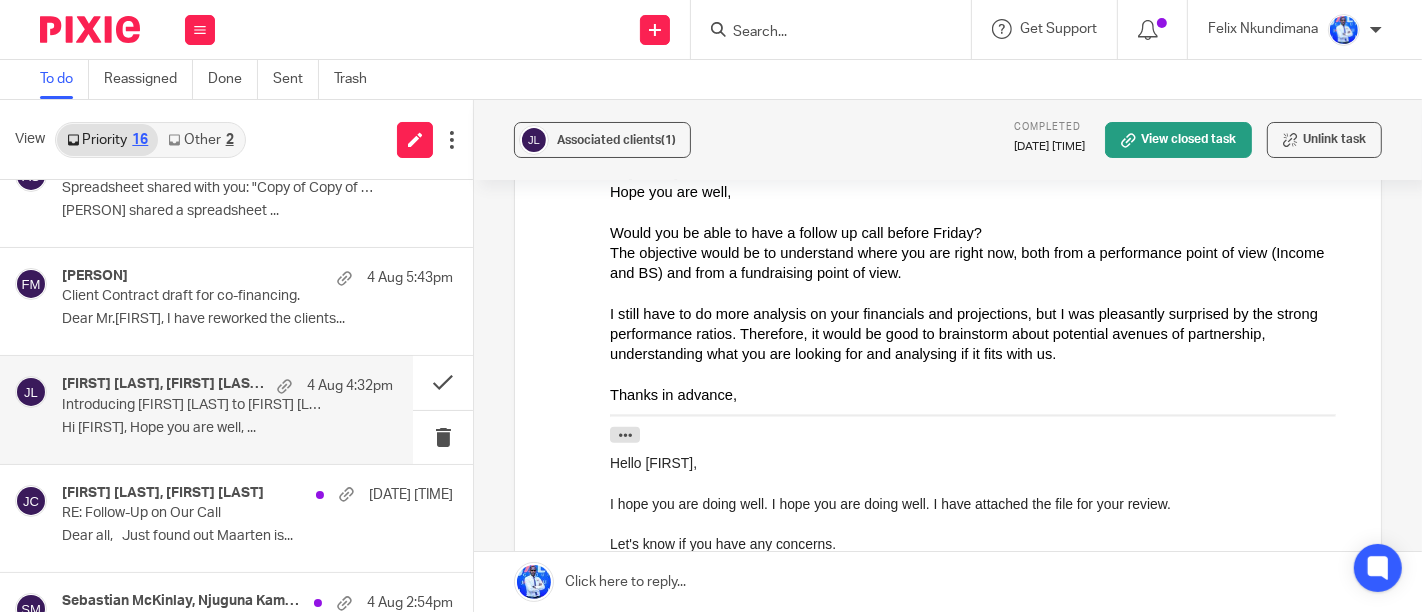click on "Would you be able to have a follow up call before Friday?" at bounding box center [979, 232] 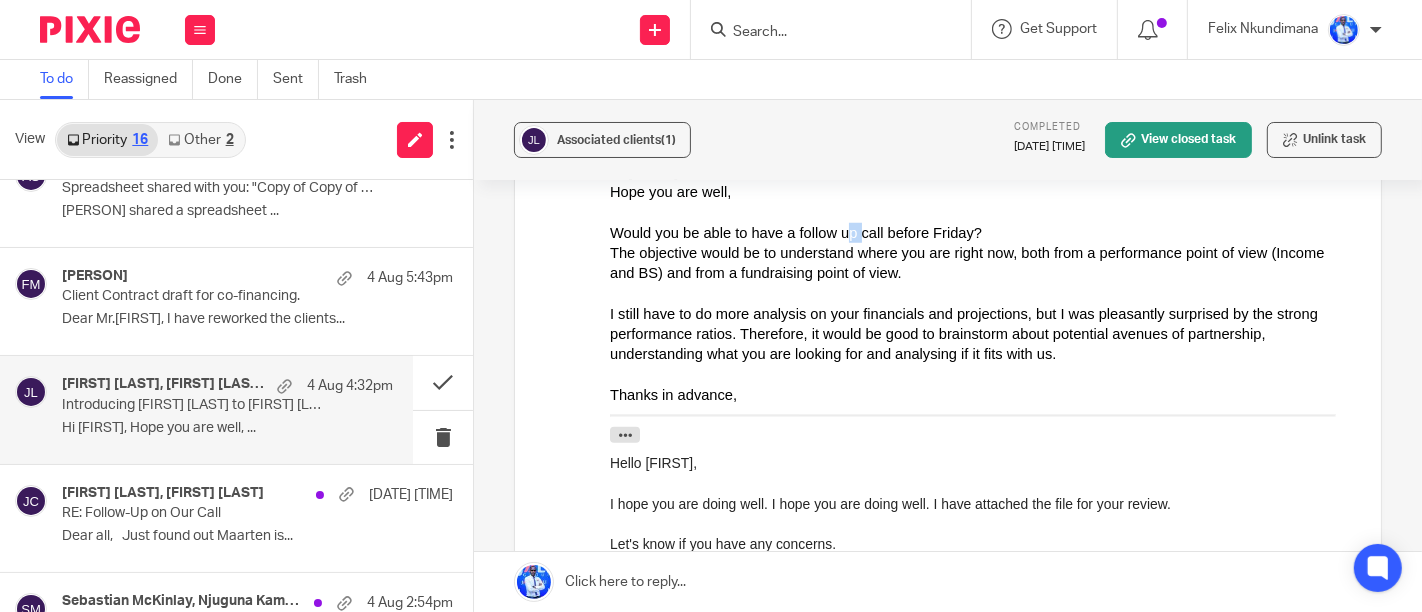 click on "Would you be able to have a follow up call before Friday?" at bounding box center (979, 232) 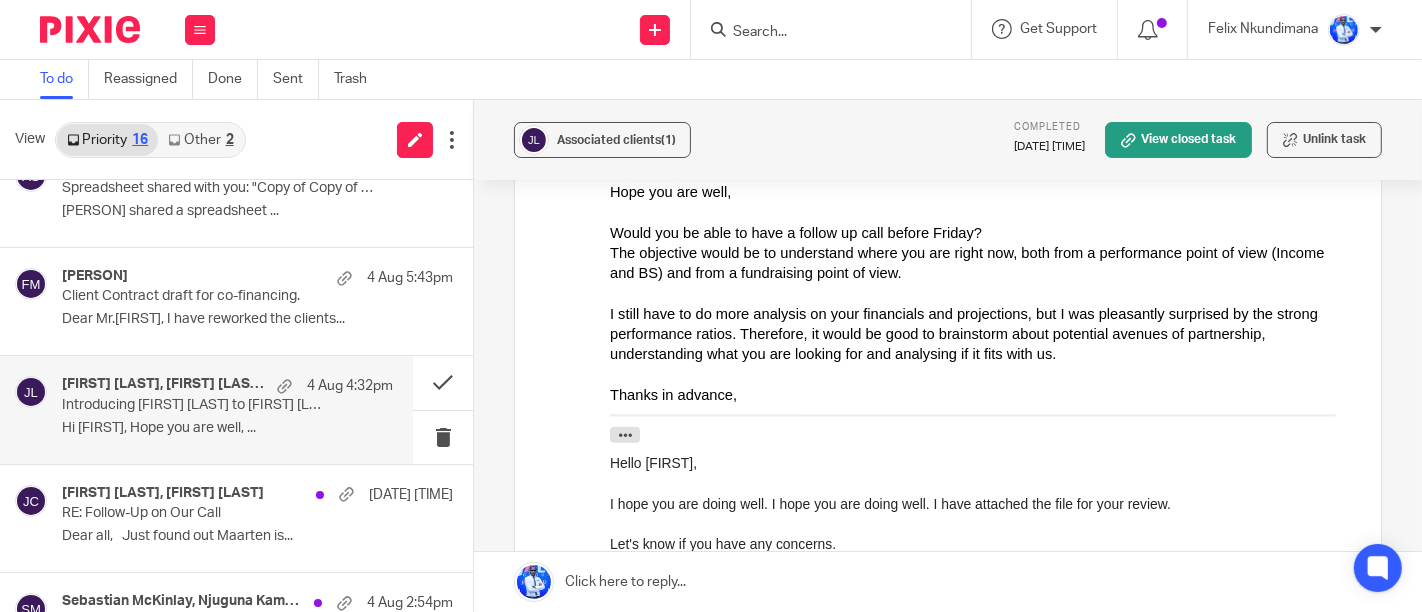 click on "Would you be able to have a follow up call before Friday?" at bounding box center [979, 232] 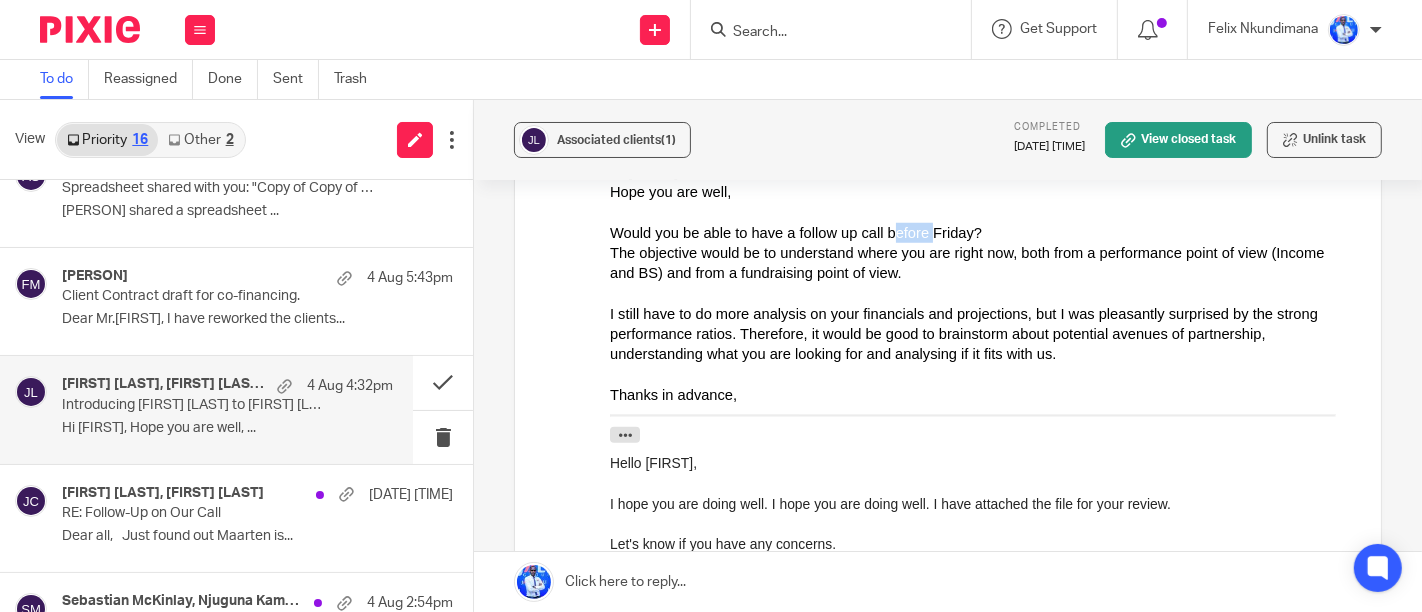 click on "Would you be able to have a follow up call before Friday?" at bounding box center (979, 232) 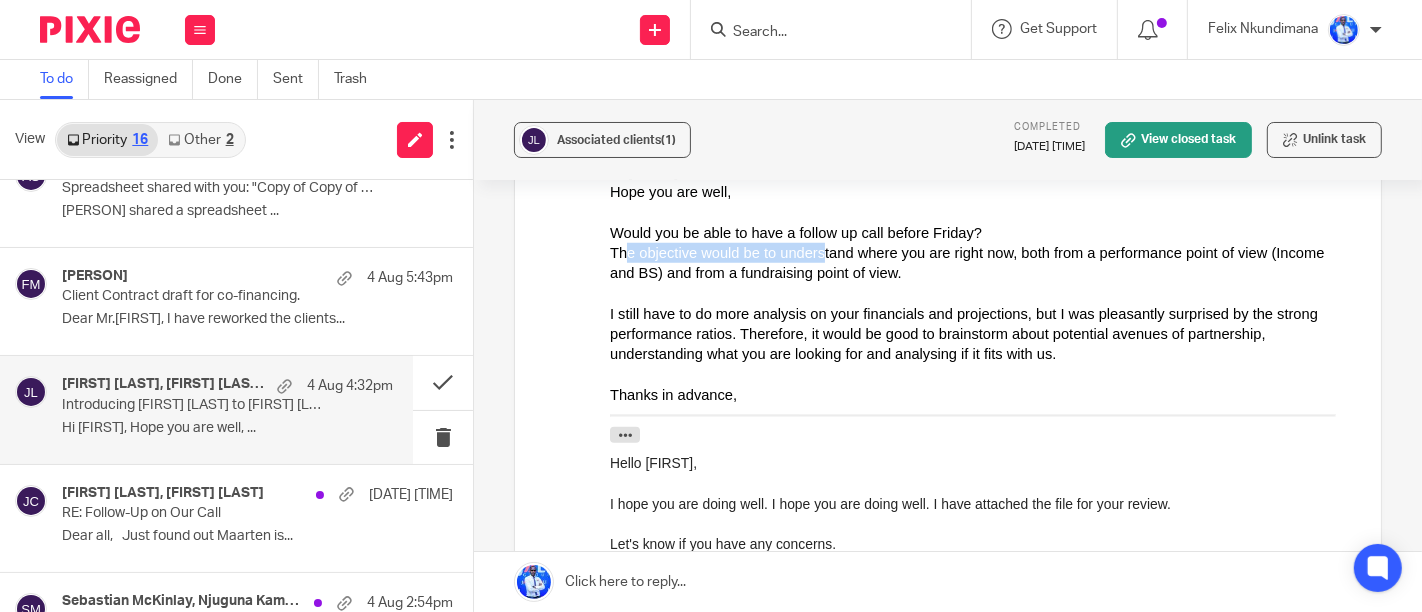 drag, startPoint x: 803, startPoint y: 244, endPoint x: 615, endPoint y: 244, distance: 188 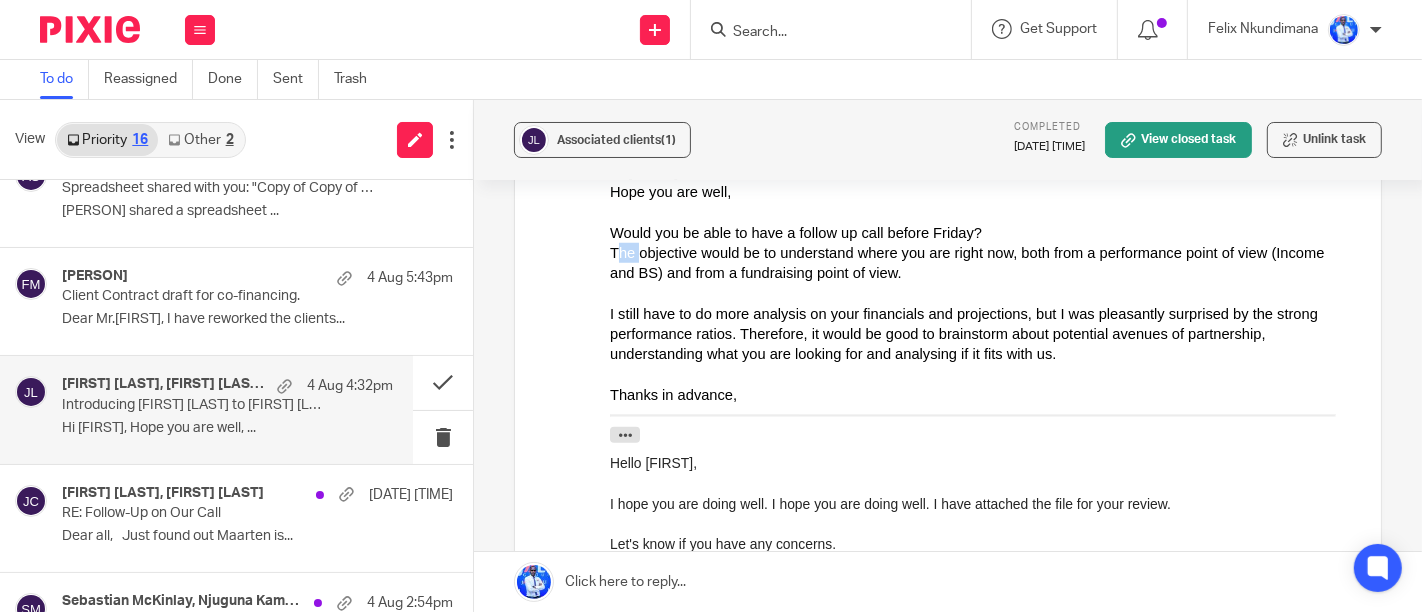 click on "The objective would be to understand where you are right now, both from a performance point of view (Income and BS) and from a fundraising point of view." at bounding box center (979, 262) 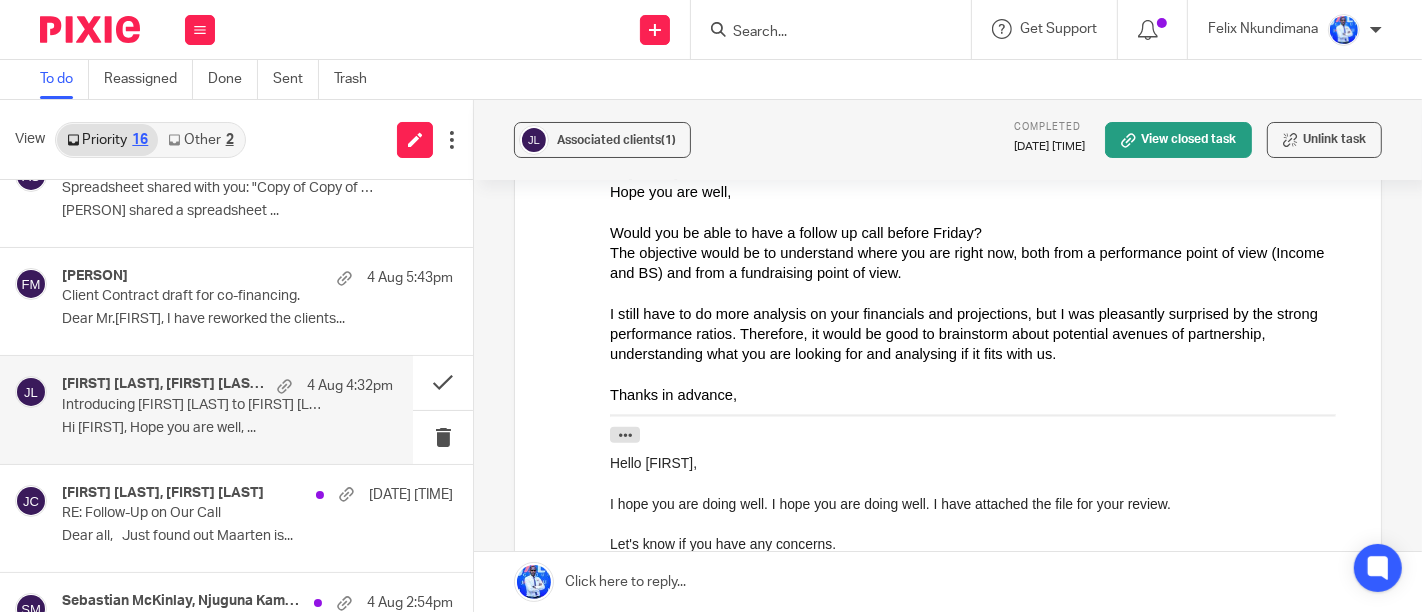 click on "The objective would be to understand where you are right now, both from a performance point of view (Income and BS) and from a fundraising point of view." at bounding box center (979, 262) 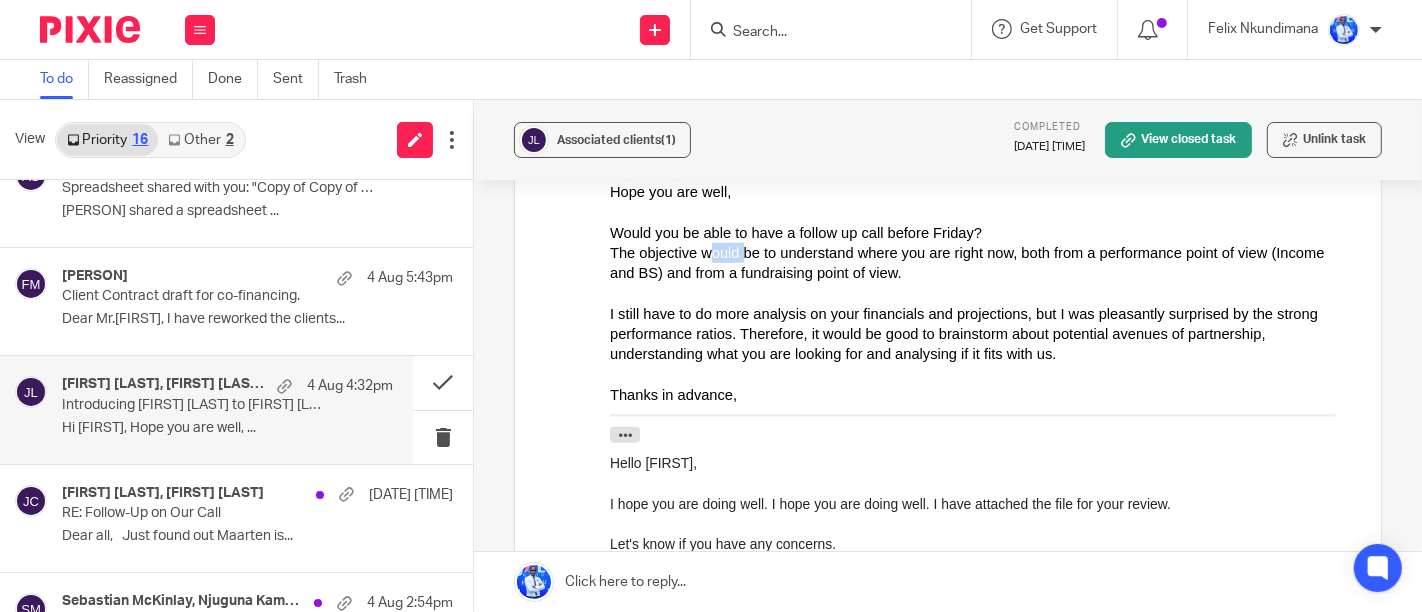 click on "The objective would be to understand where you are right now, both from a performance point of view (Income and BS) and from a fundraising point of view." at bounding box center (979, 262) 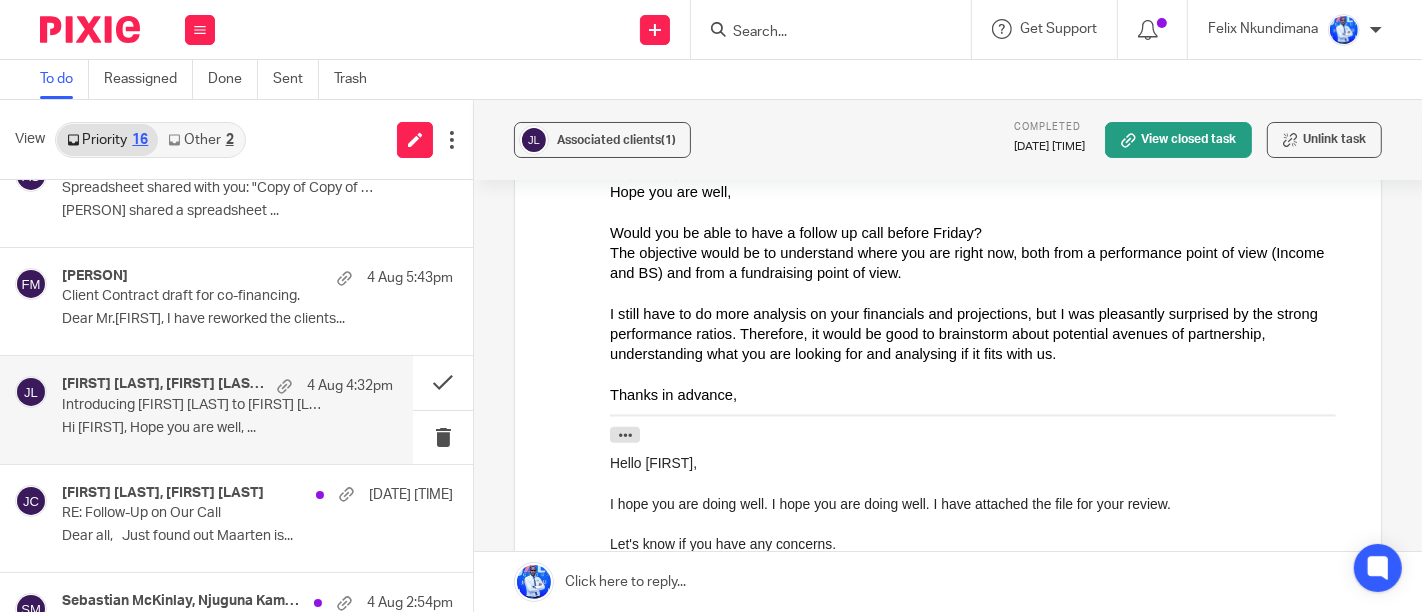 click on "The objective would be to understand where you are right now, both from a performance point of view (Income and BS) and from a fundraising point of view." at bounding box center (979, 262) 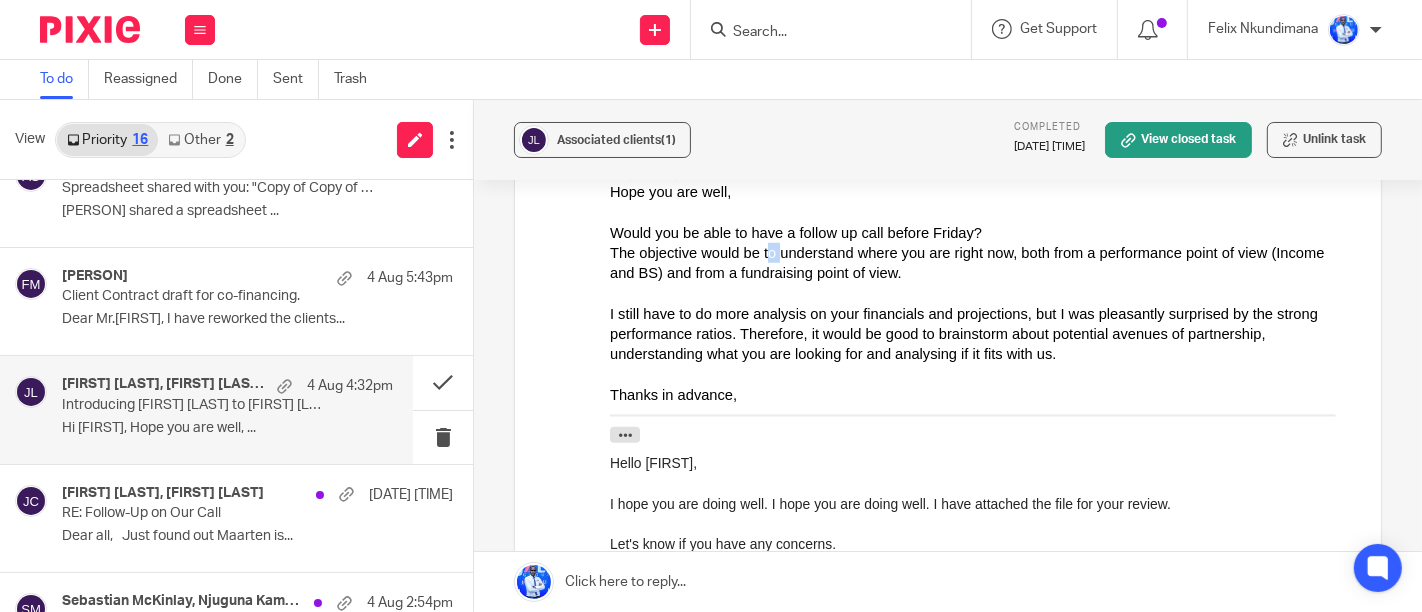 click on "The objective would be to understand where you are right now, both from a performance point of view (Income and BS) and from a fundraising point of view." at bounding box center [979, 262] 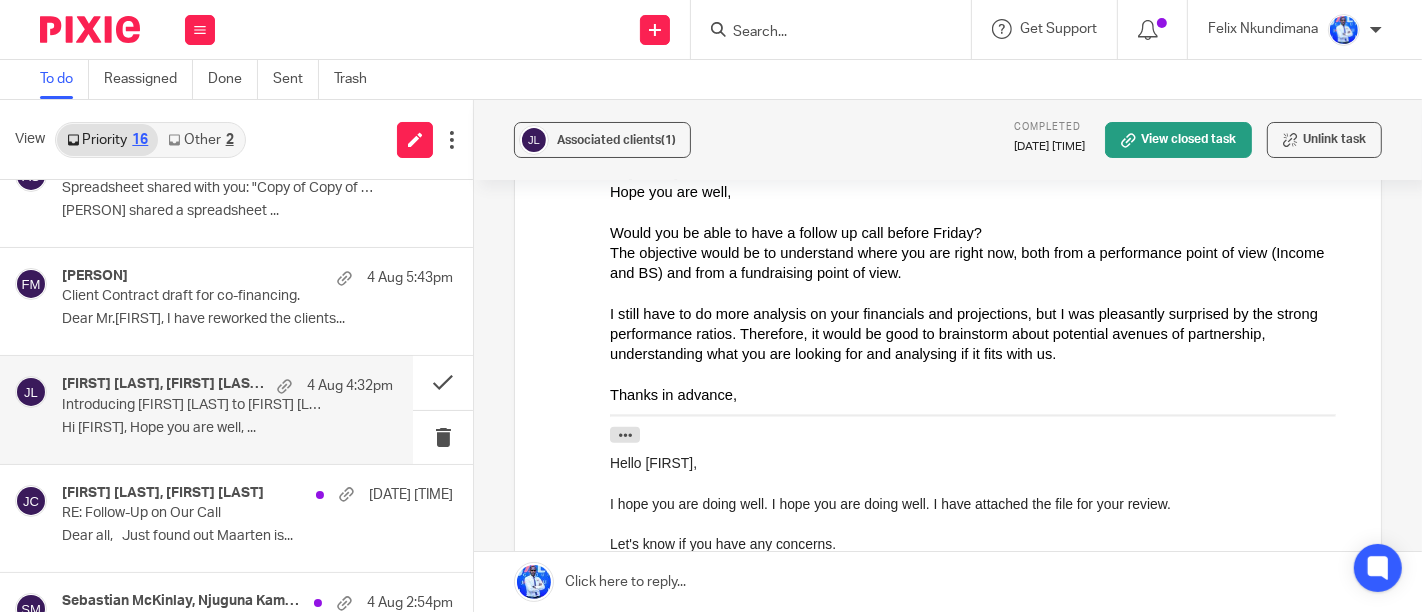 click on "The objective would be to understand where you are right now, both from a performance point of view (Income and BS) and from a fundraising point of view." at bounding box center [979, 262] 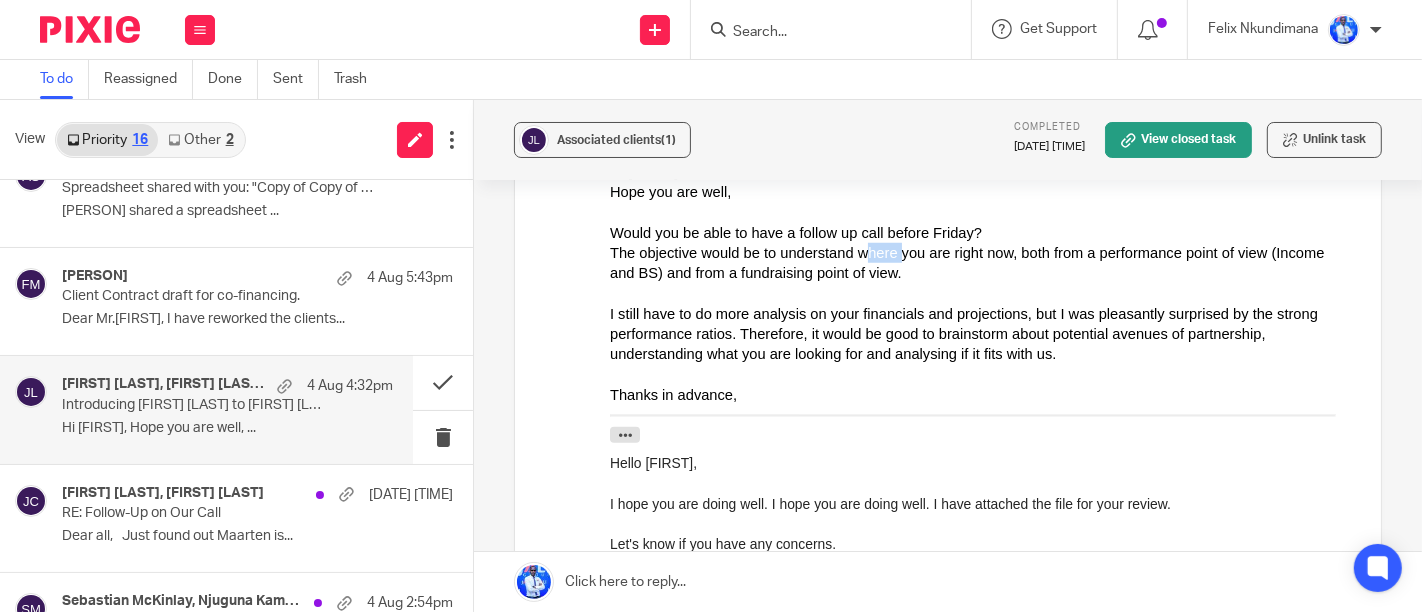 click on "The objective would be to understand where you are right now, both from a performance point of view (Income and BS) and from a fundraising point of view." at bounding box center (979, 262) 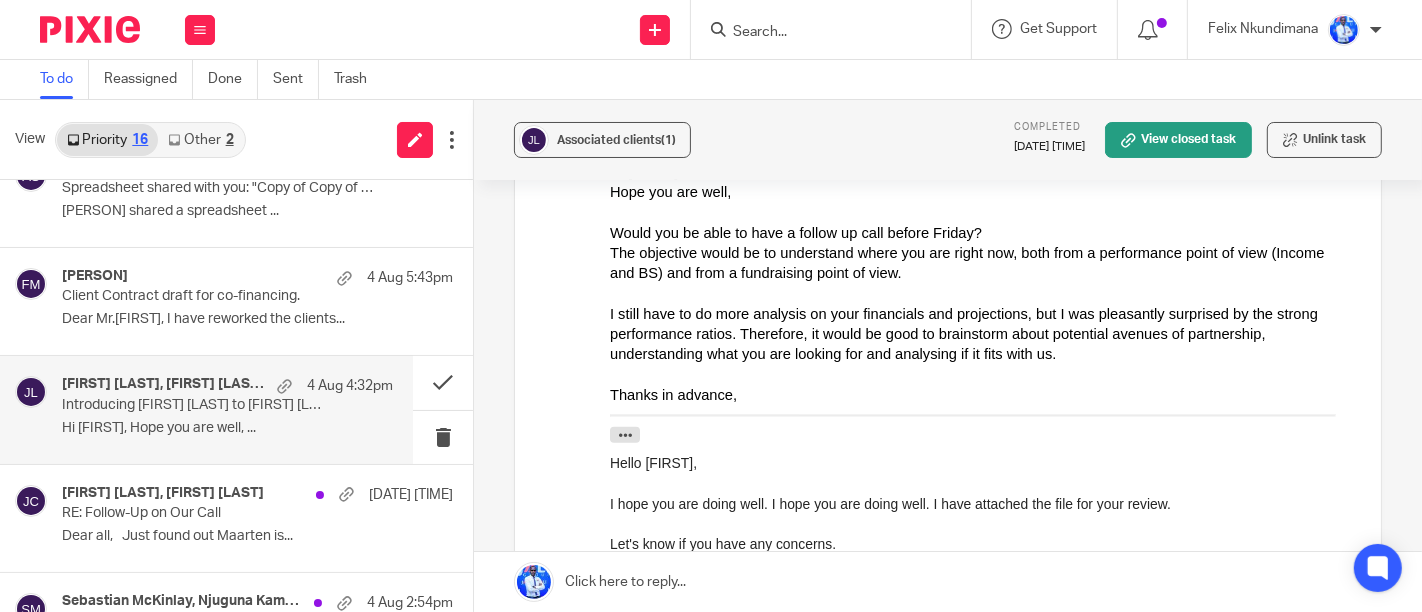 click on "The objective would be to understand where you are right now, both from a performance point of view (Income and BS) and from a fundraising point of view." at bounding box center (979, 262) 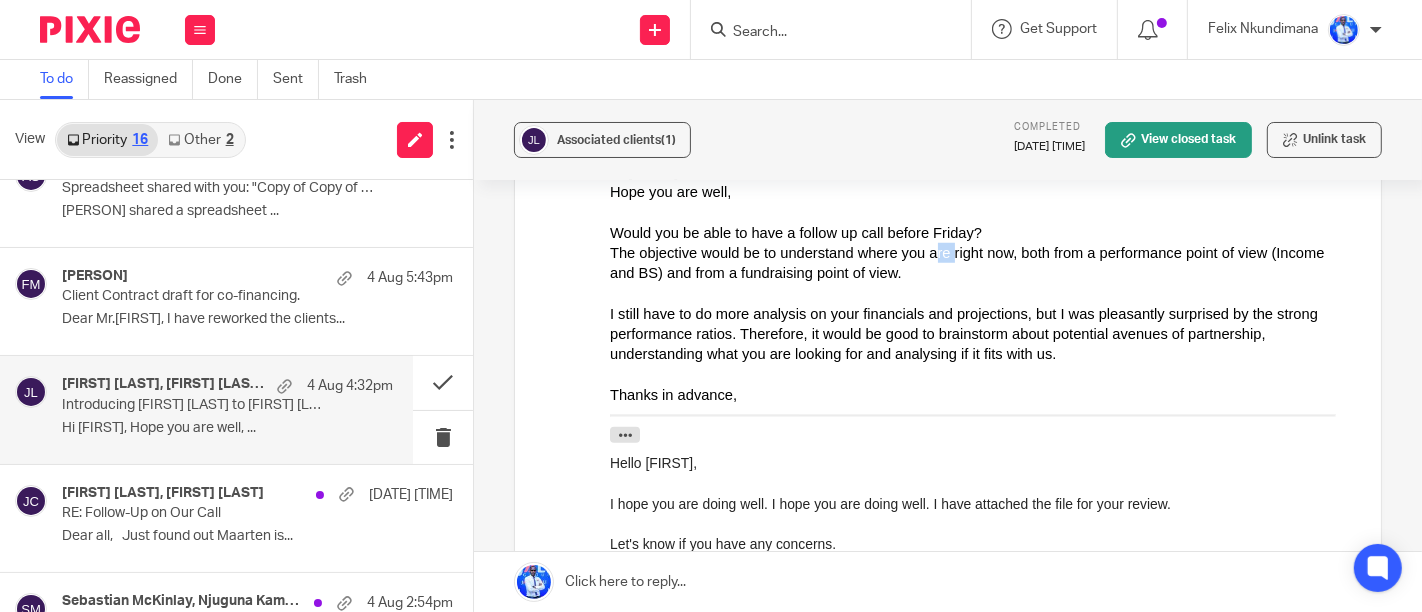 click on "The objective would be to understand where you are right now, both from a performance point of view (Income and BS) and from a fundraising point of view." at bounding box center [979, 262] 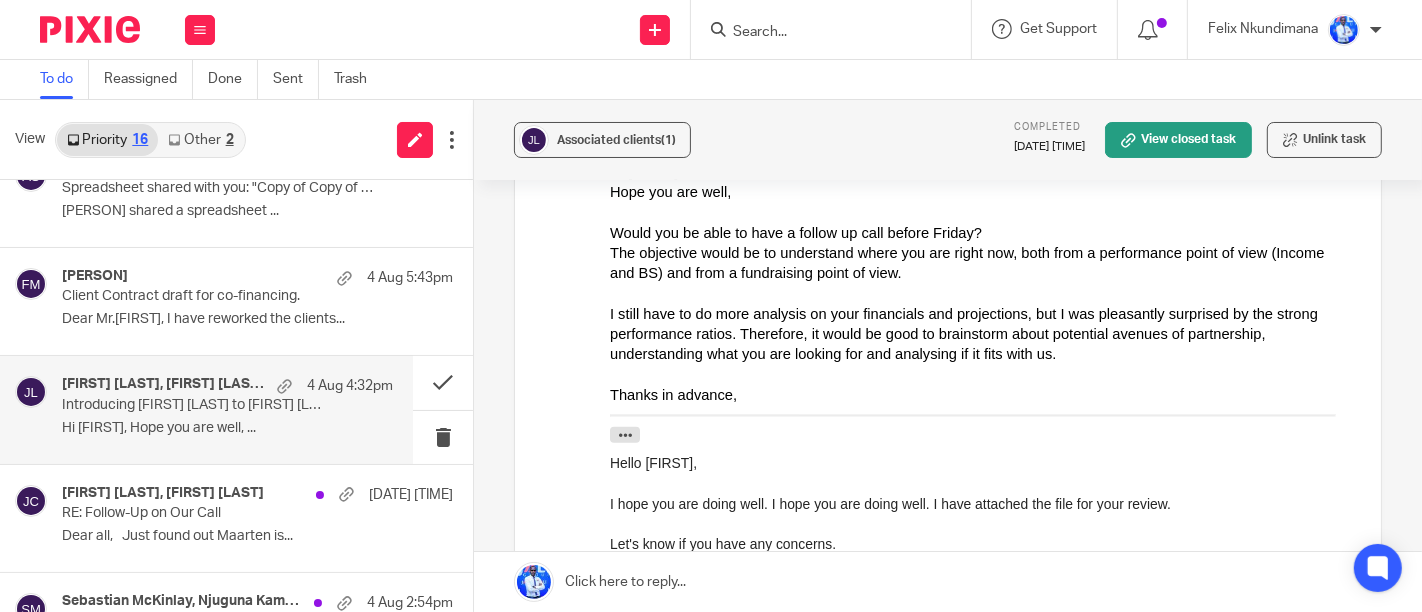 click on "The objective would be to understand where you are right now, both from a performance point of view (Income and BS) and from a fundraising point of view." at bounding box center [979, 262] 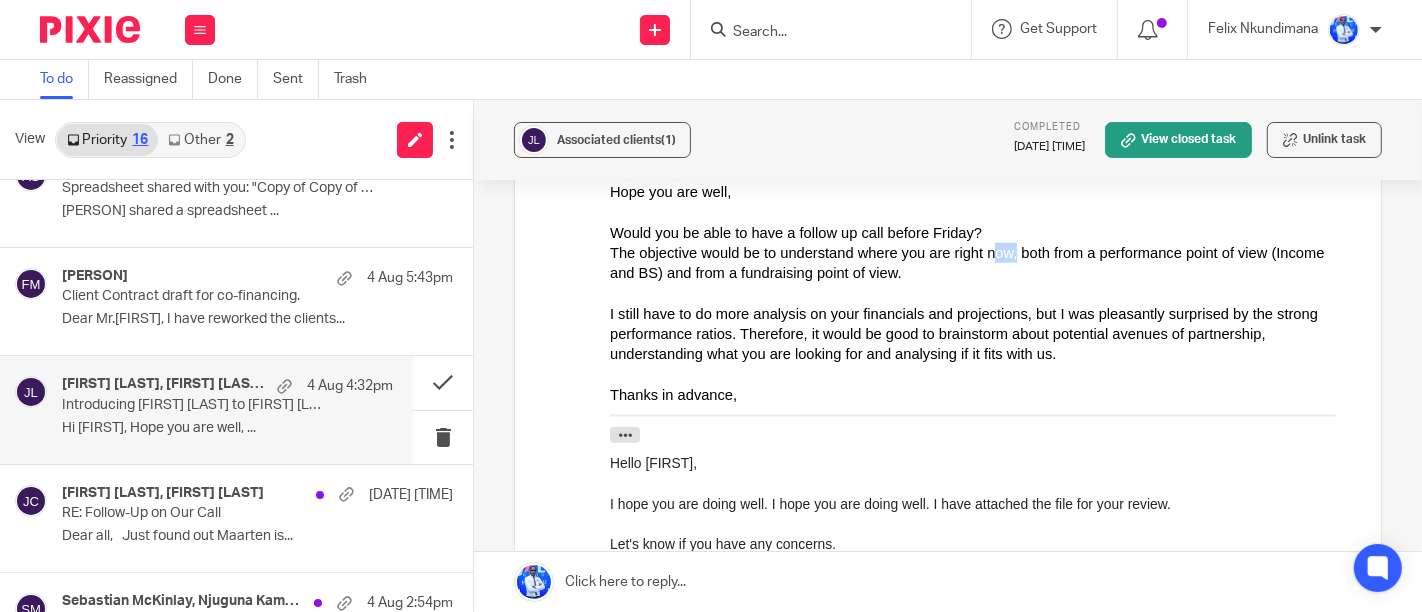 click on "The objective would be to understand where you are right now, both from a performance point of view (Income and BS) and from a fundraising point of view." at bounding box center (979, 262) 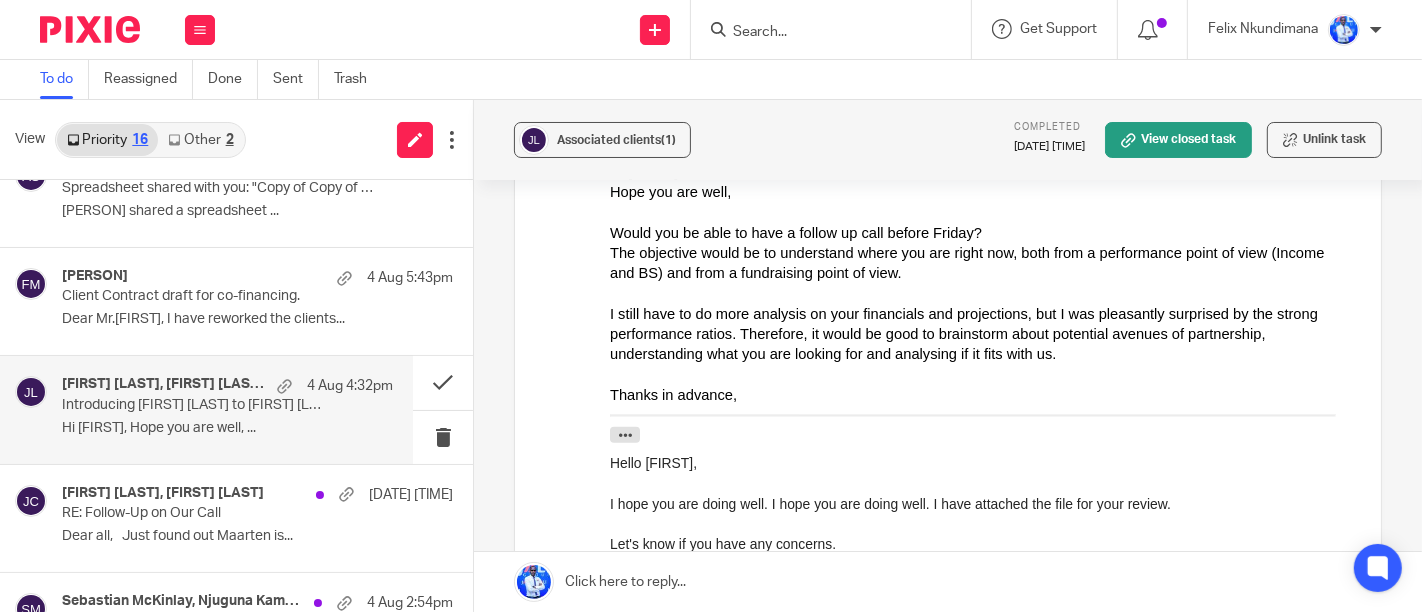 click on "The objective would be to understand where you are right now, both from a performance point of view (Income and BS) and from a fundraising point of view." at bounding box center [979, 262] 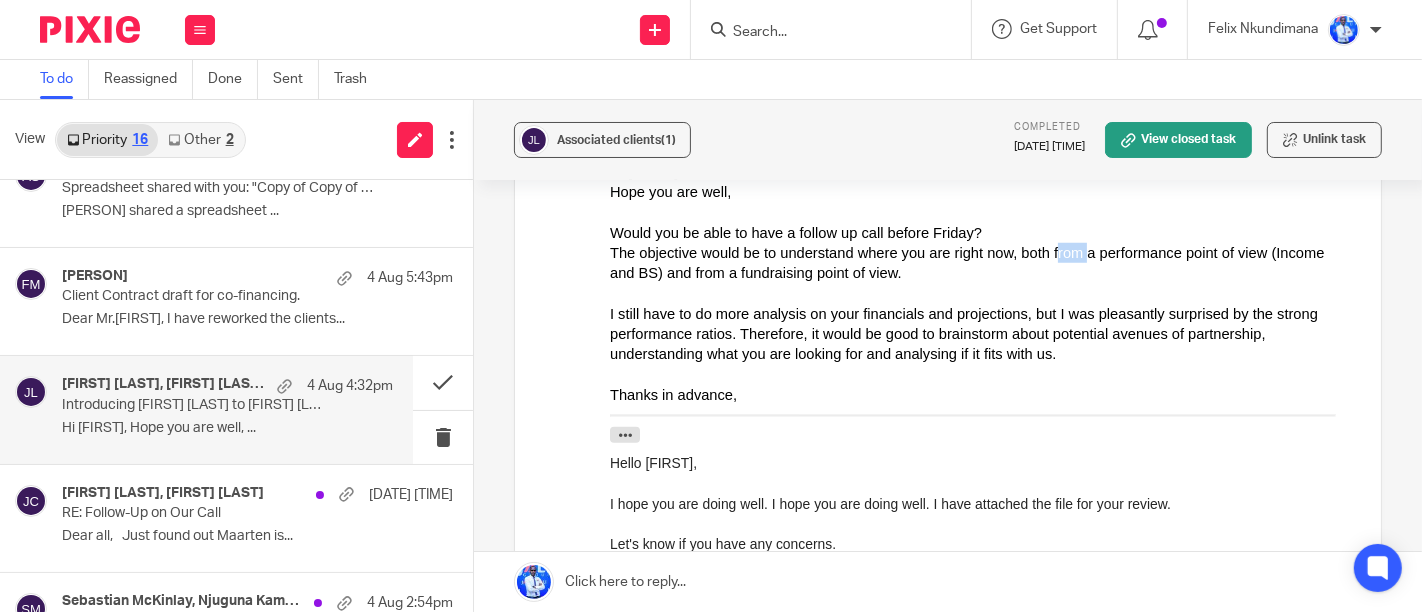 click on "The objective would be to understand where you are right now, both from a performance point of view (Income and BS) and from a fundraising point of view." at bounding box center [979, 262] 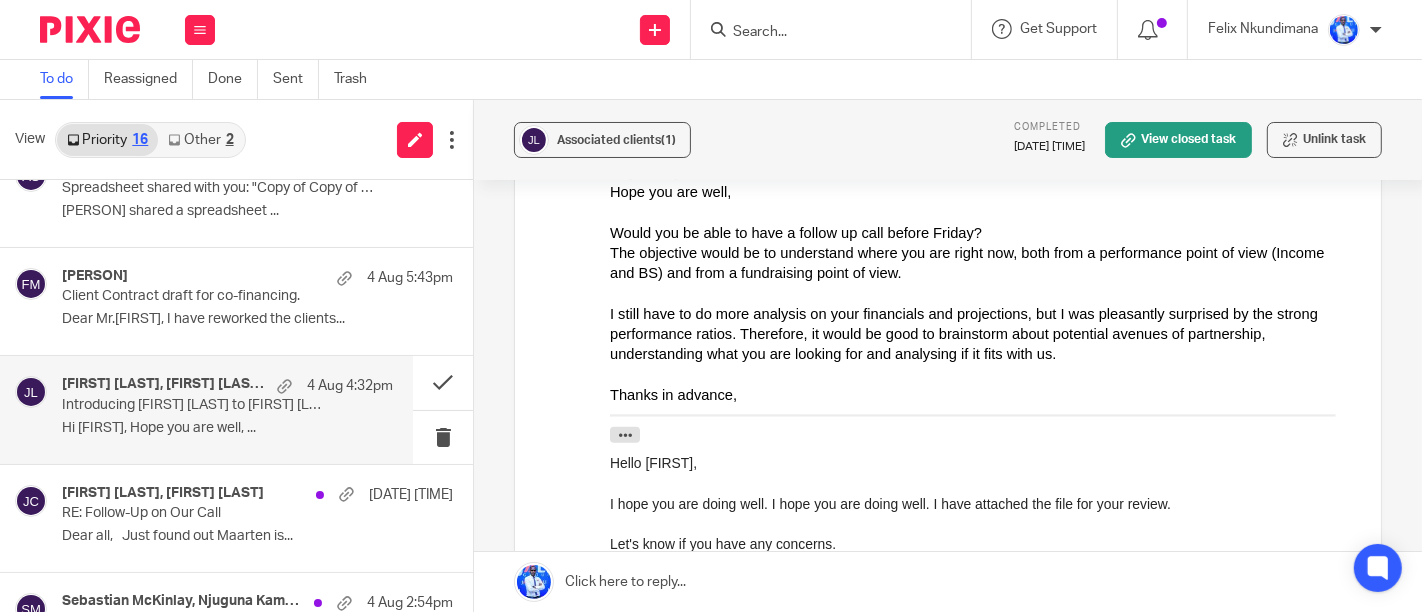 click on "The objective would be to understand where you are right now, both from a performance point of view (Income and BS) and from a fundraising point of view." at bounding box center (979, 262) 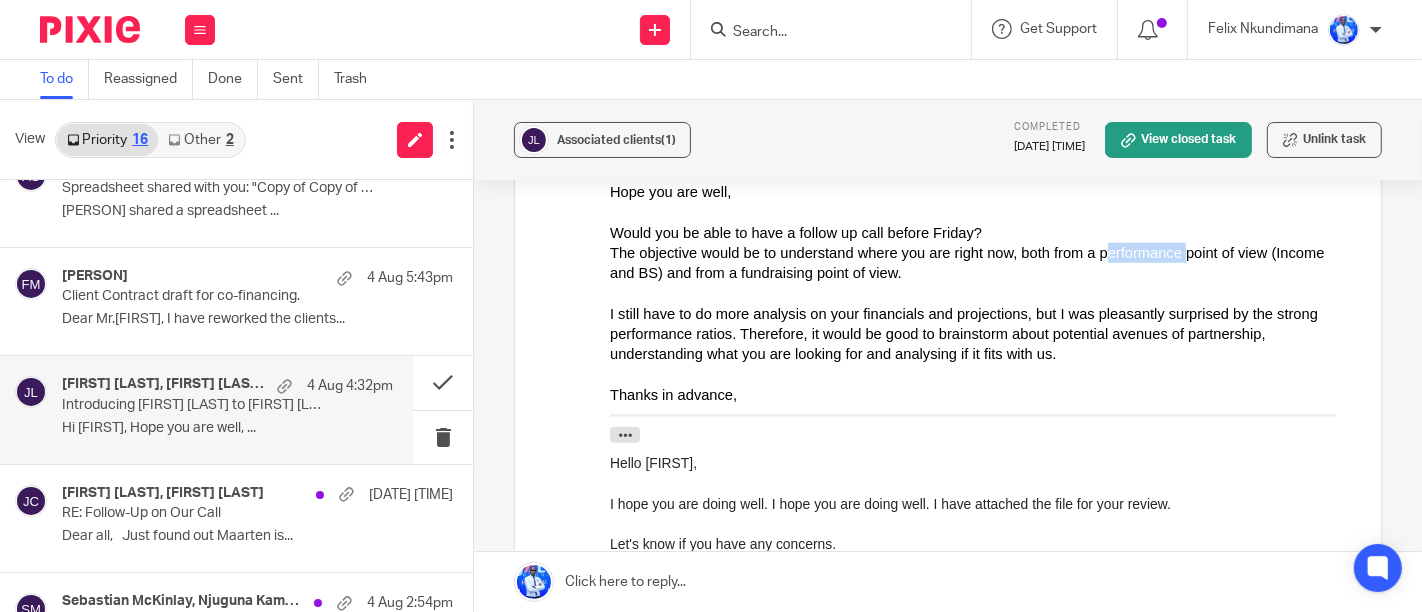 click on "The objective would be to understand where you are right now, both from a performance point of view (Income and BS) and from a fundraising point of view." at bounding box center [979, 262] 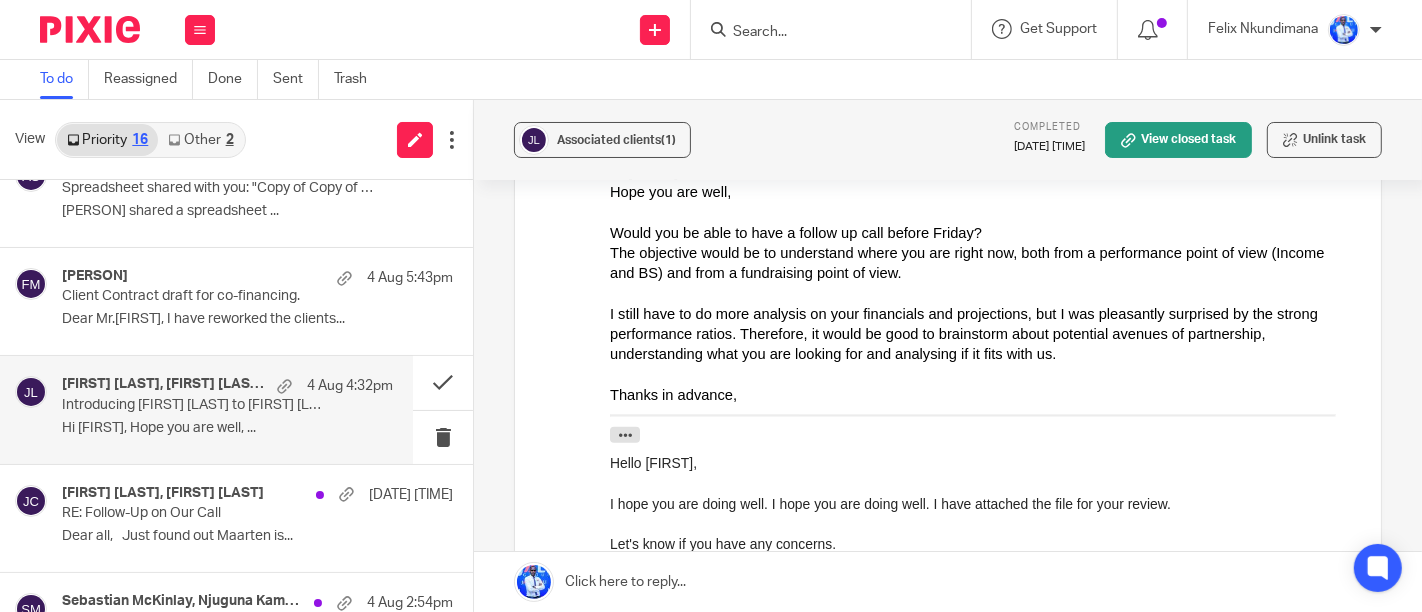 click on "The objective would be to understand where you are right now, both from a performance point of view (Income and BS) and from a fundraising point of view." at bounding box center [979, 262] 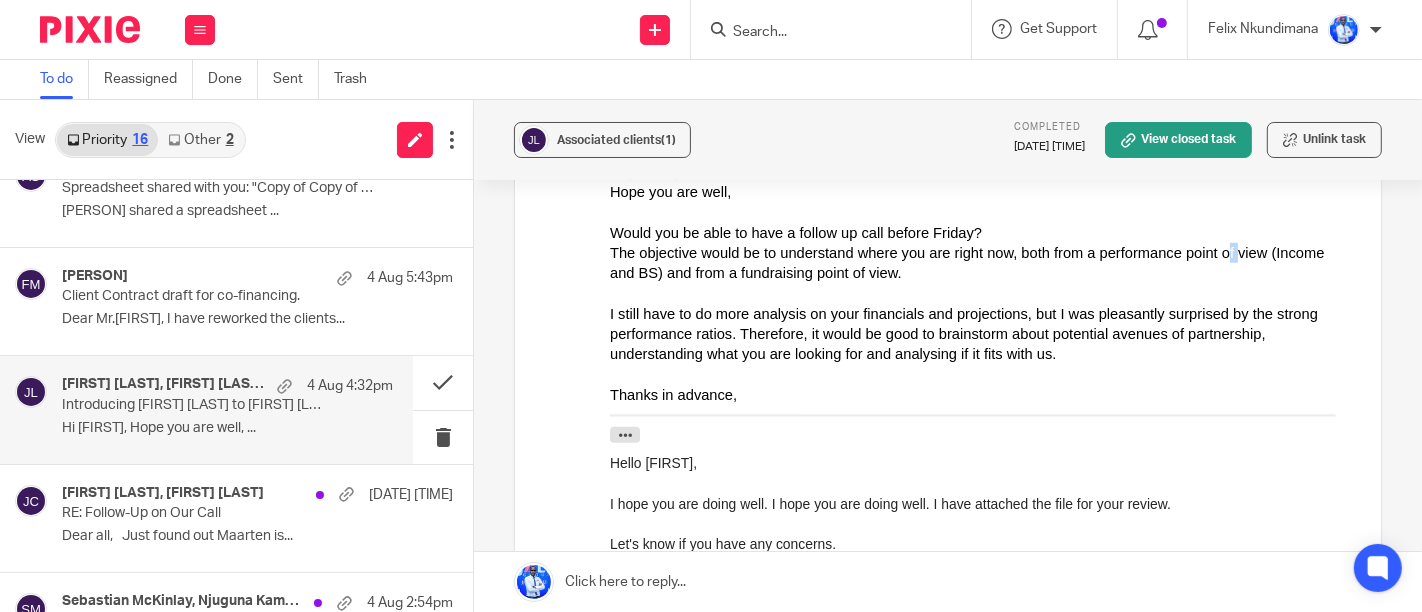 click on "The objective would be to understand where you are right now, both from a performance point of view (Income and BS) and from a fundraising point of view." at bounding box center [979, 262] 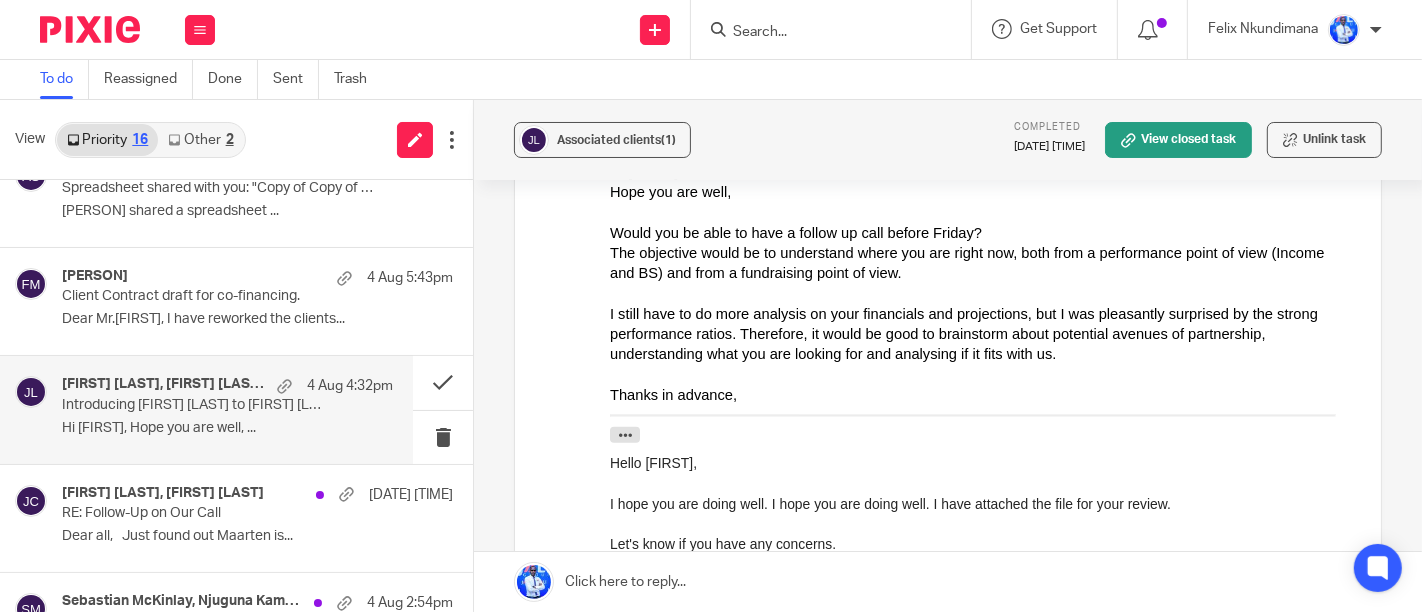 click on "The objective would be to understand where you are right now, both from a performance point of view (Income and BS) and from a fundraising point of view." at bounding box center [979, 262] 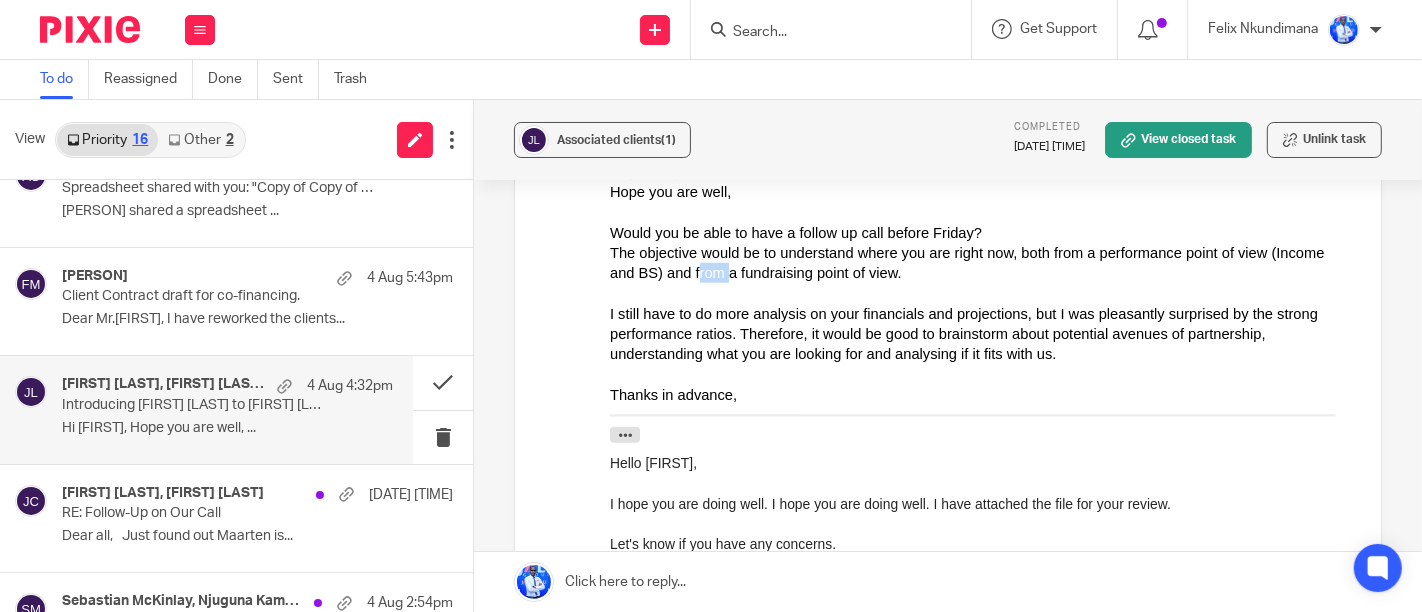 click on "The objective would be to understand where you are right now, both from a performance point of view (Income and BS) and from a fundraising point of view." at bounding box center (979, 262) 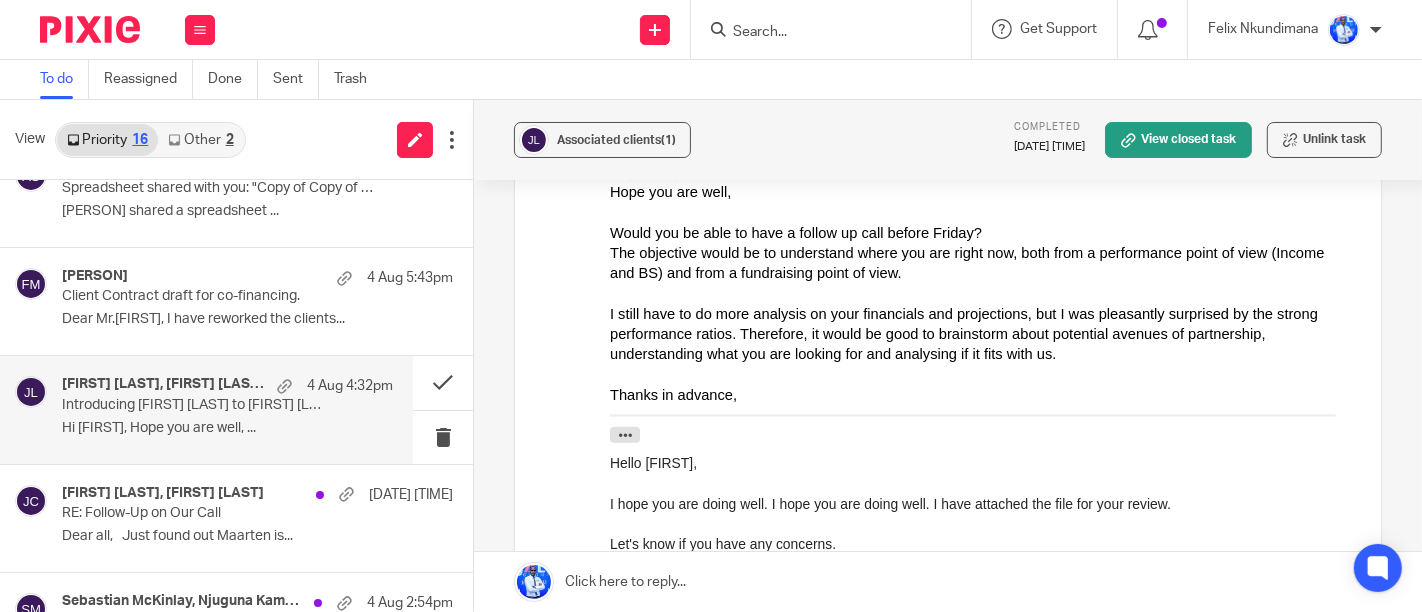 click on "Hi [FIRST]," at bounding box center [979, 171] 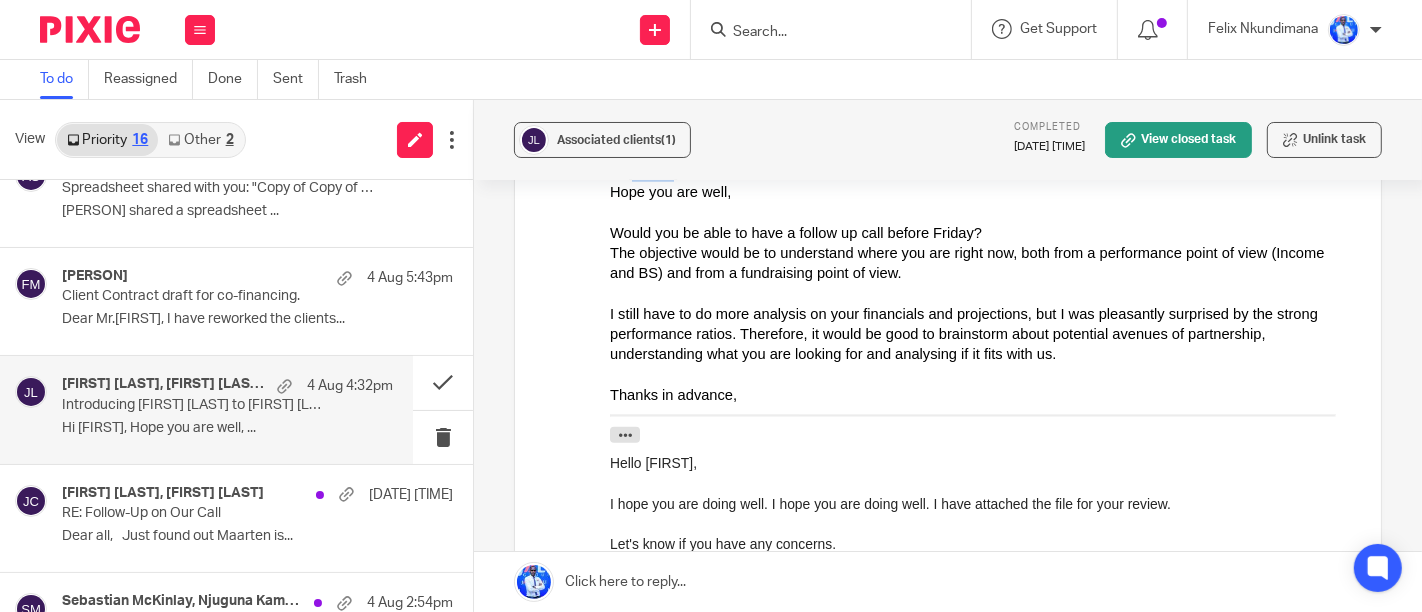 click on "Hi [FIRST]," at bounding box center (979, 171) 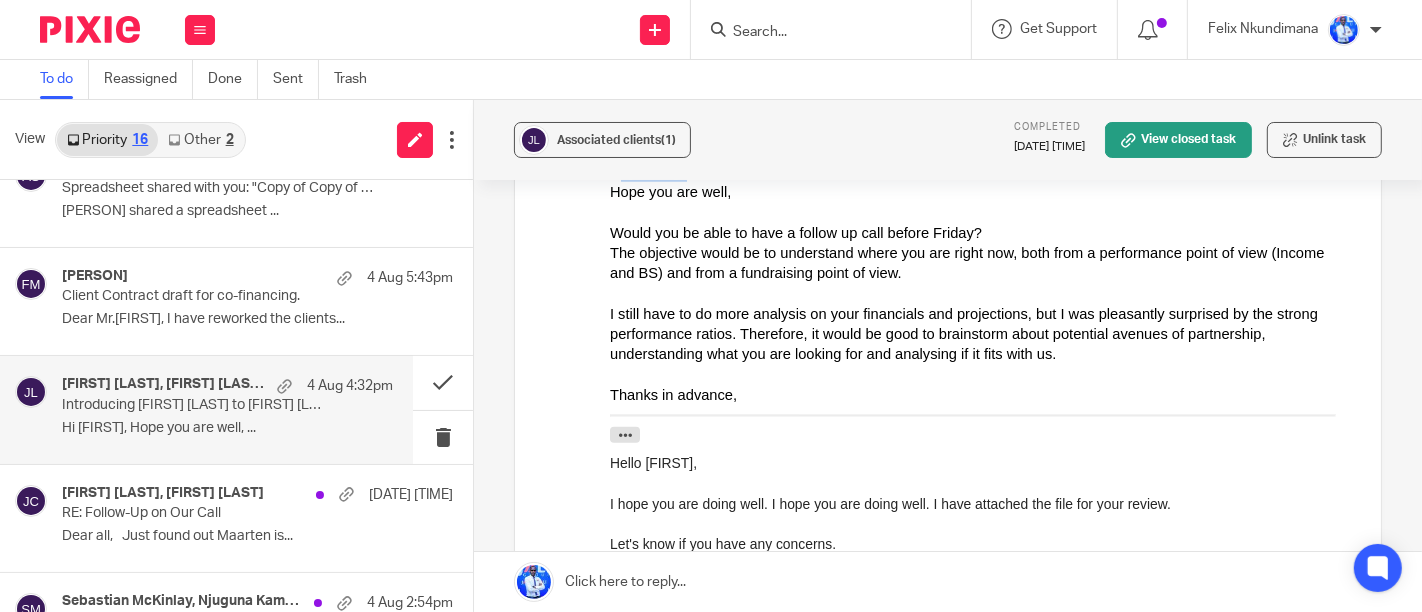 click on "Hi [FIRST]," at bounding box center [979, 171] 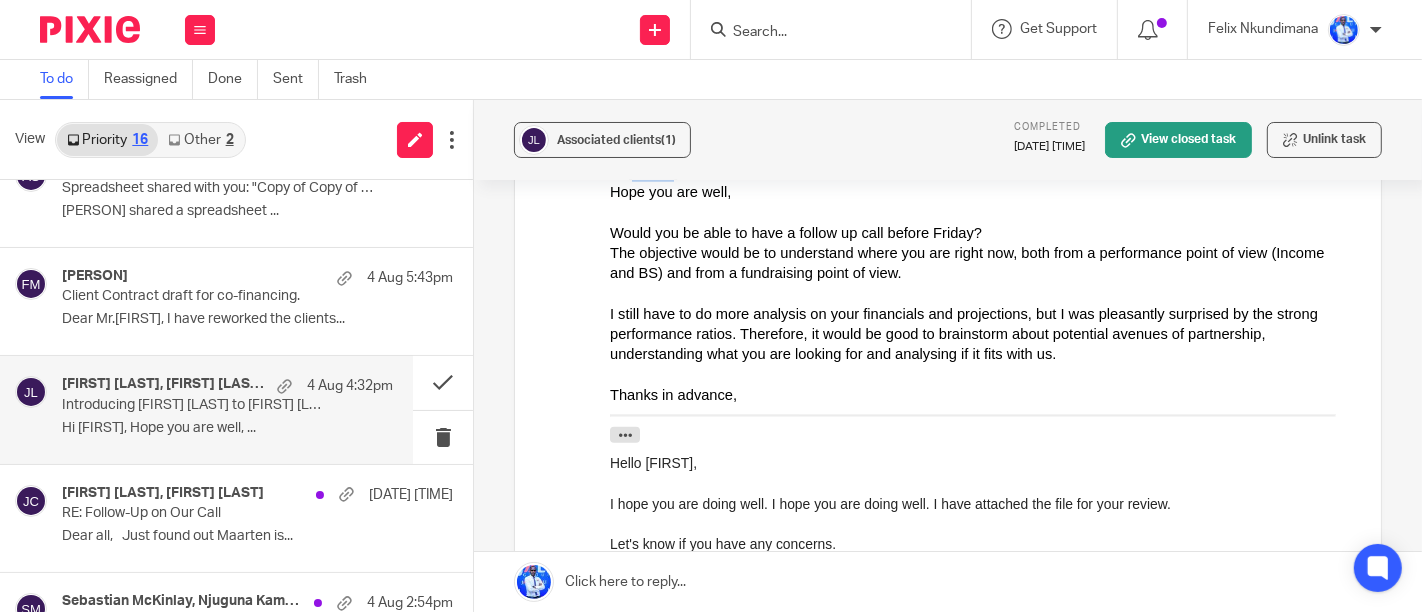click on "Hi [FIRST]," at bounding box center (979, 171) 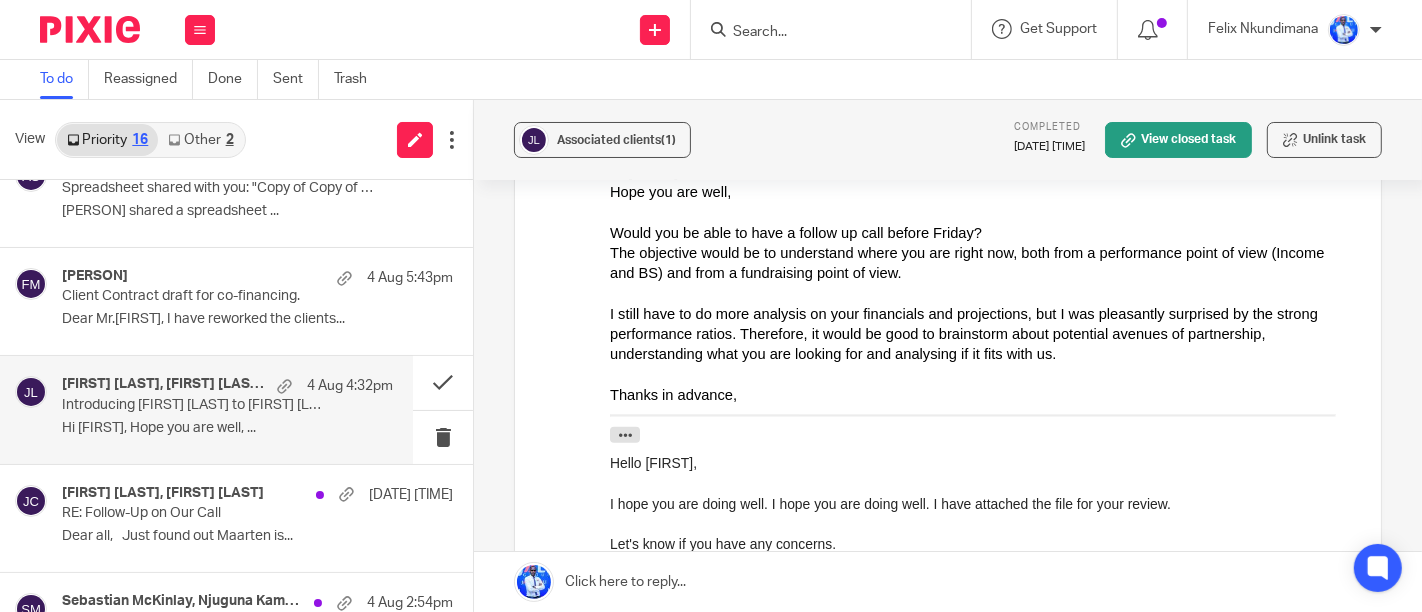 click on "Hope you are well," at bounding box center (979, 191) 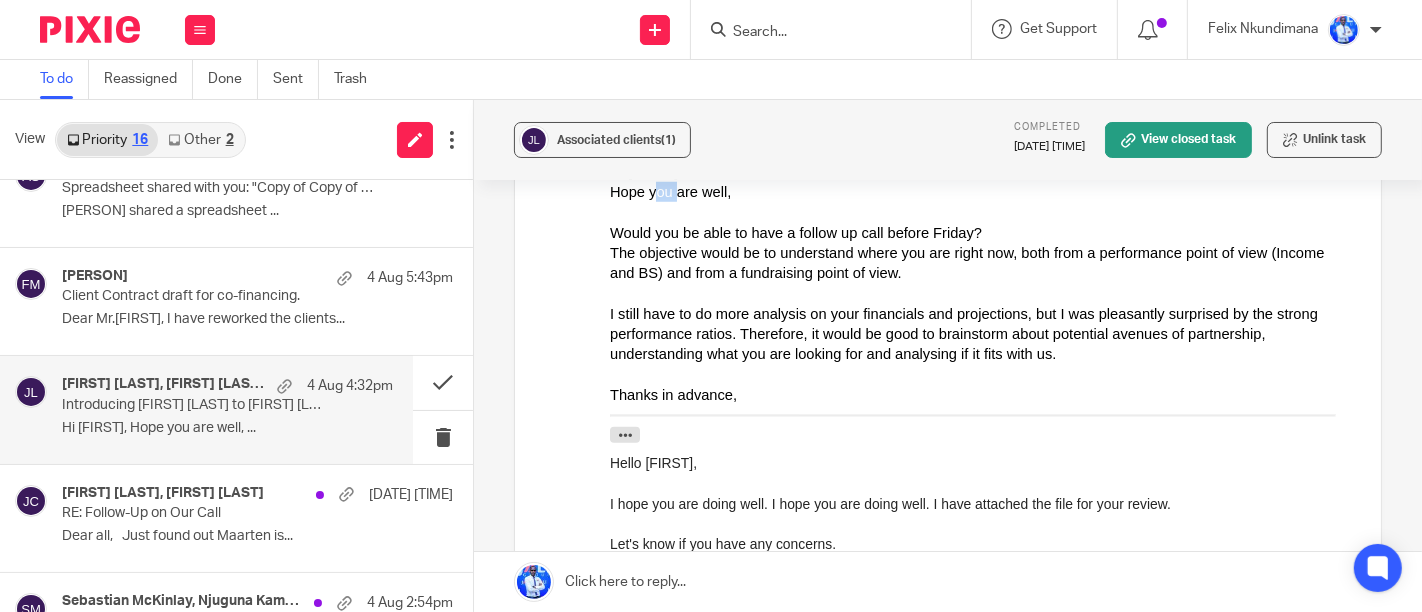 click on "Hope you are well," at bounding box center (979, 191) 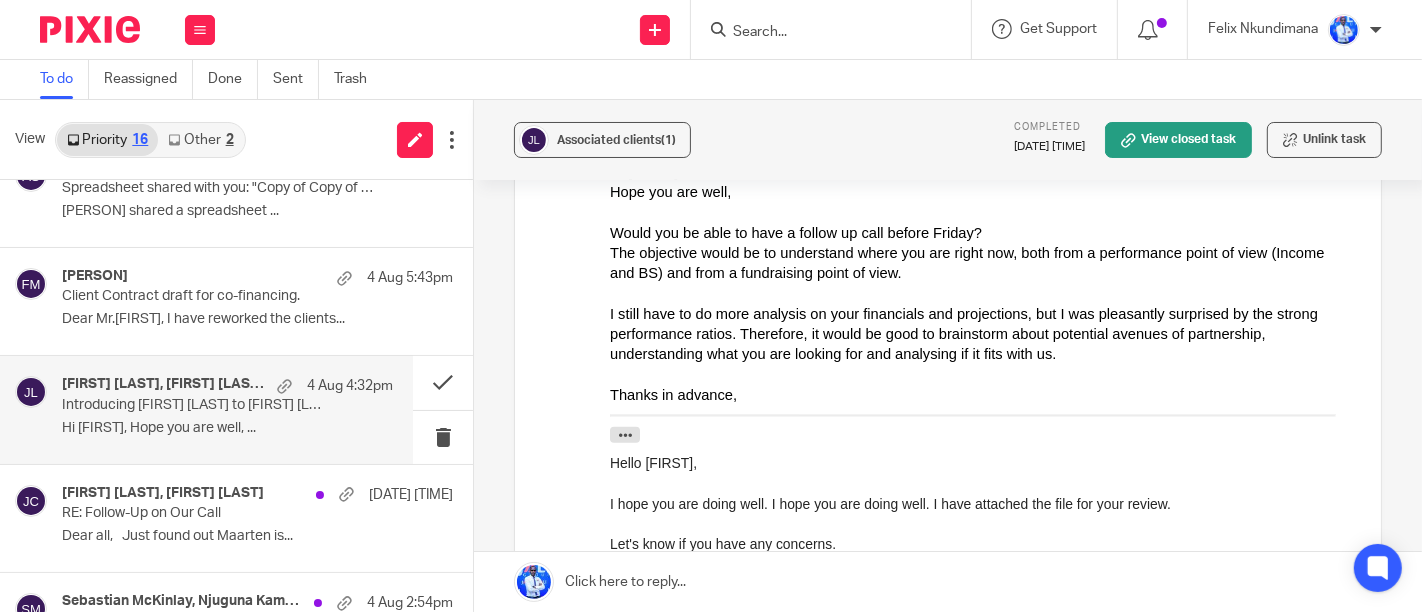 click on "Hope you are well," at bounding box center [979, 191] 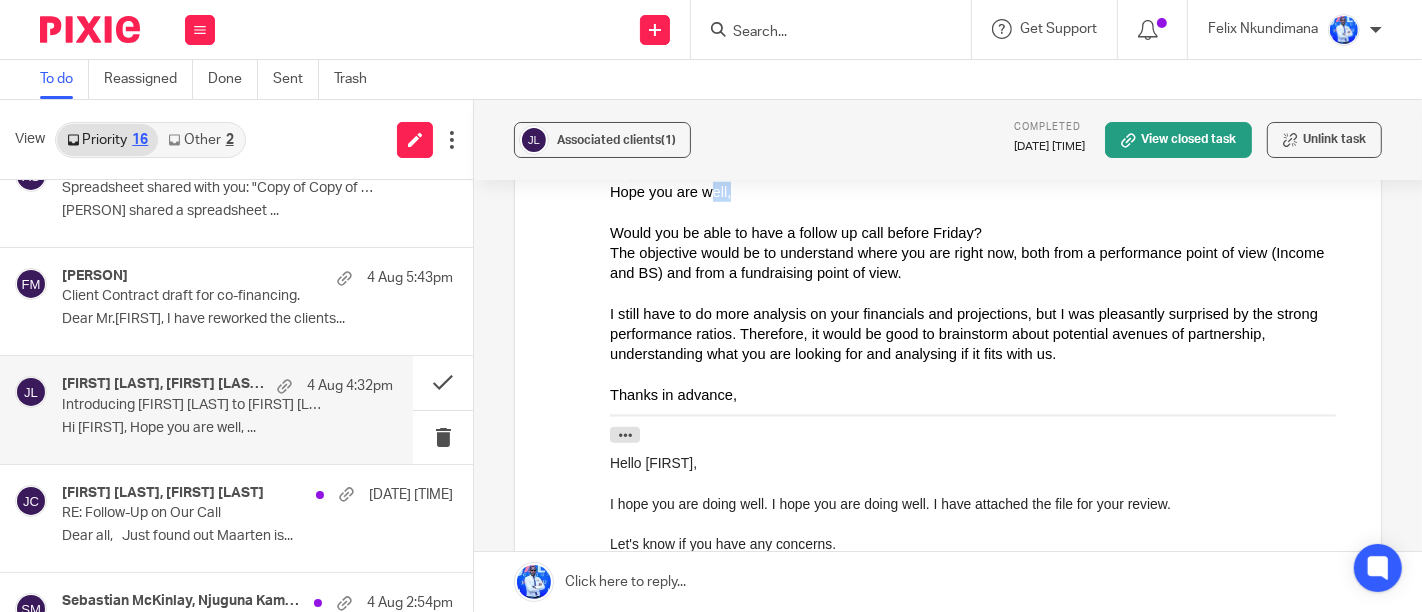 click on "Hope you are well," at bounding box center (979, 191) 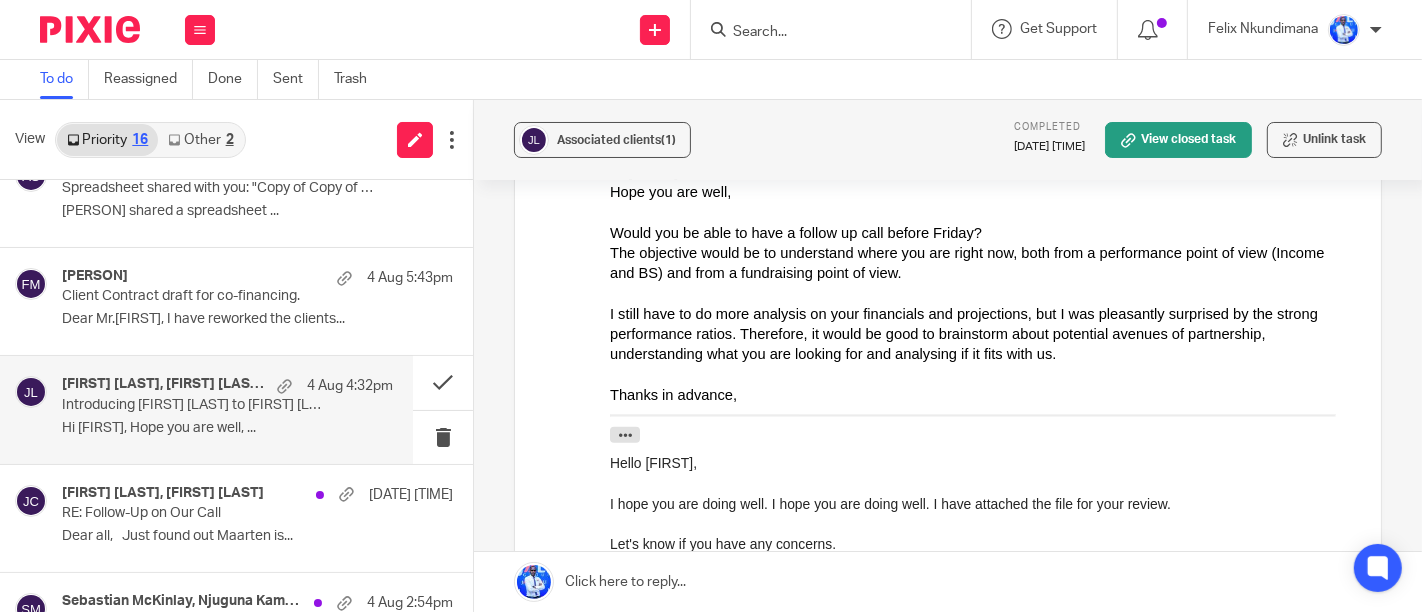 click on "Would you be able to have a follow up call before Friday?" at bounding box center (979, 232) 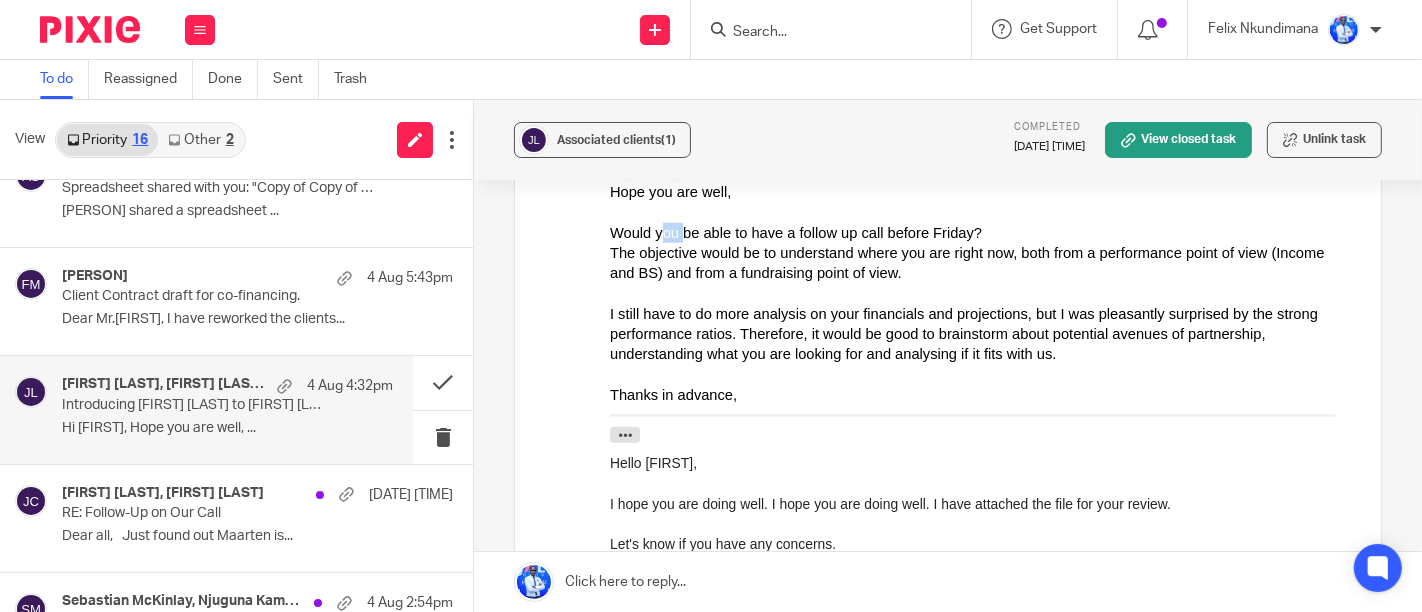 click on "Would you be able to have a follow up call before Friday?" at bounding box center (979, 232) 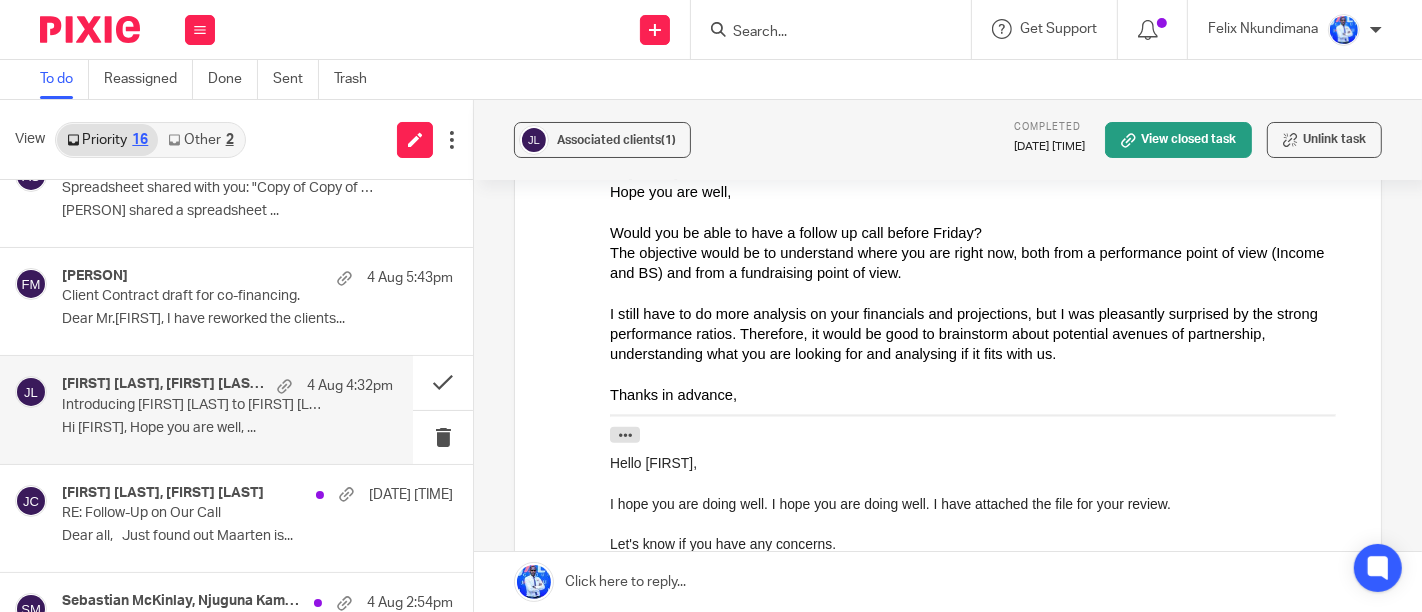 click on "Would you be able to have a follow up call before Friday?" at bounding box center (979, 232) 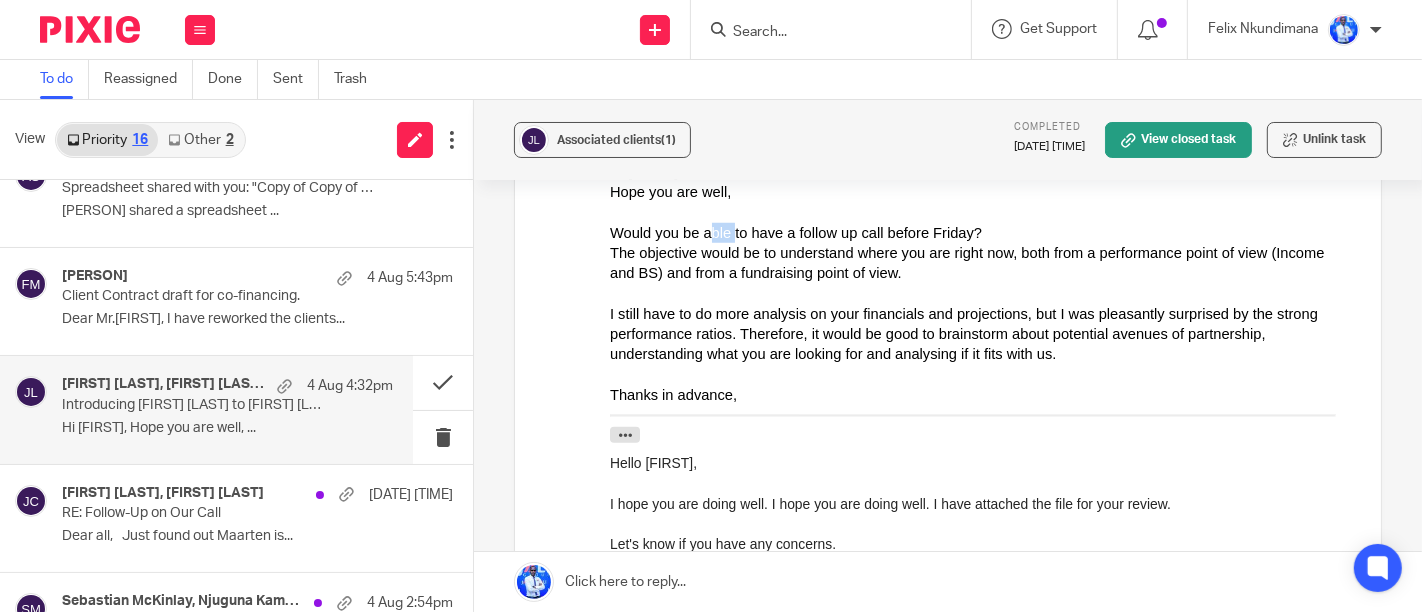 click on "Would you be able to have a follow up call before Friday?" at bounding box center (979, 232) 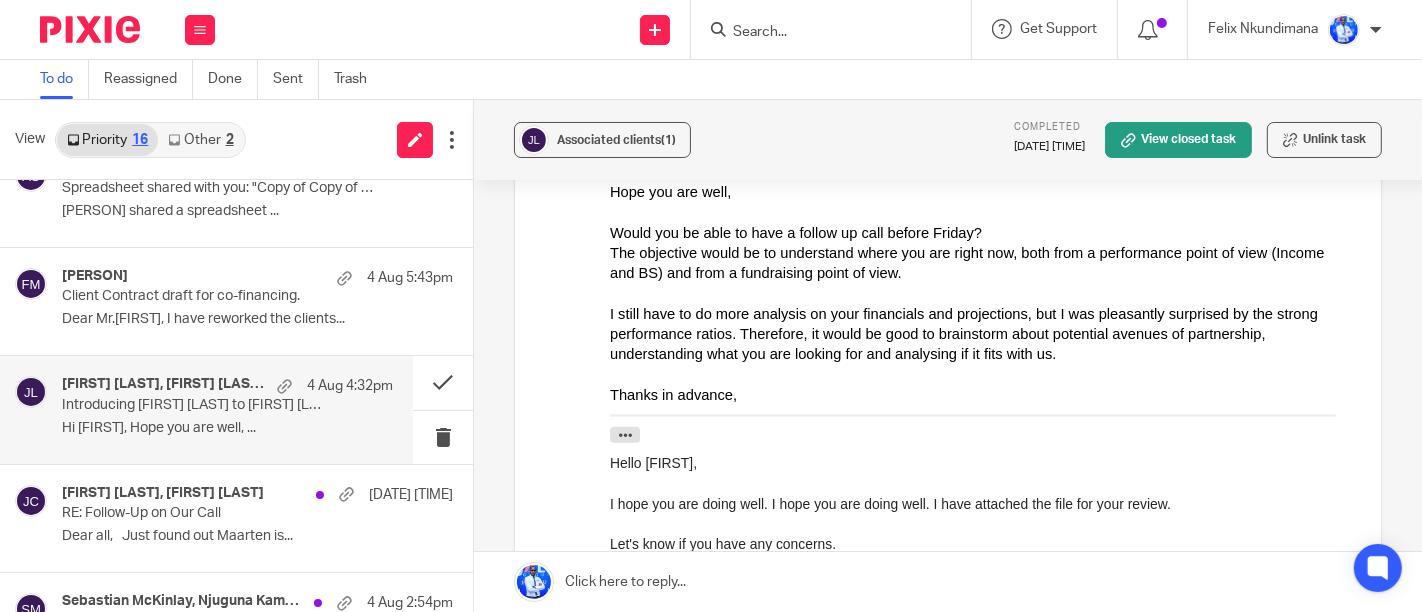 click on "Would you be able to have a follow up call before Friday?" at bounding box center (979, 232) 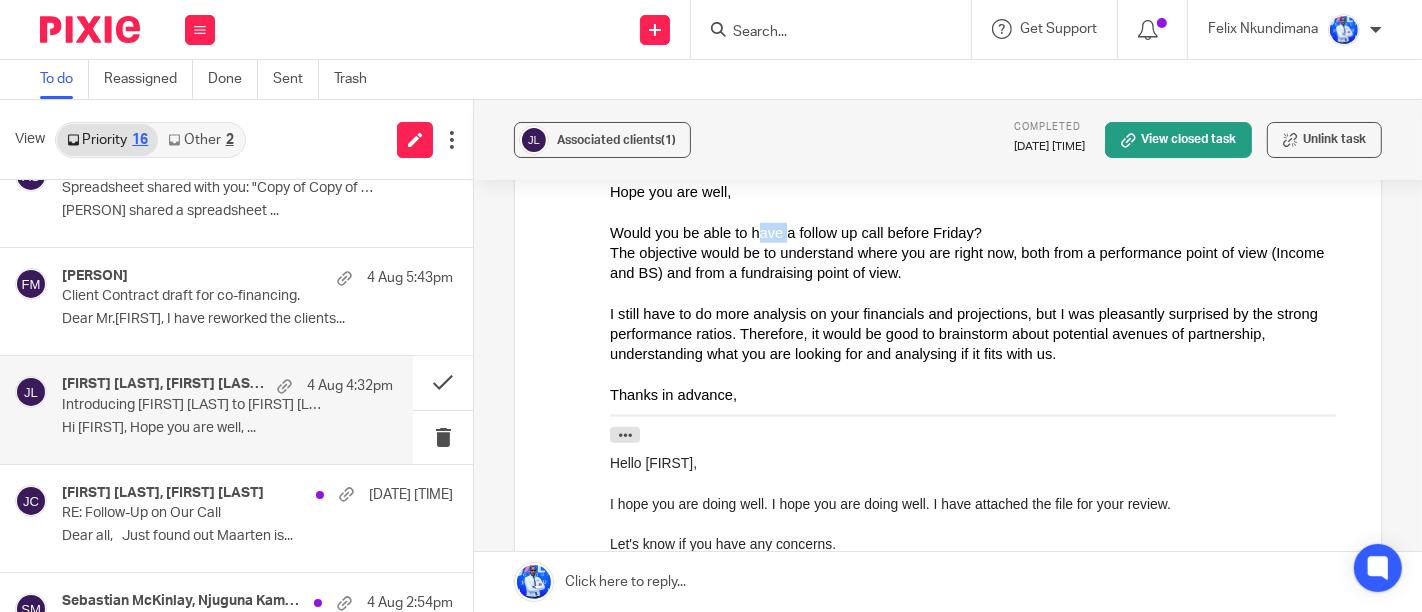 click on "Would you be able to have a follow up call before Friday?" at bounding box center (979, 232) 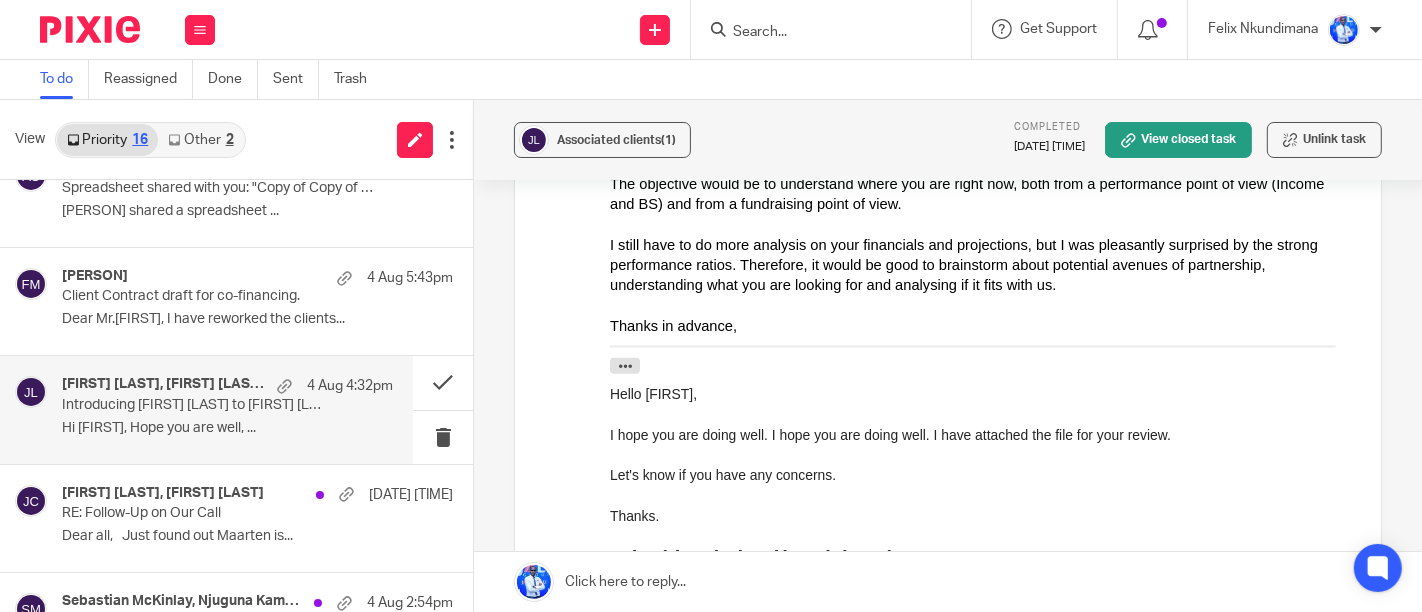scroll, scrollTop: 1490, scrollLeft: 0, axis: vertical 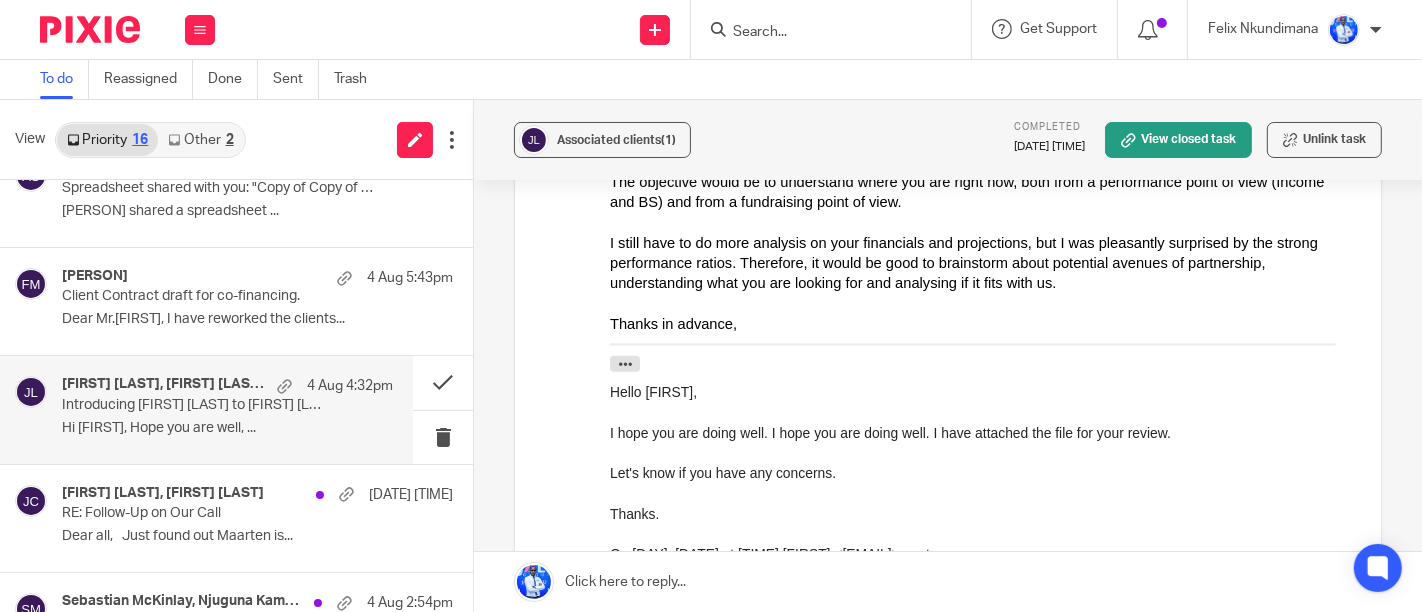 click on "I still have to do more analysis on your financials and projections, but I was pleasantly surprised by the strong performance ratios. Therefore, it would be good to brainstorm about potential avenues of partnership, understanding what you are looking for and analysing if it fits with us." at bounding box center (979, 262) 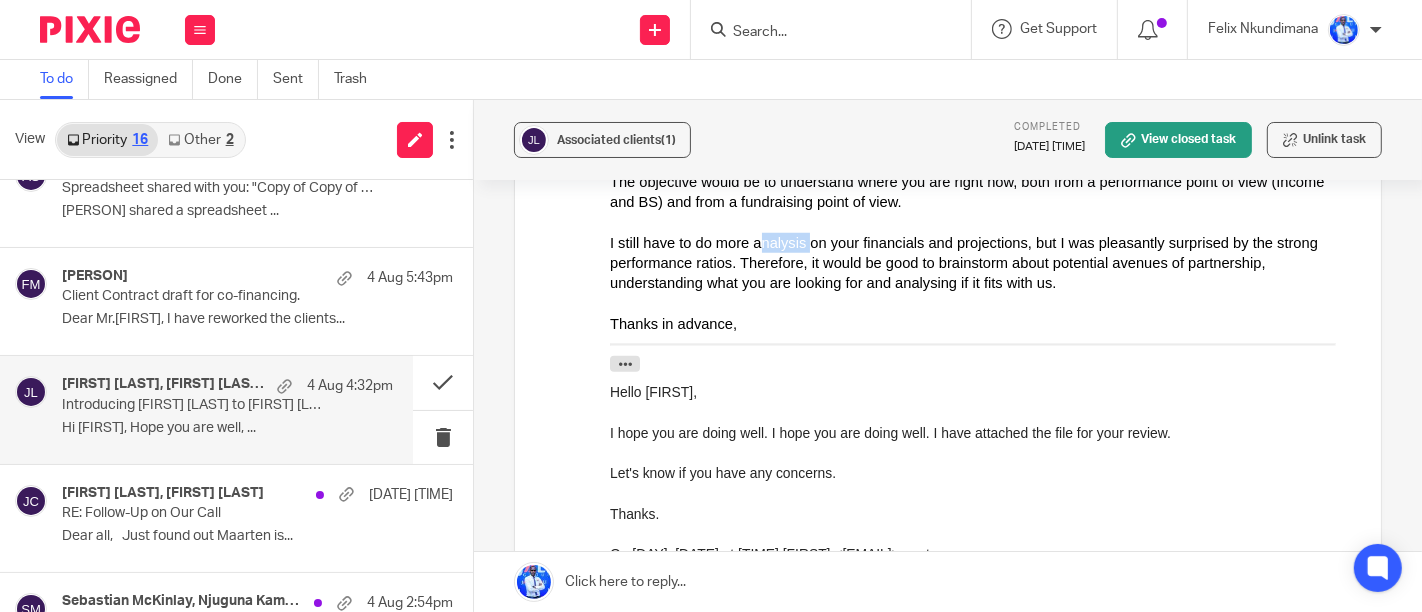 drag, startPoint x: 752, startPoint y: 161, endPoint x: 752, endPoint y: 232, distance: 71 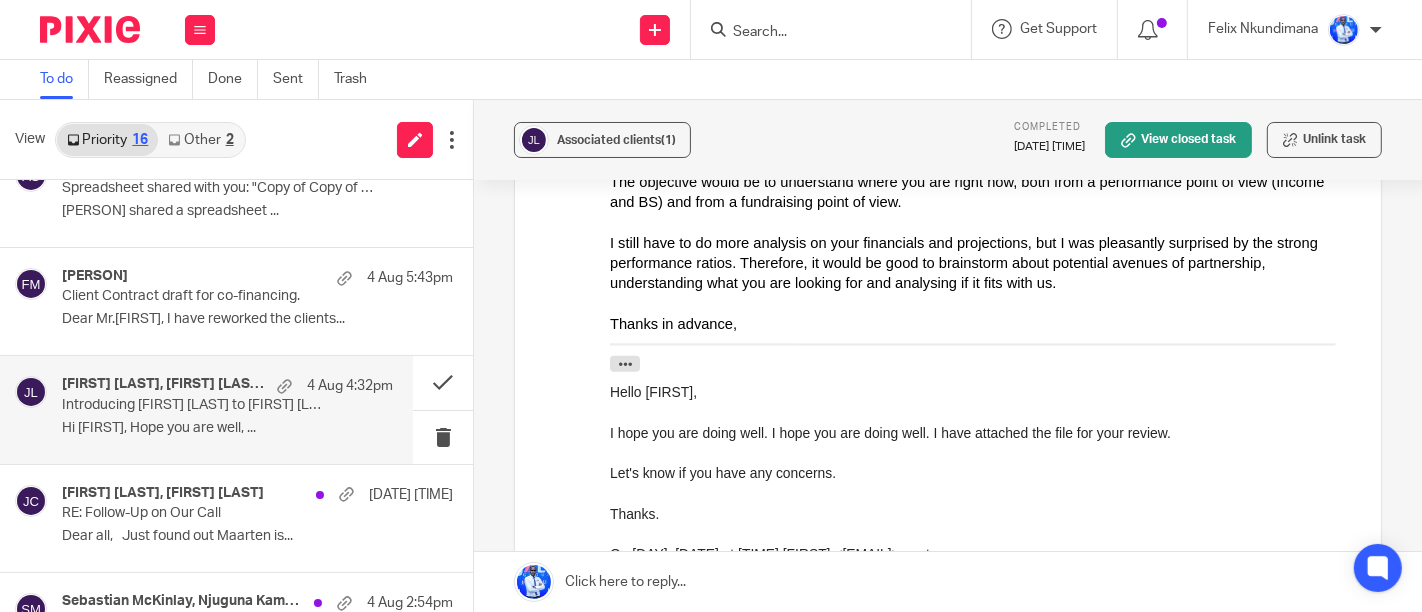 click on "I still have to do more analysis on your financials and projections, but I was pleasantly surprised by the strong performance ratios. Therefore, it would be good to brainstorm about potential avenues of partnership, understanding what you are looking for and analysing if it fits with us." at bounding box center [979, 262] 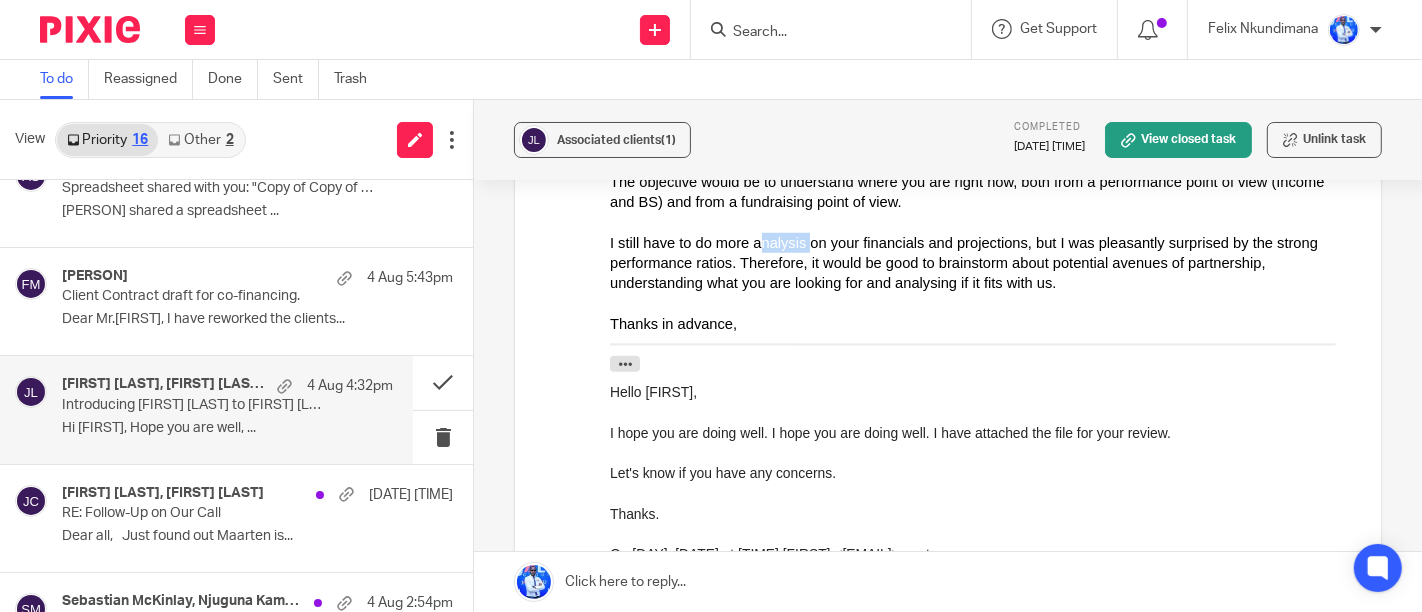click on "I still have to do more analysis on your financials and projections, but I was pleasantly surprised by the strong performance ratios. Therefore, it would be good to brainstorm about potential avenues of partnership, understanding what you are looking for and analysing if it fits with us." at bounding box center [979, 262] 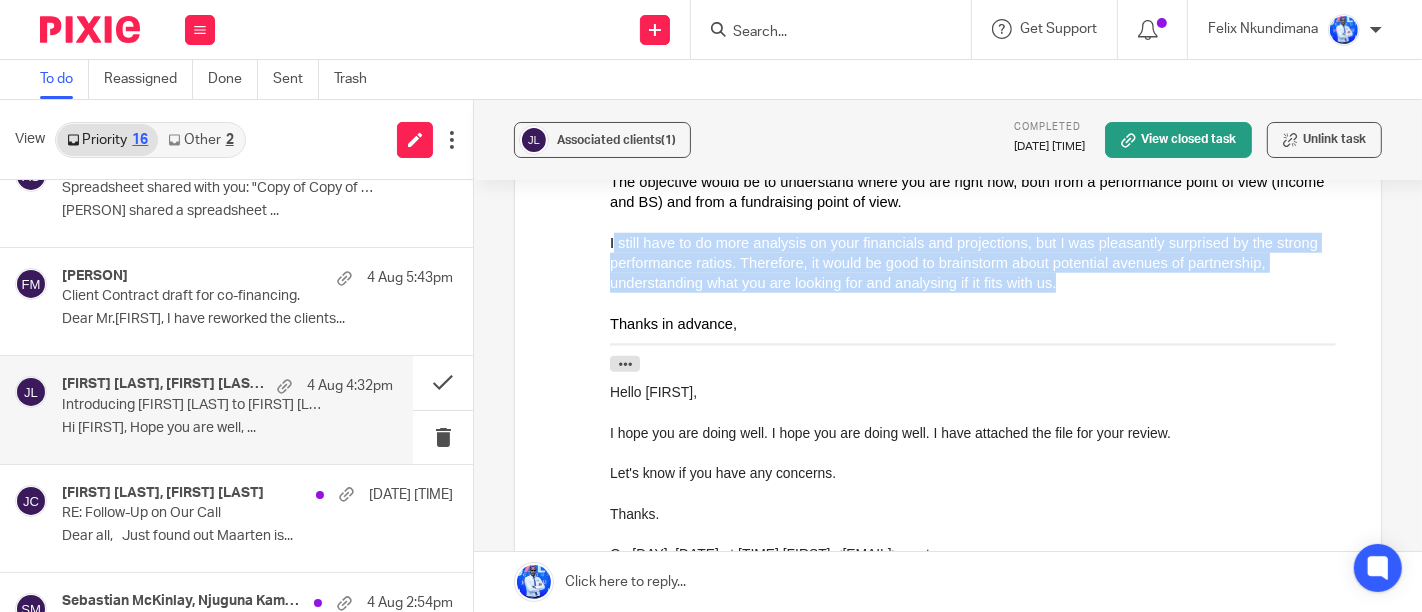 click on "I still have to do more analysis on your financials and projections, but I was pleasantly surprised by the strong performance ratios. Therefore, it would be good to brainstorm about potential avenues of partnership, understanding what you are looking for and analysing if it fits with us." at bounding box center [979, 262] 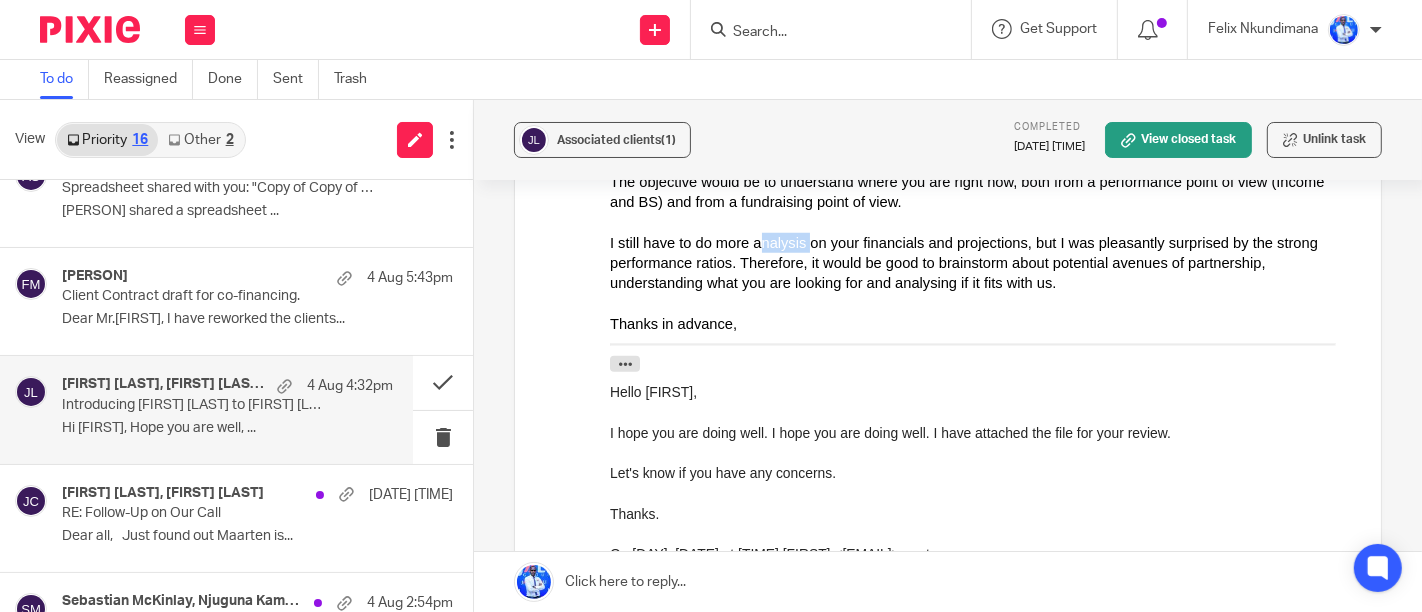 click on "I still have to do more analysis on your financials and projections, but I was pleasantly surprised by the strong performance ratios. Therefore, it would be good to brainstorm about potential avenues of partnership, understanding what you are looking for and analysing if it fits with us." at bounding box center (979, 262) 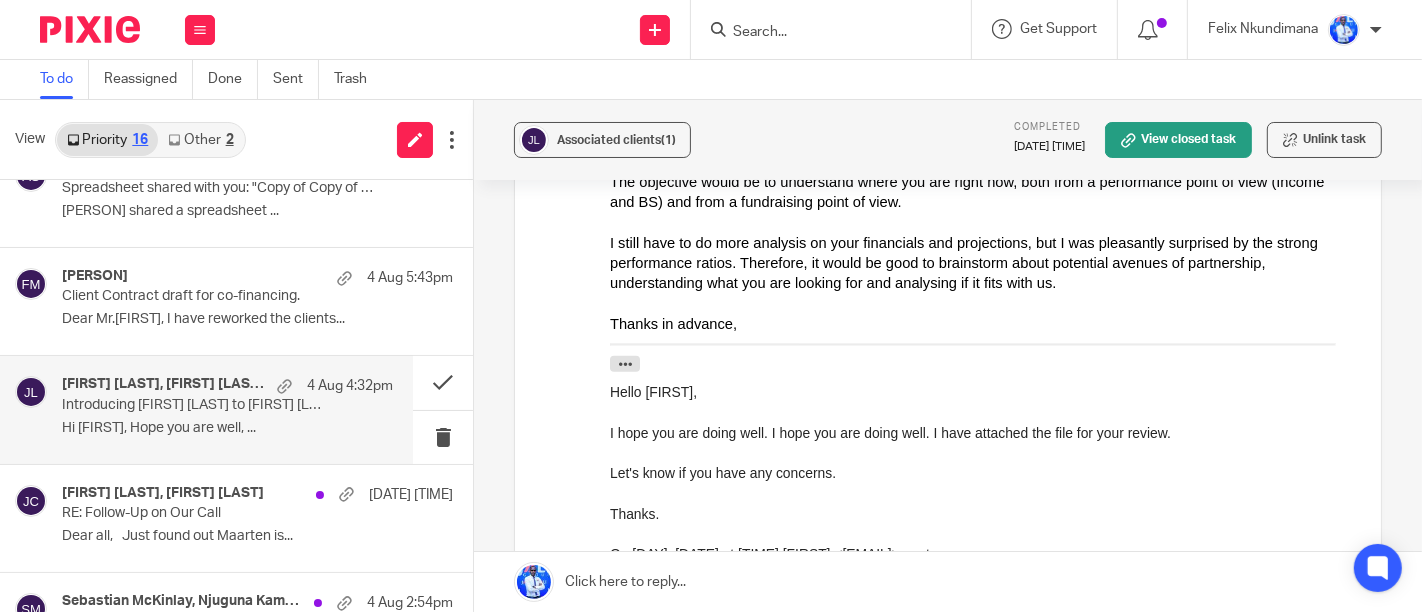 click on "I still have to do more analysis on your financials and projections, but I was pleasantly surprised by the strong performance ratios. Therefore, it would be good to brainstorm about potential avenues of partnership, understanding what you are looking for and analysing if it fits with us." at bounding box center [979, 262] 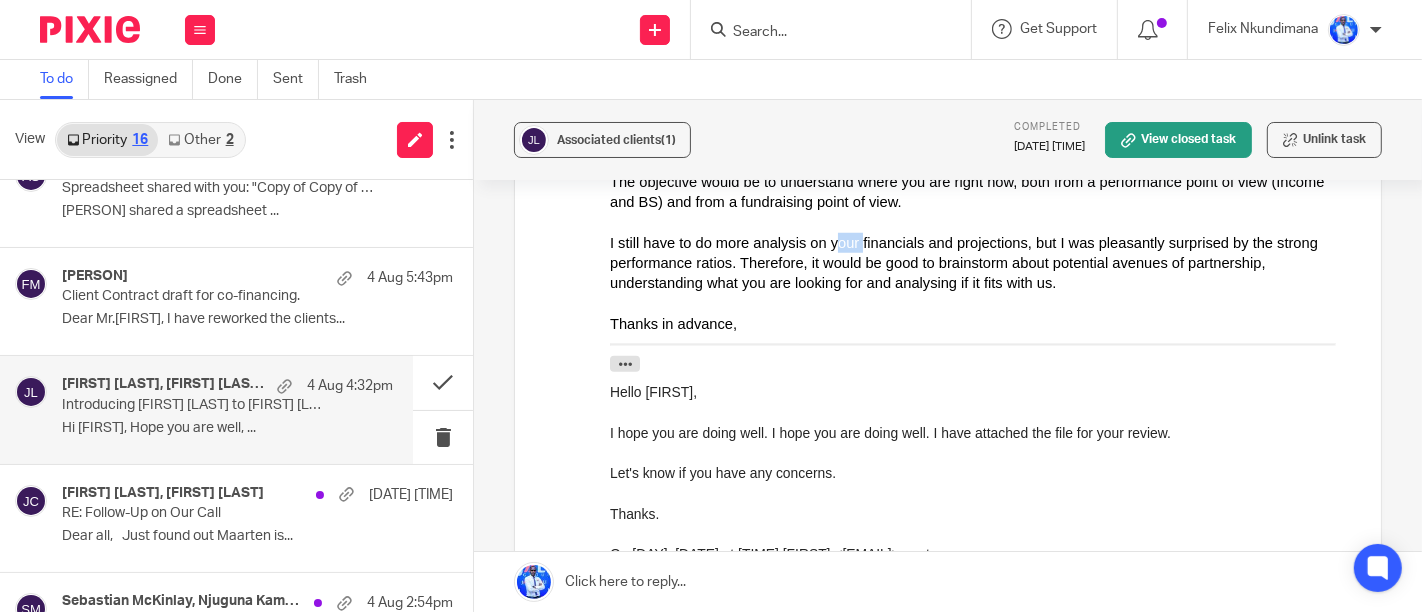 click on "I still have to do more analysis on your financials and projections, but I was pleasantly surprised by the strong performance ratios. Therefore, it would be good to brainstorm about potential avenues of partnership, understanding what you are looking for and analysing if it fits with us." at bounding box center [979, 262] 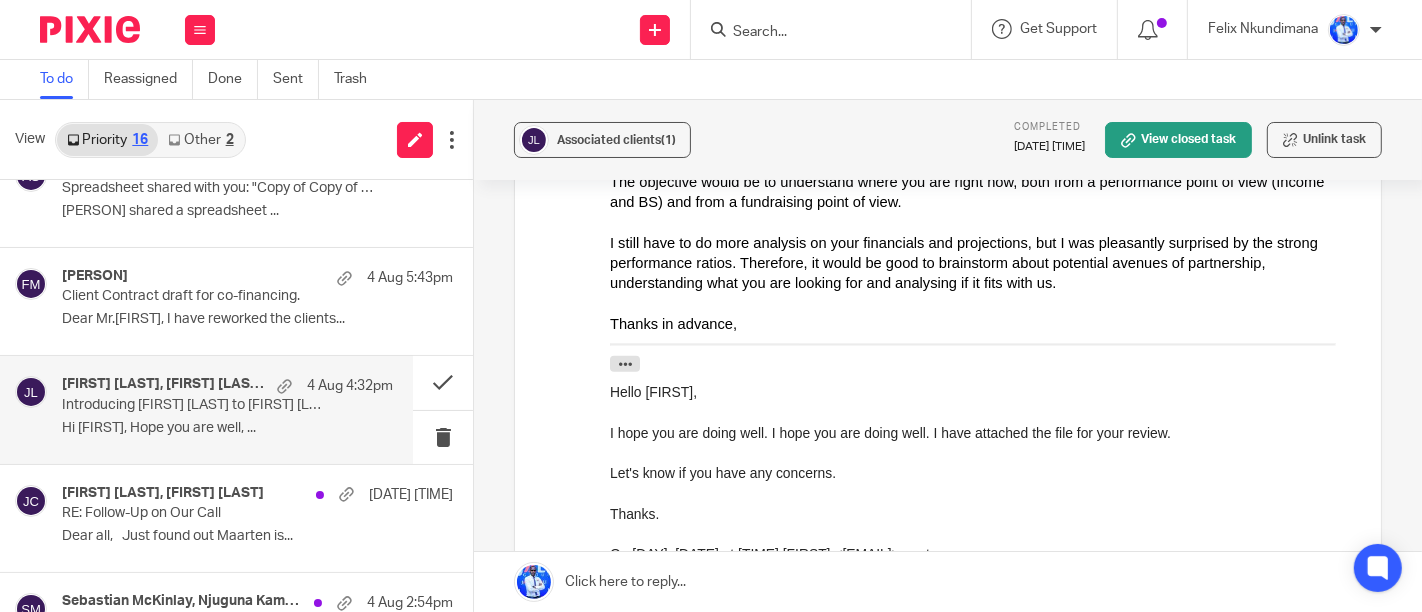 click on "I still have to do more analysis on your financials and projections, but I was pleasantly surprised by the strong performance ratios. Therefore, it would be good to brainstorm about potential avenues of partnership, understanding what you are looking for and analysing if it fits with us." at bounding box center [979, 262] 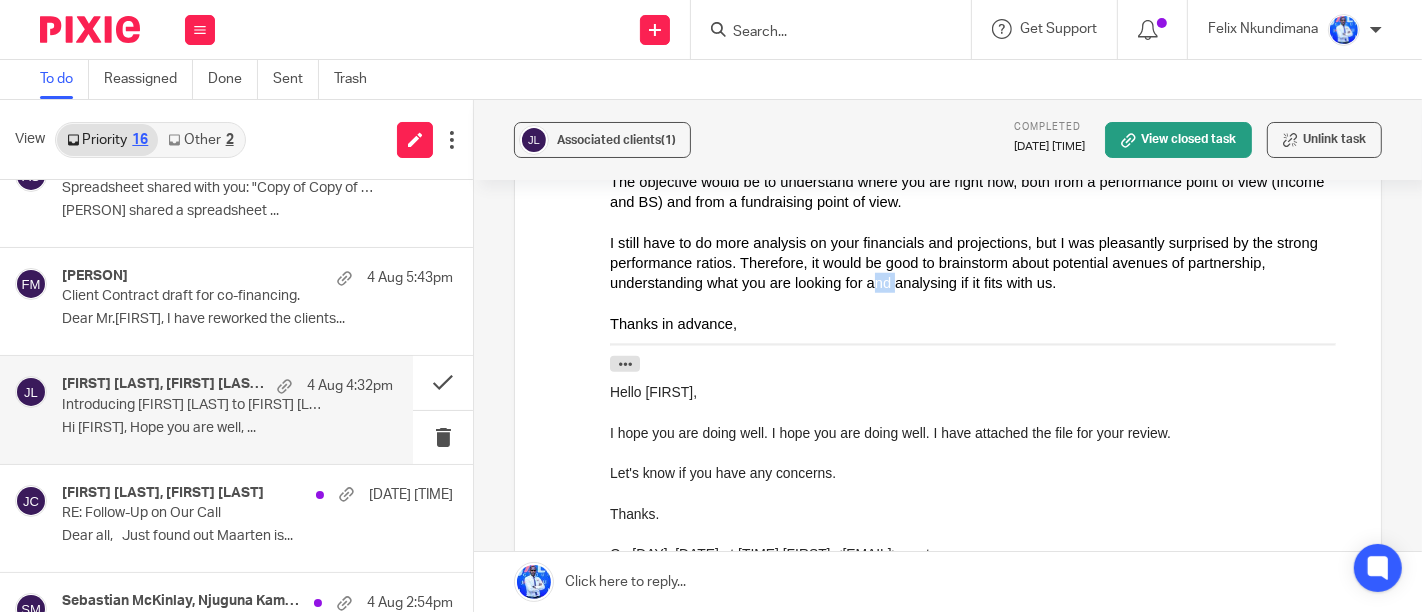 click on "I still have to do more analysis on your financials and projections, but I was pleasantly surprised by the strong performance ratios. Therefore, it would be good to brainstorm about potential avenues of partnership, understanding what you are looking for and analysing if it fits with us." at bounding box center [979, 262] 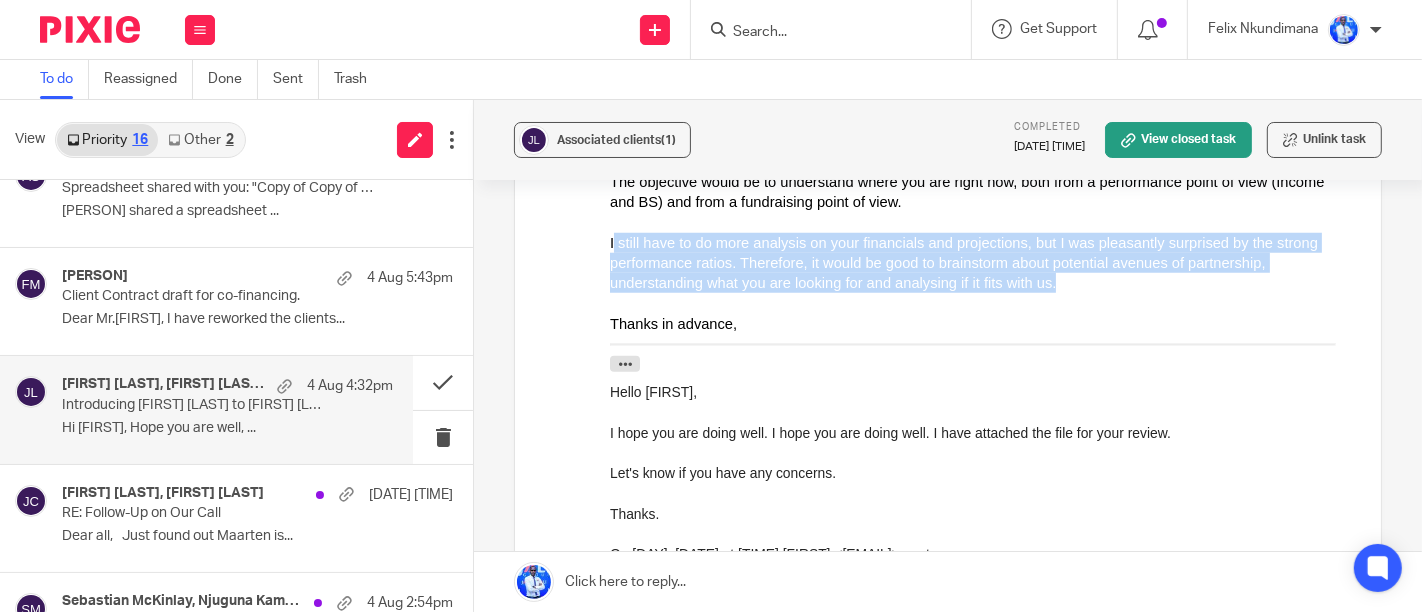 click on "I still have to do more analysis on your financials and projections, but I was pleasantly surprised by the strong performance ratios. Therefore, it would be good to brainstorm about potential avenues of partnership, understanding what you are looking for and analysing if it fits with us." at bounding box center [979, 262] 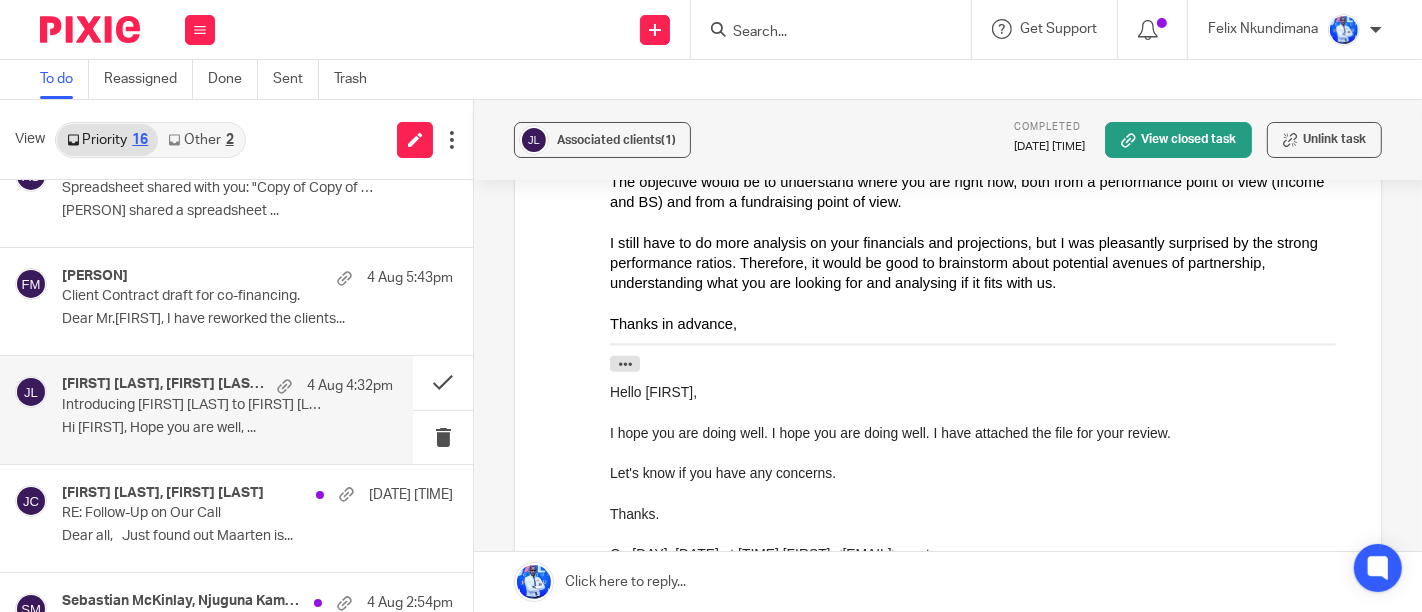 click on "The objective would be to understand where you are right now, both from a performance point of view (Income and BS) and from a fundraising point of view." at bounding box center [979, 191] 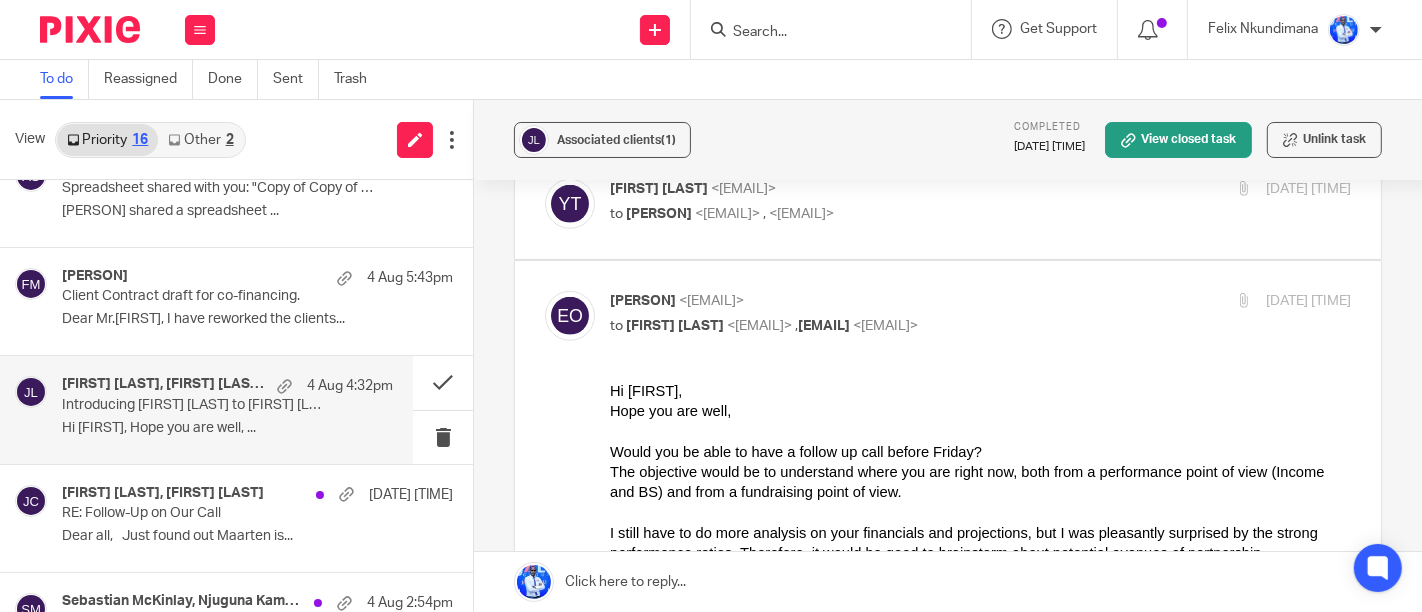 scroll, scrollTop: 1194, scrollLeft: 0, axis: vertical 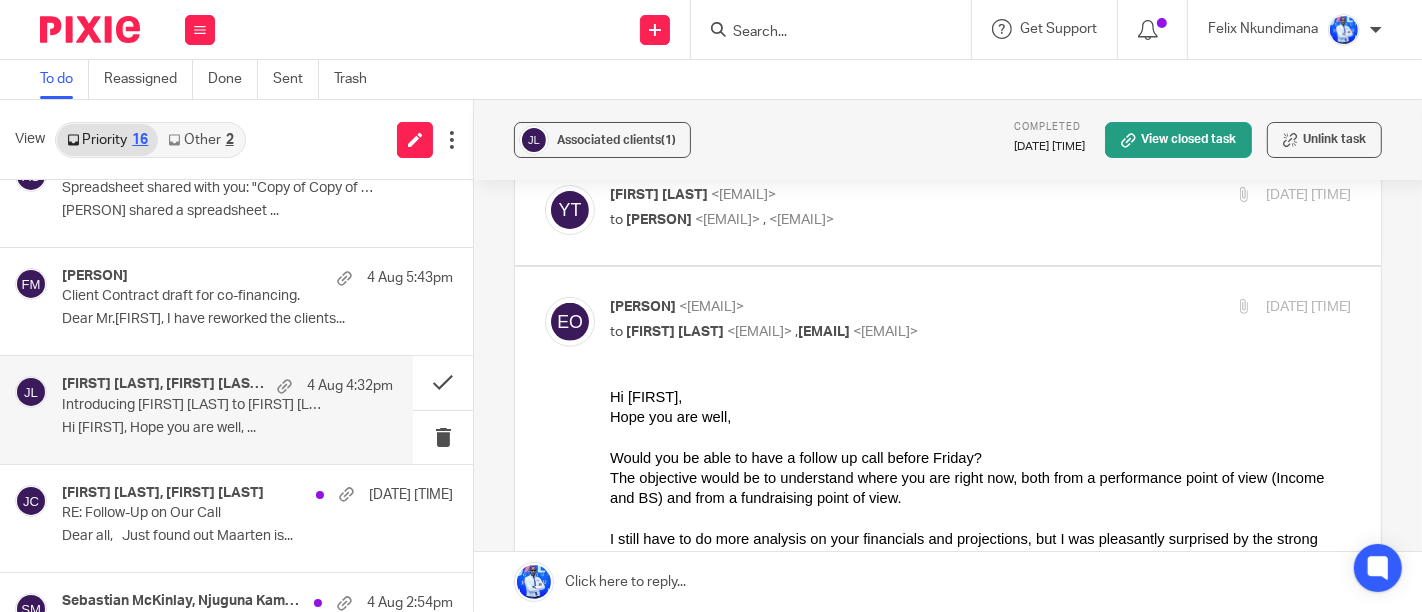 click on "to
[PERSON]
[EMAIL]   ,    [EMAIL]" at bounding box center (857, 220) 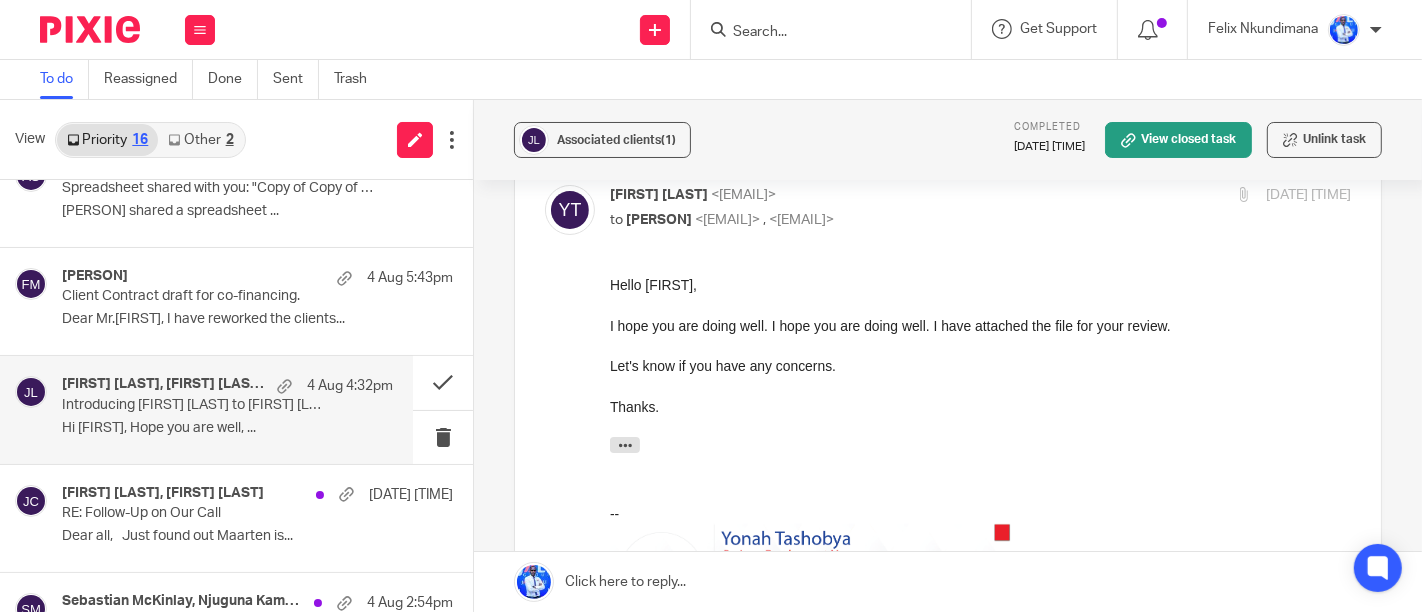scroll, scrollTop: 0, scrollLeft: 0, axis: both 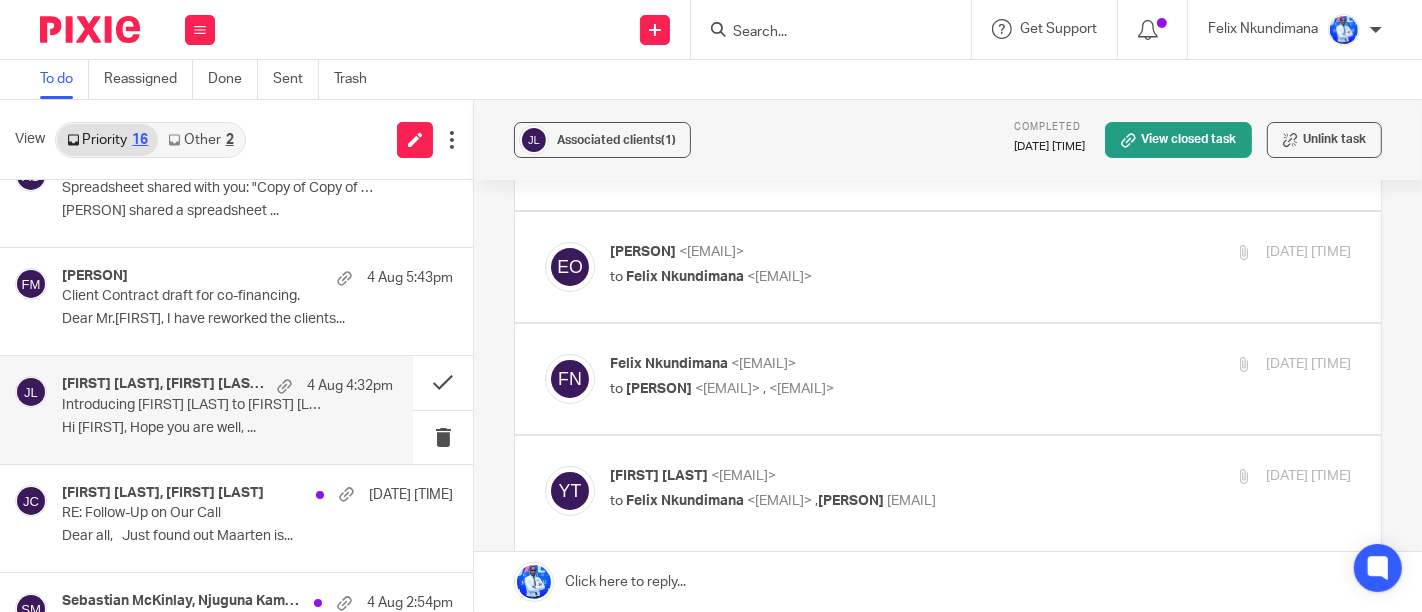 click at bounding box center [948, 155] 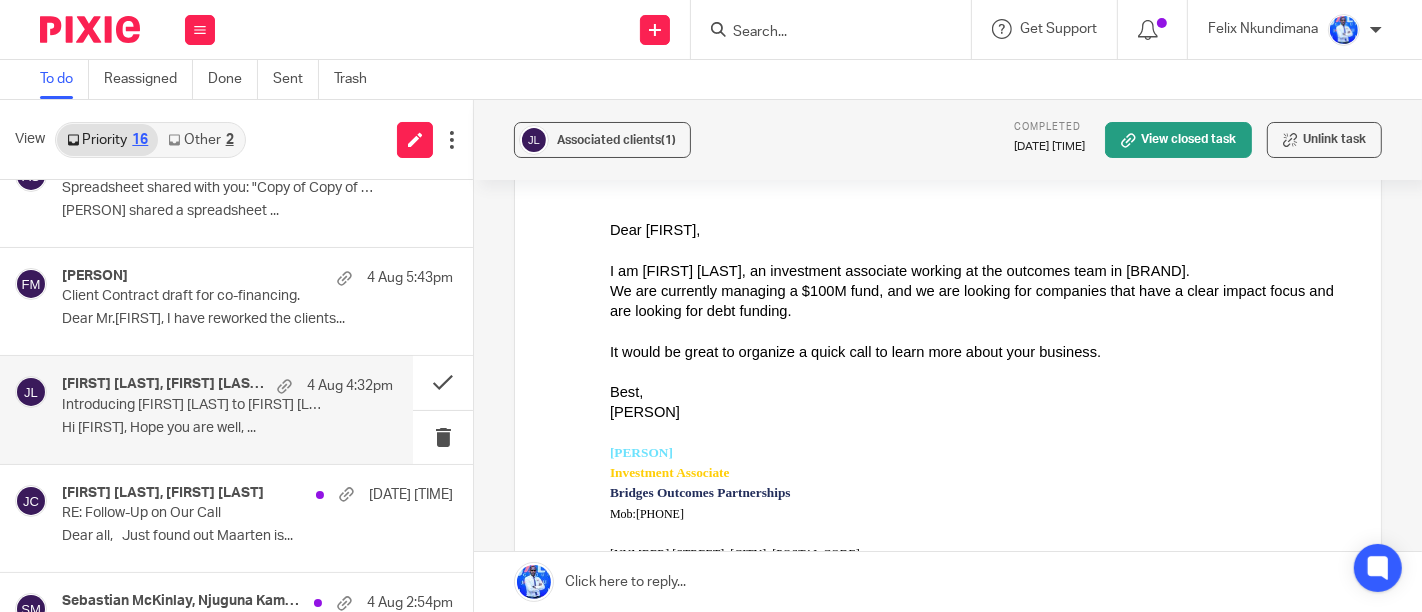 scroll, scrollTop: 0, scrollLeft: 0, axis: both 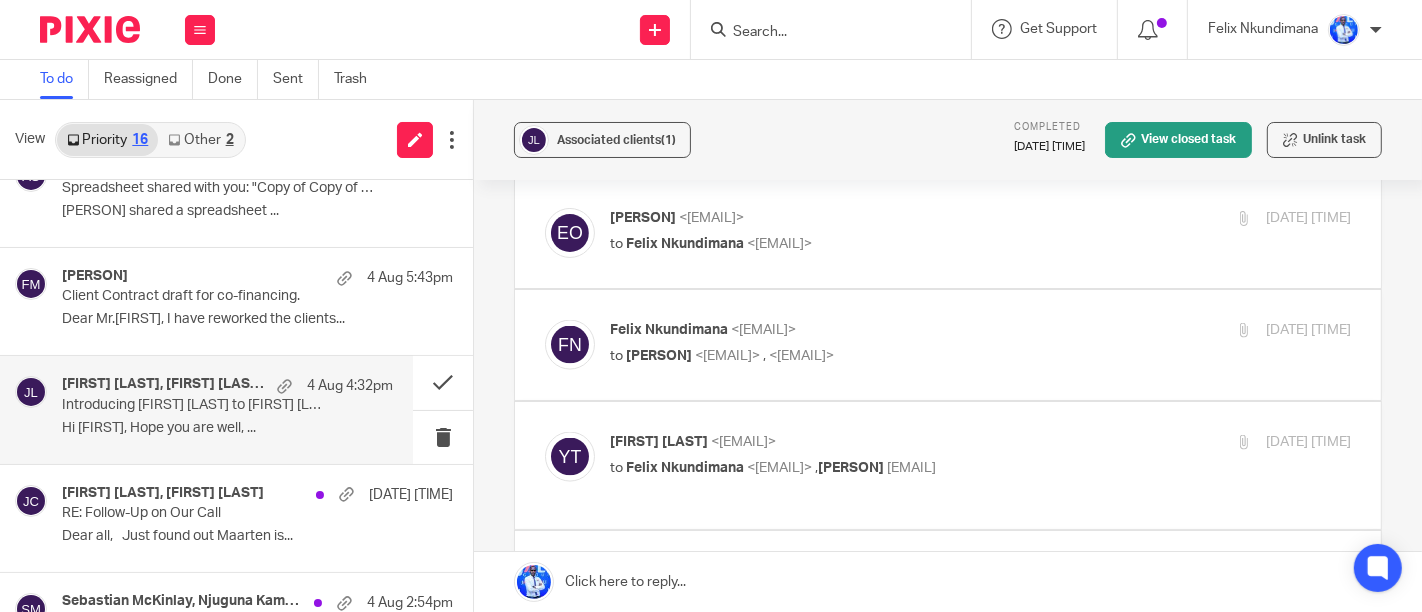 click at bounding box center [948, 233] 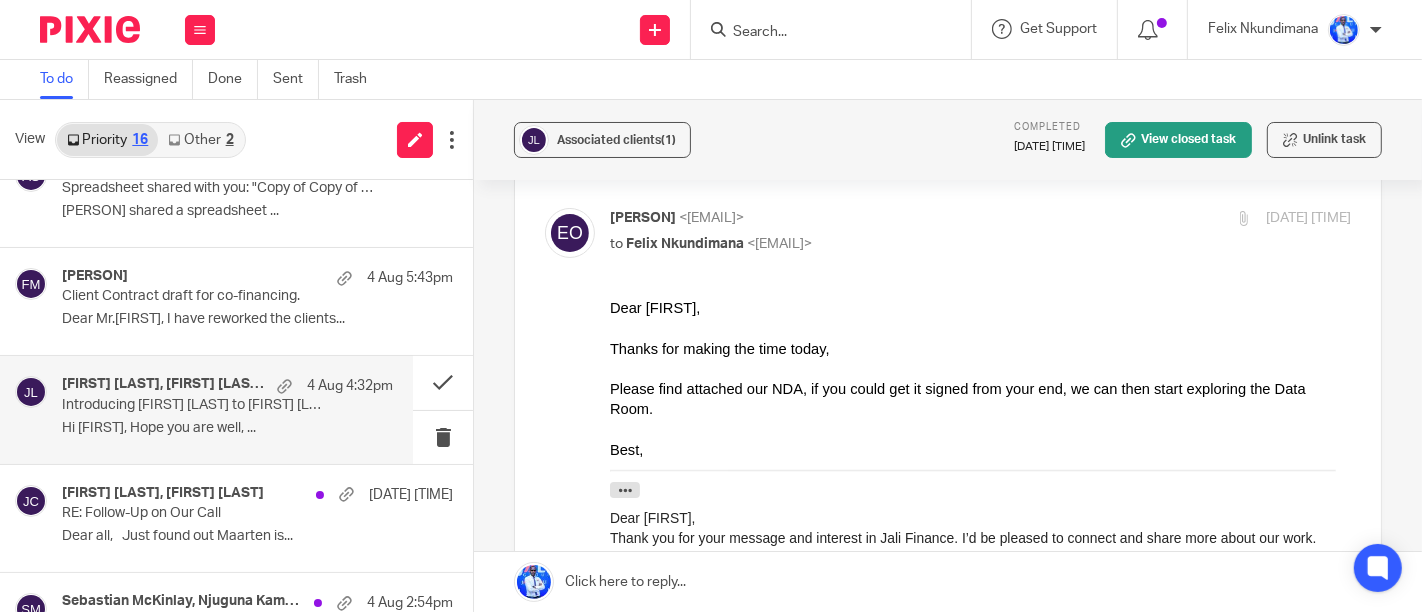 scroll, scrollTop: 0, scrollLeft: 0, axis: both 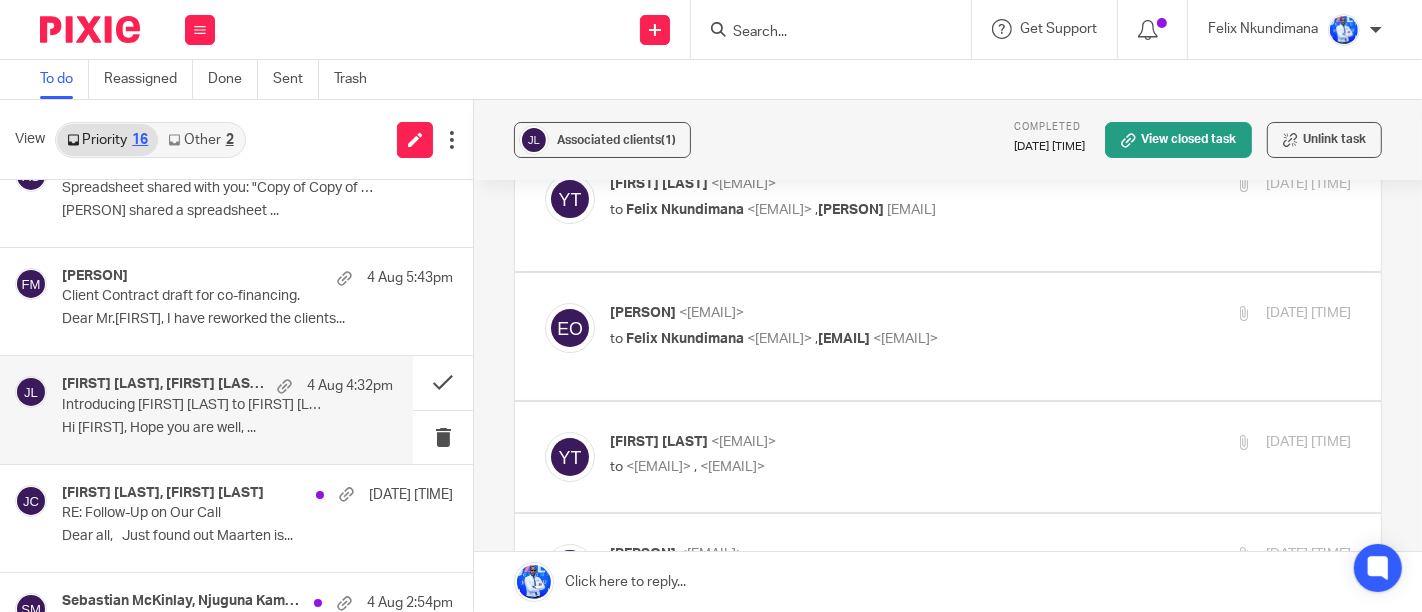 click at bounding box center (948, 87) 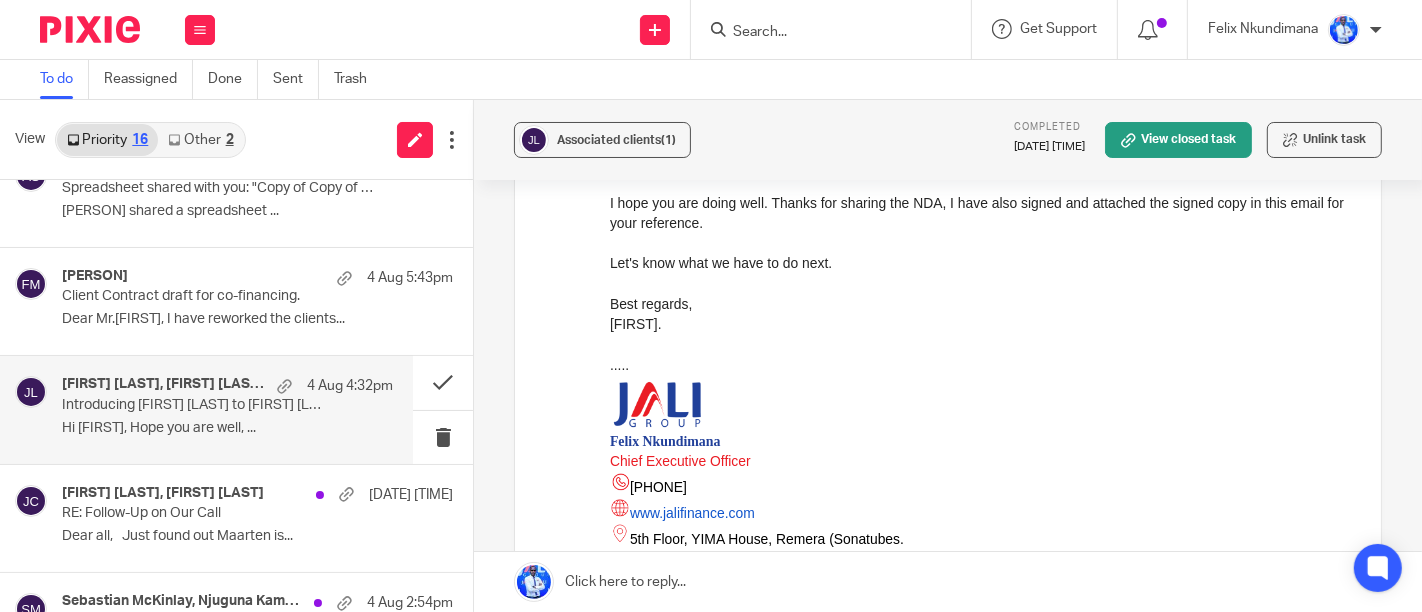 scroll, scrollTop: 0, scrollLeft: 0, axis: both 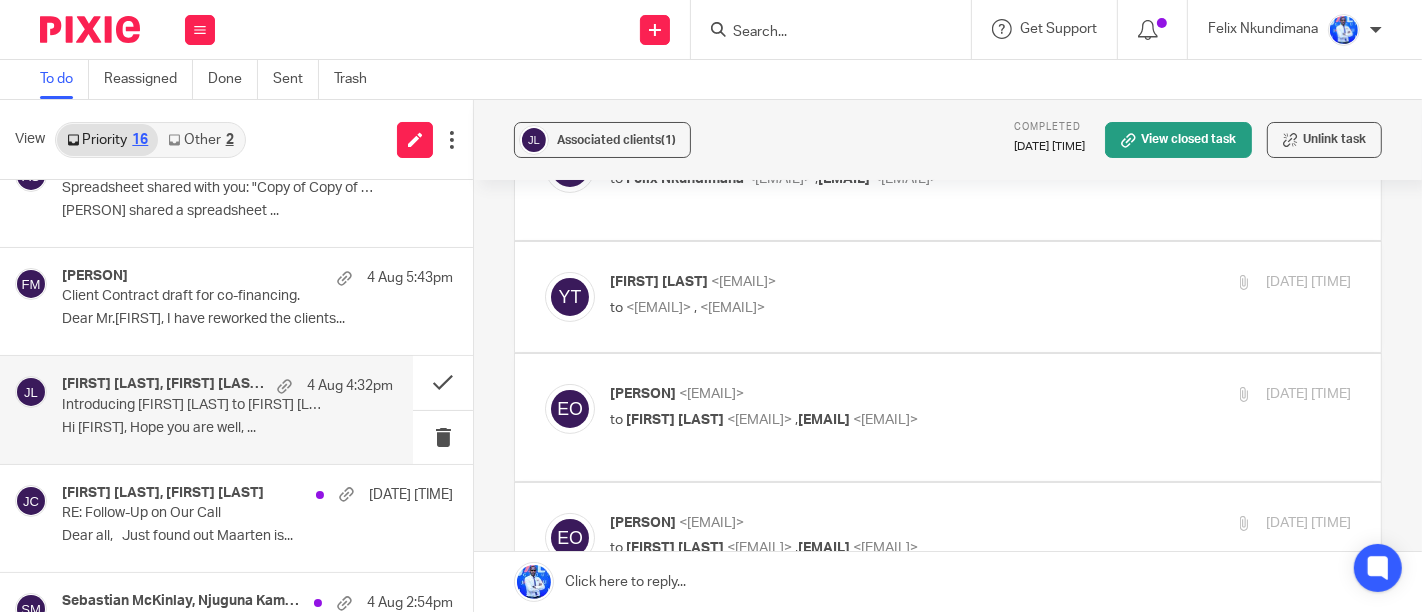 click at bounding box center (948, 48) 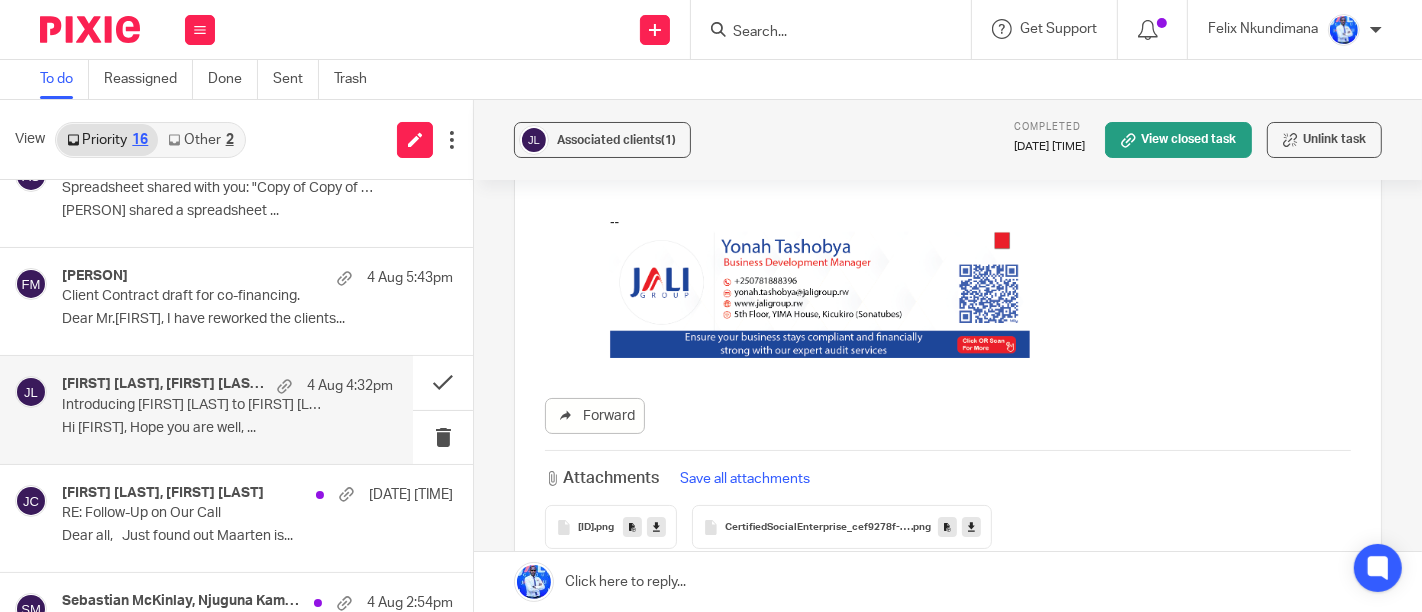 scroll, scrollTop: 0, scrollLeft: 0, axis: both 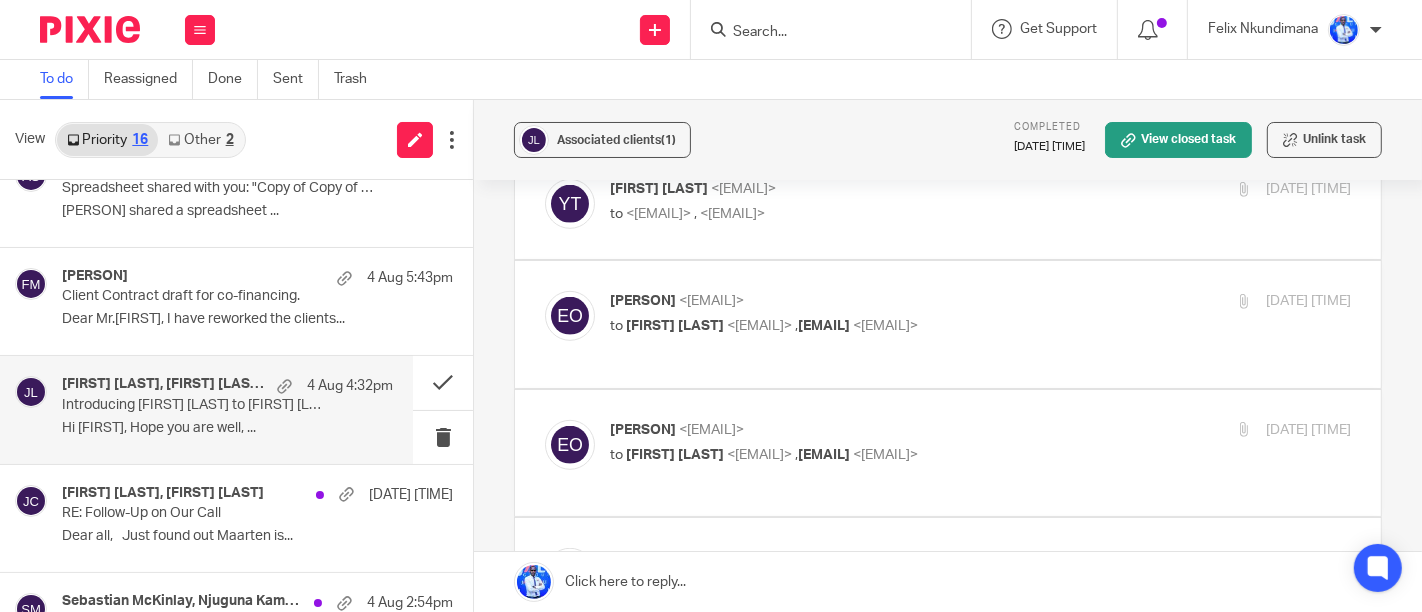 click at bounding box center (948, 83) 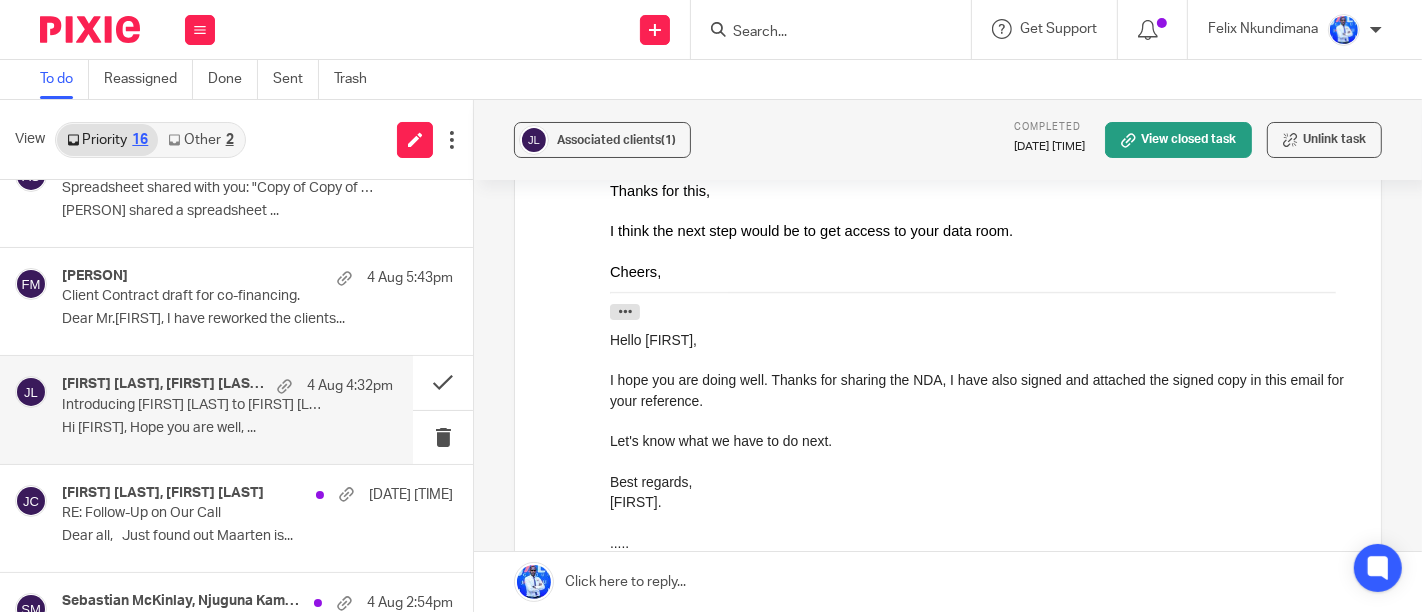 scroll, scrollTop: 0, scrollLeft: 0, axis: both 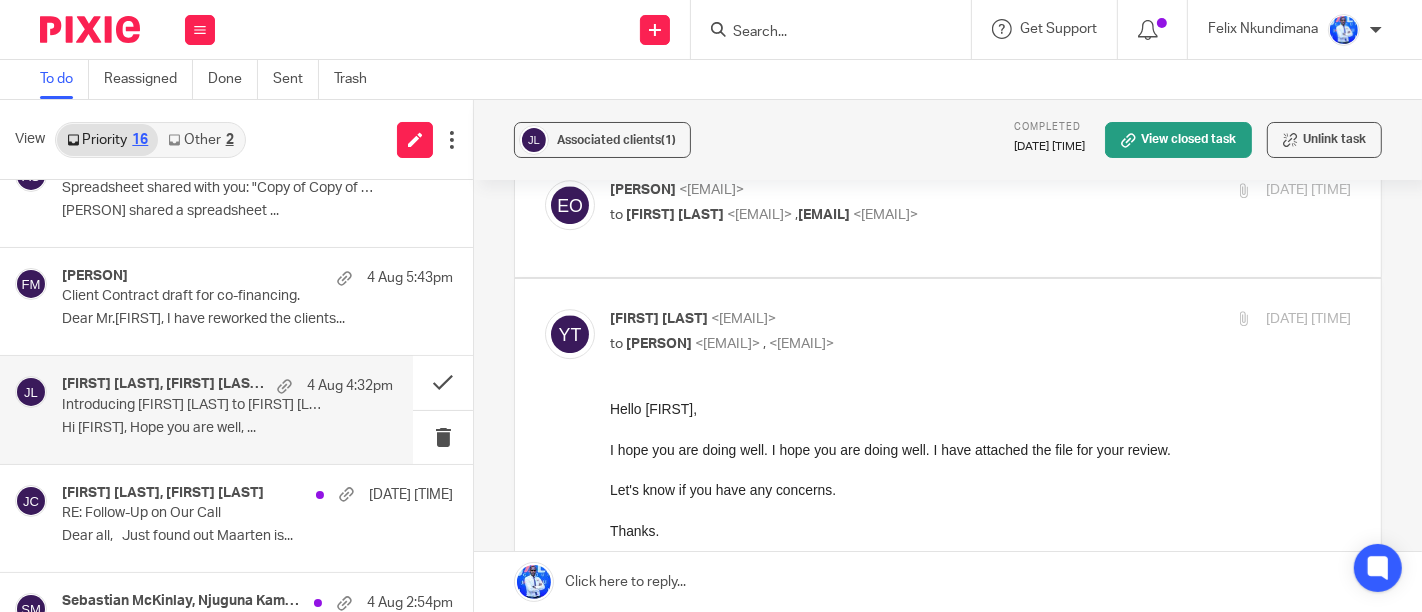 click at bounding box center (948, 84) 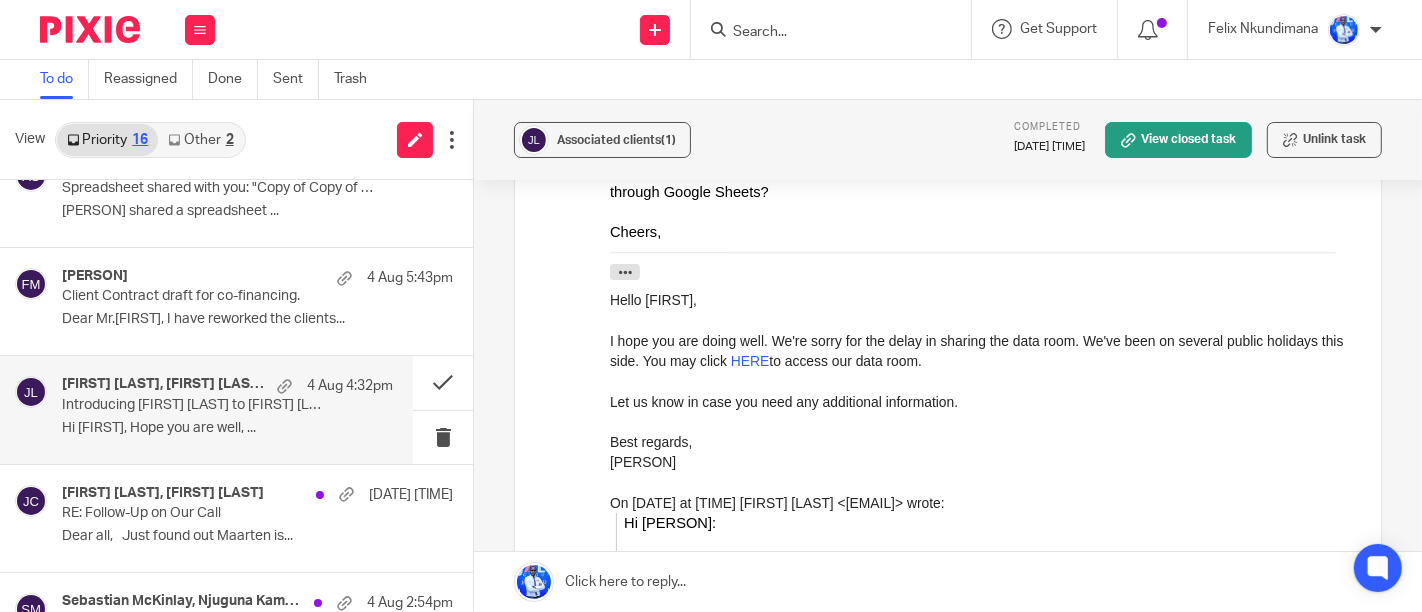 scroll, scrollTop: 0, scrollLeft: 0, axis: both 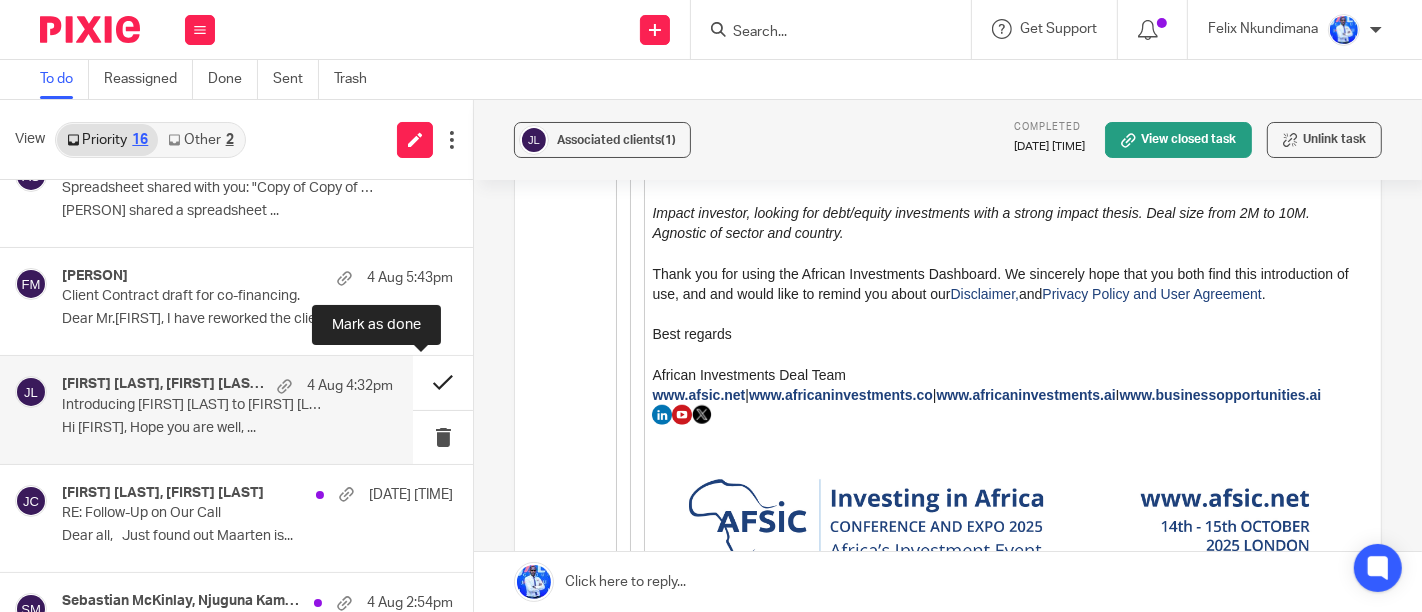 click at bounding box center (443, 382) 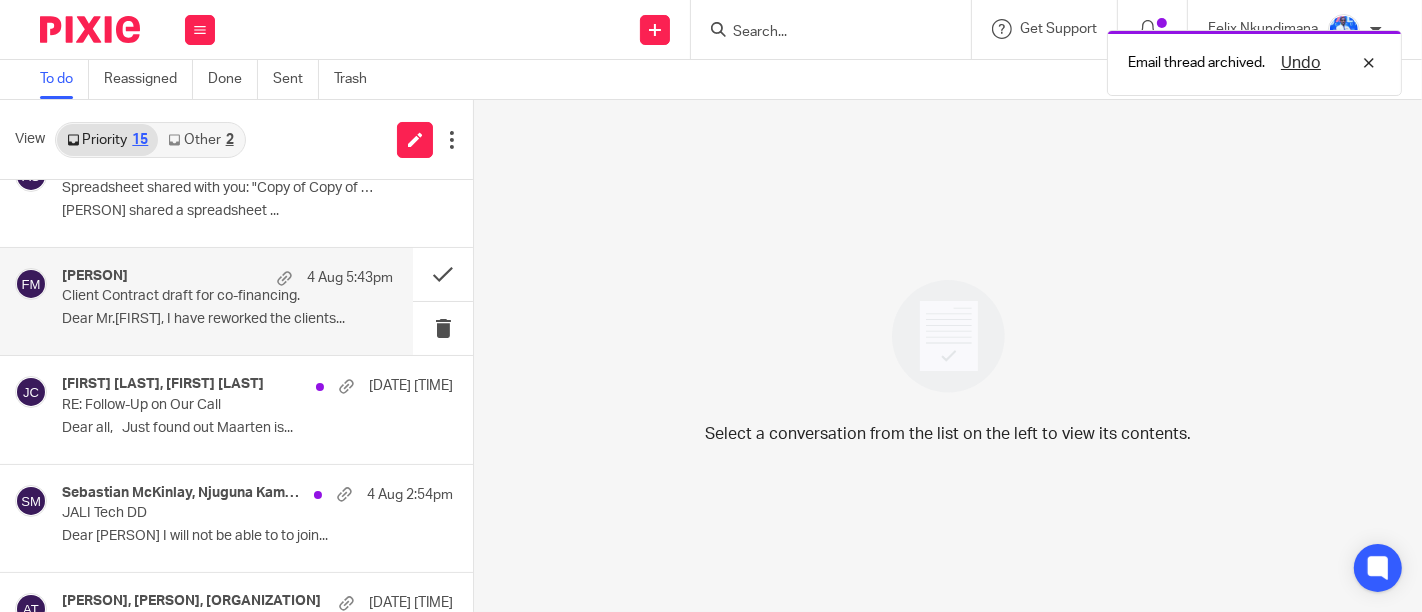 click on "Dear Mr.[FIRST],    I have reworked the clients..." at bounding box center (227, 319) 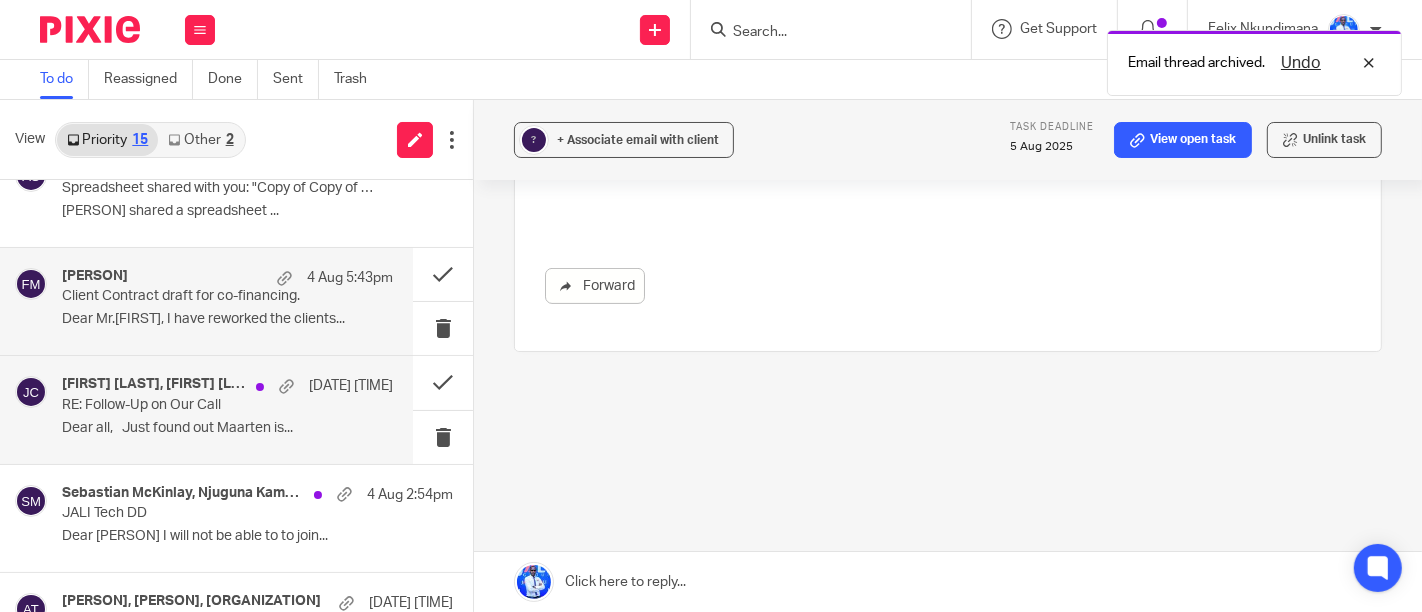 scroll, scrollTop: 0, scrollLeft: 0, axis: both 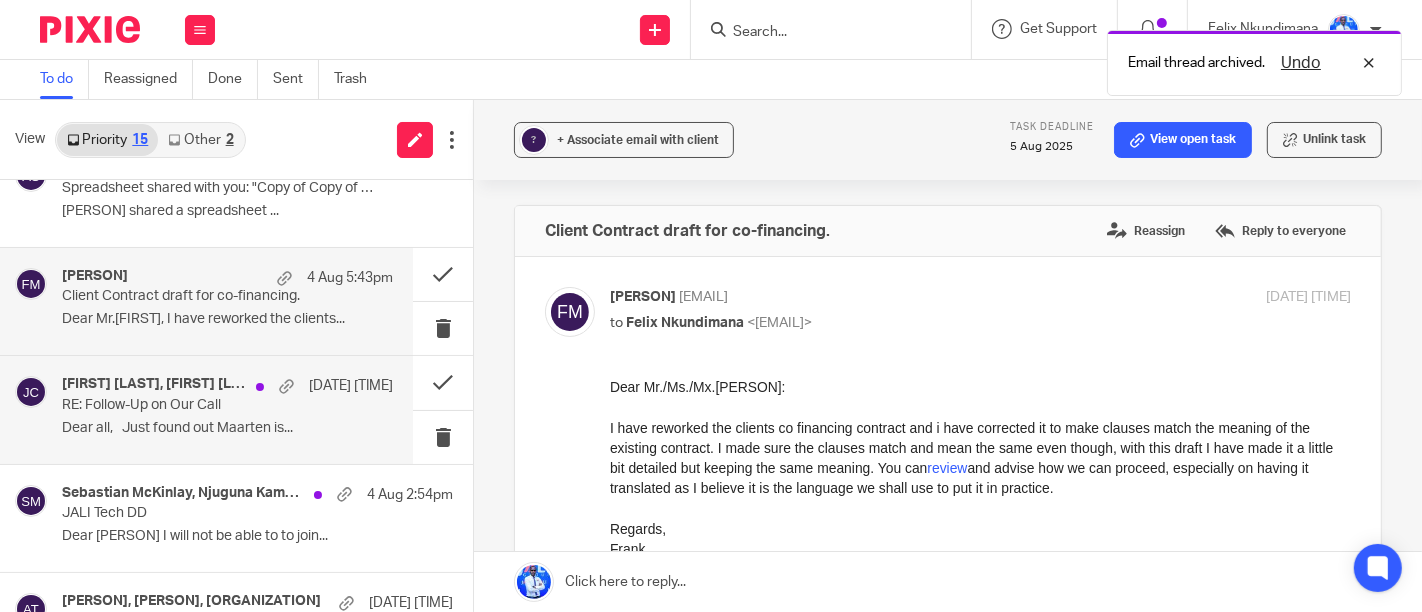 click on "[PERSON], [PERSON]
[DATE] [TIME]   RE: Follow-Up on Our Call   Dear all,   <br/>   Just found out [PERSON] is..." at bounding box center [227, 409] 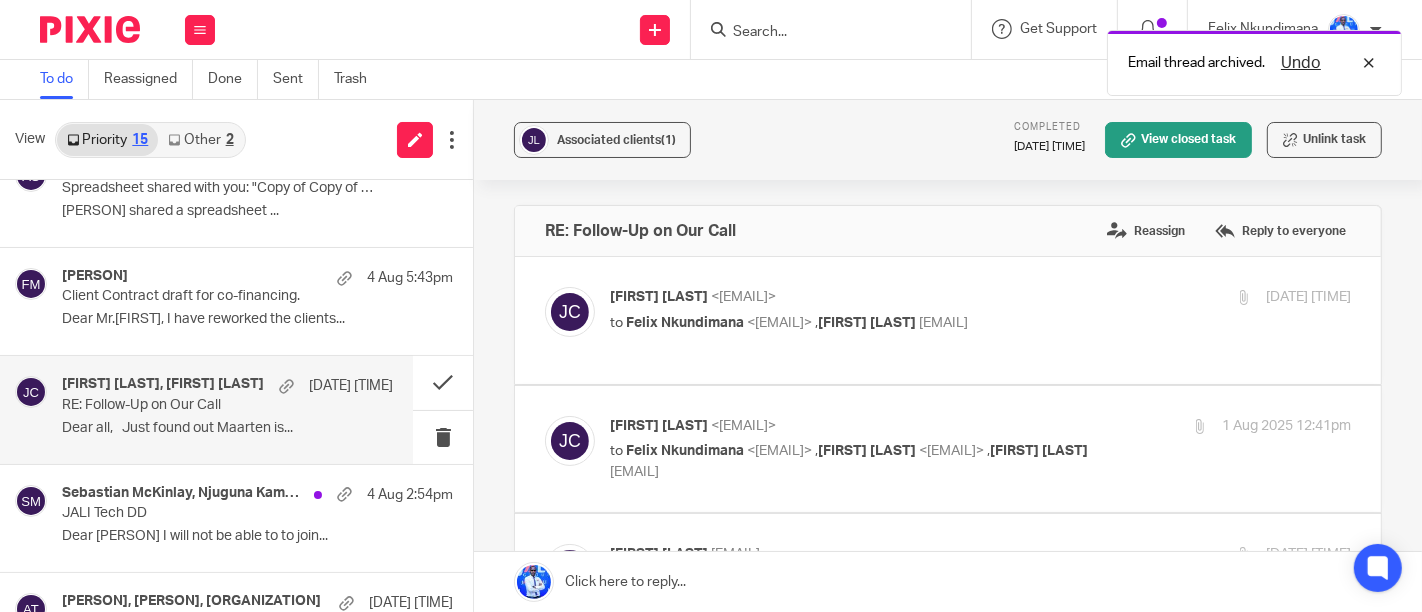 scroll, scrollTop: 0, scrollLeft: 0, axis: both 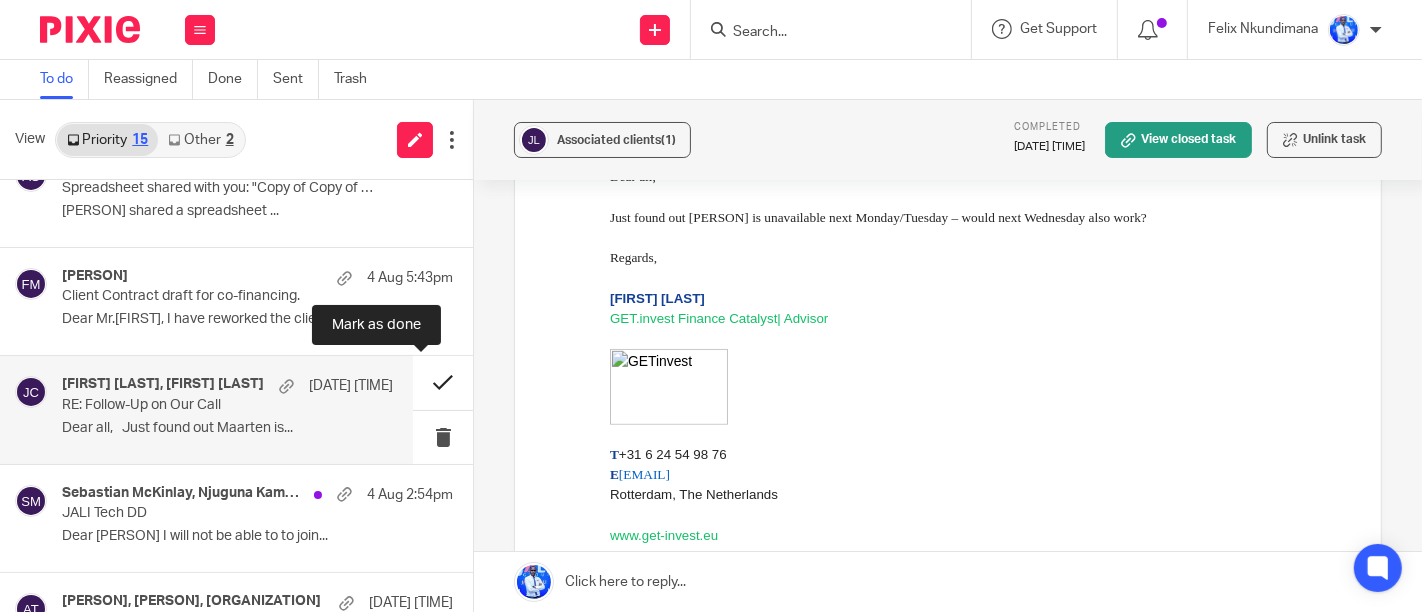 click at bounding box center [443, 382] 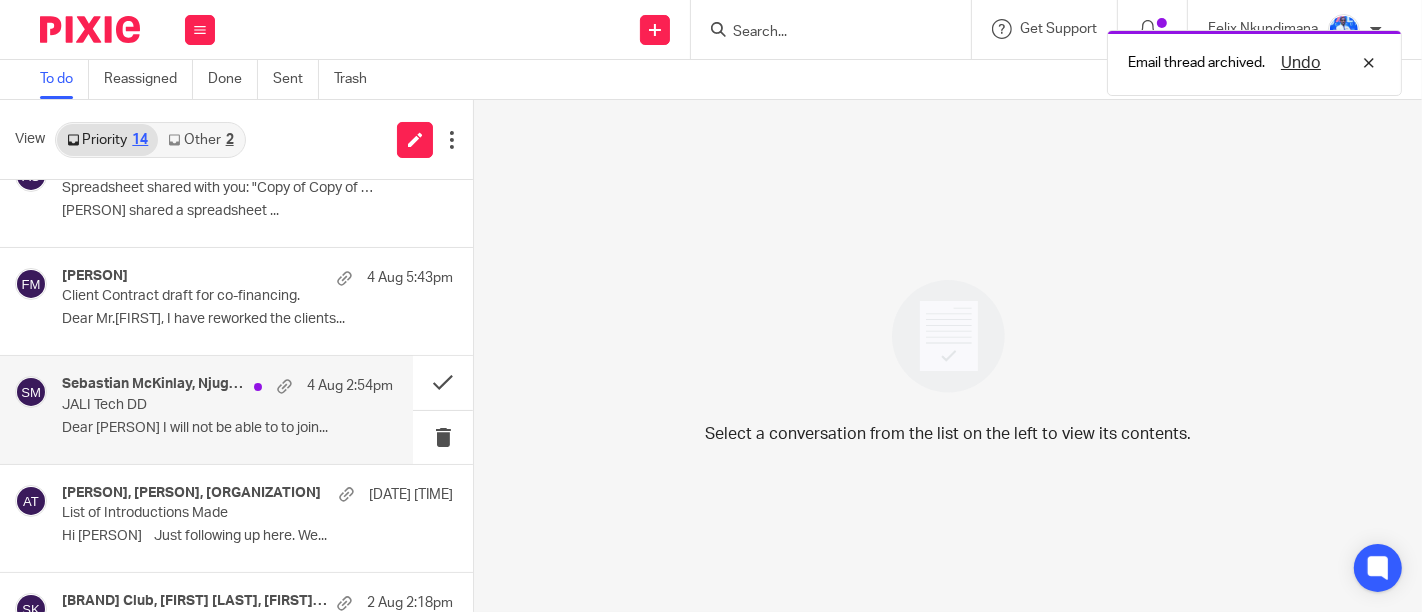 click on "Dear [PERSON]     I will not be able to to join..." at bounding box center [227, 428] 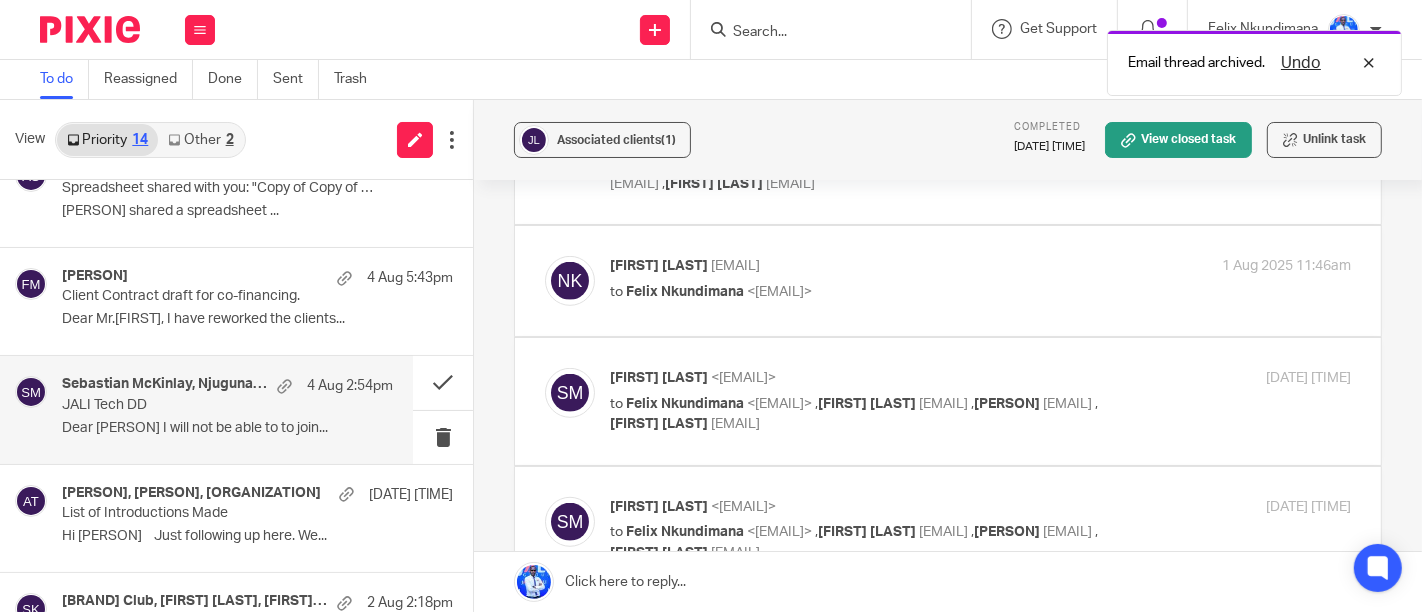 scroll, scrollTop: 0, scrollLeft: 0, axis: both 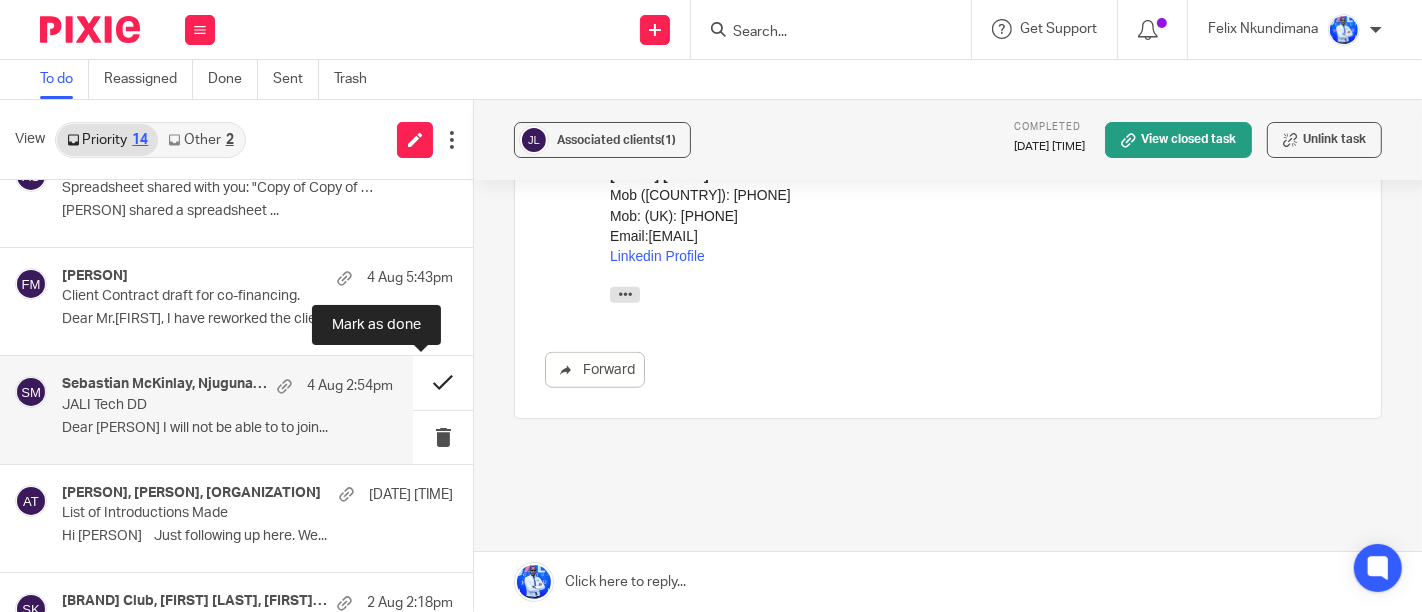 click at bounding box center [443, 382] 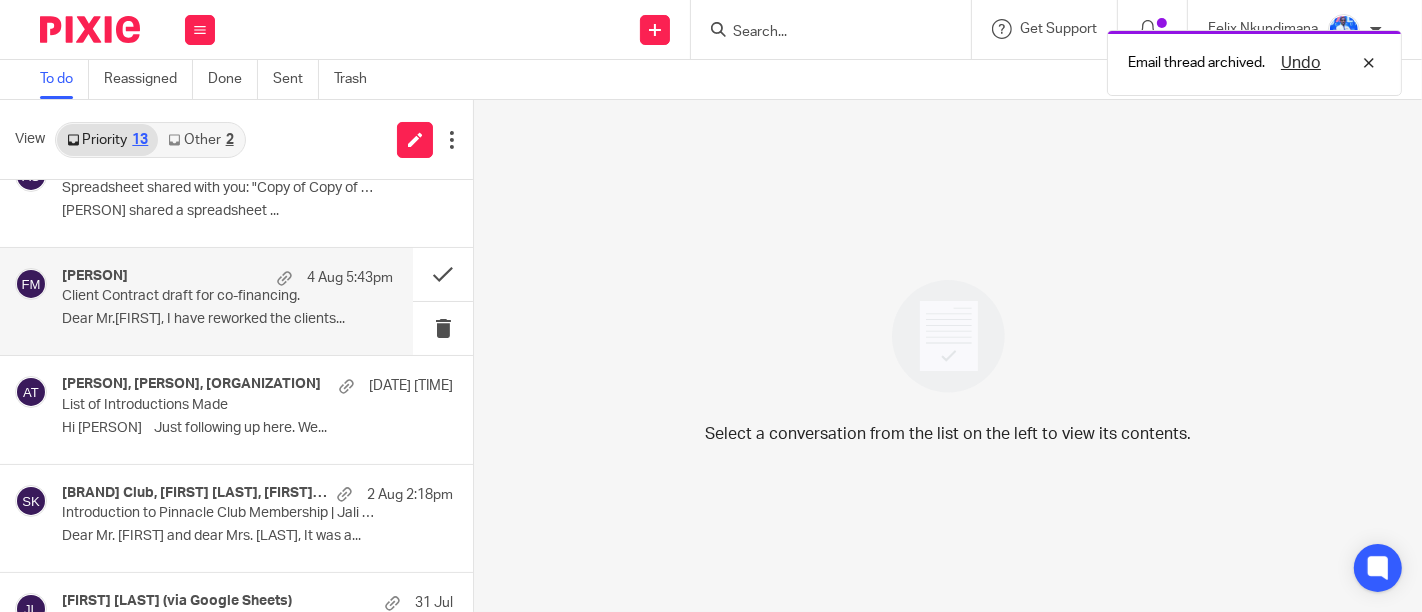 scroll, scrollTop: 0, scrollLeft: 0, axis: both 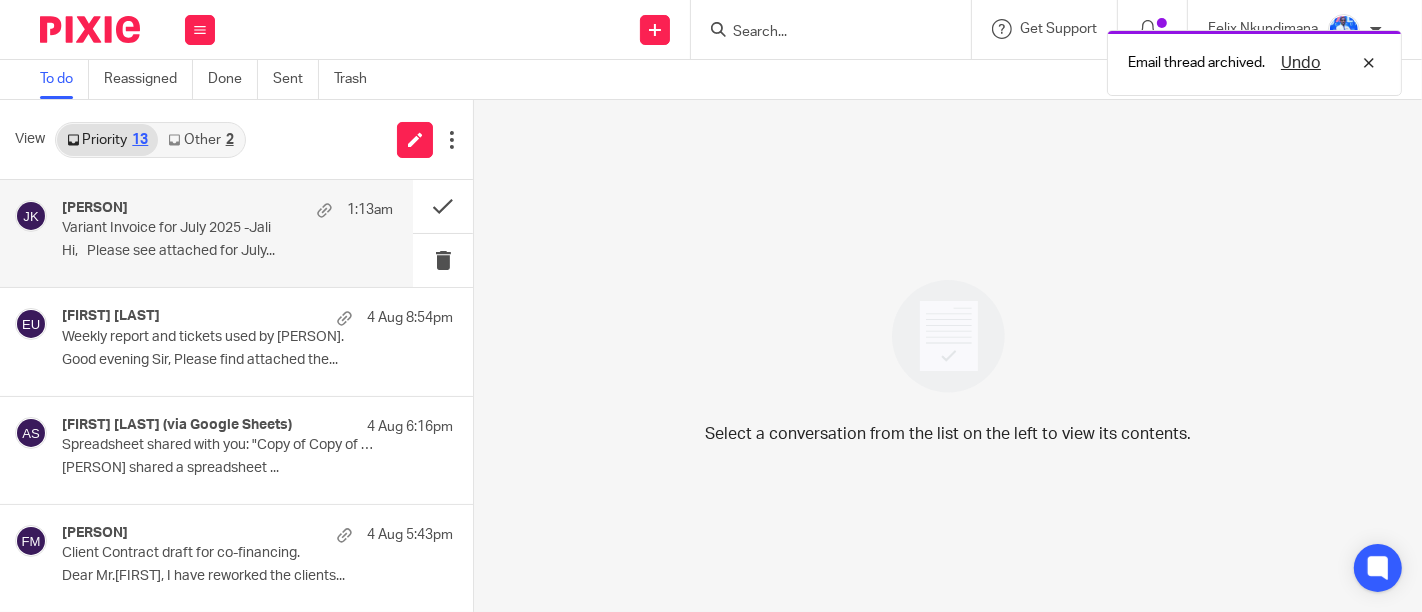click on "Hi,       Please see attached for July..." at bounding box center (227, 251) 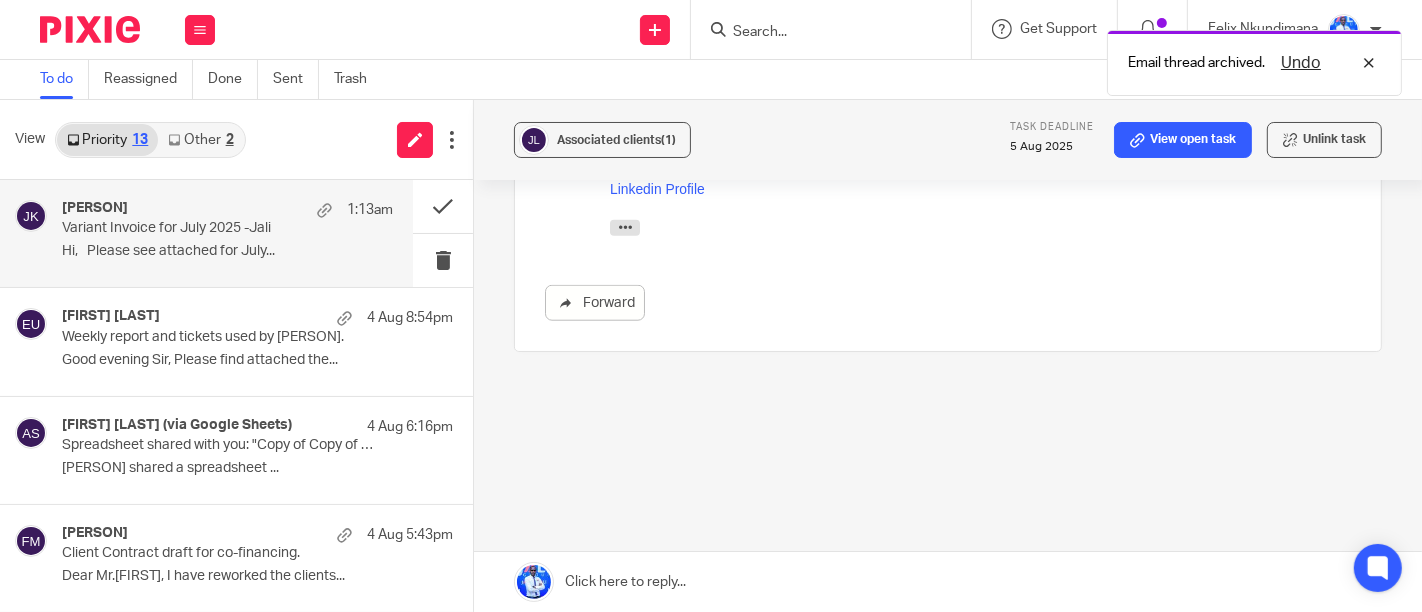 scroll, scrollTop: 0, scrollLeft: 0, axis: both 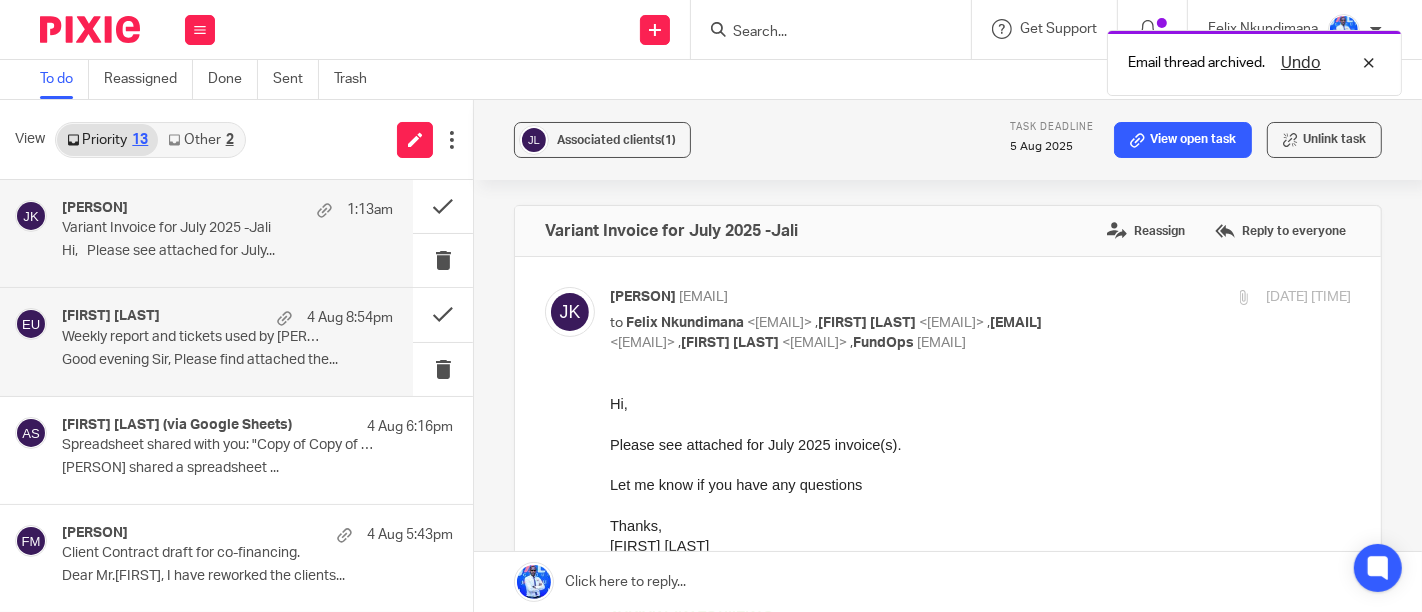 click on "4 Aug 8:54pm" at bounding box center [350, 318] 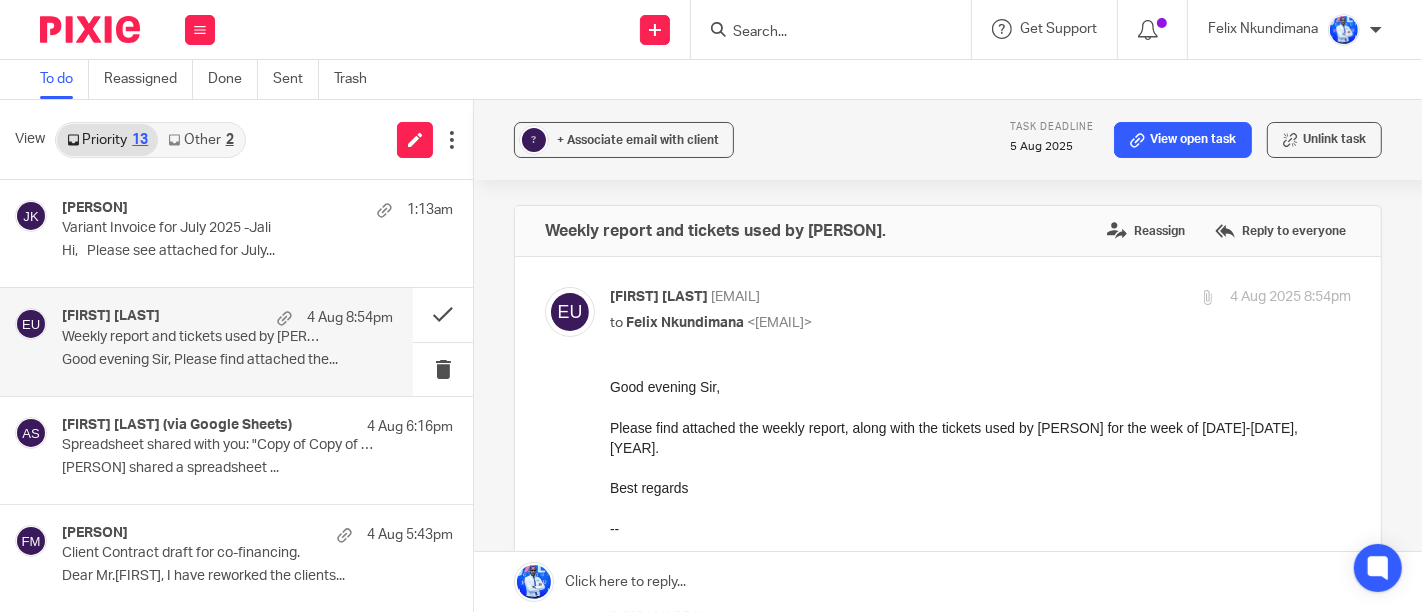 scroll, scrollTop: 0, scrollLeft: 0, axis: both 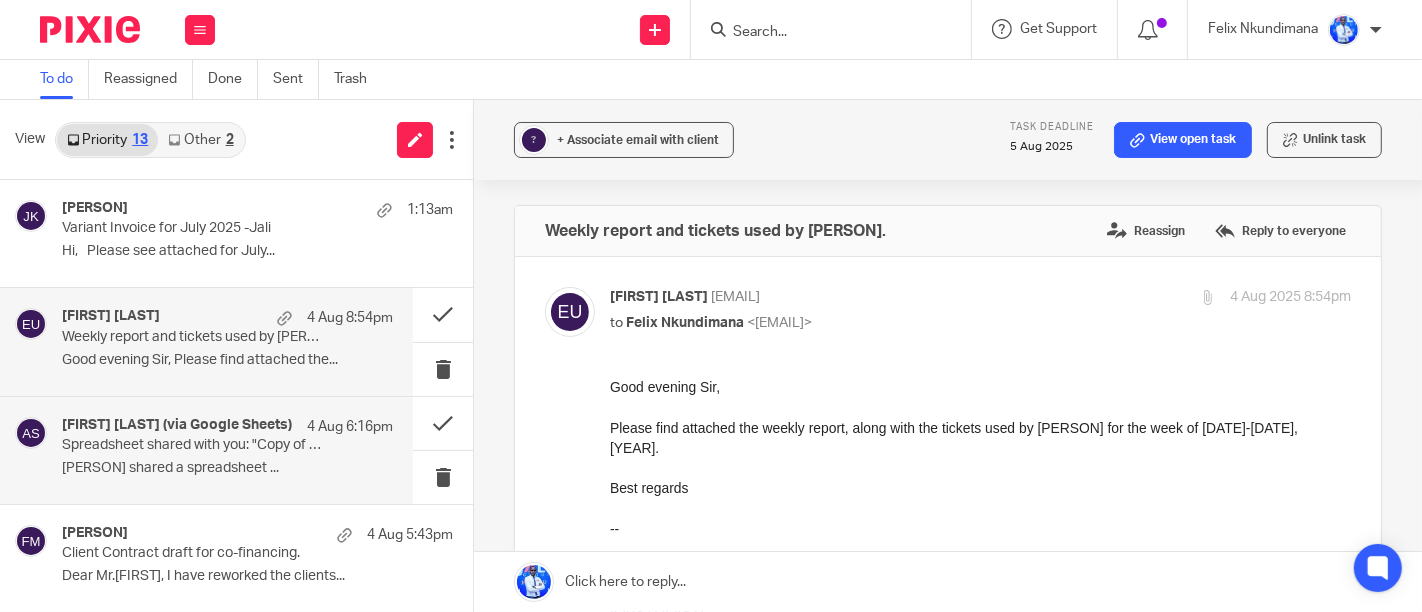 click on "4 Aug 6:16pm" at bounding box center (350, 427) 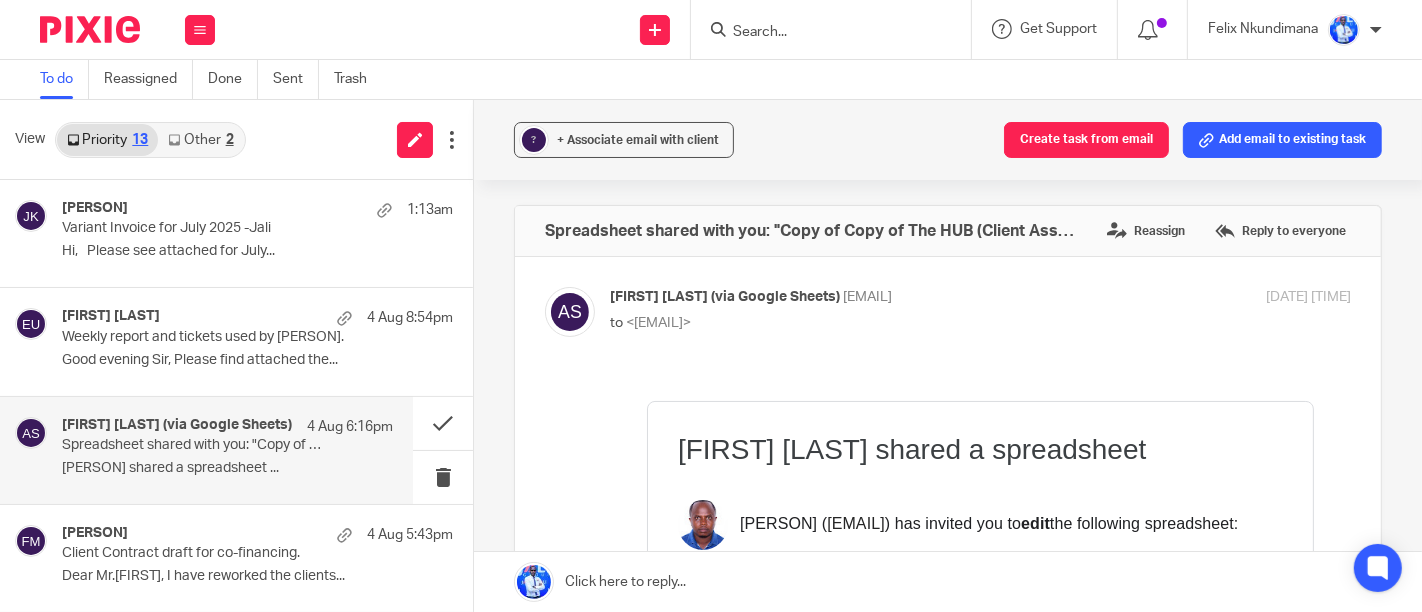 scroll, scrollTop: 0, scrollLeft: 0, axis: both 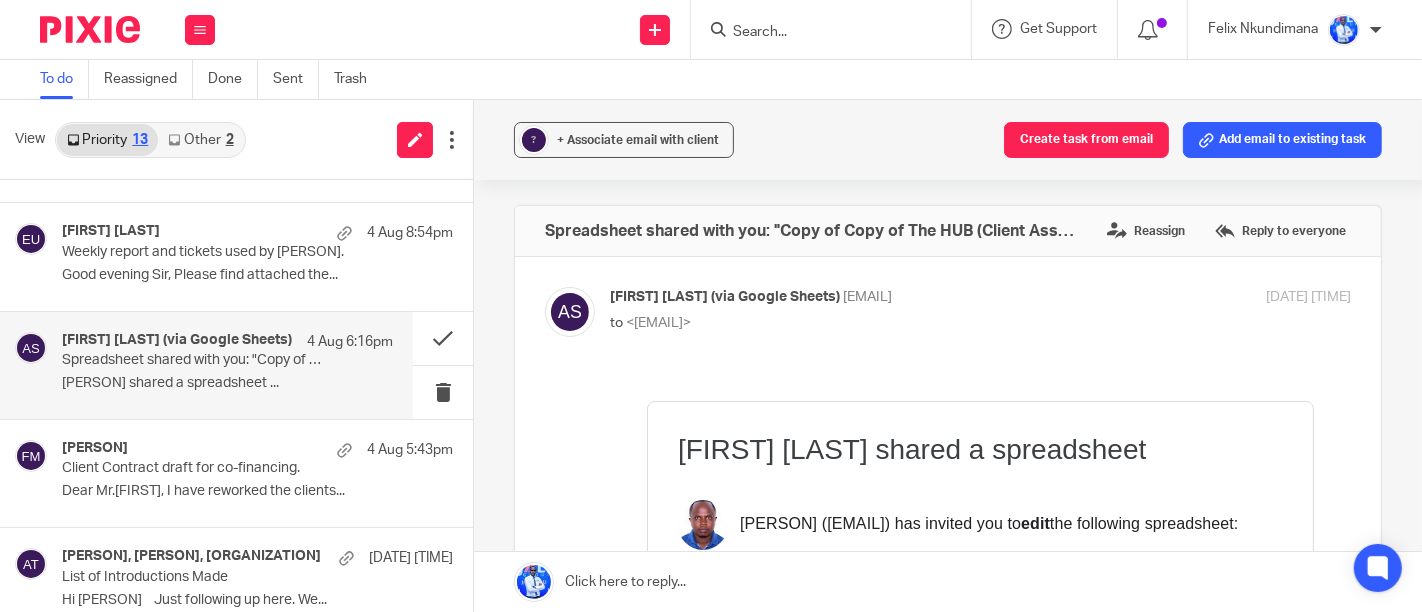 click on "[FIRST] [LAST]
[DATE] [TIME]   Client Contract draft for co-financing.   Dear Mr.[FIRST],    I have reworked the clients..." at bounding box center [236, 473] 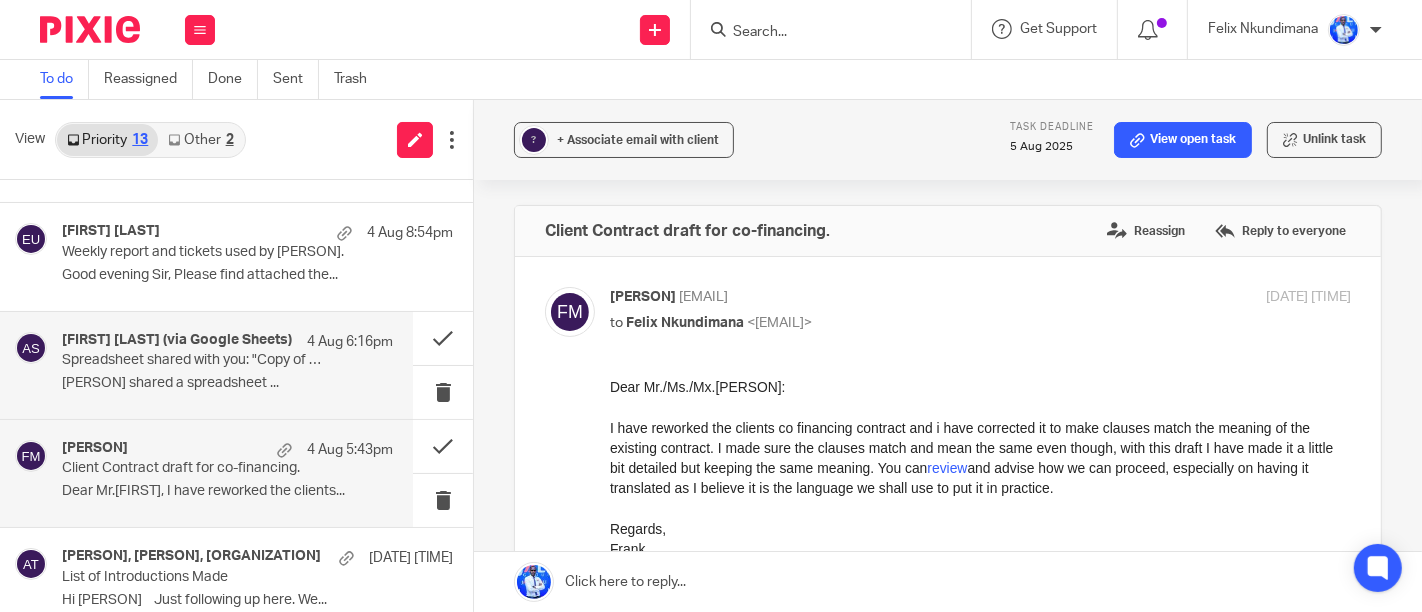 scroll, scrollTop: 0, scrollLeft: 0, axis: both 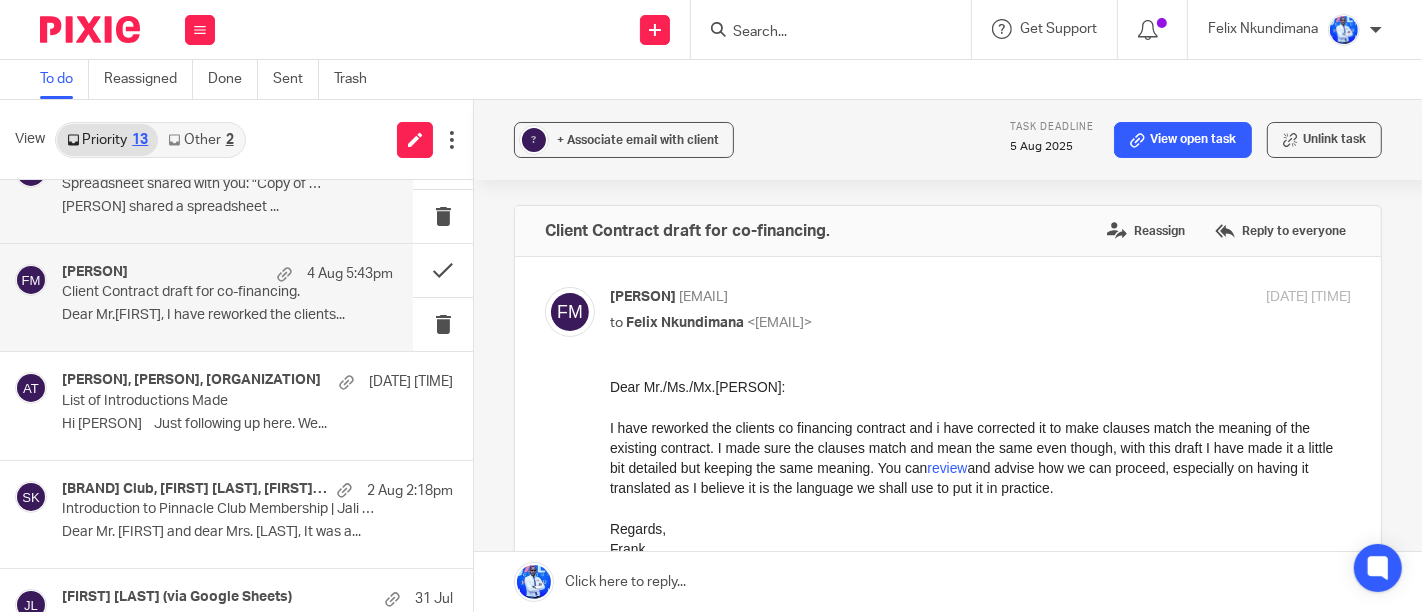 click on "Hi [PERSON]        Just following up here. We..." at bounding box center (257, 424) 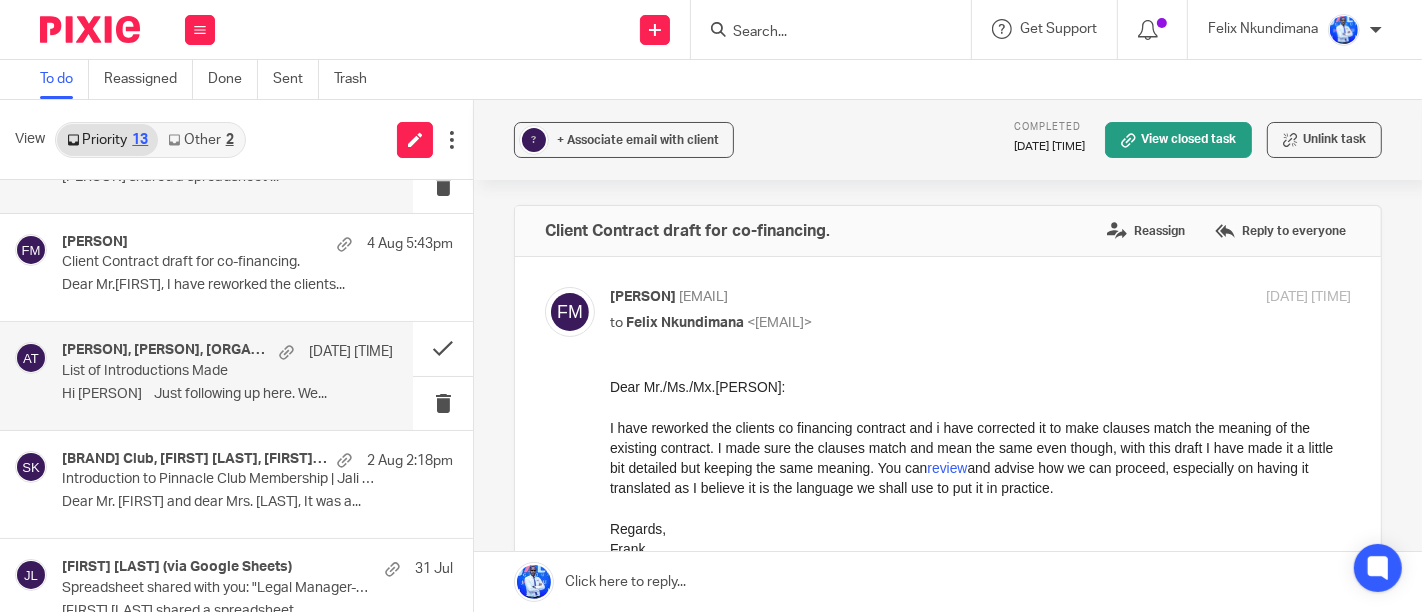 scroll, scrollTop: 292, scrollLeft: 0, axis: vertical 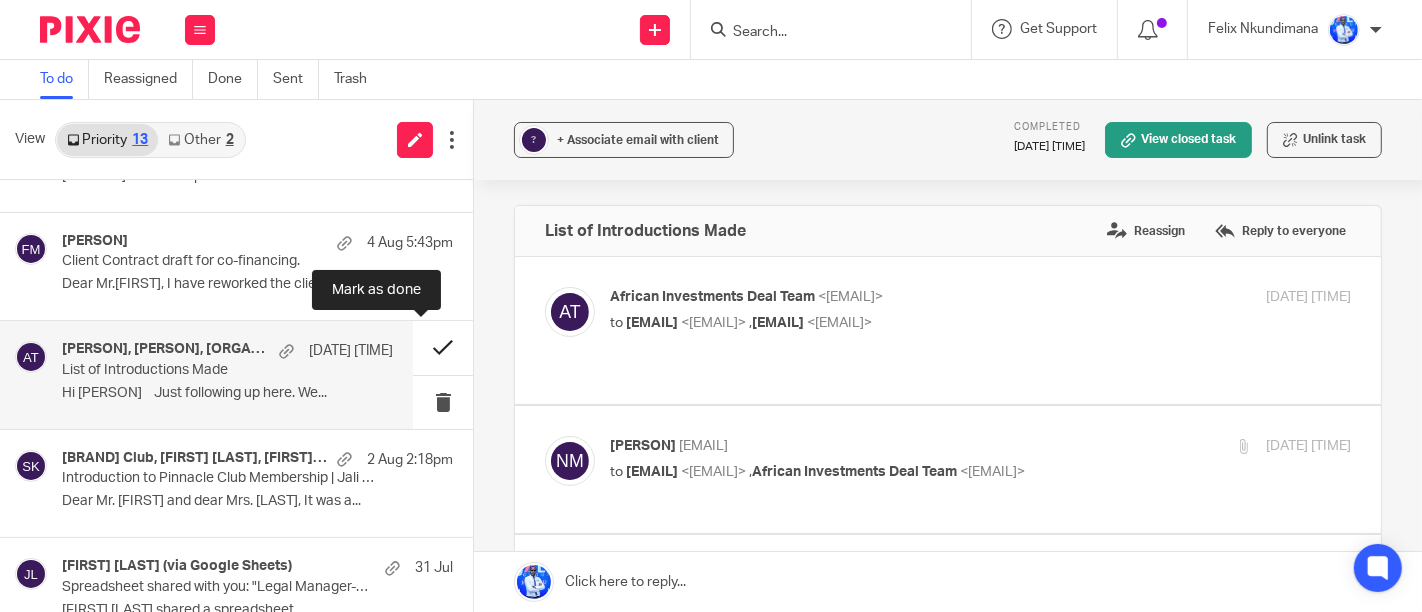 click at bounding box center [443, 347] 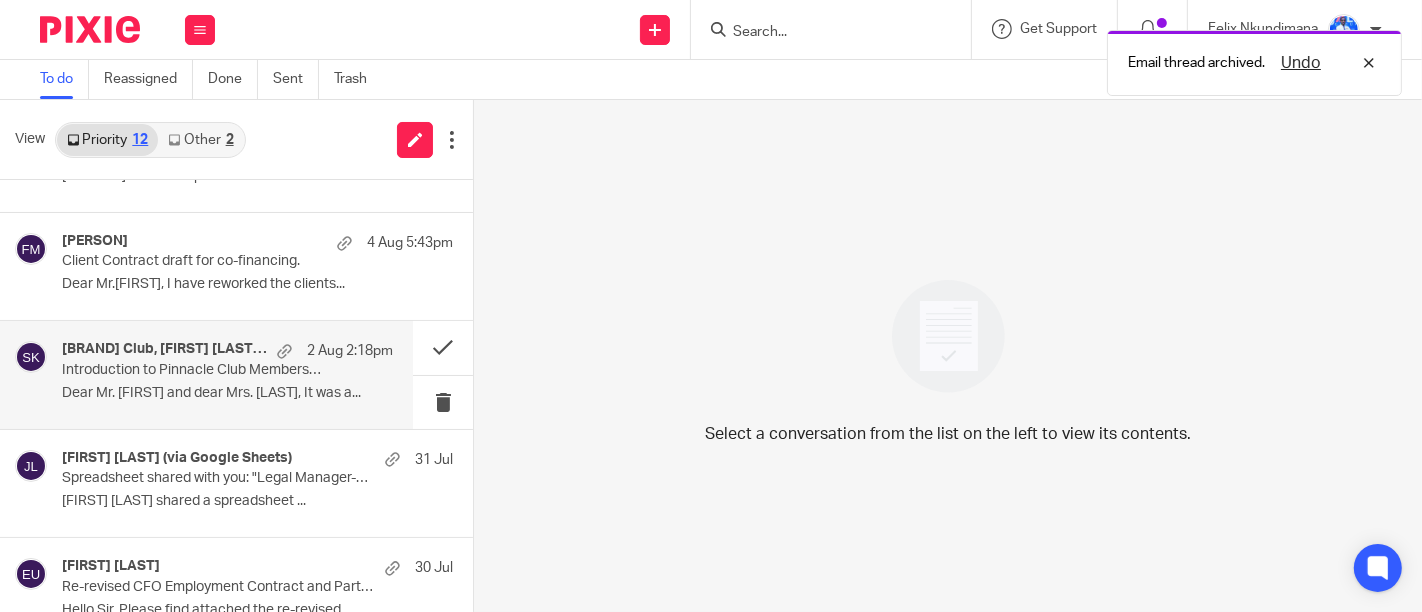 click on "2 Aug 2:18pm" at bounding box center [330, 351] 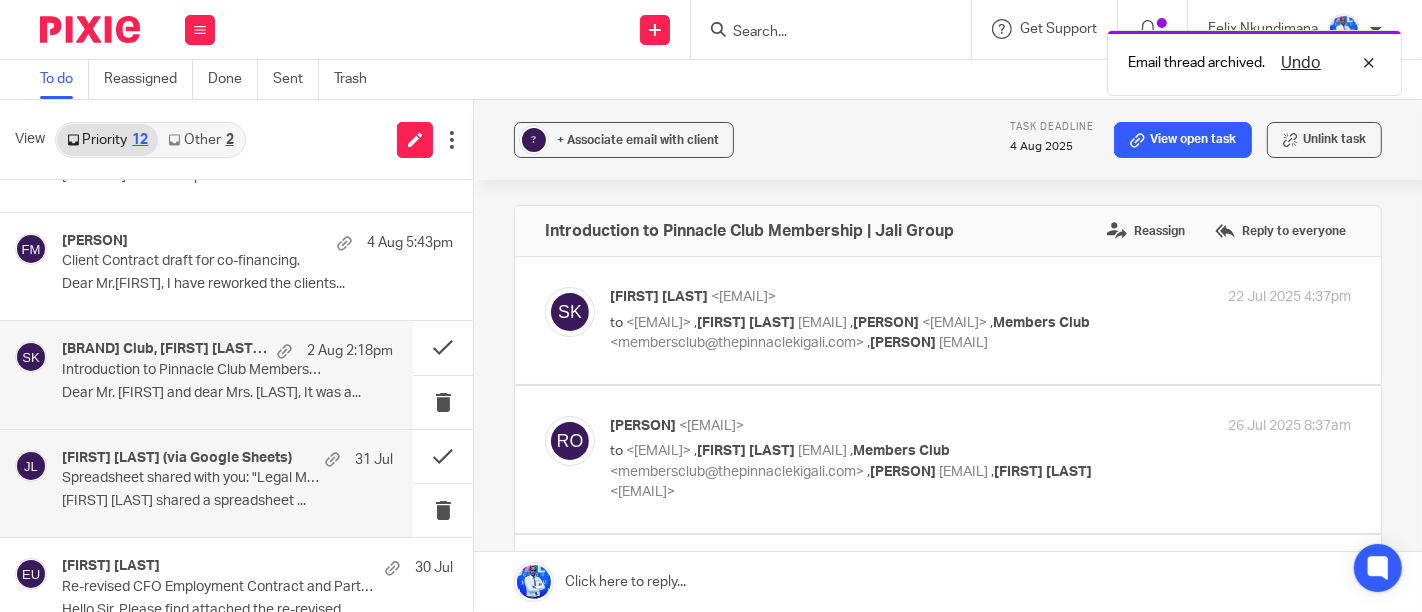 scroll, scrollTop: 0, scrollLeft: 0, axis: both 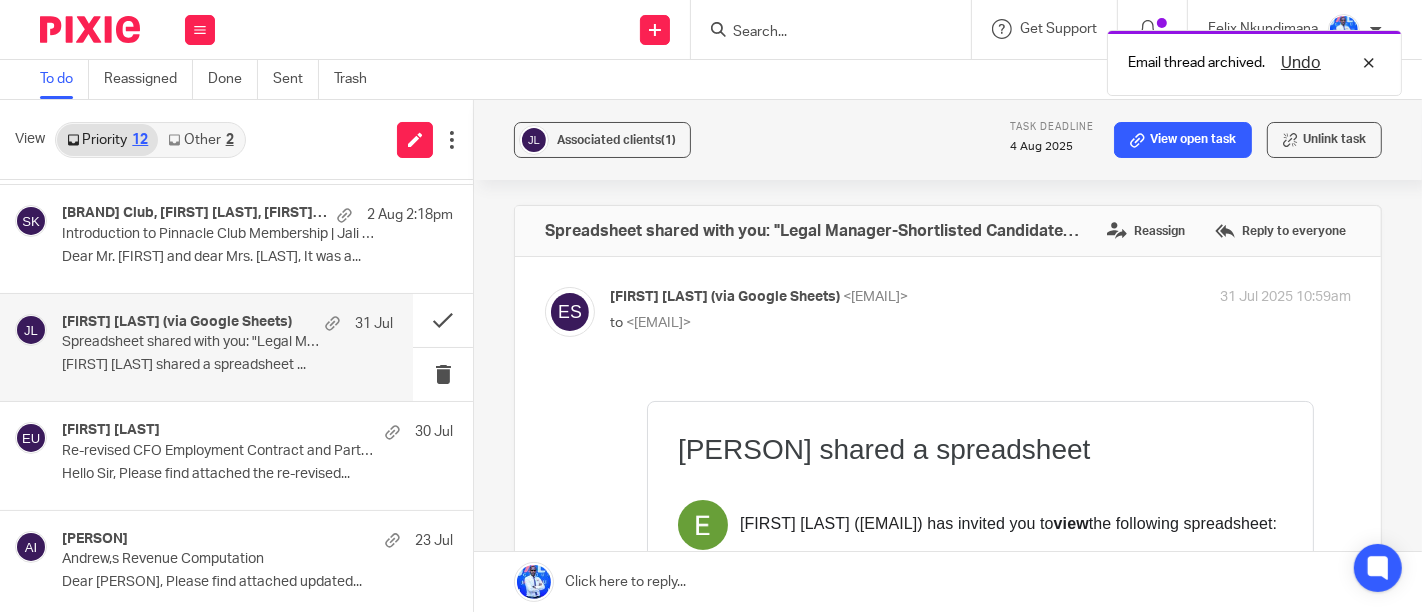 click on "Re-revised CFO Employment Contract and Partnership Agreement." at bounding box center (218, 451) 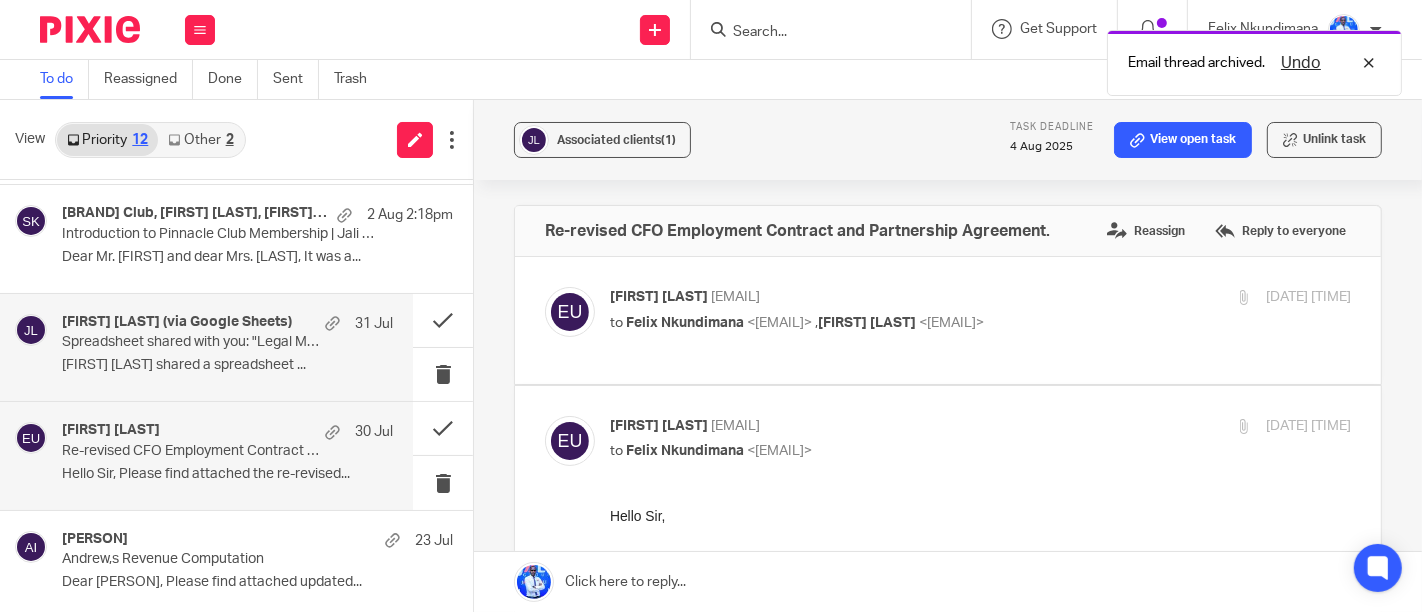 scroll, scrollTop: 0, scrollLeft: 0, axis: both 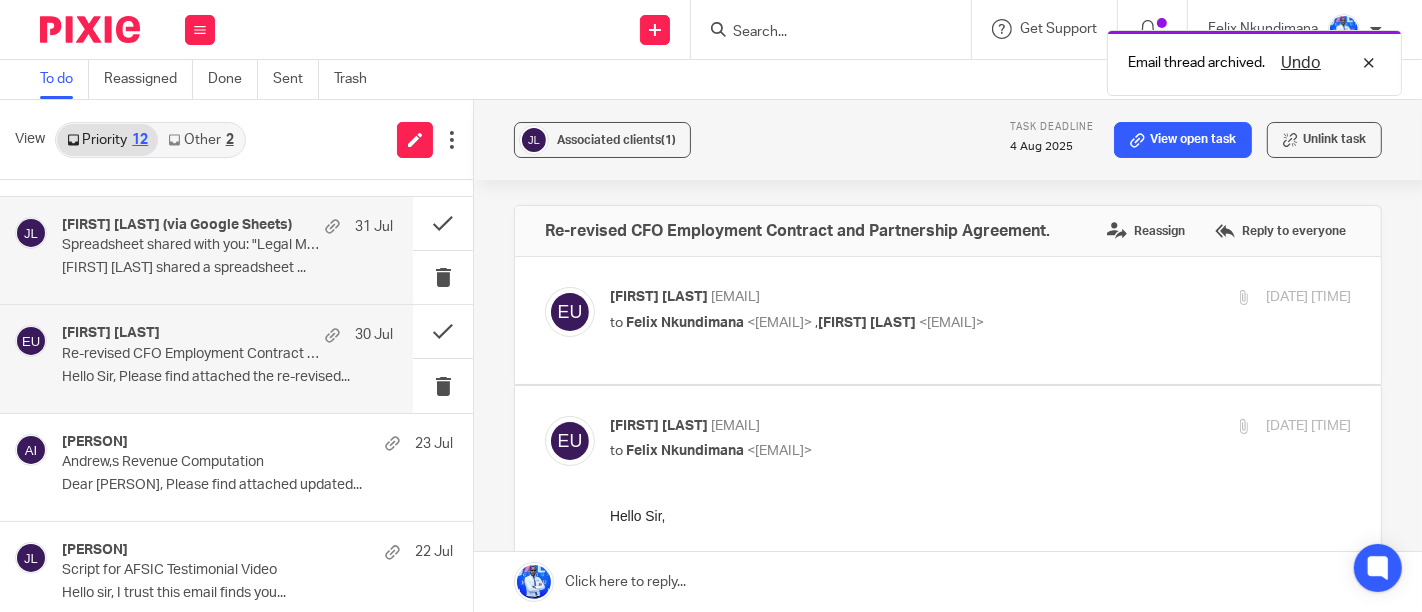 click on "Andrew,s Revenue Computation" at bounding box center (218, 462) 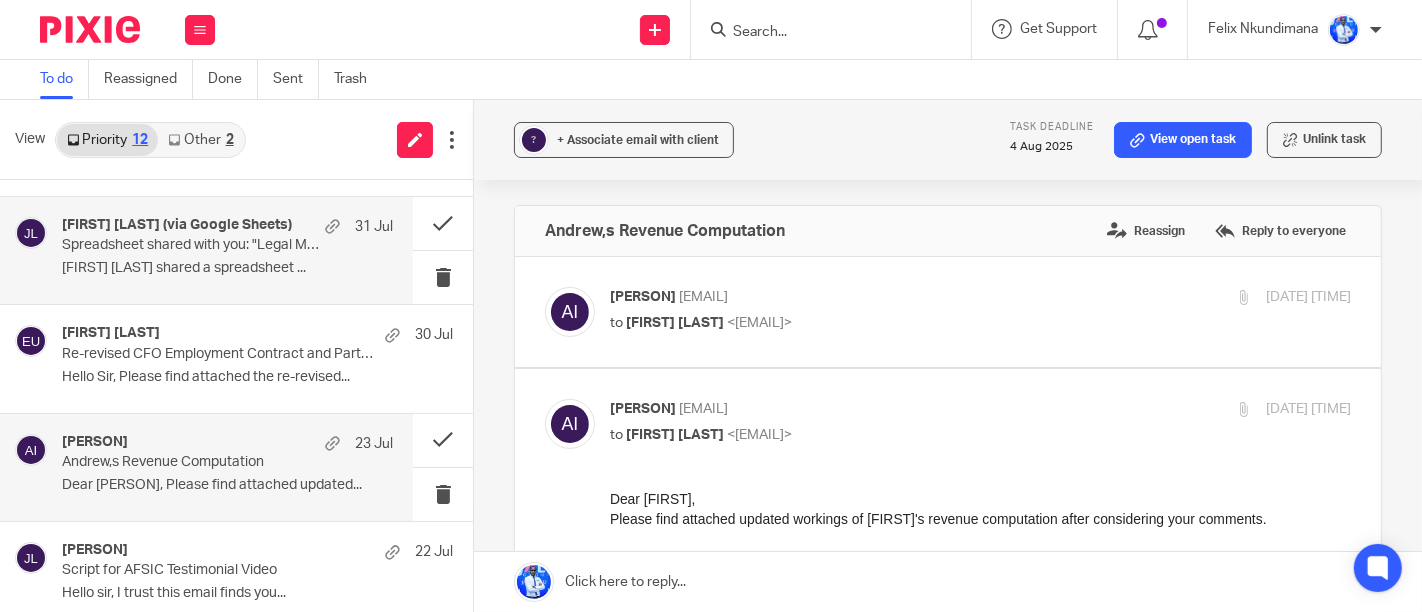 scroll, scrollTop: 0, scrollLeft: 0, axis: both 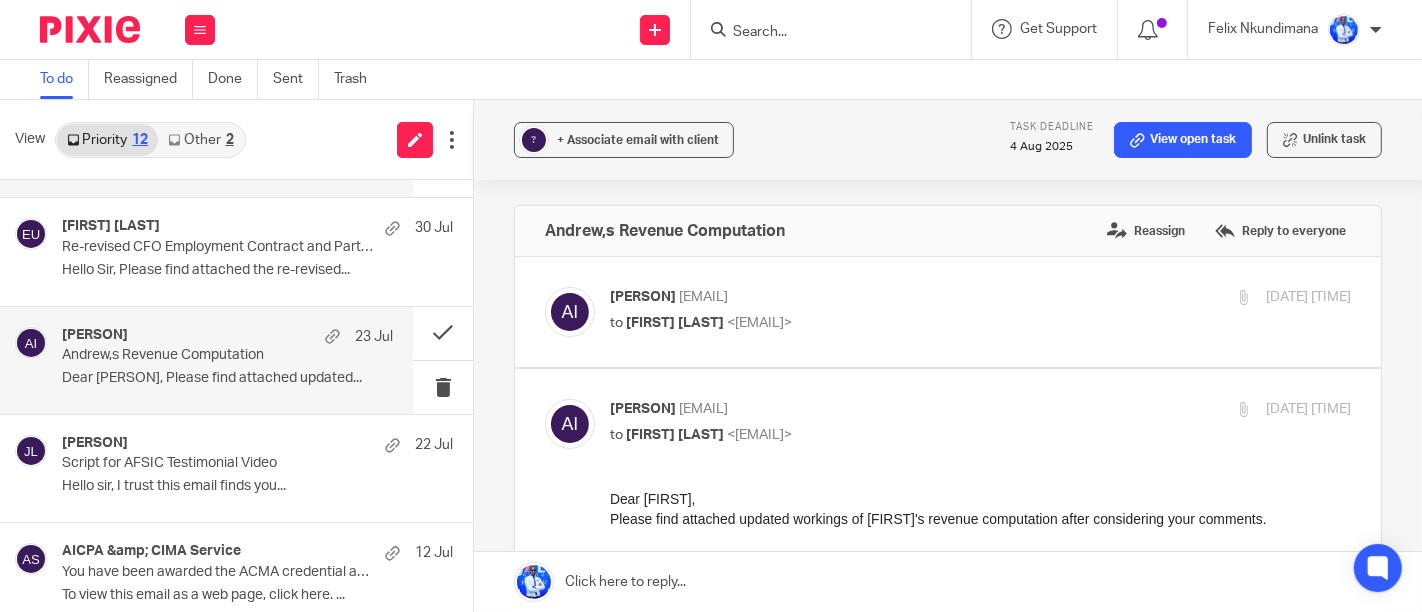 click on "[PERSON]
[DATE]" at bounding box center (257, 445) 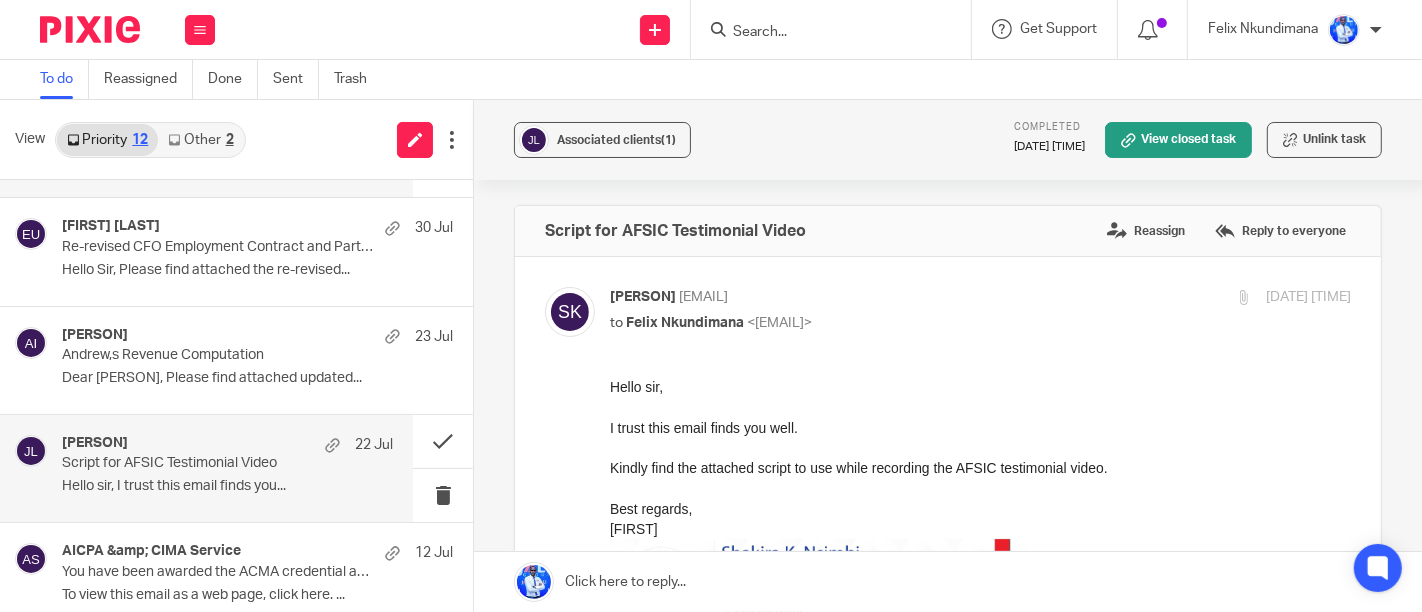 scroll, scrollTop: 0, scrollLeft: 0, axis: both 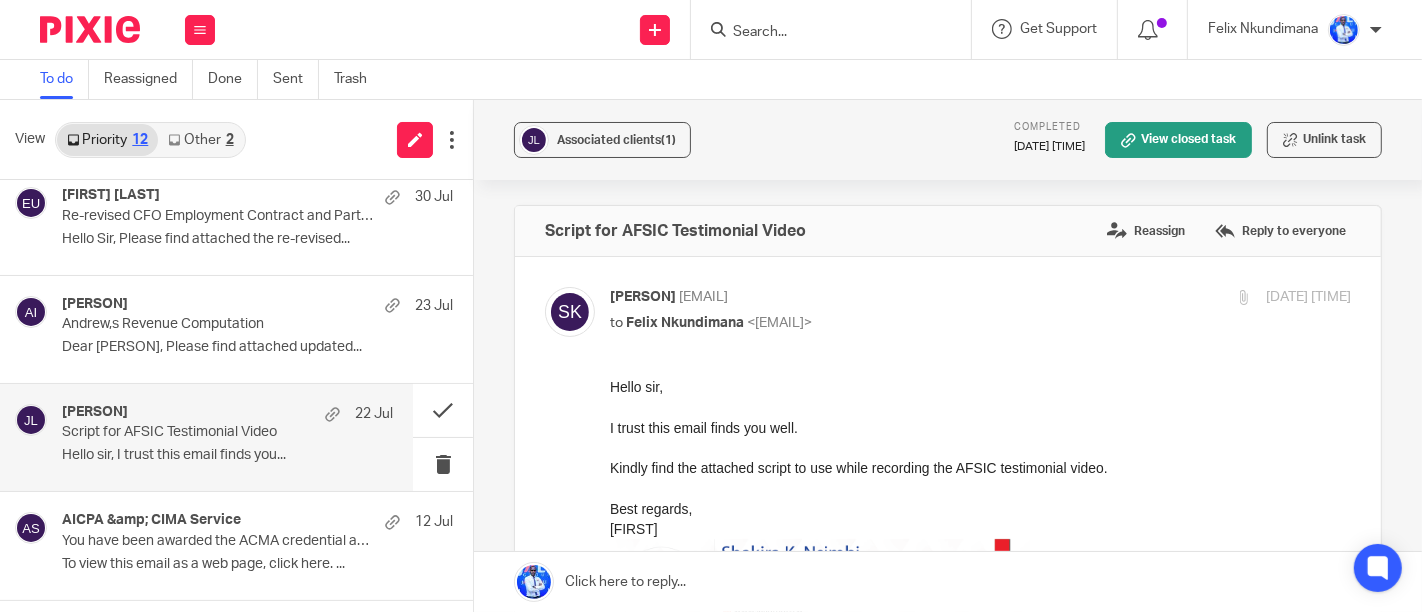 click on "Associated clients  (1)
Completed
[DATE]  [TIME]
View closed task
Unlink task" at bounding box center [948, 140] 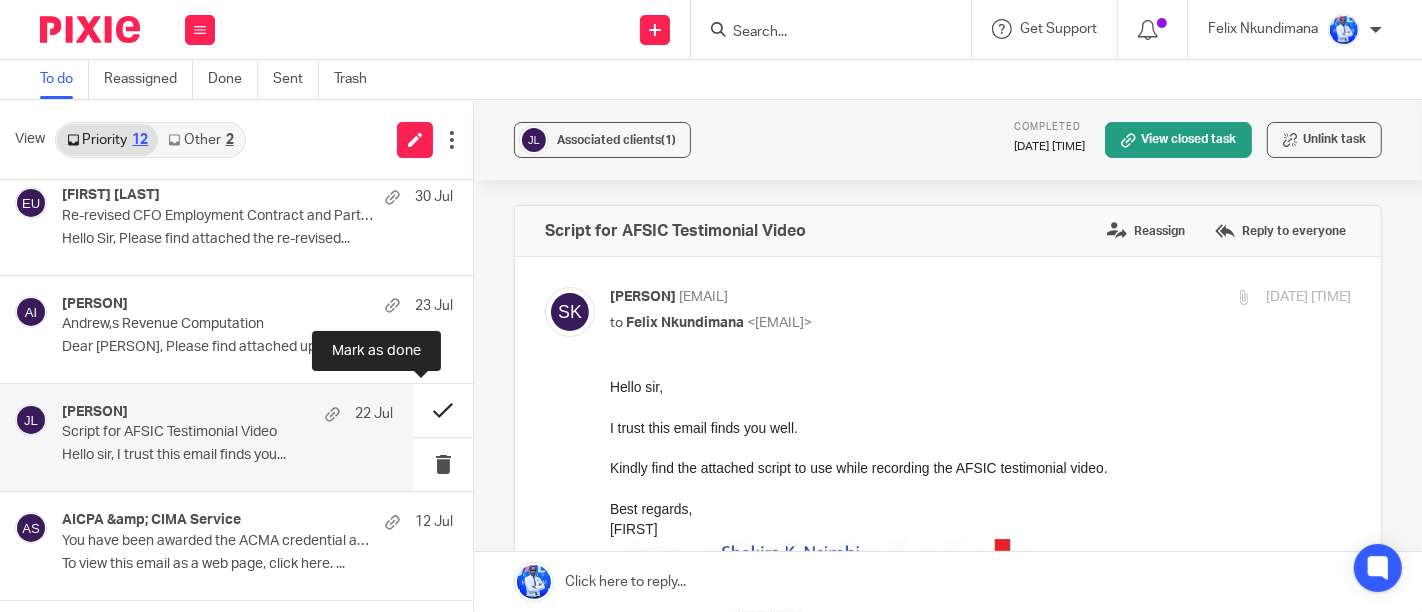 click at bounding box center (443, 410) 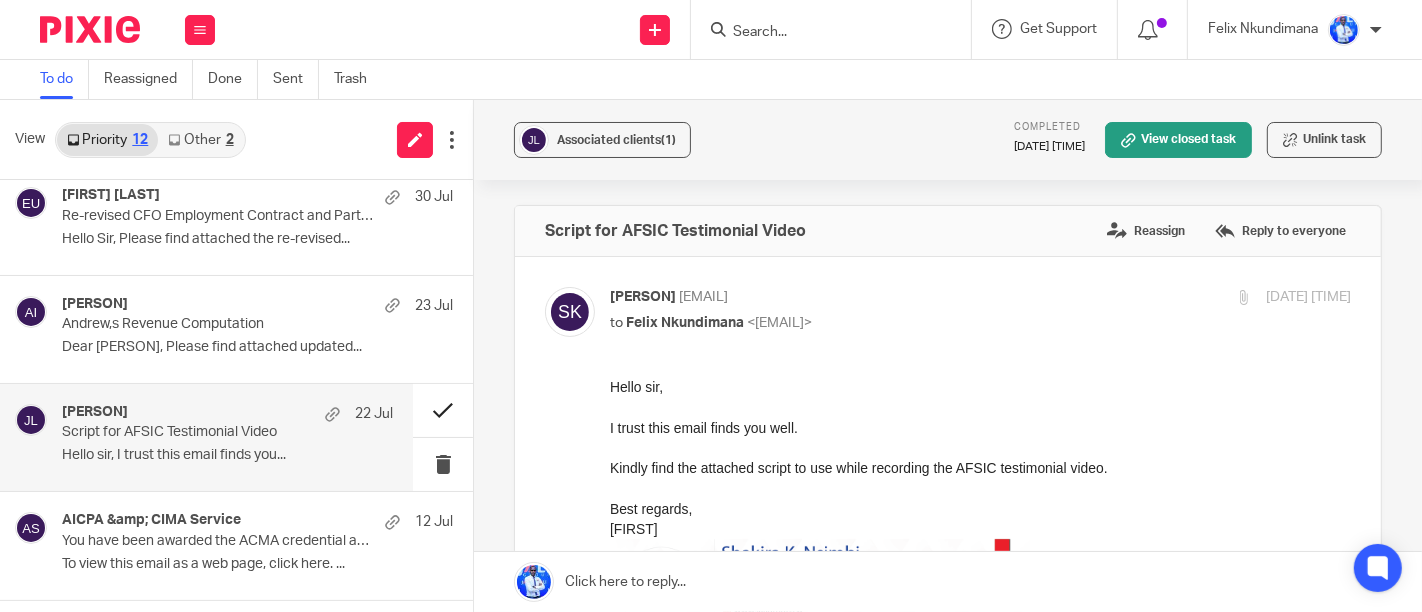 scroll, scrollTop: 648, scrollLeft: 0, axis: vertical 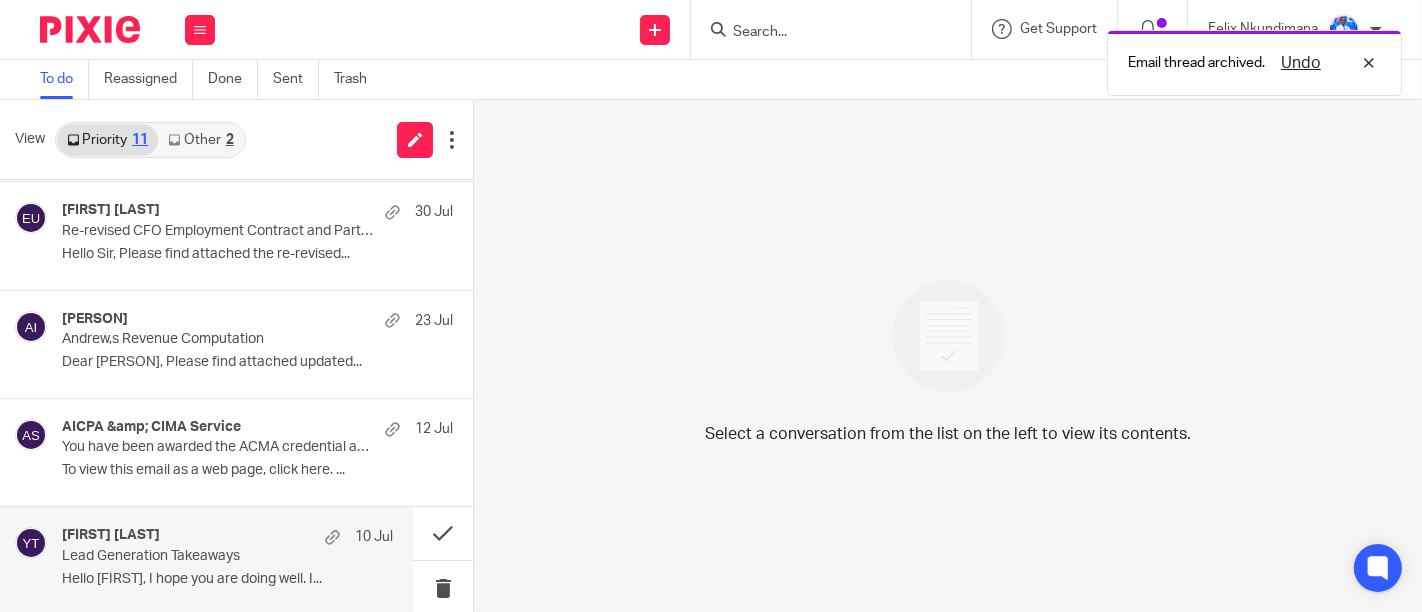 click on "[FIRST] [LAST]
[DATE]" at bounding box center [227, 537] 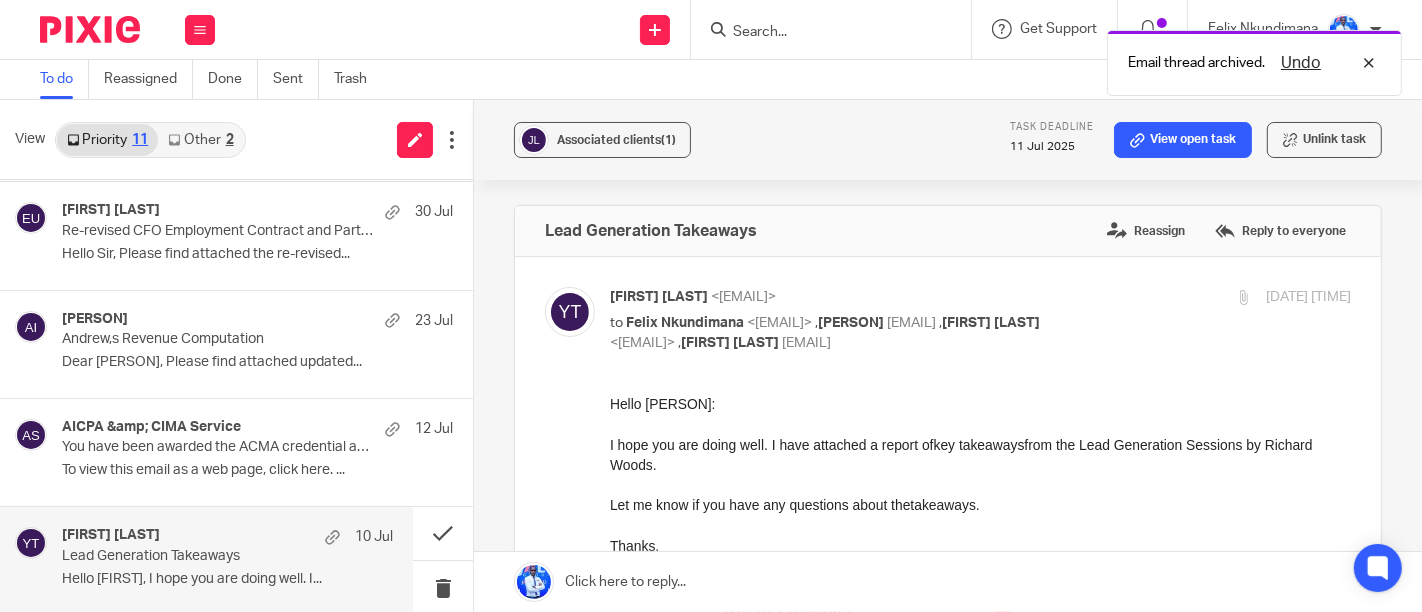 scroll, scrollTop: 0, scrollLeft: 0, axis: both 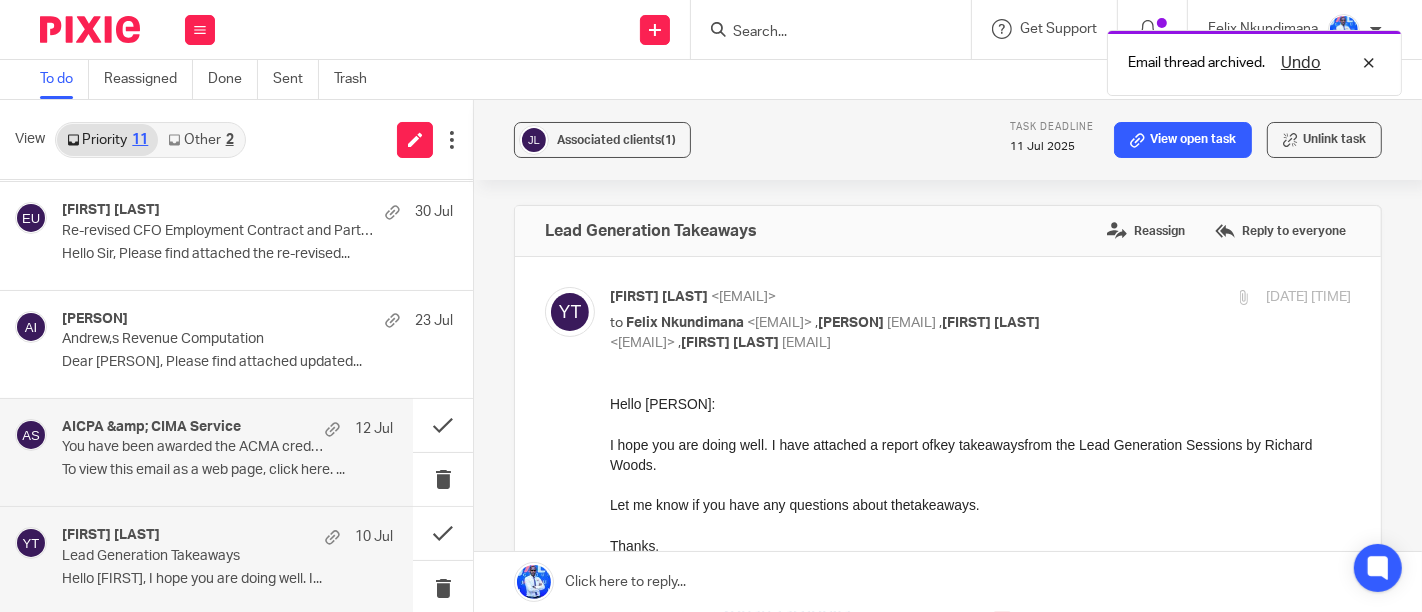 click on "[BRAND] &amp; [BRAND] Service
[DATE]" at bounding box center [227, 429] 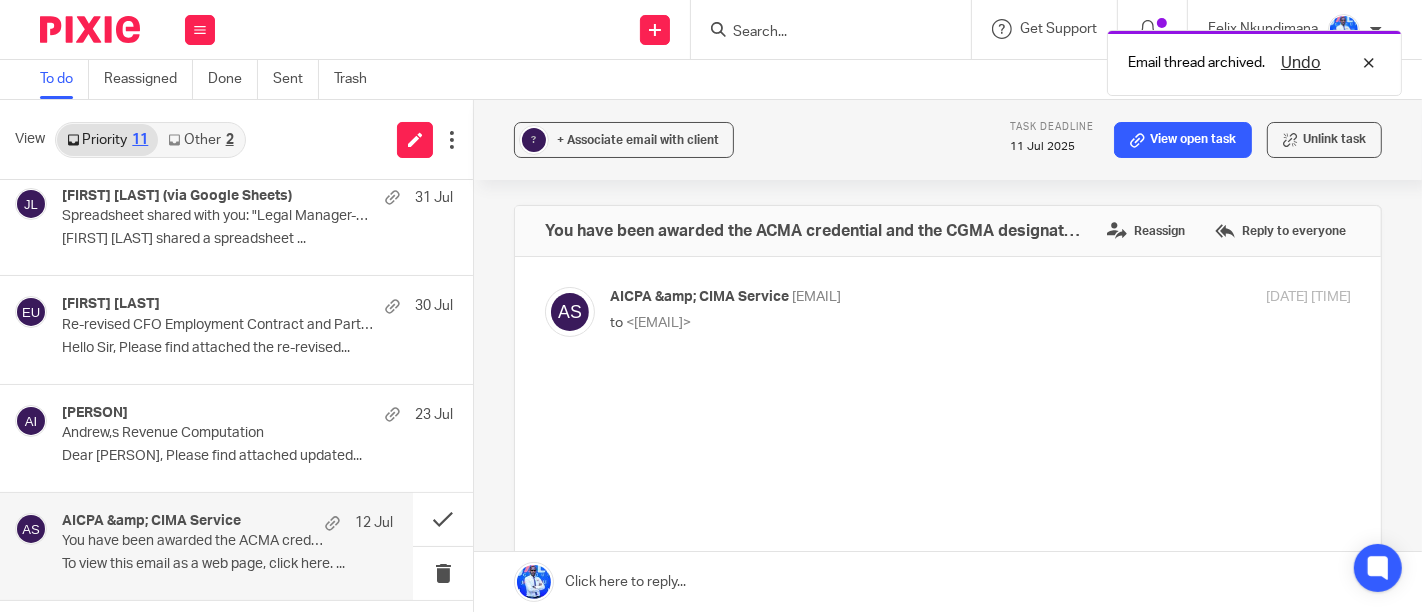 scroll, scrollTop: 509, scrollLeft: 0, axis: vertical 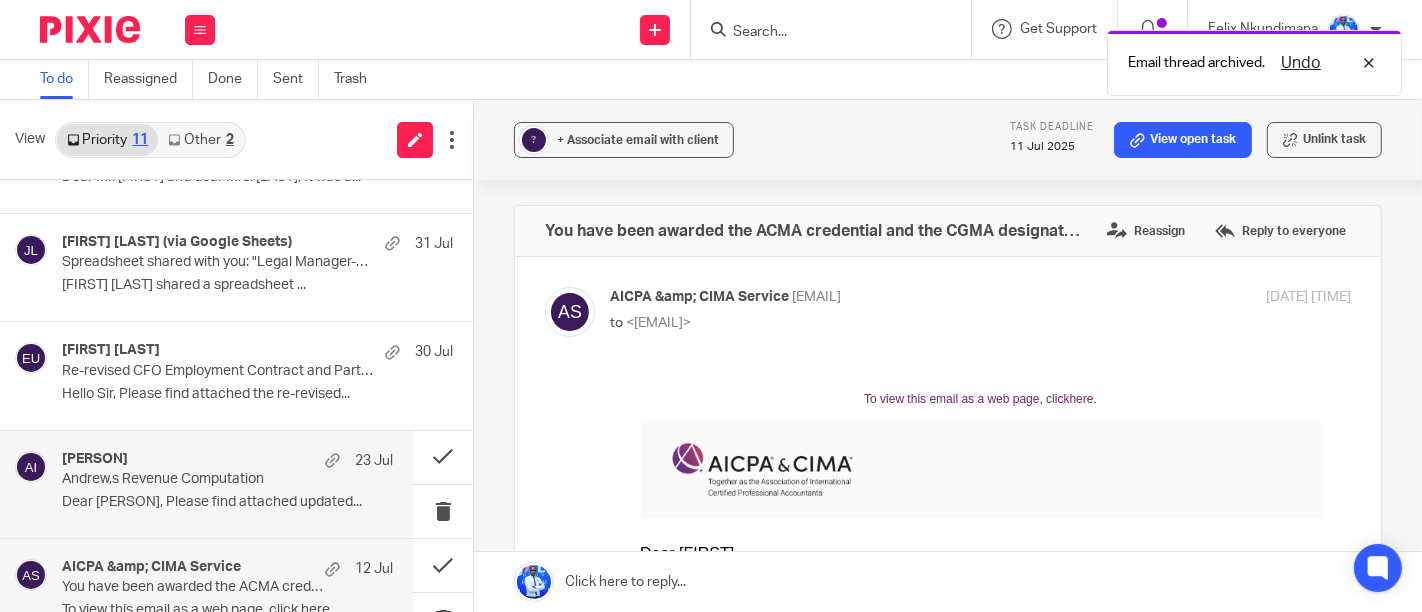 click on "[FIRST] [LAST]
[DATE]" at bounding box center (227, 461) 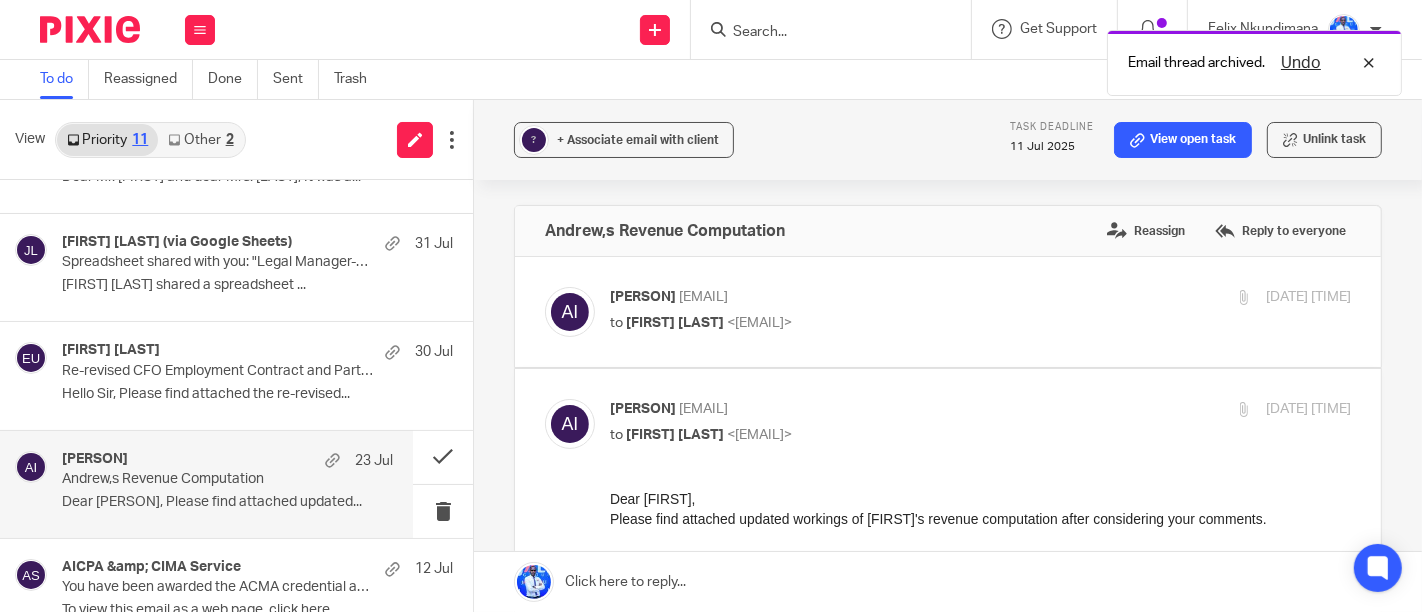scroll, scrollTop: 0, scrollLeft: 0, axis: both 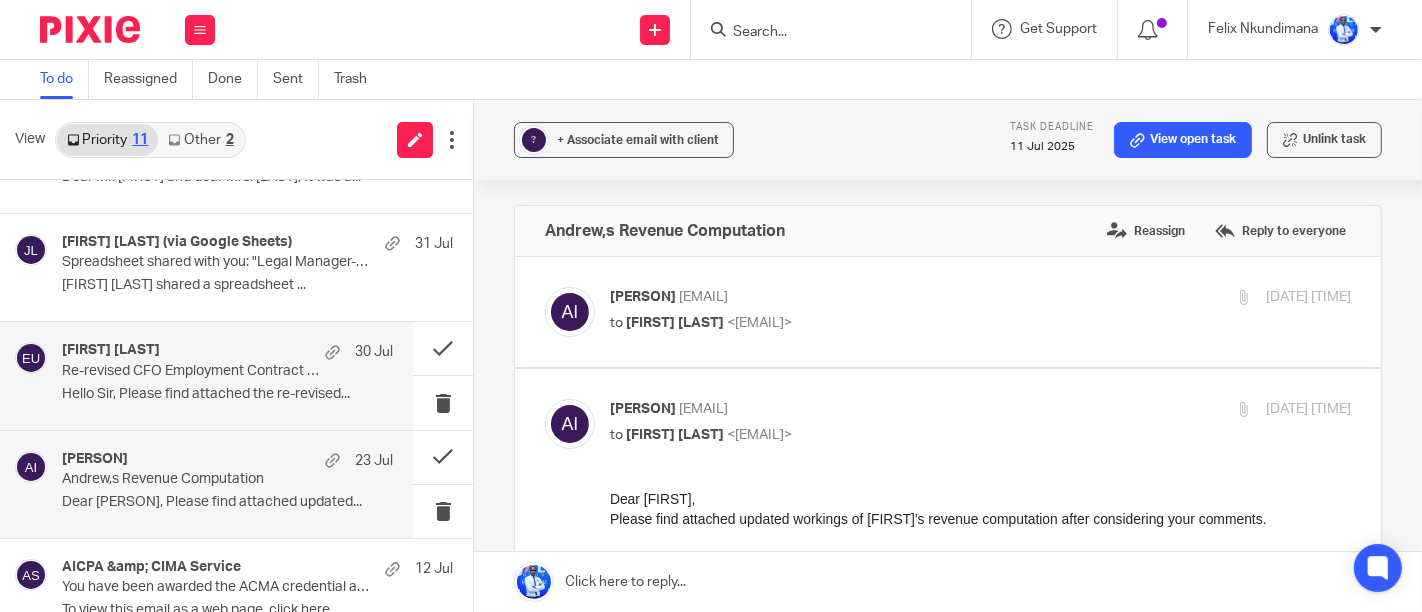 click on "[FIRST] [LAST]
[DATE]   Re-revised CFO Employment Contract and Partnership Agreement.   Hello Sir,  Please find attached the re-revised..." at bounding box center (227, 375) 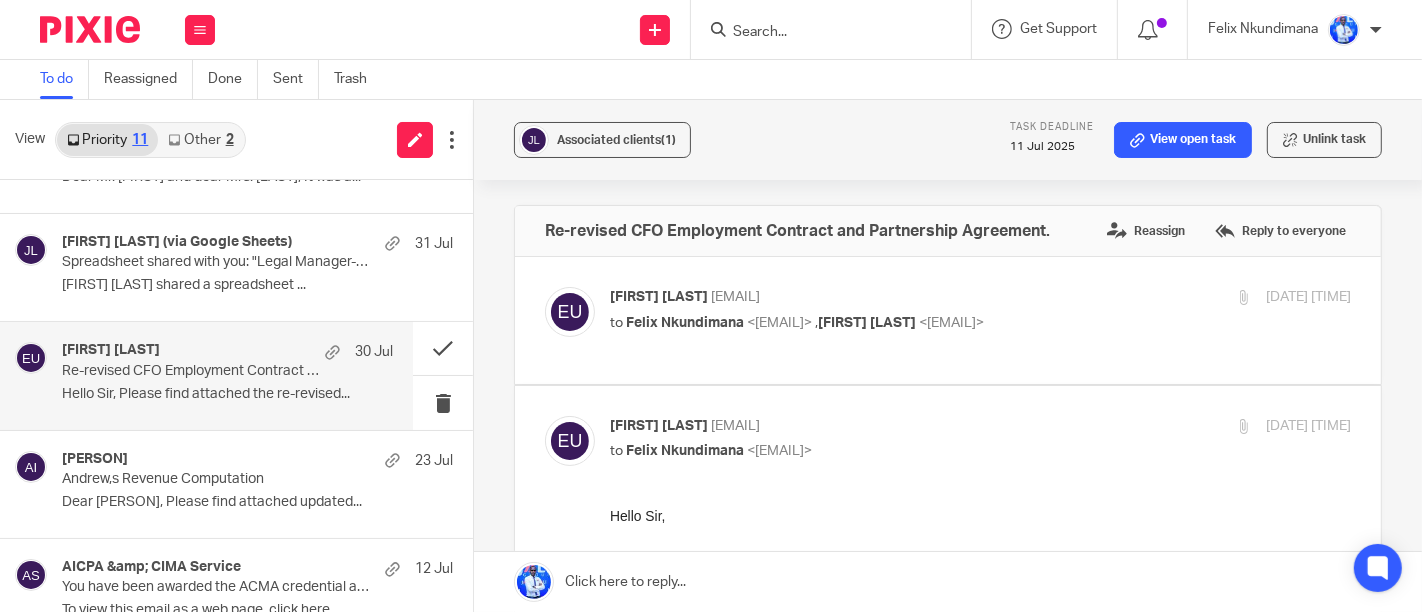 scroll, scrollTop: 0, scrollLeft: 0, axis: both 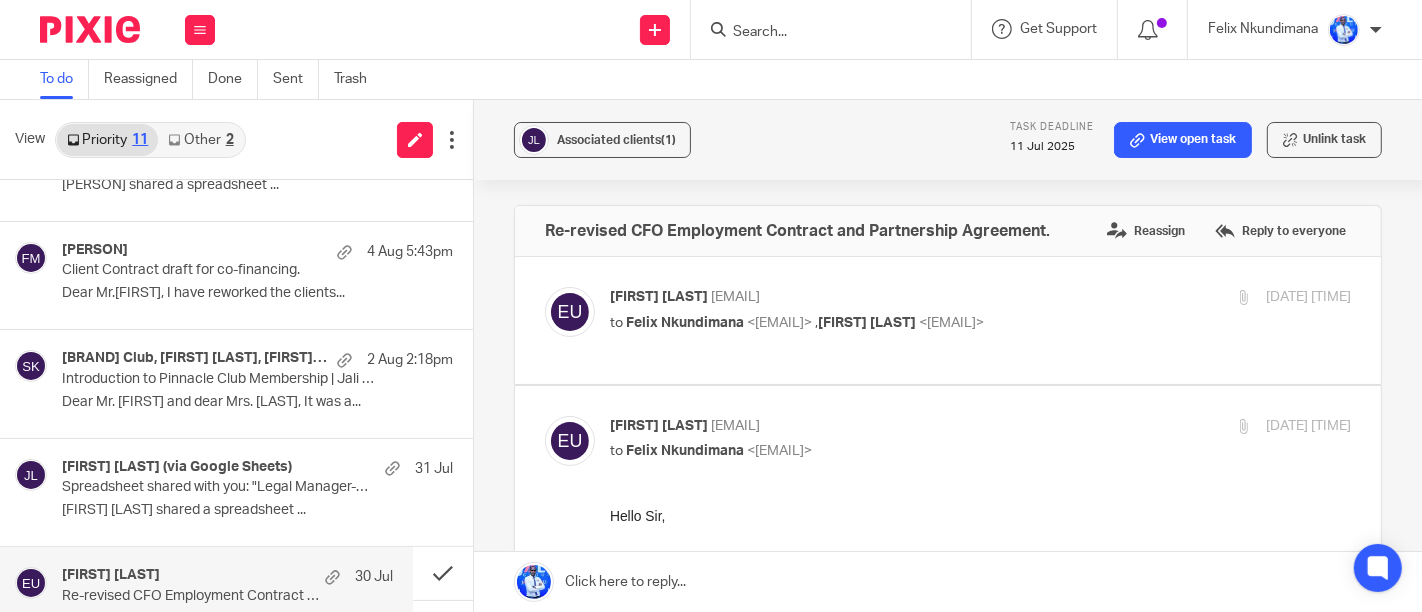 click on "Dear Mr. [FIRST] and dear Mrs. [LAST], It was a..." at bounding box center [257, 402] 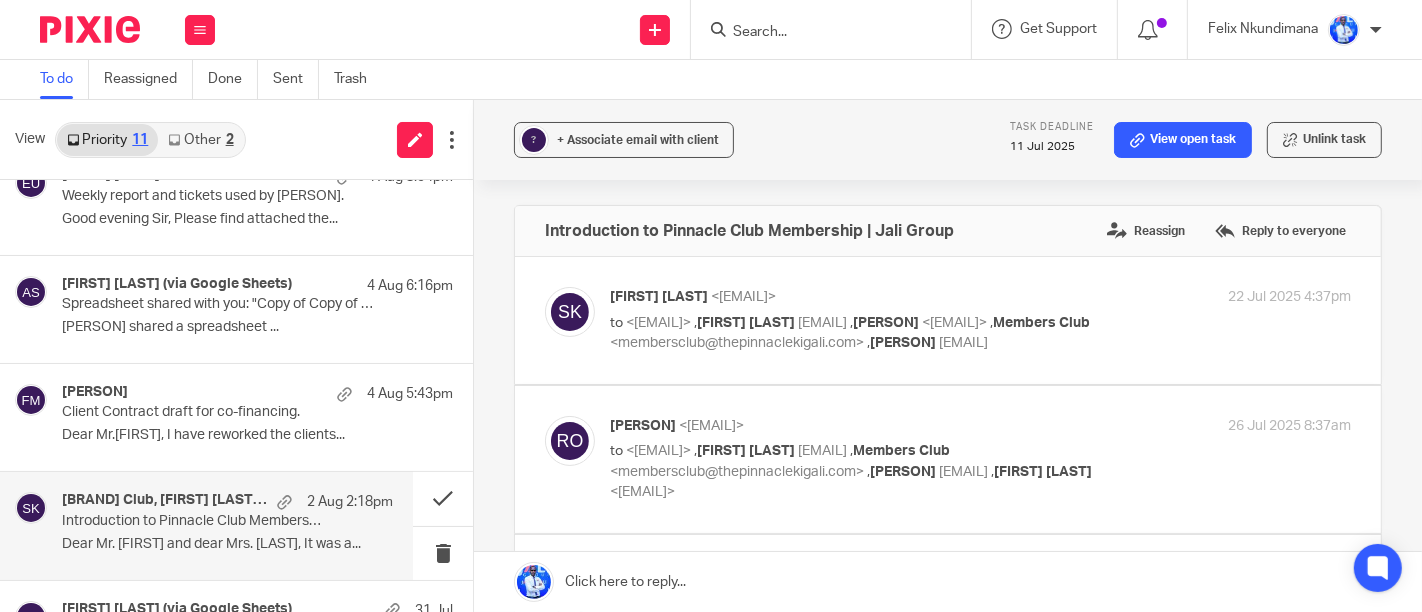 click on "Client Contract draft for co-financing." at bounding box center (218, 412) 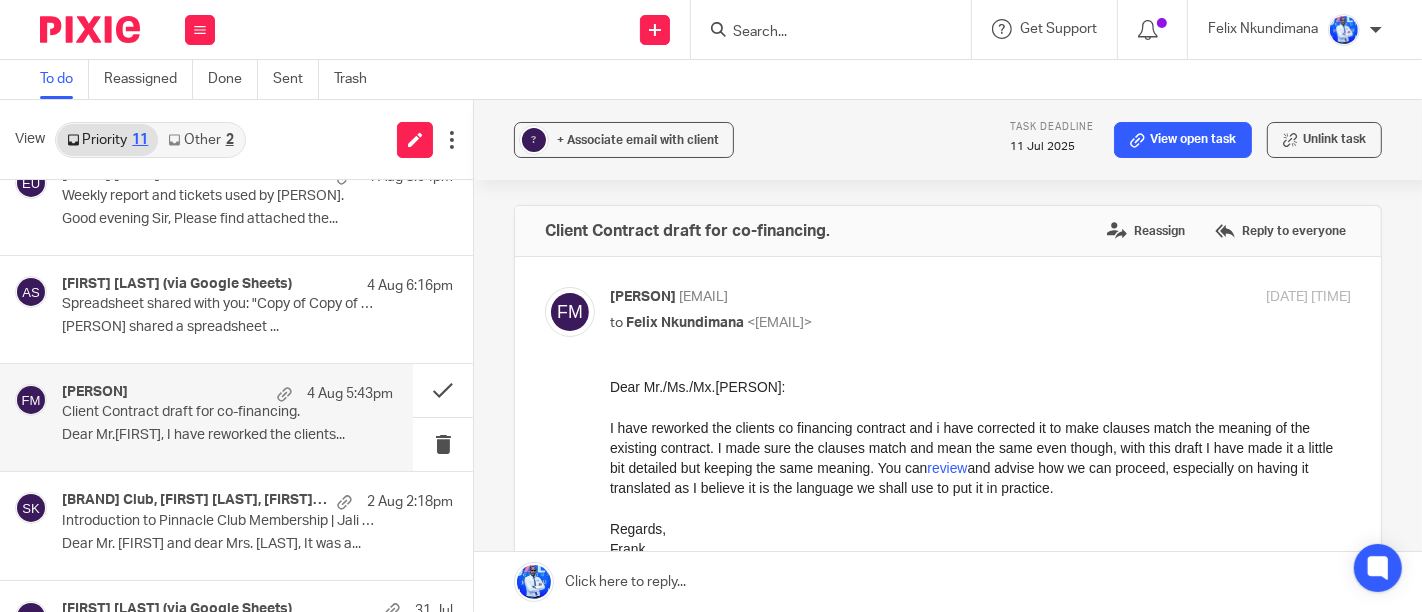 scroll, scrollTop: 0, scrollLeft: 0, axis: both 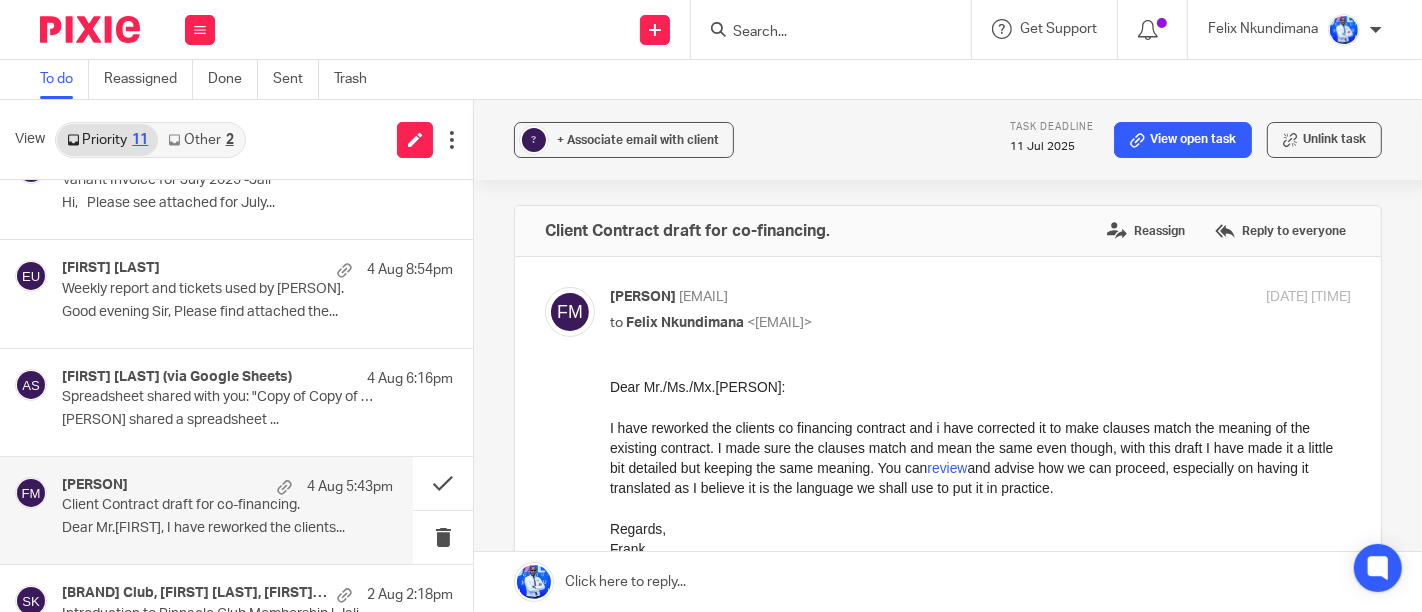 click on "[FIRST] [LAST] (via Google Sheets)
[DATE] [TIME]   Spreadsheet shared with you: "Copy of Copy of The HUB (Client Asset)2"   [FIRST] [LAST] shared a spreadsheet   ..." at bounding box center (257, 402) 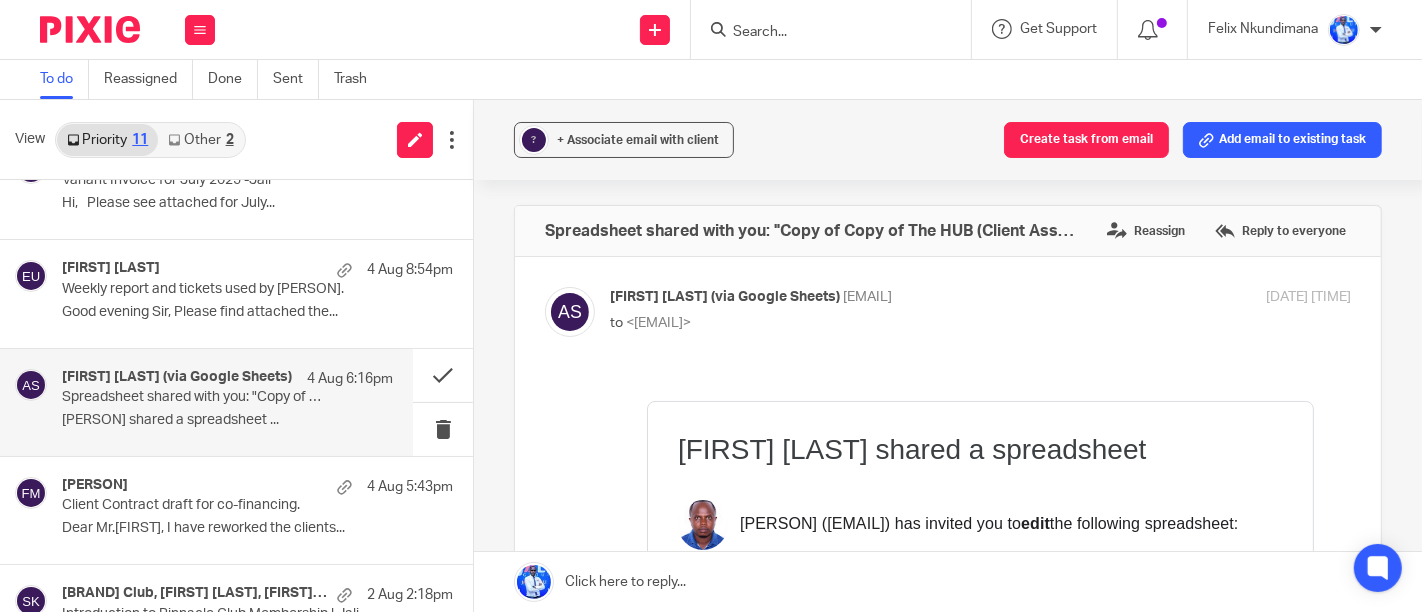 scroll, scrollTop: 0, scrollLeft: 0, axis: both 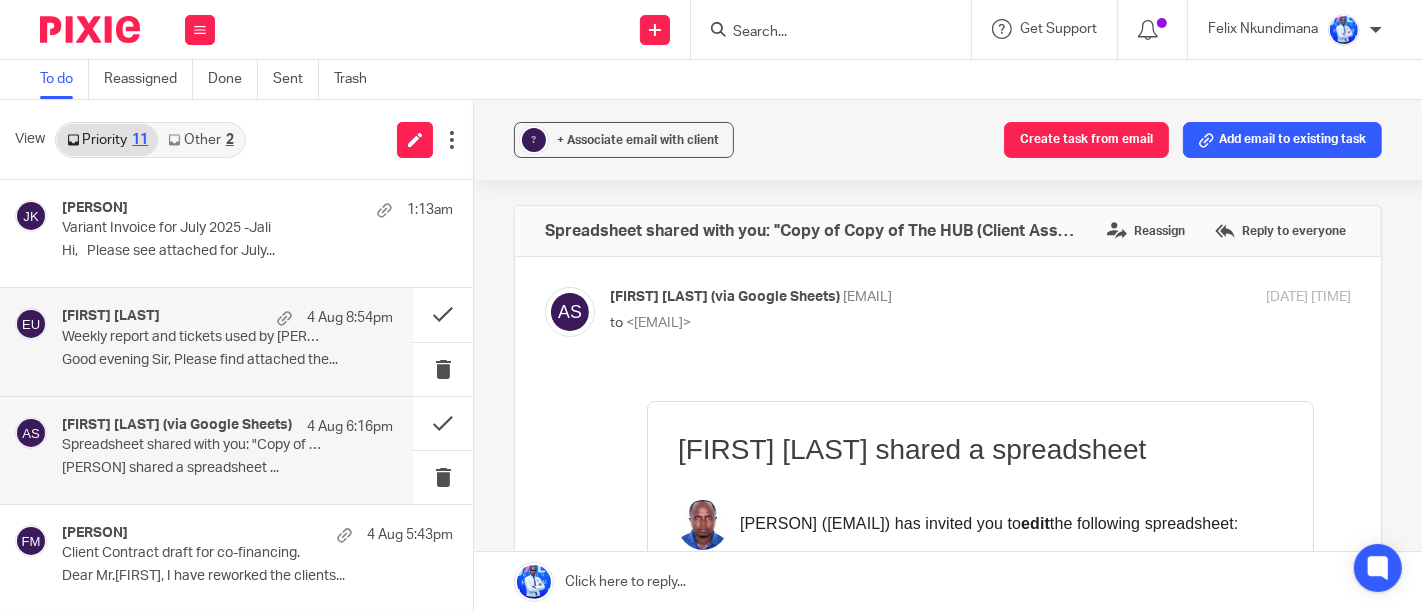 click on "[FIRST] [LAST]
[DATE] [TIME]   Weekly report and tickets used by [FIRST].   Good evening Sir,  Please find attached the..." at bounding box center (206, 341) 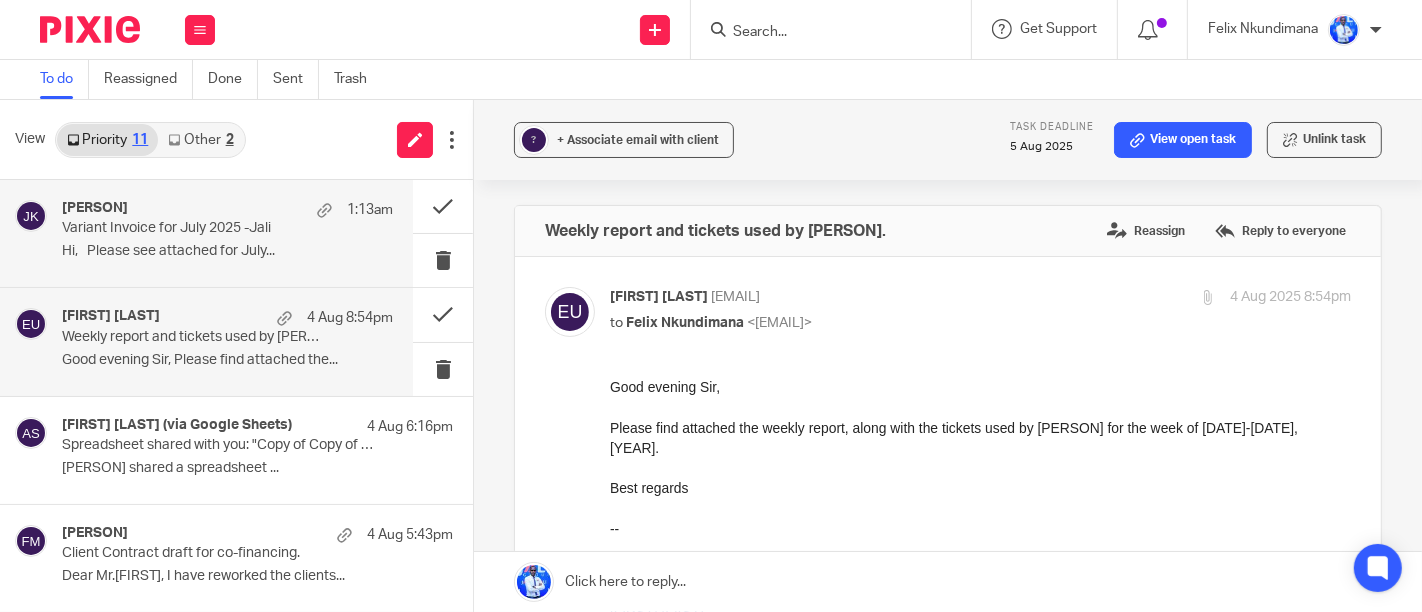 click on "Variant Invoice for July 2025 -Jali" at bounding box center [194, 228] 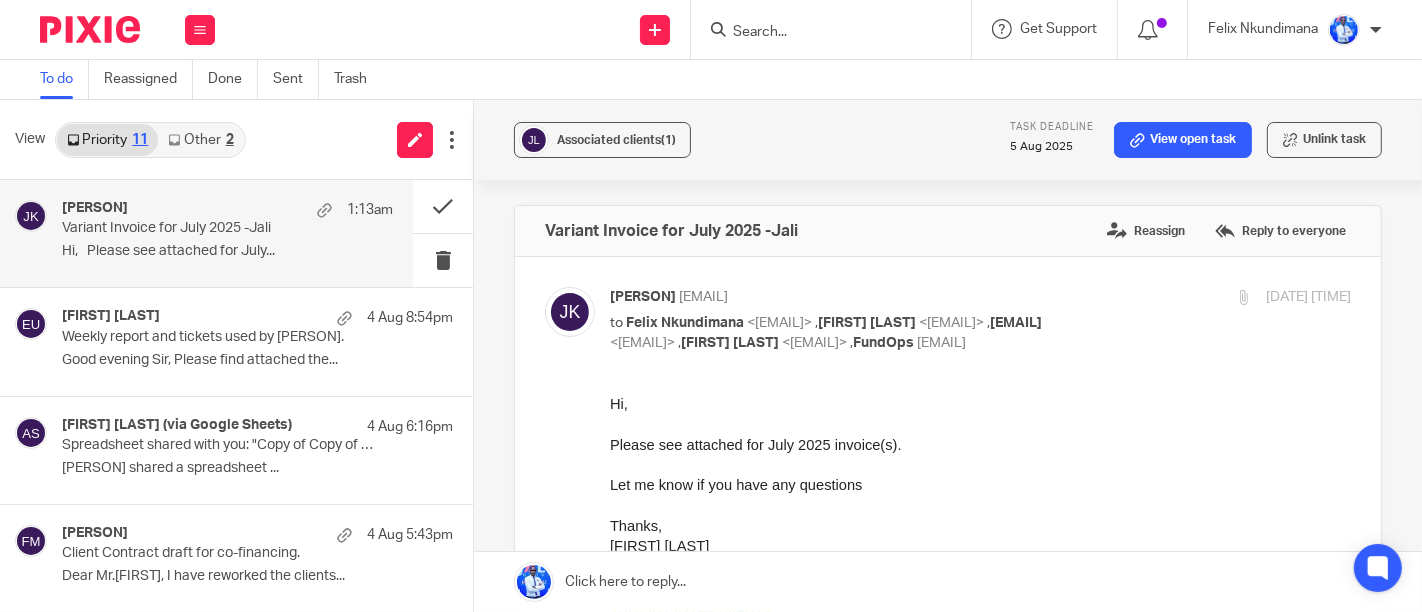 scroll, scrollTop: 0, scrollLeft: 0, axis: both 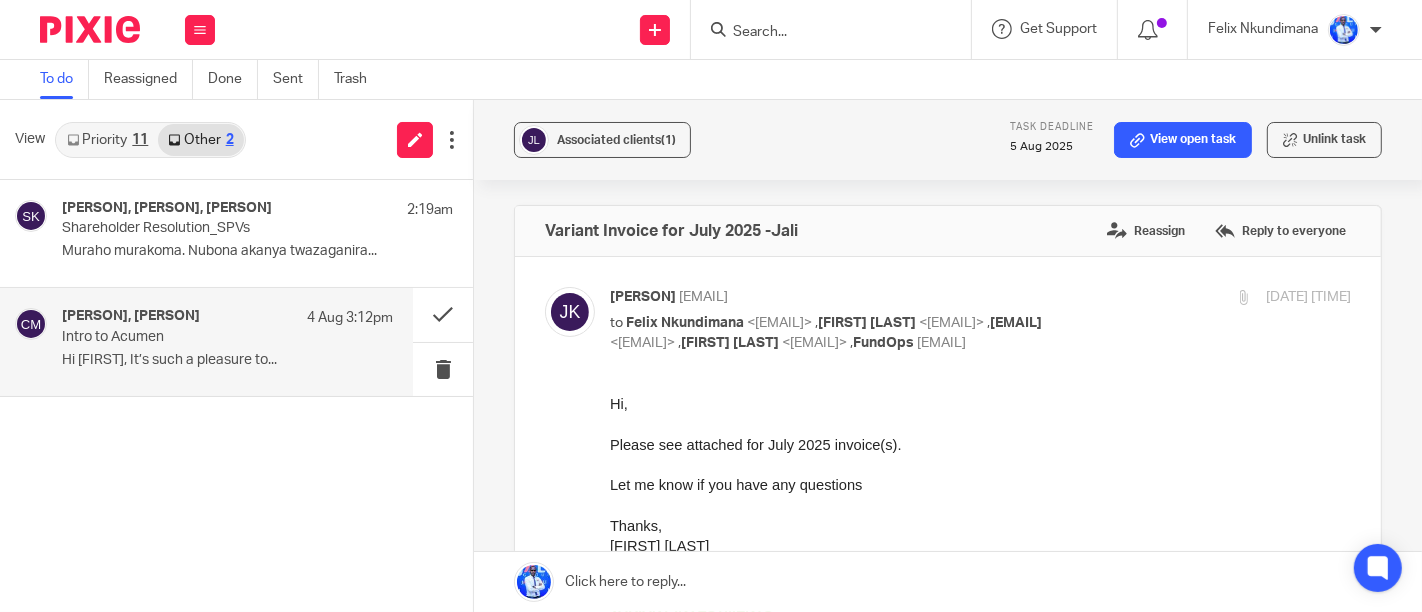 click on "Hi [FIRST],          It’s such a pleasure to..." at bounding box center (227, 360) 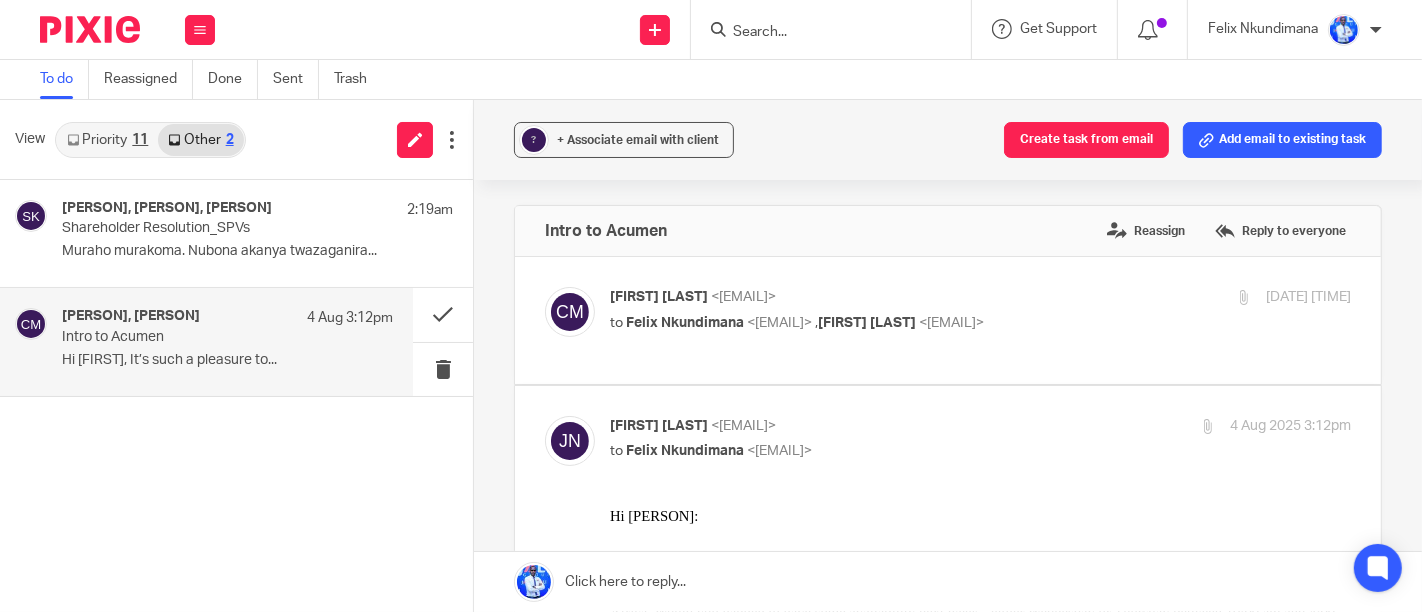 scroll, scrollTop: 0, scrollLeft: 0, axis: both 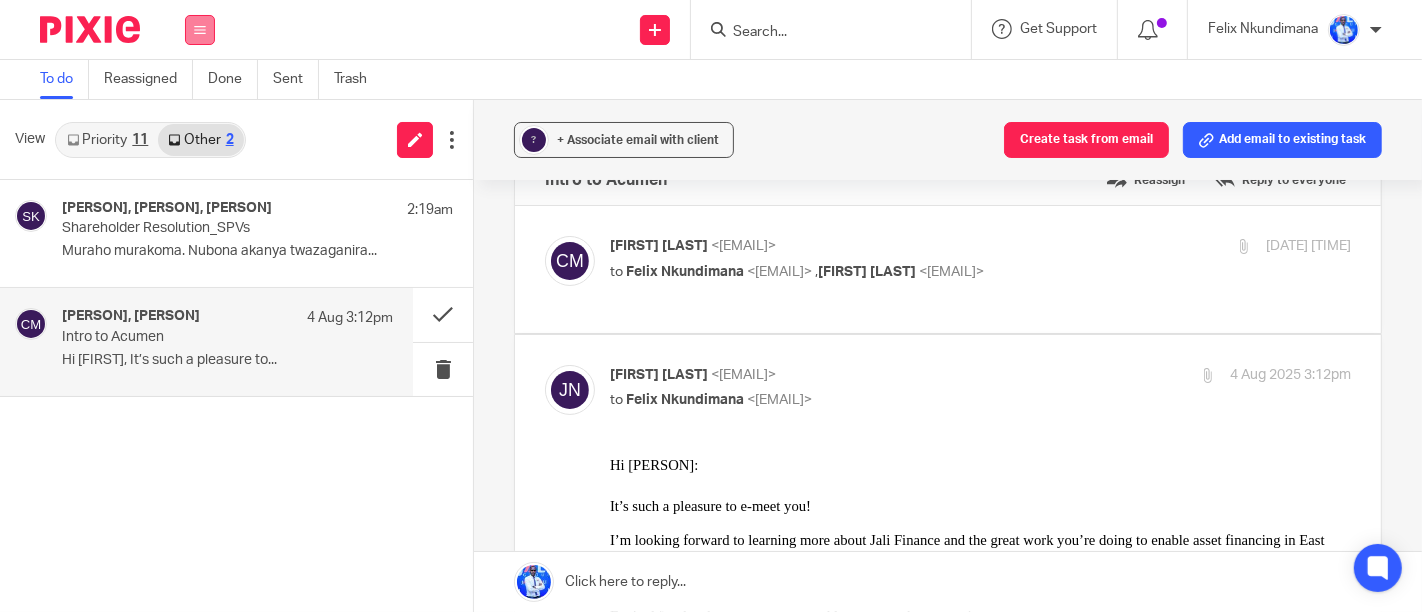 click at bounding box center [200, 30] 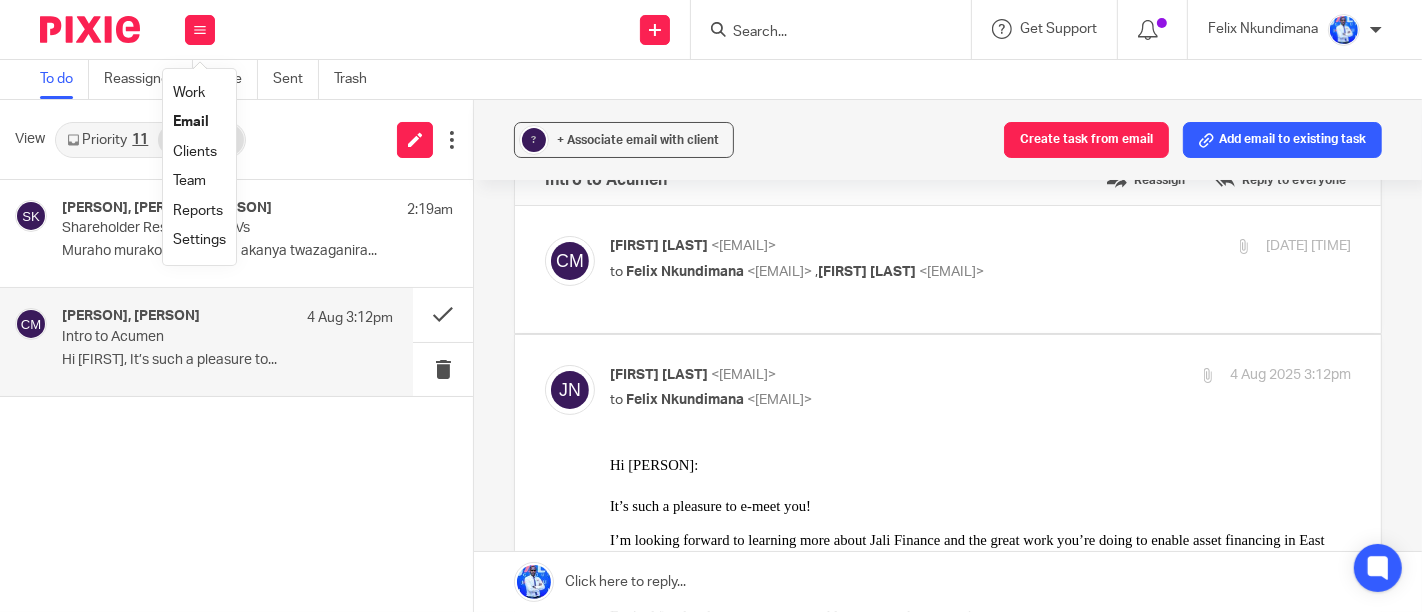 click on "Work" at bounding box center [189, 93] 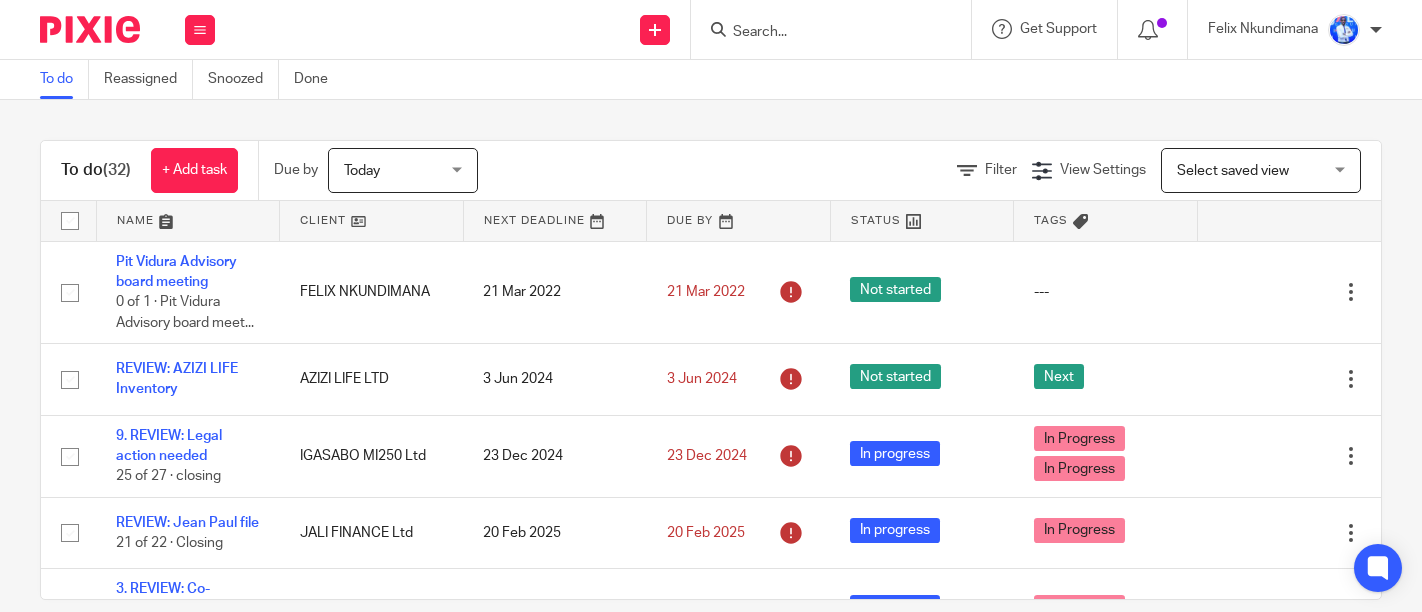 scroll, scrollTop: 0, scrollLeft: 0, axis: both 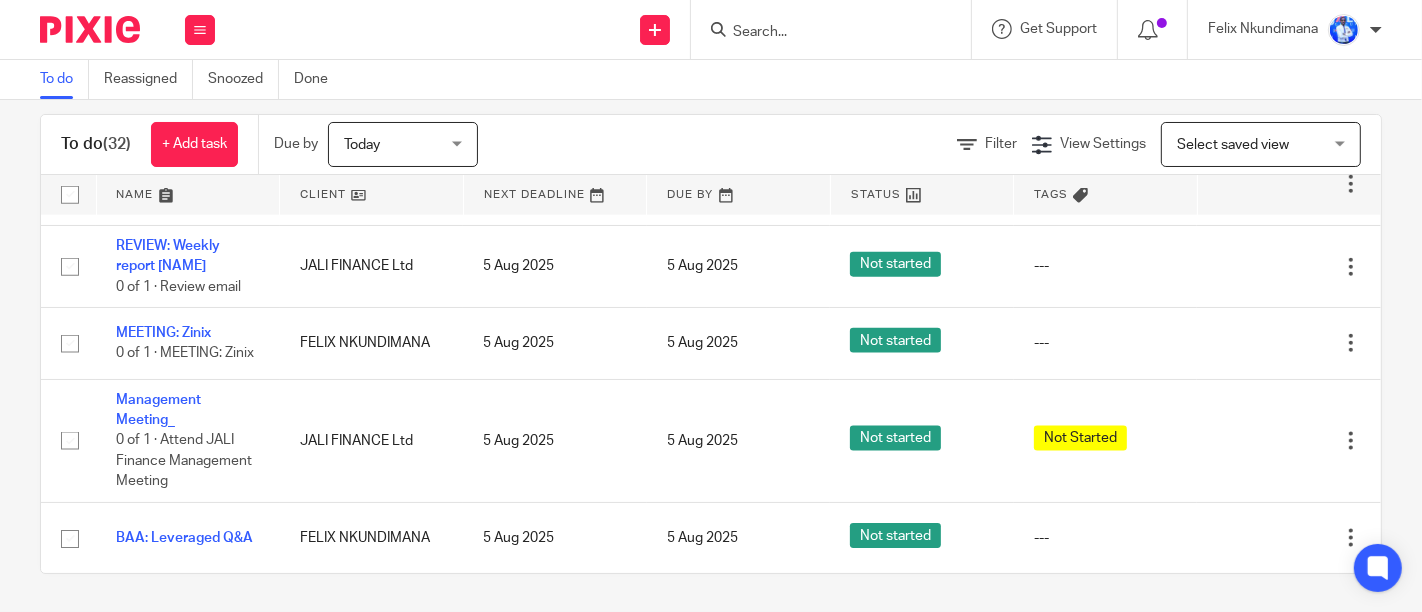 click on "To do
(32)   + Add task    Due by
Today
Today
Today
Tomorrow
This week
Next week
This month
Next month
All
today     Filter     View Settings   View Settings       Manage saved views
Select saved view
Select saved view
Select saved view
Name     Client     Next Deadline     Due By     Status   Tags       Pit Vidura Advisory board meeting
0
of
1 ·
Pit Vidura Advisory board meet...
[NAME]
[DATE]
[DATE]
Not started
---             Edit task
Delete
REVIEW: AZIZI LIFE Inventory
AZIZI LIFE LTD
[DATE]
[DATE]" at bounding box center [711, 356] 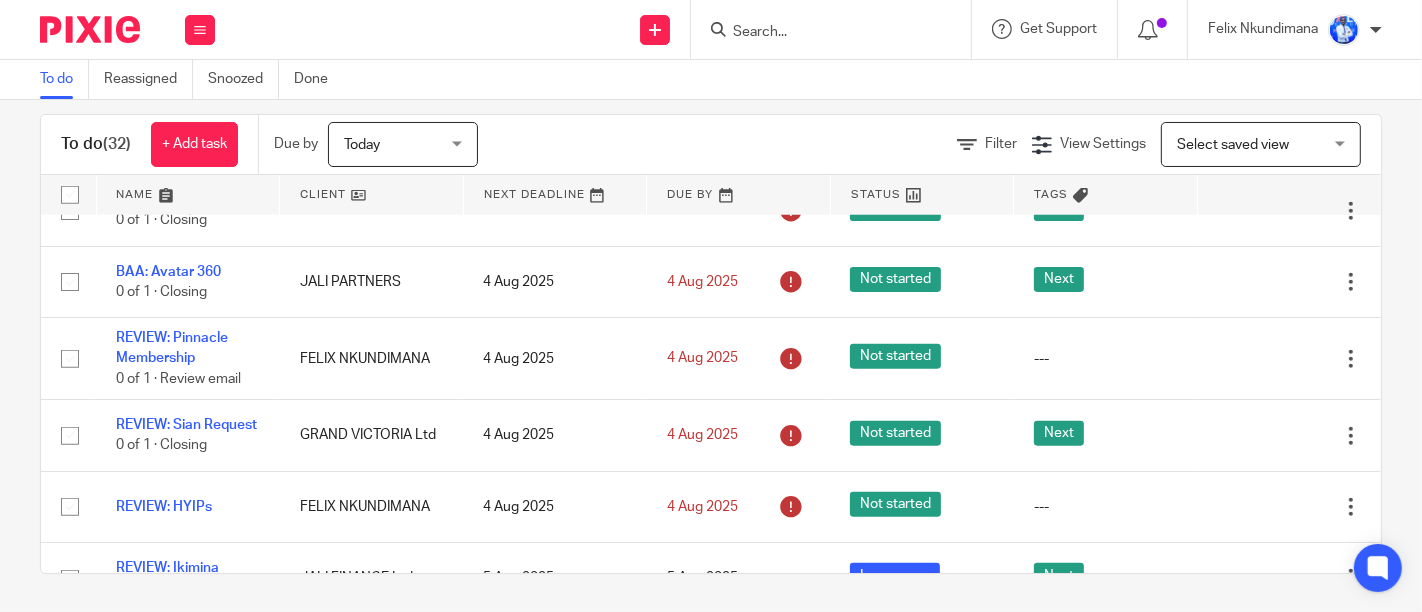scroll, scrollTop: 1681, scrollLeft: 0, axis: vertical 